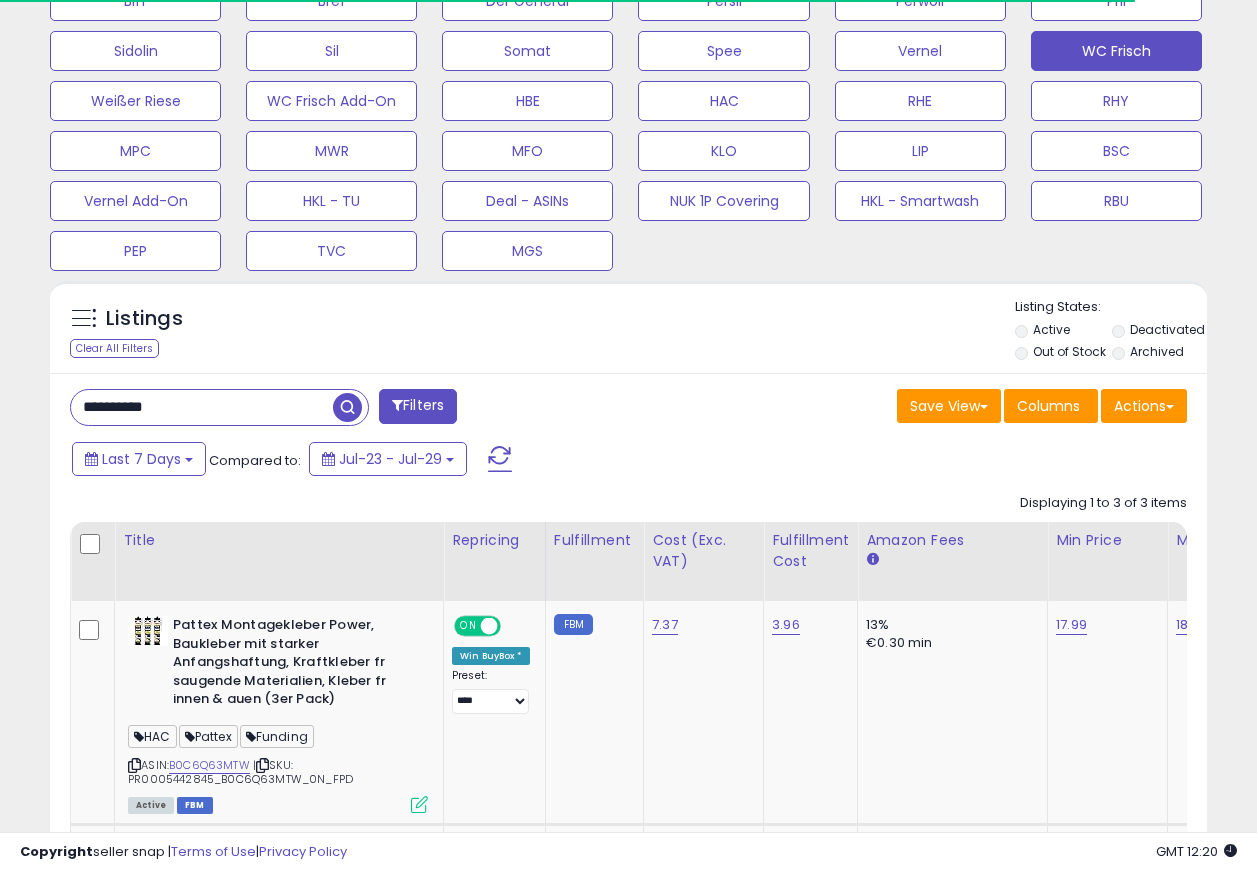 scroll, scrollTop: 849, scrollLeft: 0, axis: vertical 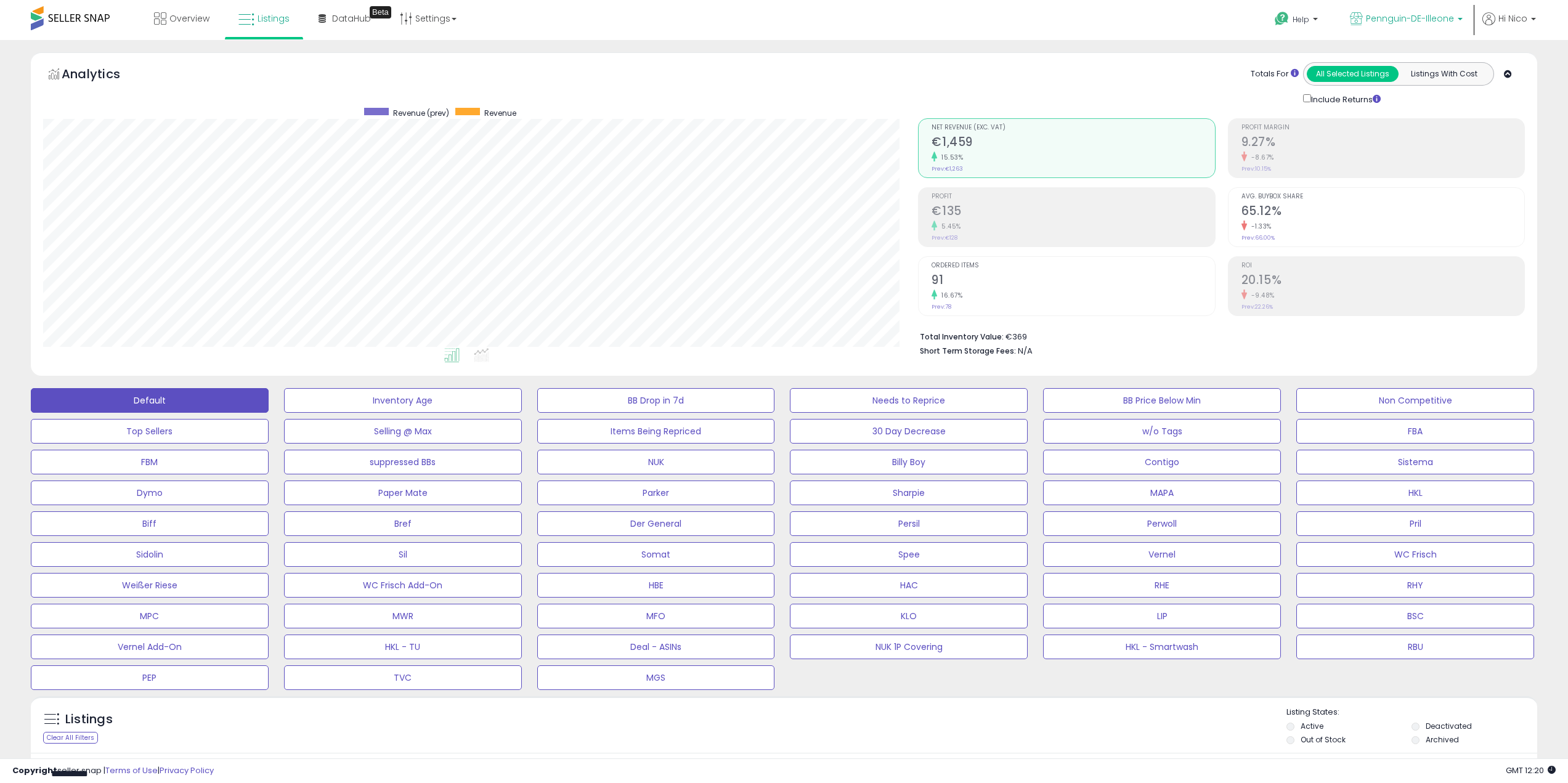 click on "Pennguin-DE-Illeone" at bounding box center [1406, 20] 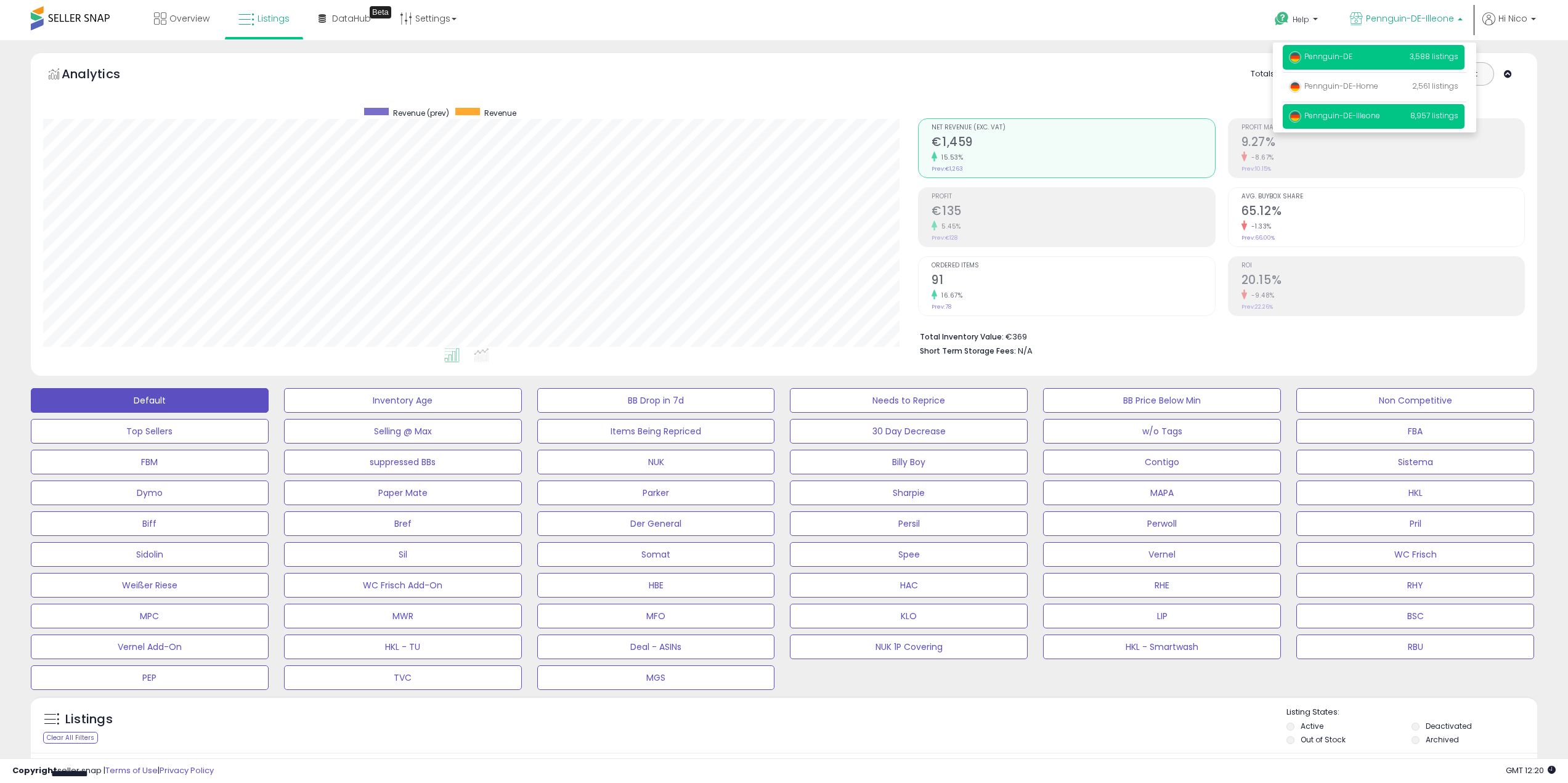 click on "Pennguin-DE
3,588
listings" at bounding box center [1373, 57] 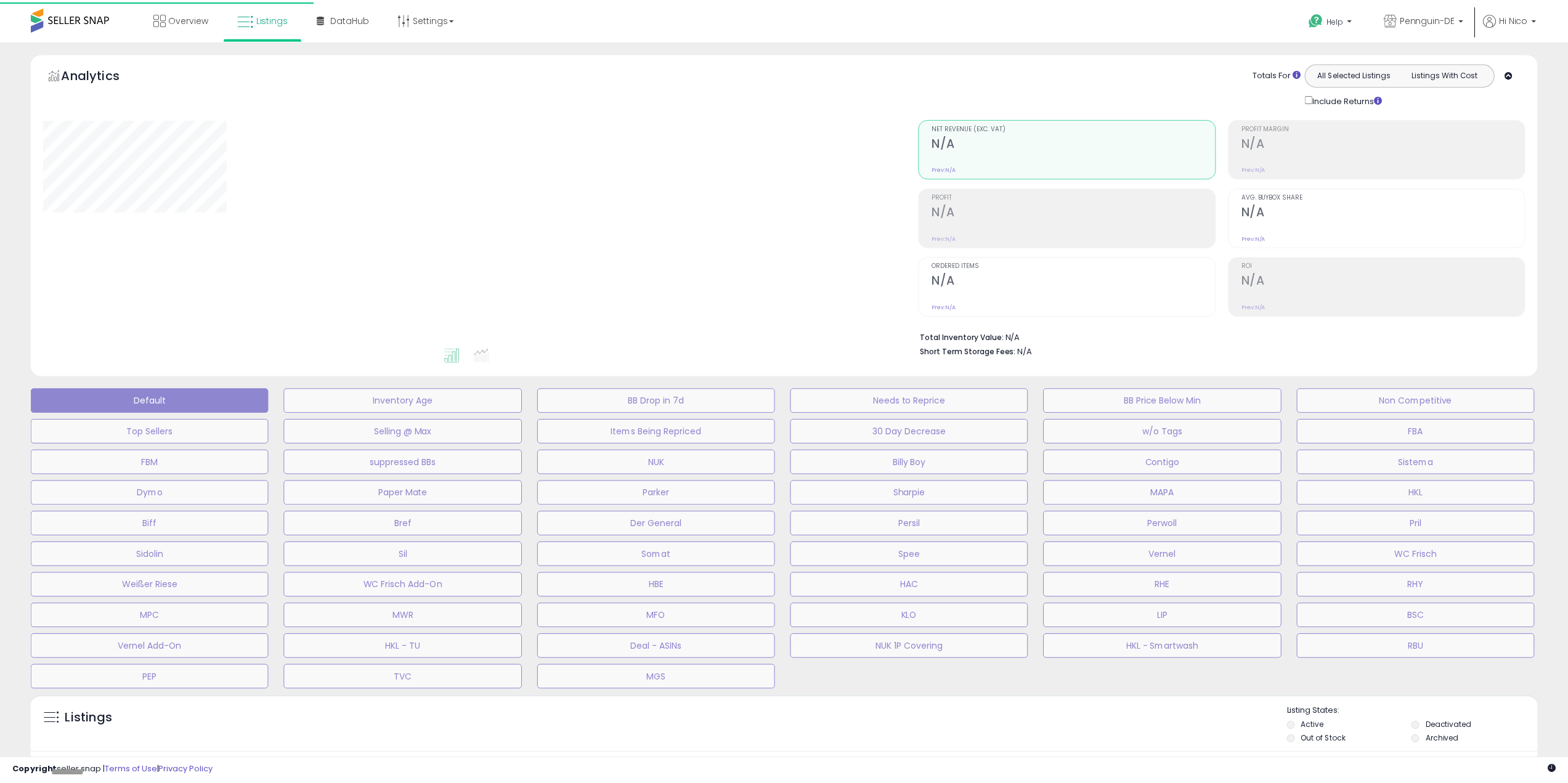 scroll, scrollTop: 0, scrollLeft: 0, axis: both 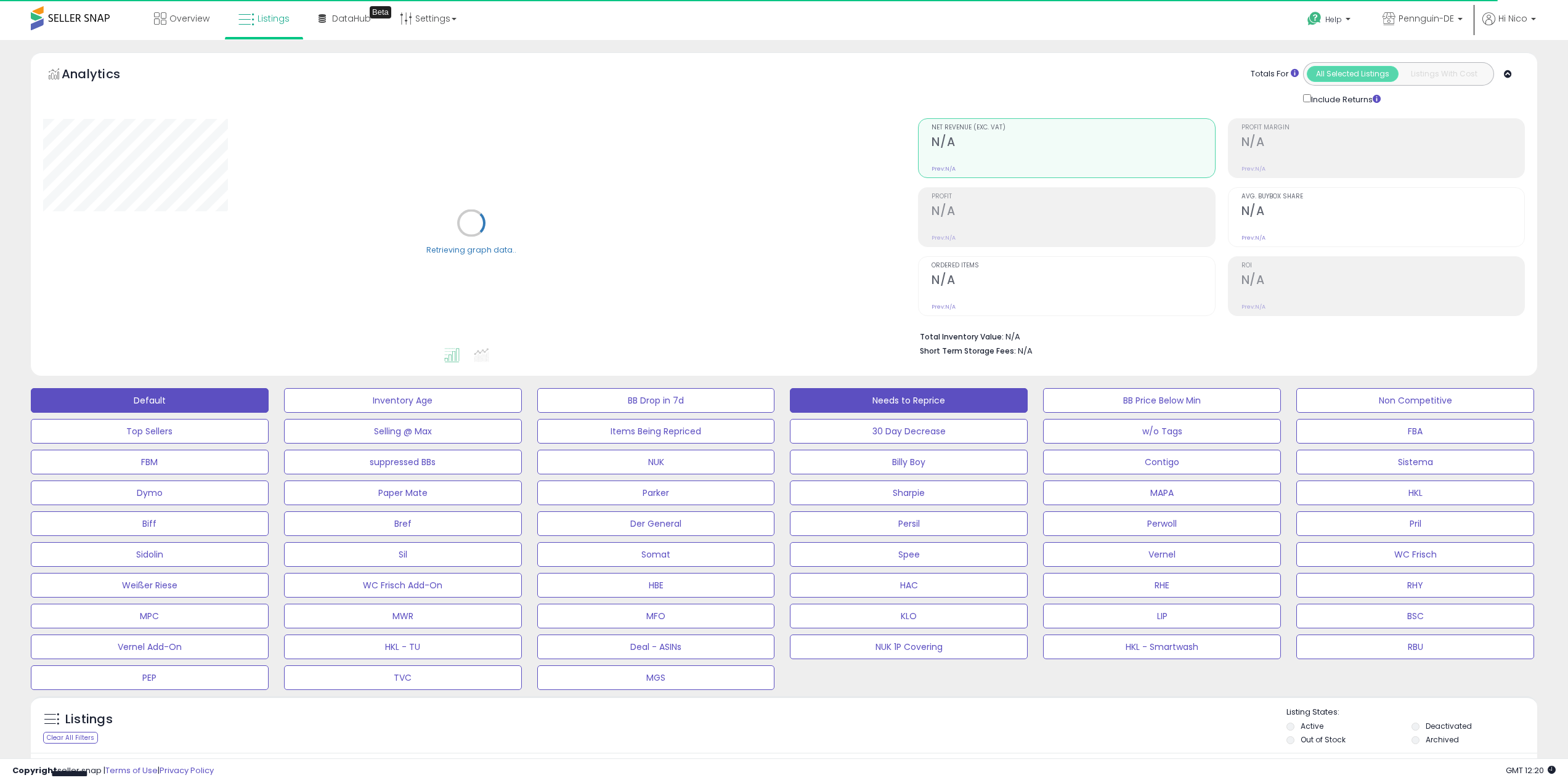click on "Needs to Reprice" at bounding box center [403, 400] 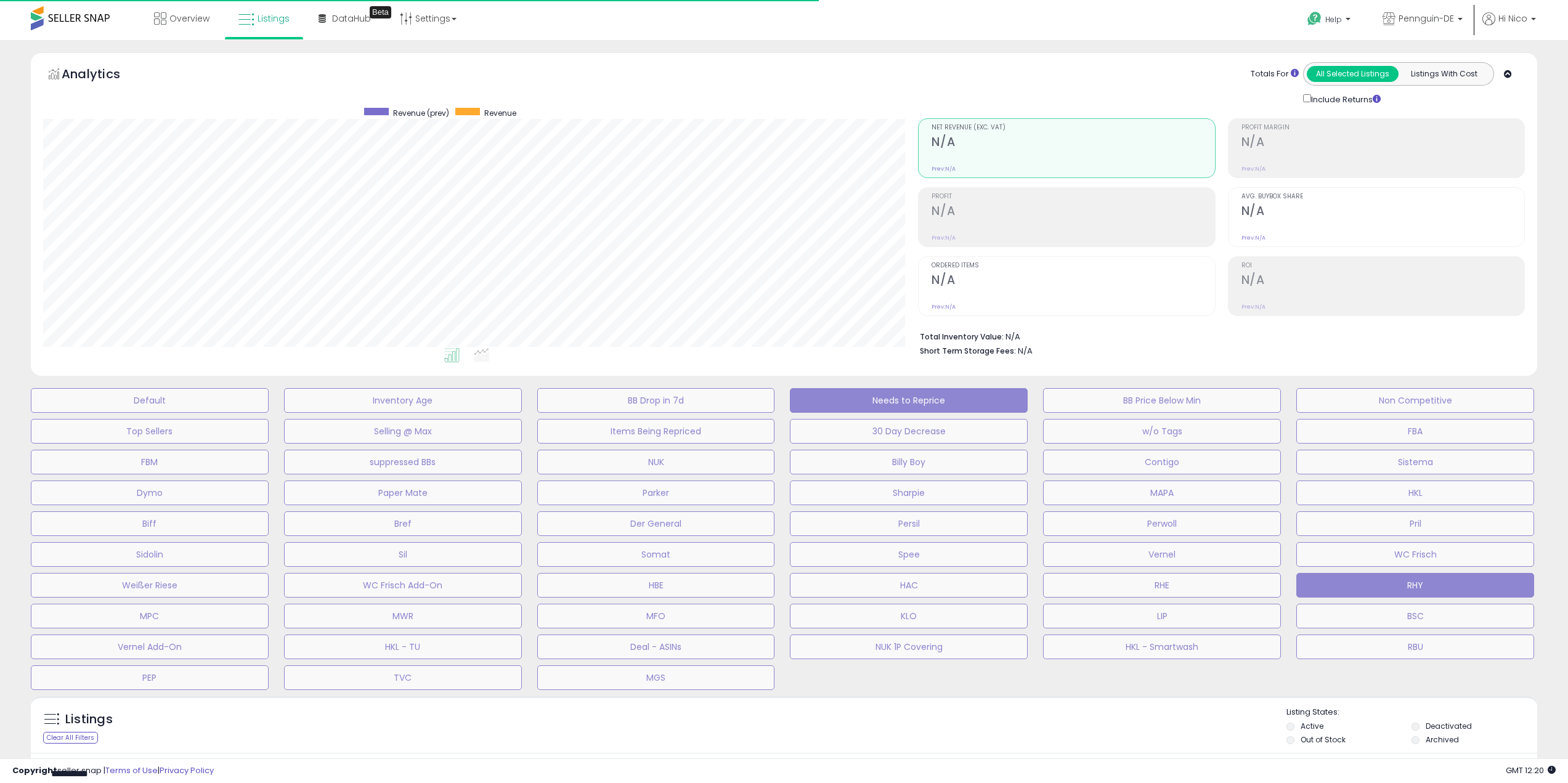 scroll, scrollTop: 615798, scrollLeft: 615235, axis: both 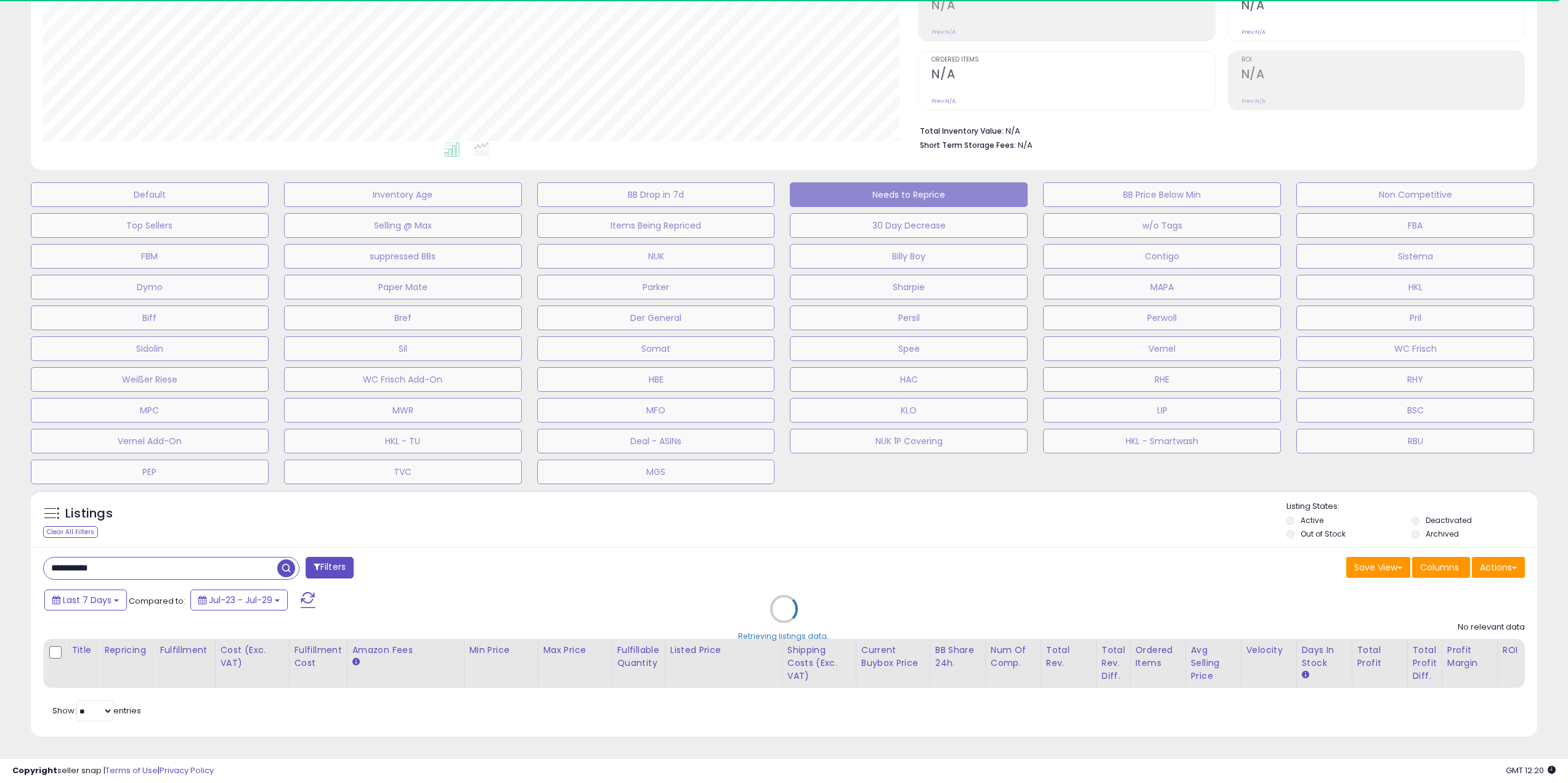 drag, startPoint x: 168, startPoint y: 570, endPoint x: 173, endPoint y: 564, distance: 7.81025 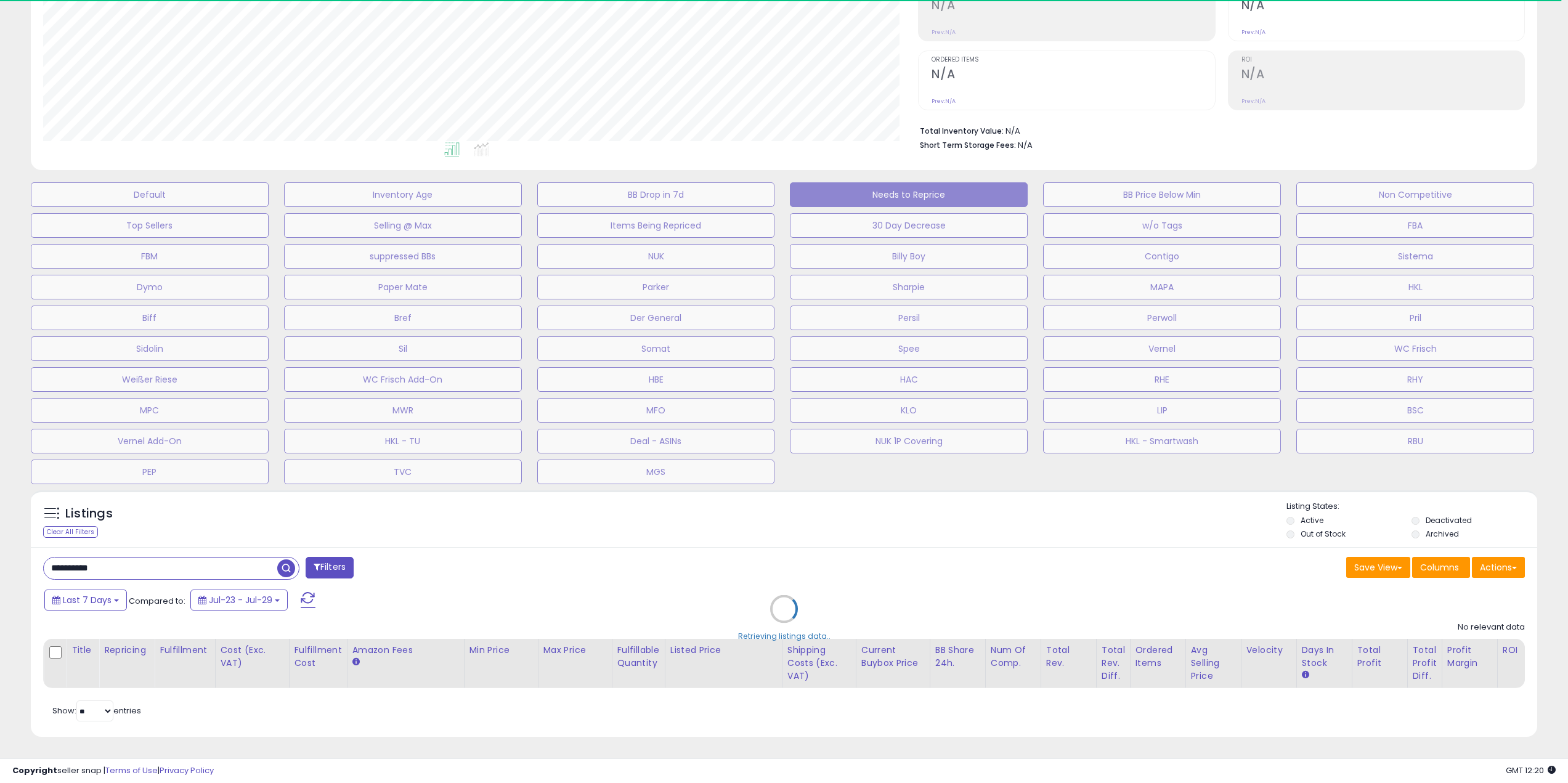 click on "Retrieving listings data.." at bounding box center (784, 618) 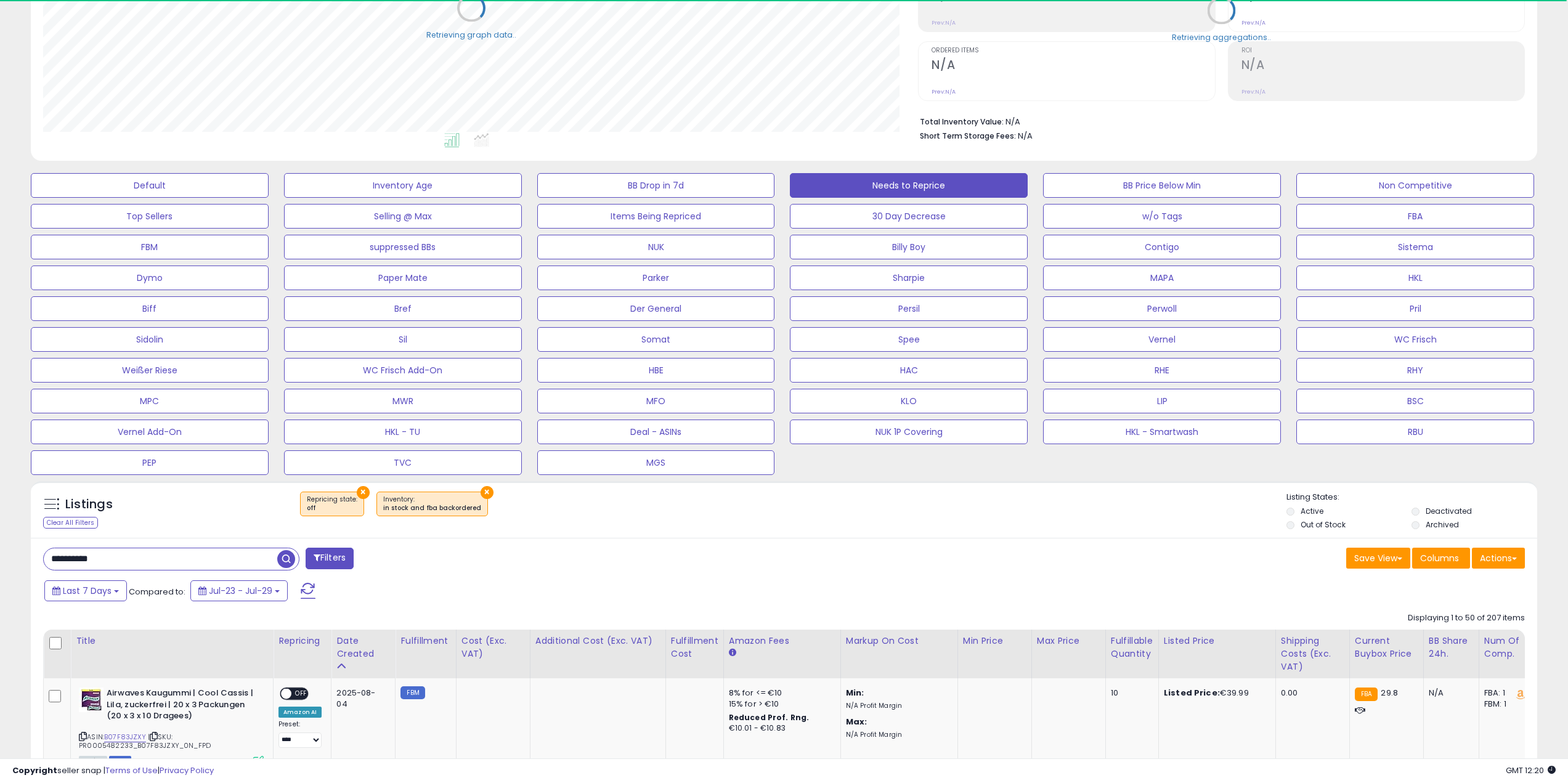 type on "****" 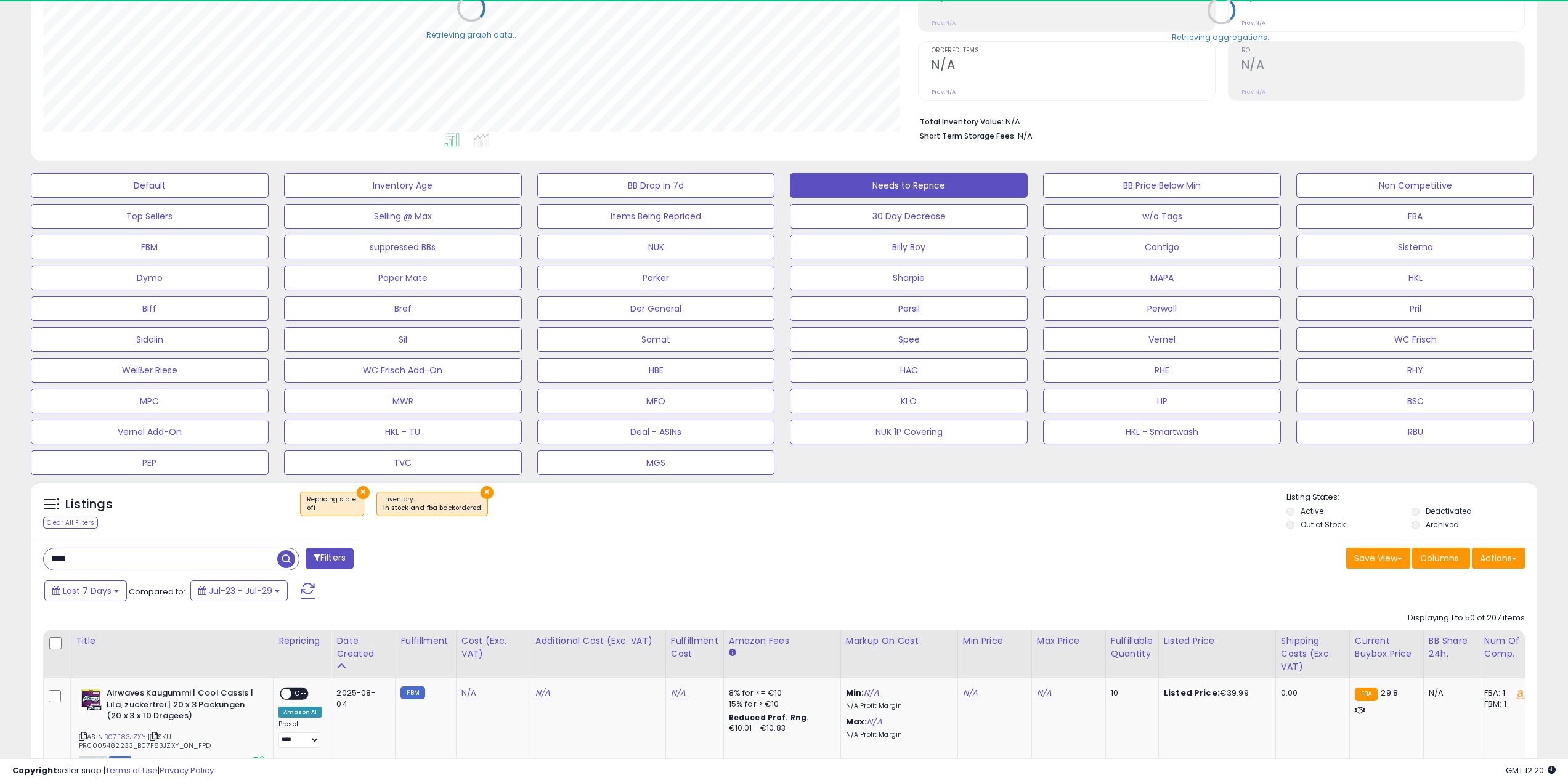 scroll, scrollTop: 615798, scrollLeft: 615235, axis: both 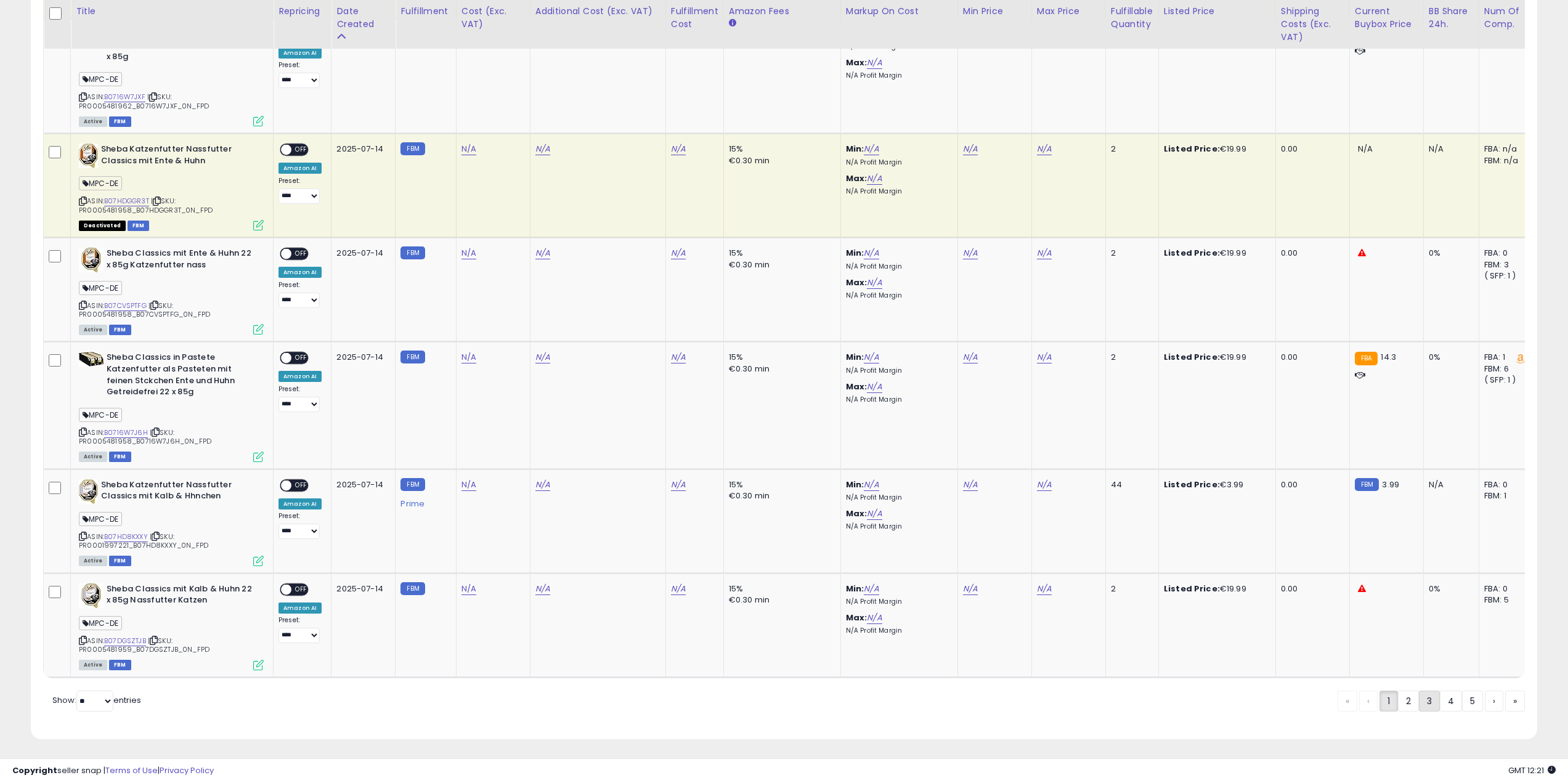 click on "3" 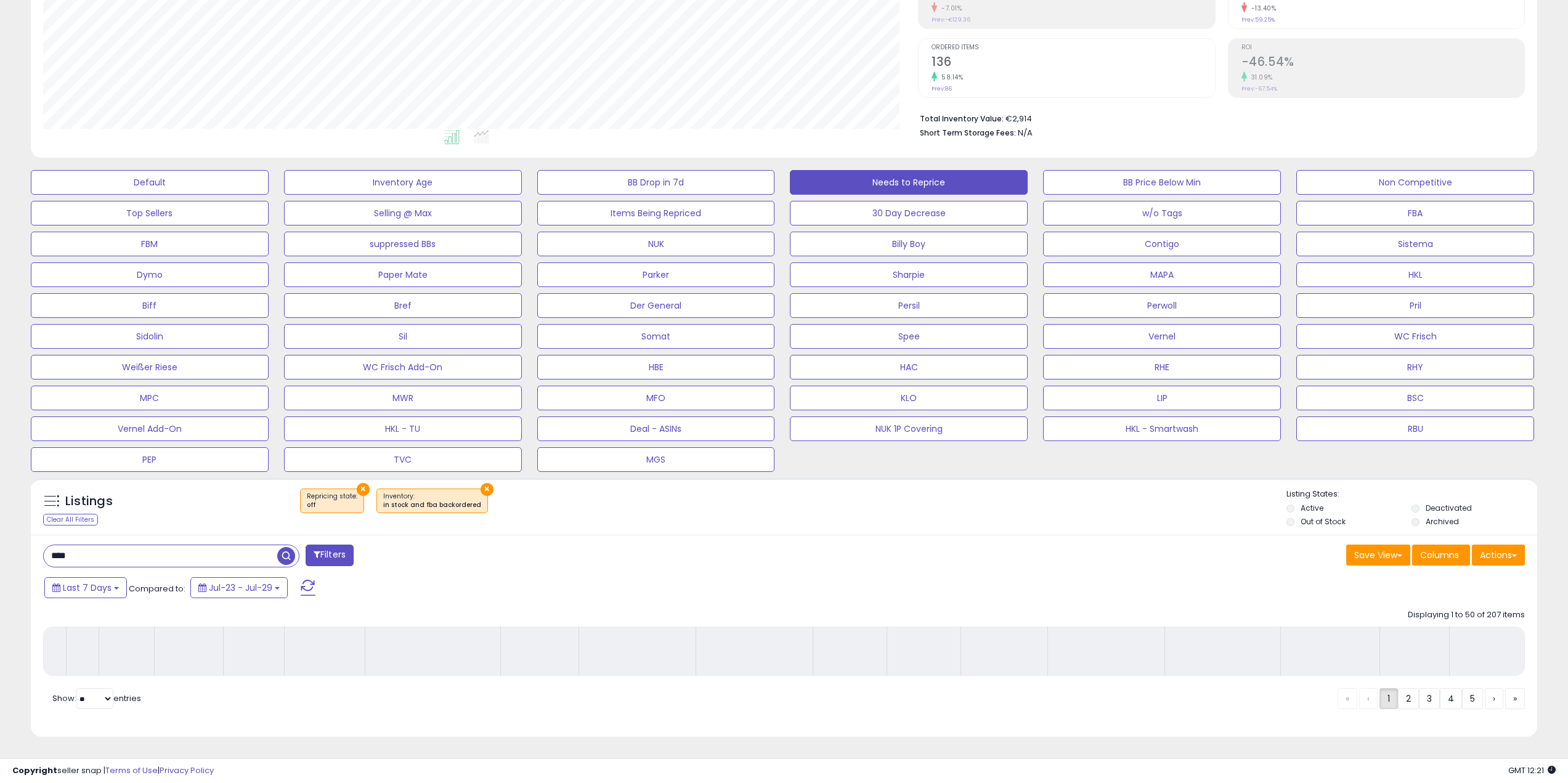 scroll, scrollTop: 218, scrollLeft: 0, axis: vertical 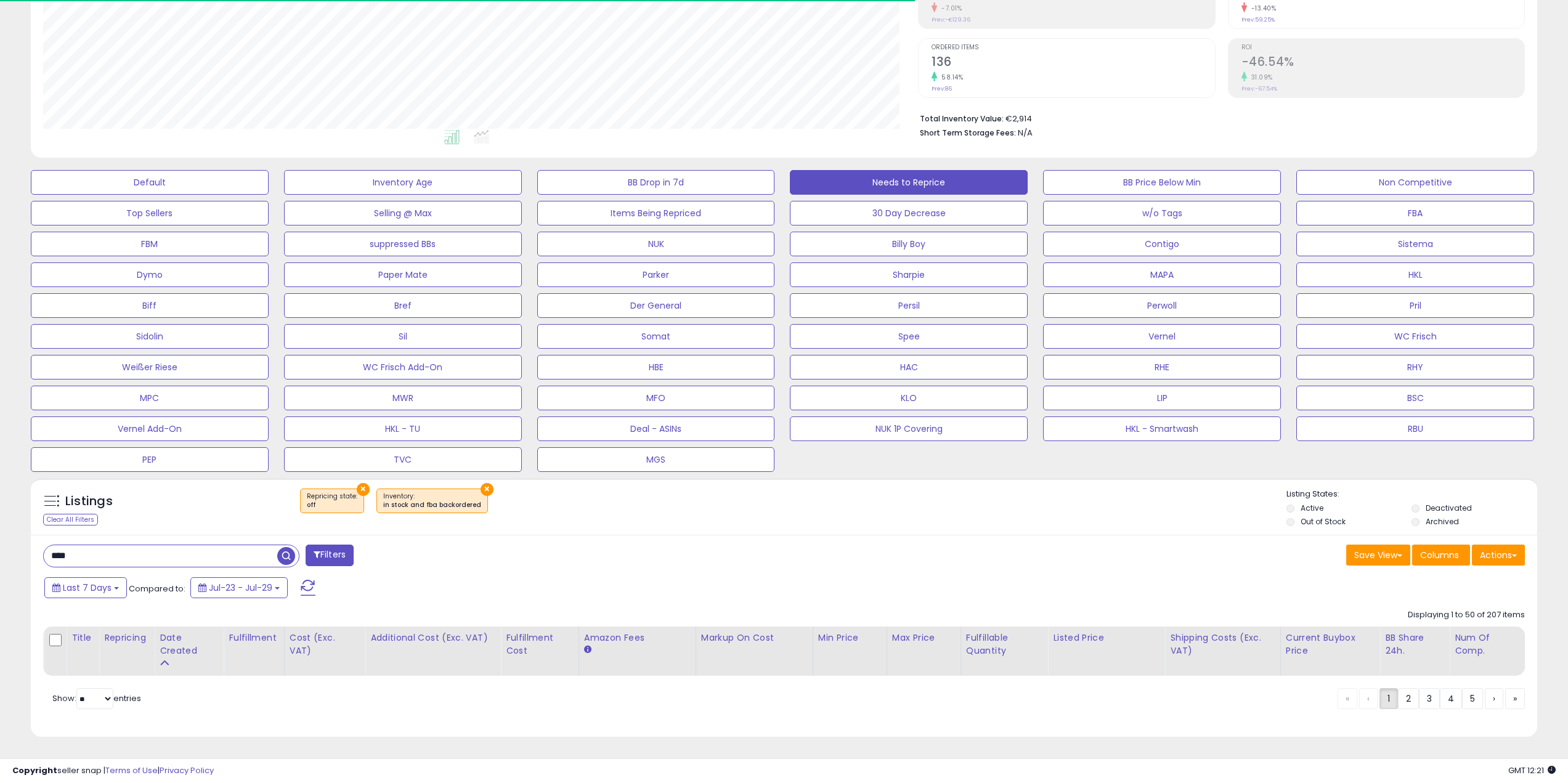 drag, startPoint x: 746, startPoint y: 553, endPoint x: 757, endPoint y: 553, distance: 11 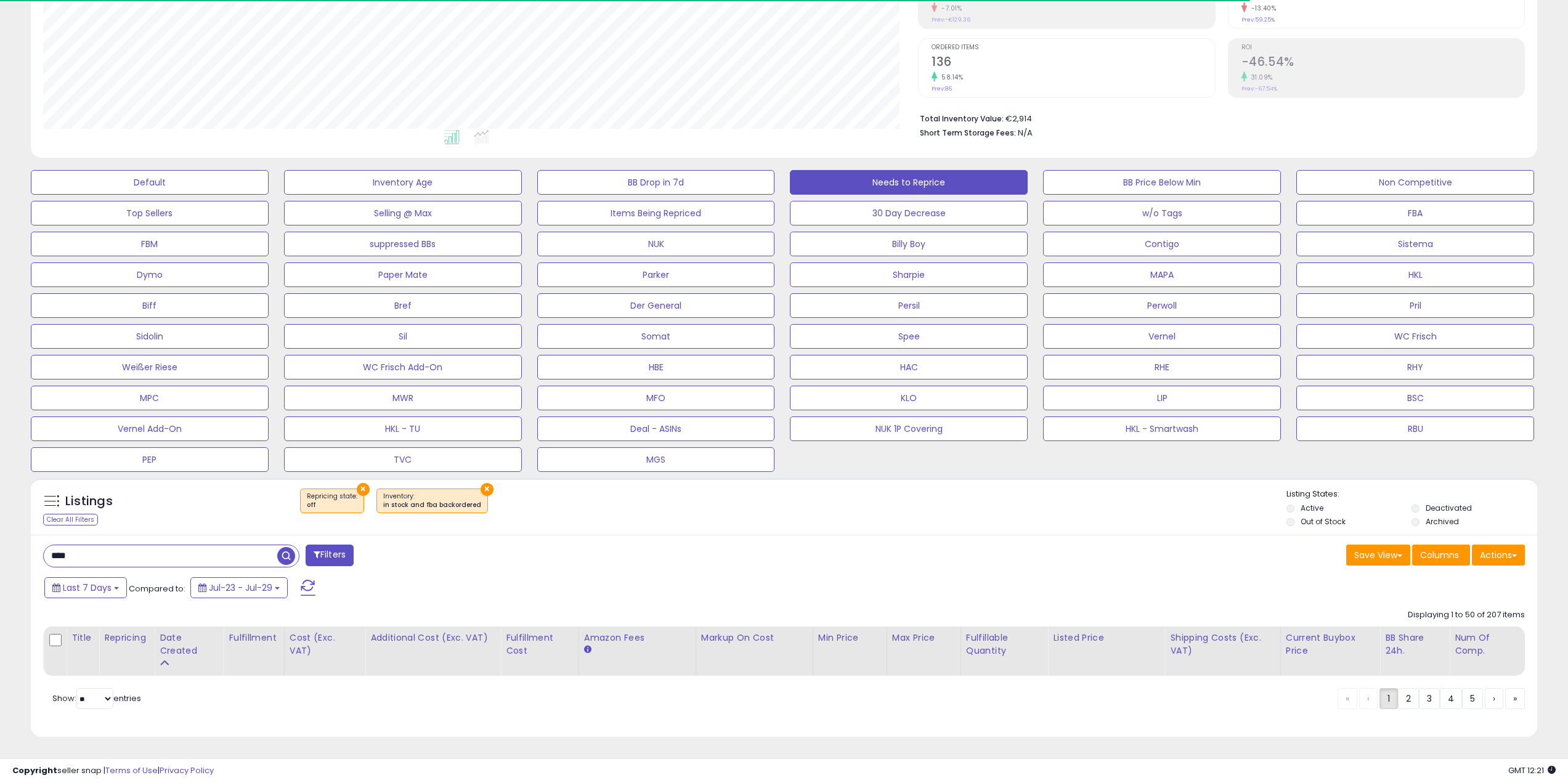 click on "Save View
Save As New View
Columns
Actions
Import" at bounding box center [1160, 556] 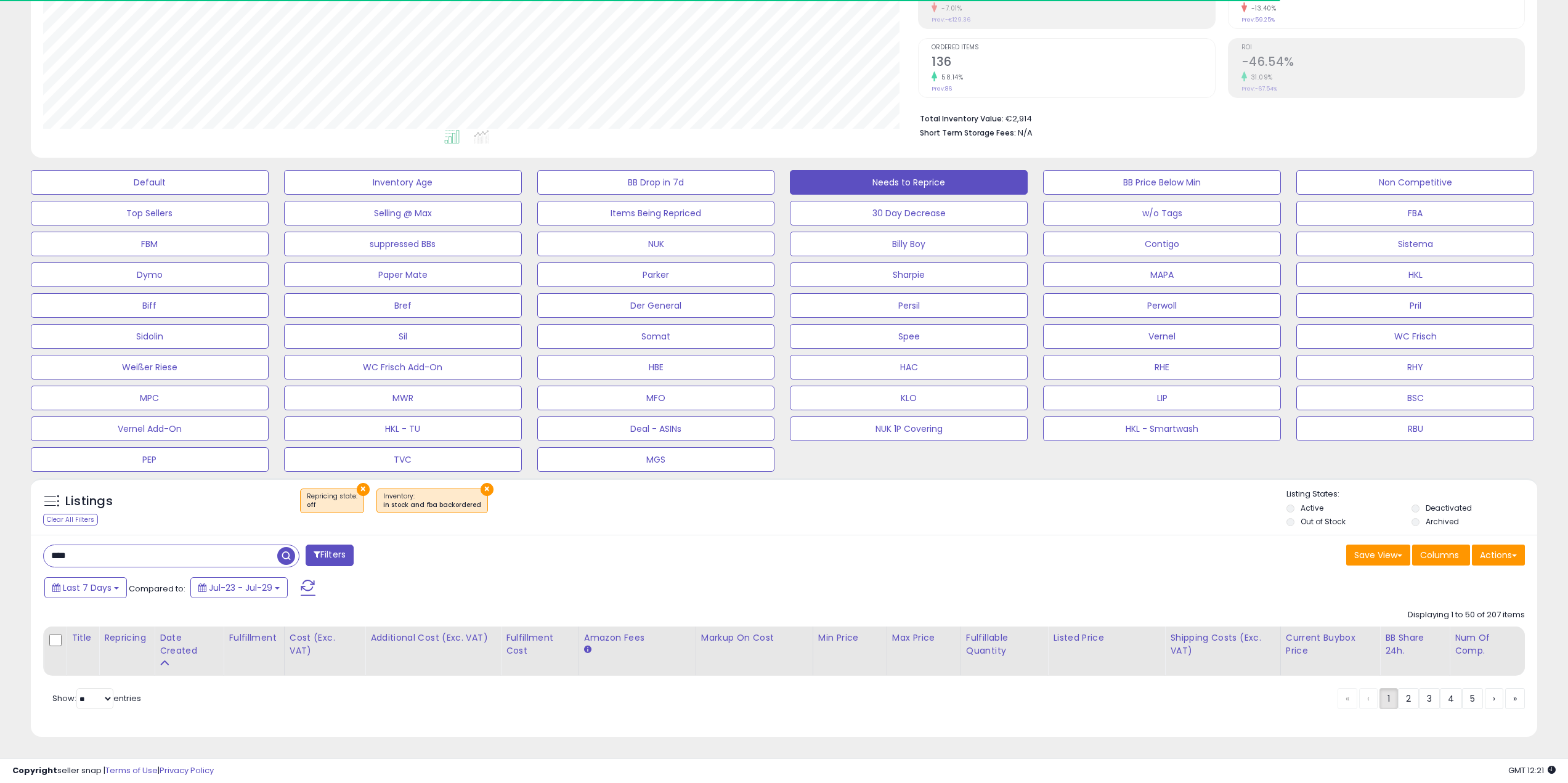 click on "Listings
Clear All Filters
×
Repricing state :
off" at bounding box center (784, 509) 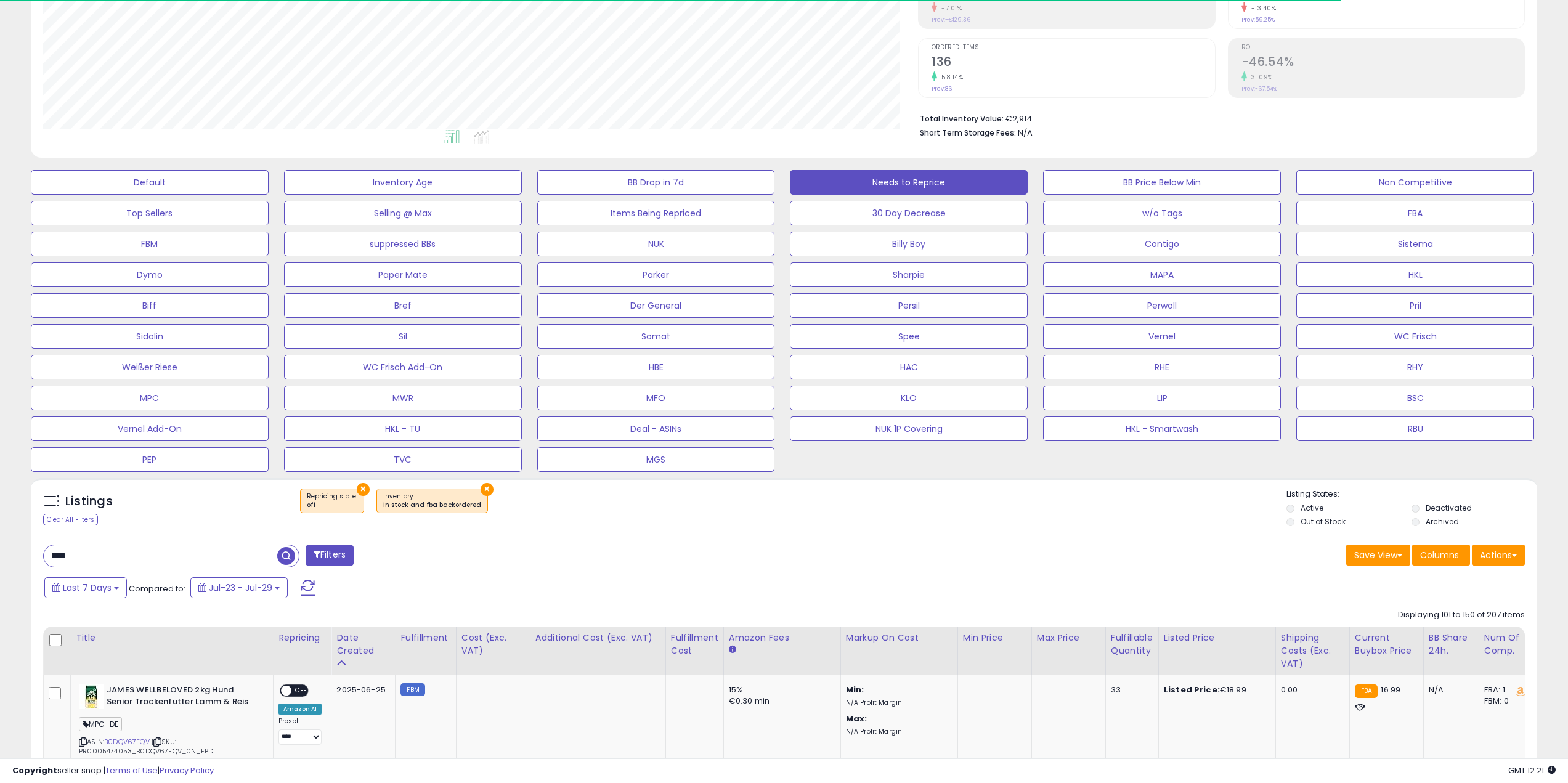 click on "Listings
Clear All Filters
×
Repricing state :
off" at bounding box center [784, 509] 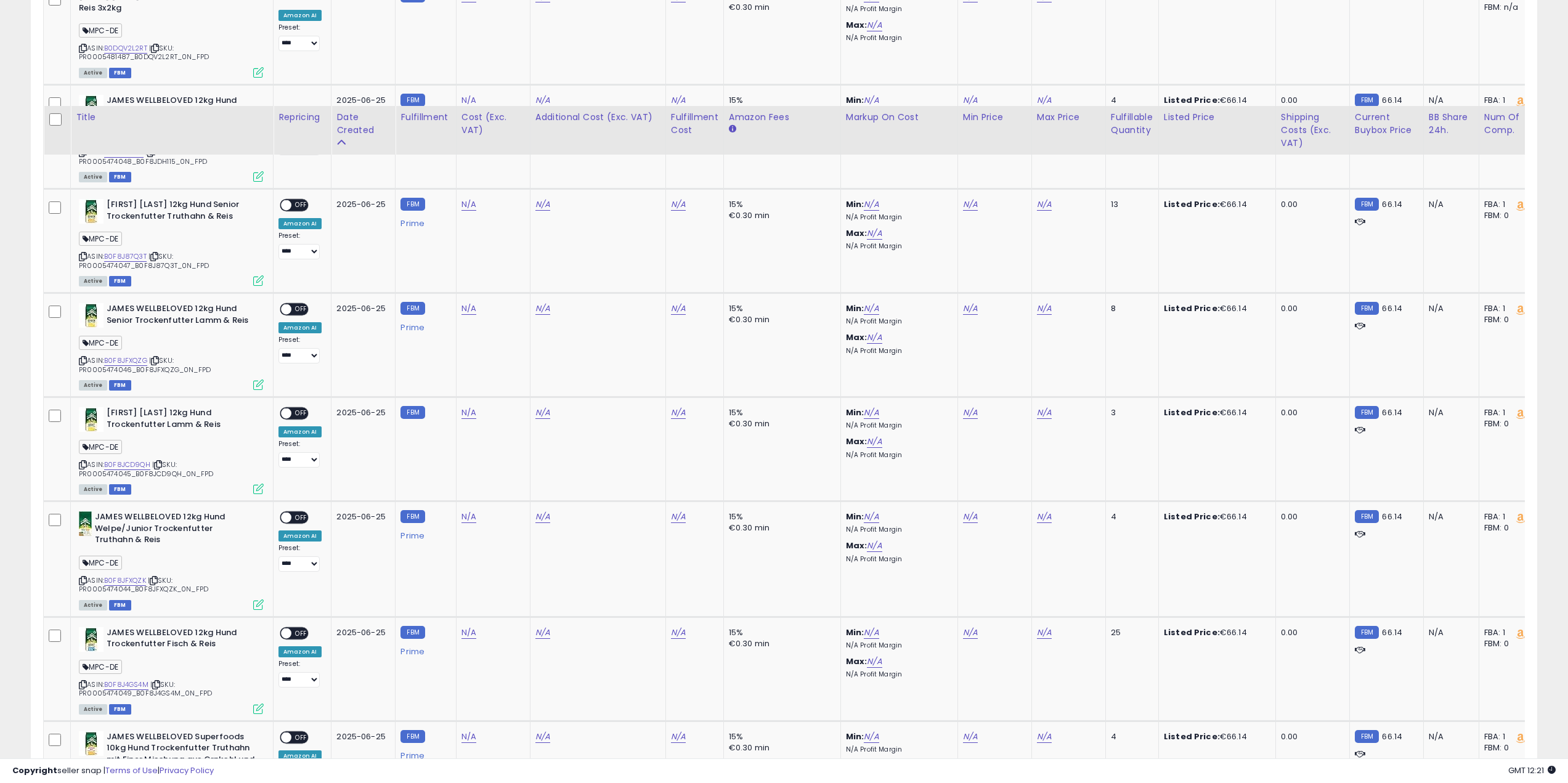 scroll, scrollTop: 1758, scrollLeft: 0, axis: vertical 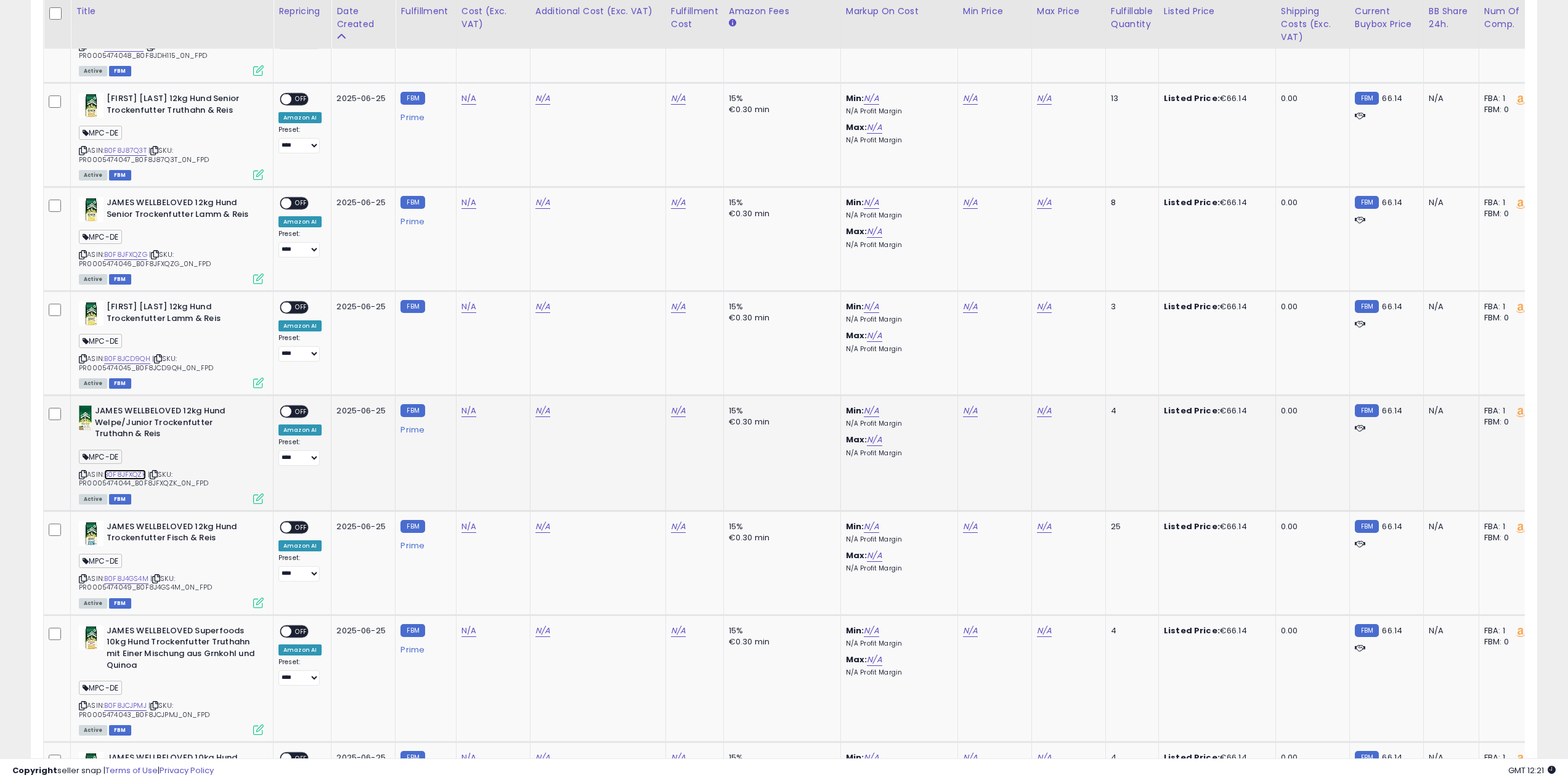 click on "B0F8JFXQZK" at bounding box center [125, 474] 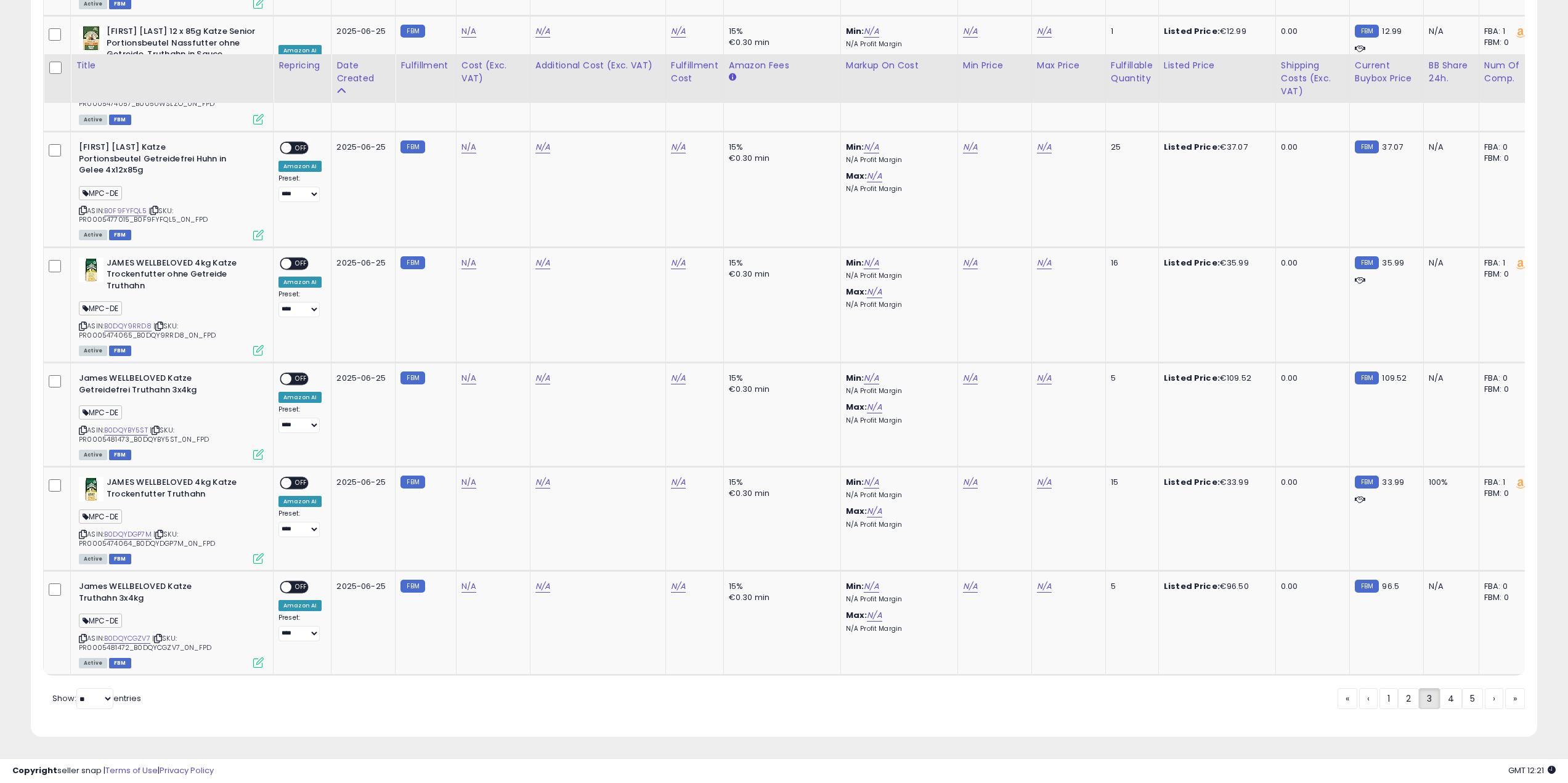 scroll, scrollTop: 5755, scrollLeft: 0, axis: vertical 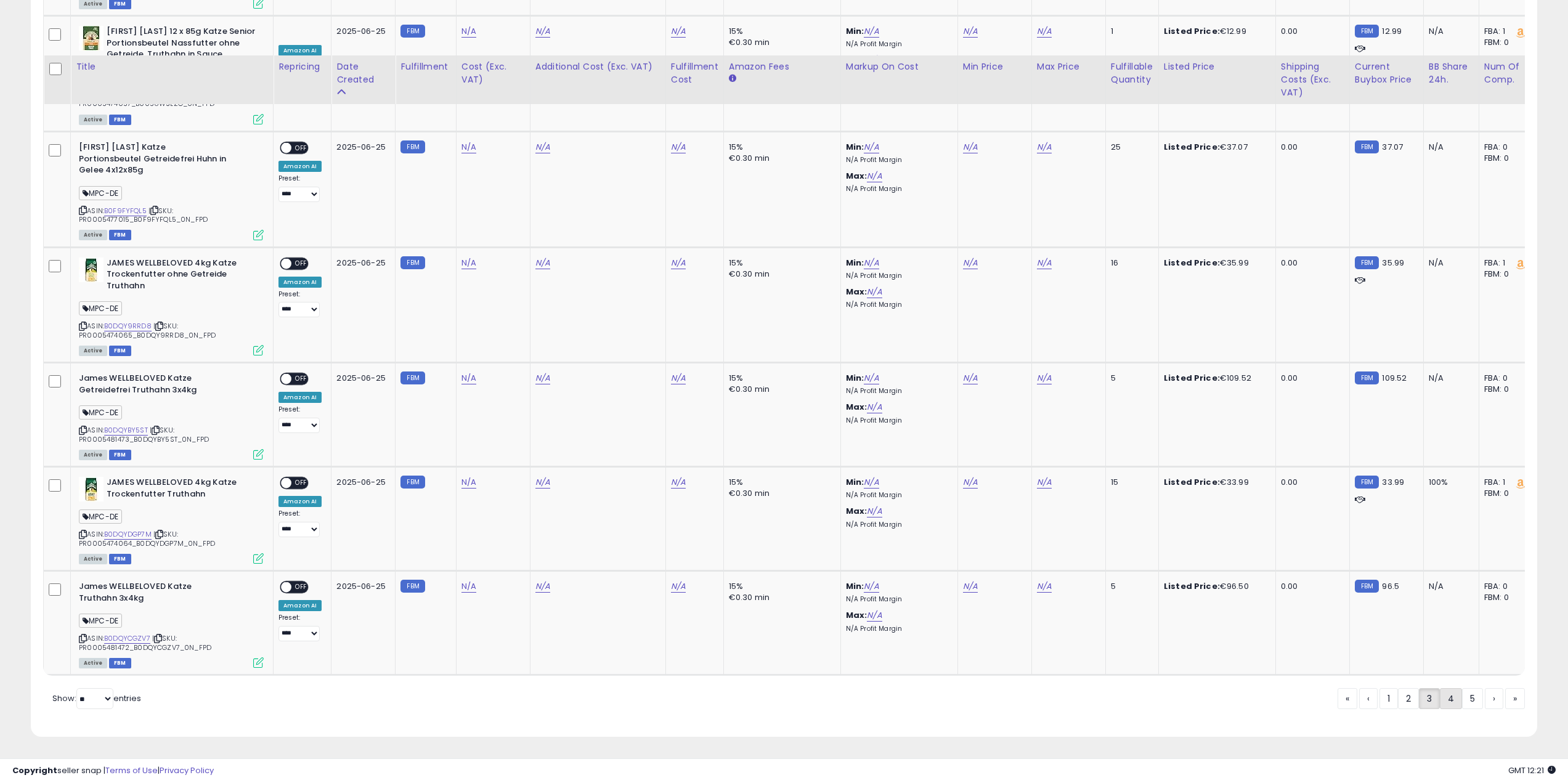 click on "4" 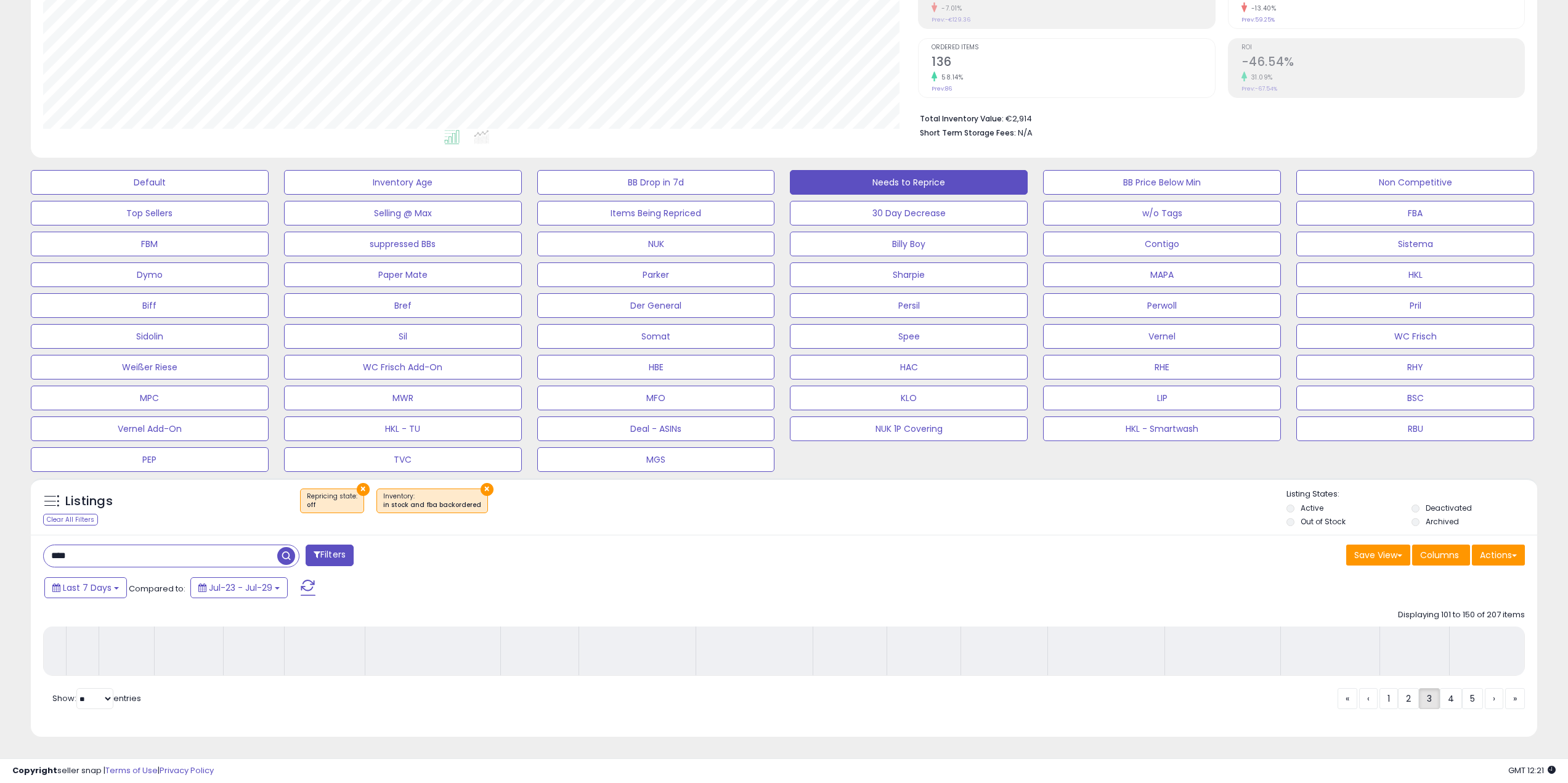 scroll, scrollTop: 218, scrollLeft: 0, axis: vertical 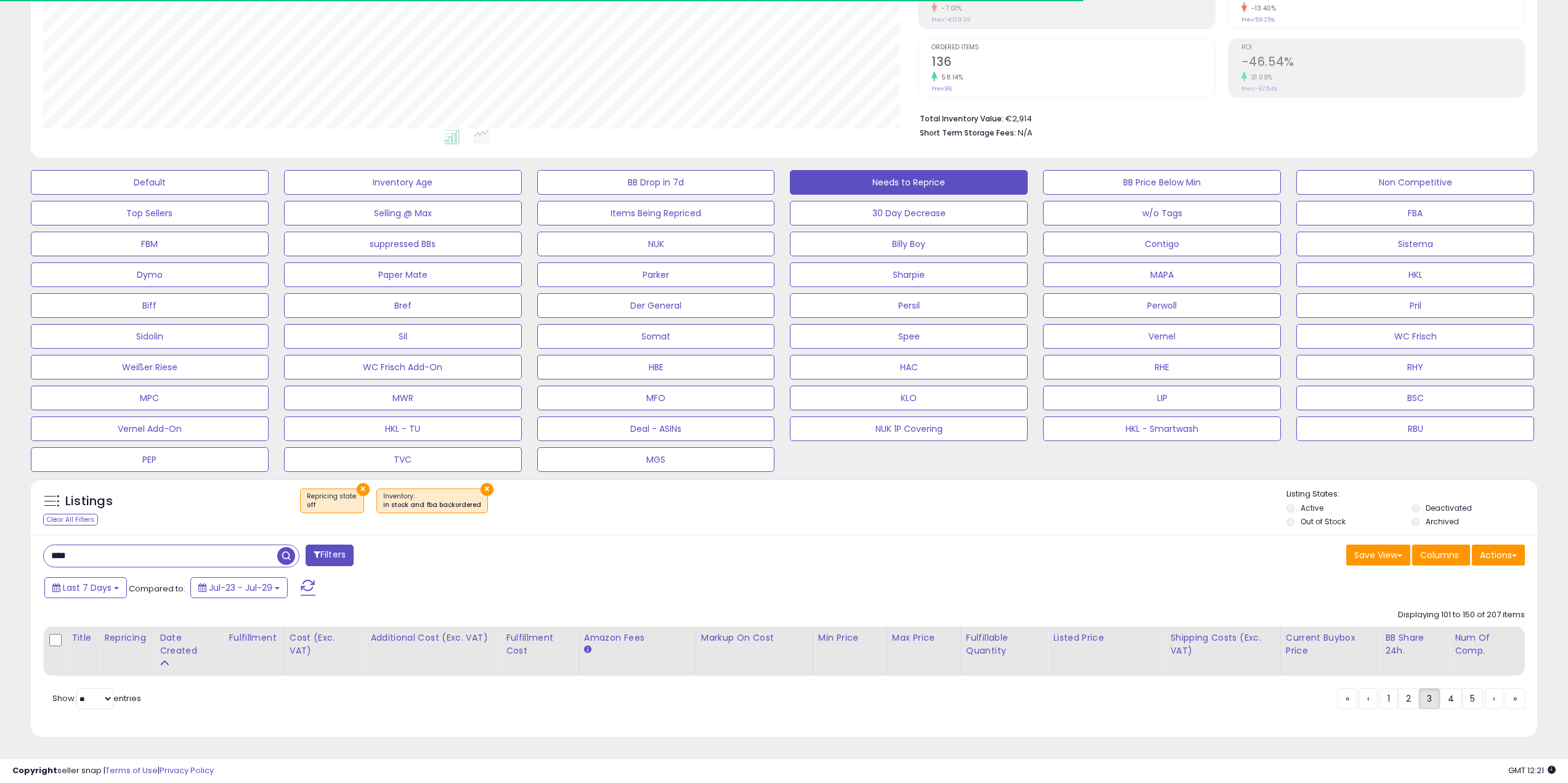 click on "Listings
Clear All Filters
×
Repricing state :
off" at bounding box center (784, 509) 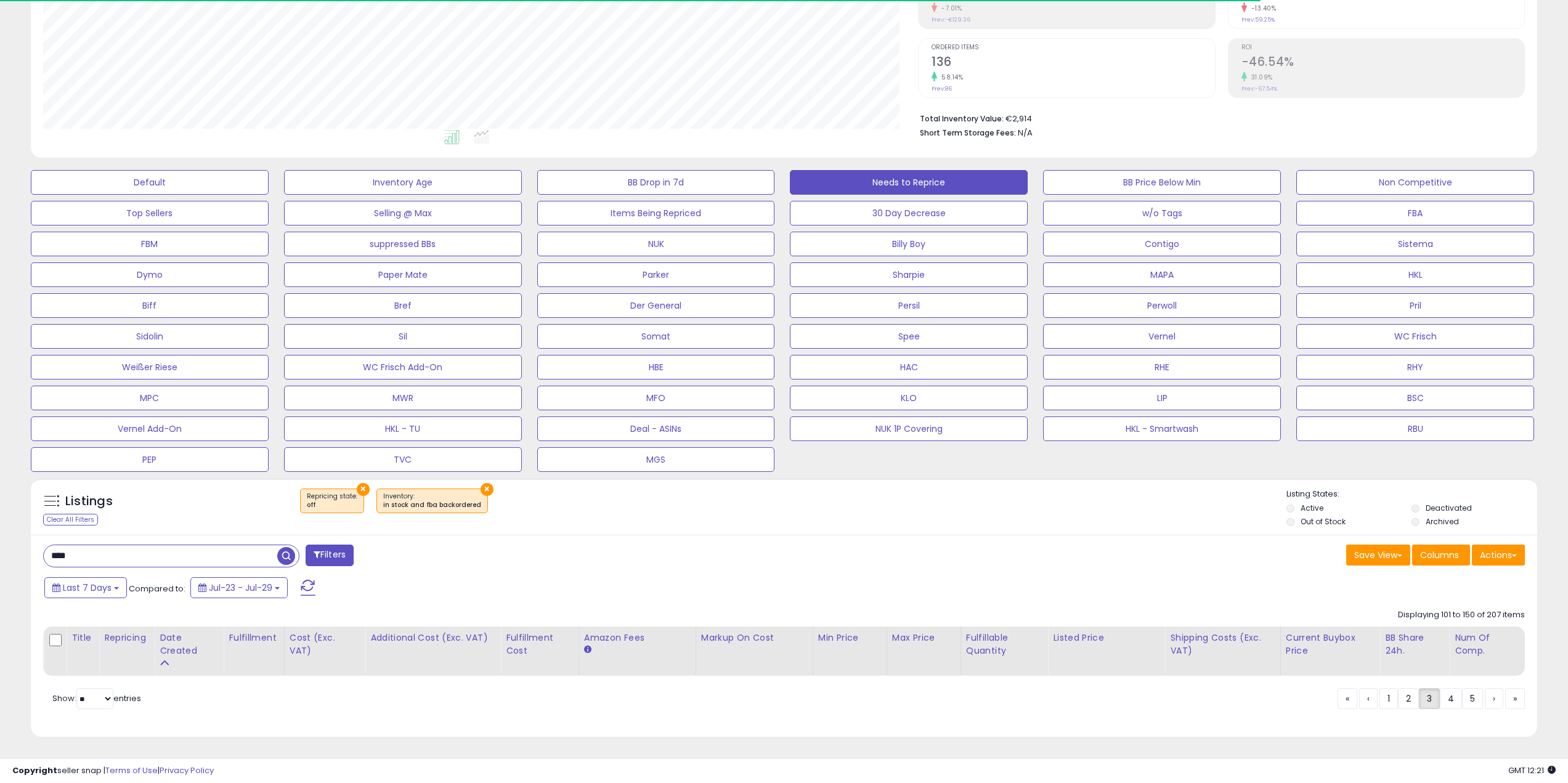 click on "×
Repricing state :
off
× Inventory" at bounding box center (786, 506) 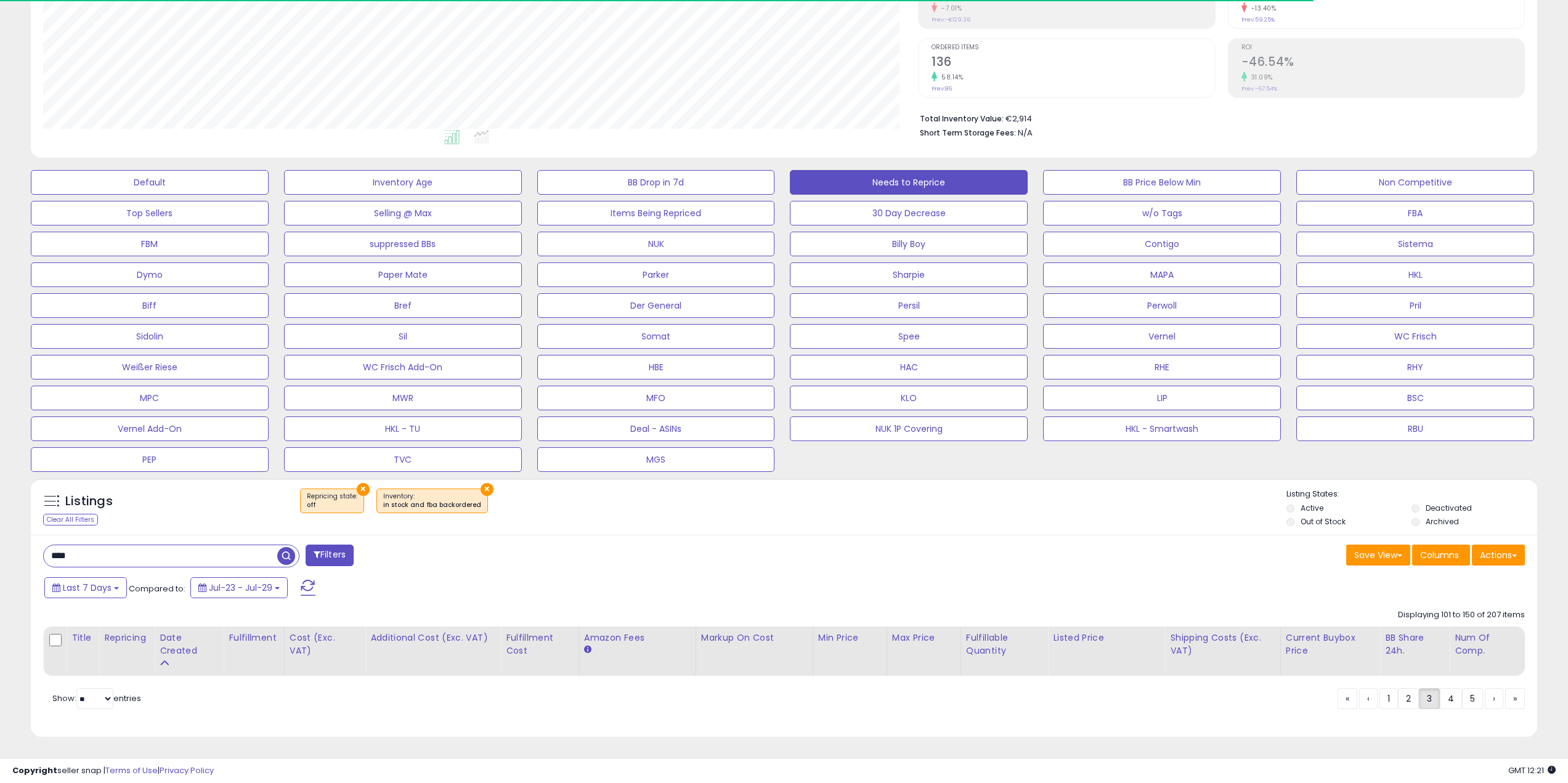 click on "×
Repricing state :
off
× Inventory" at bounding box center [786, 506] 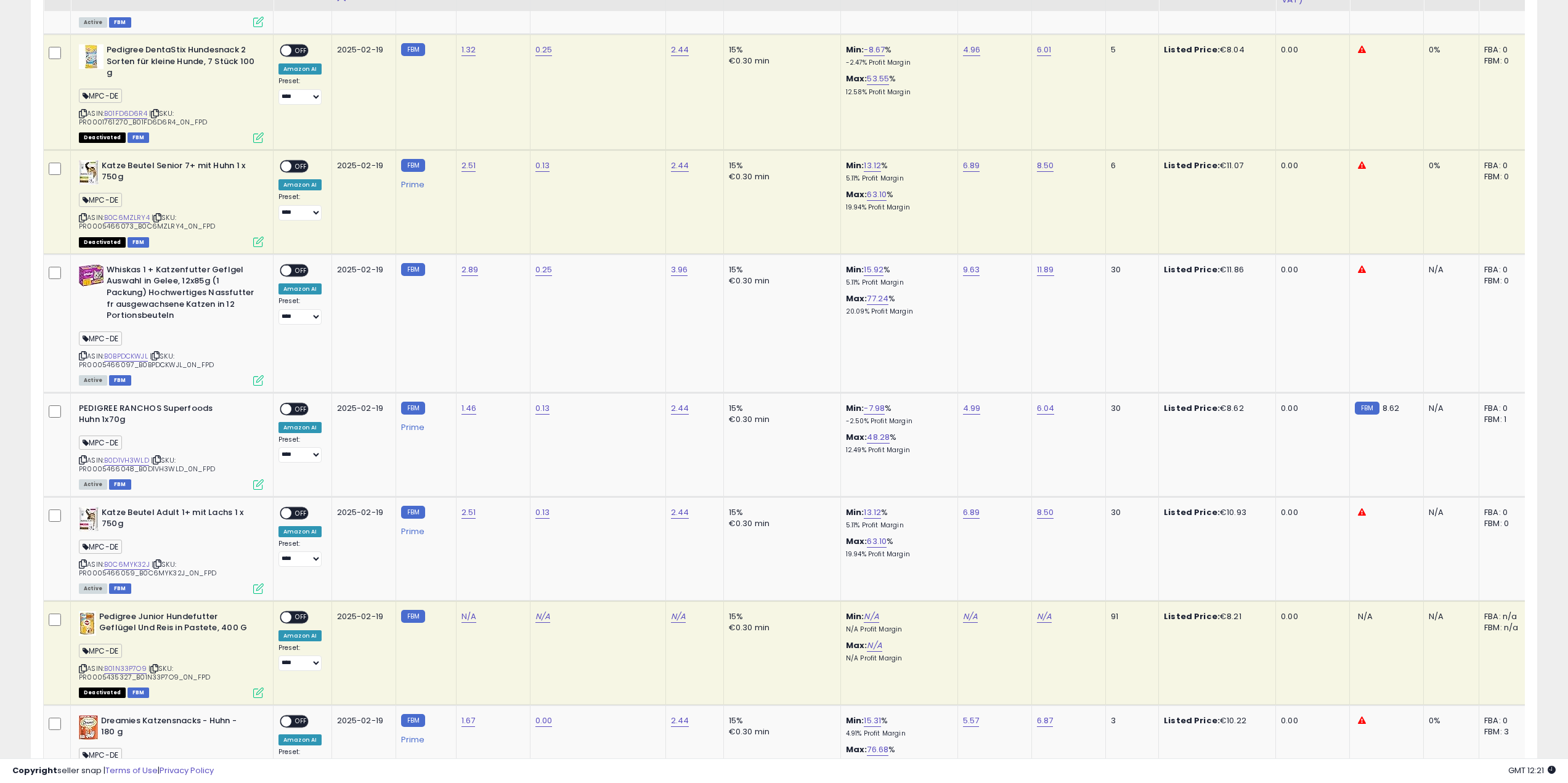 scroll, scrollTop: 5709, scrollLeft: 0, axis: vertical 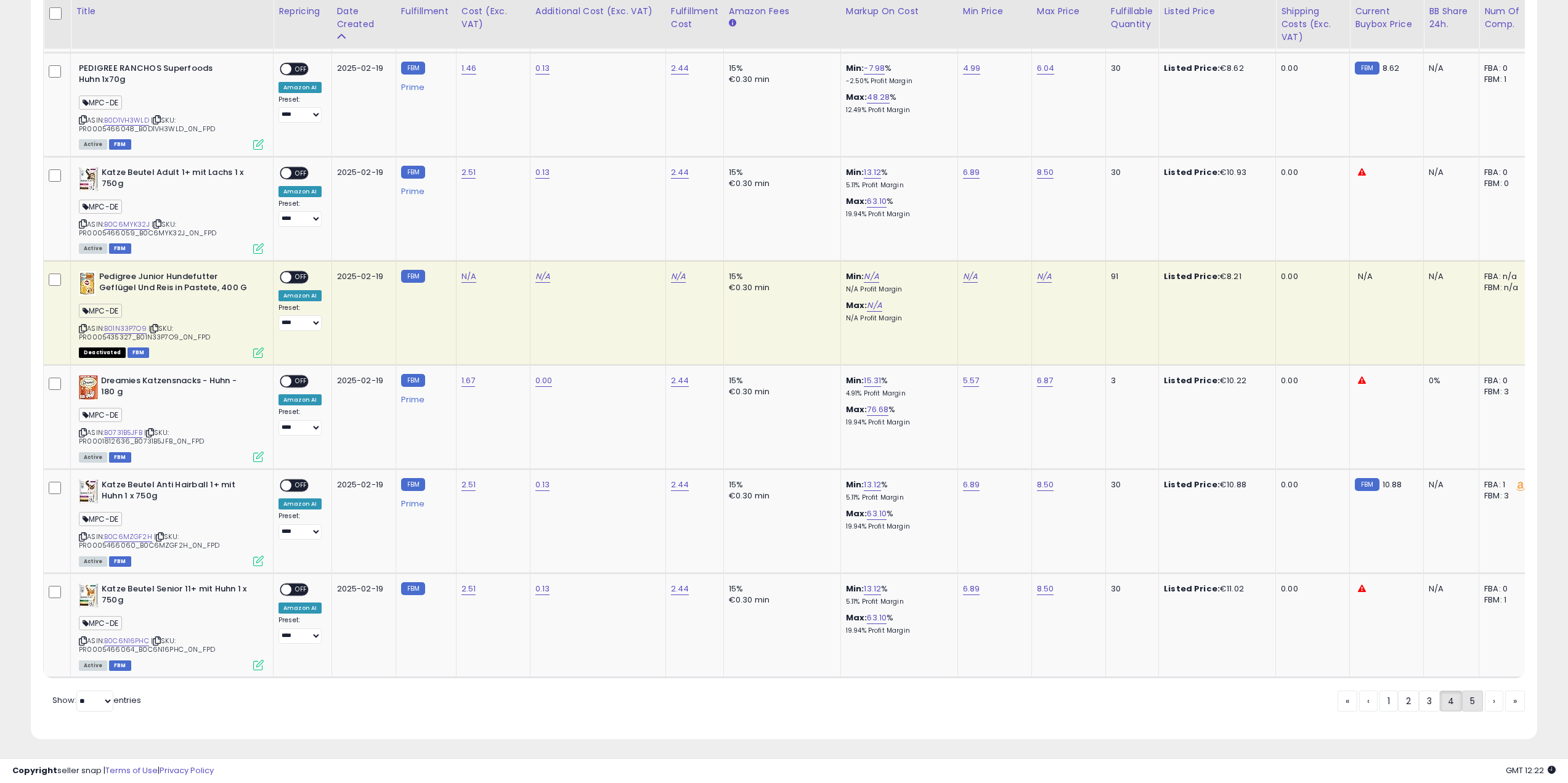 click on "5" 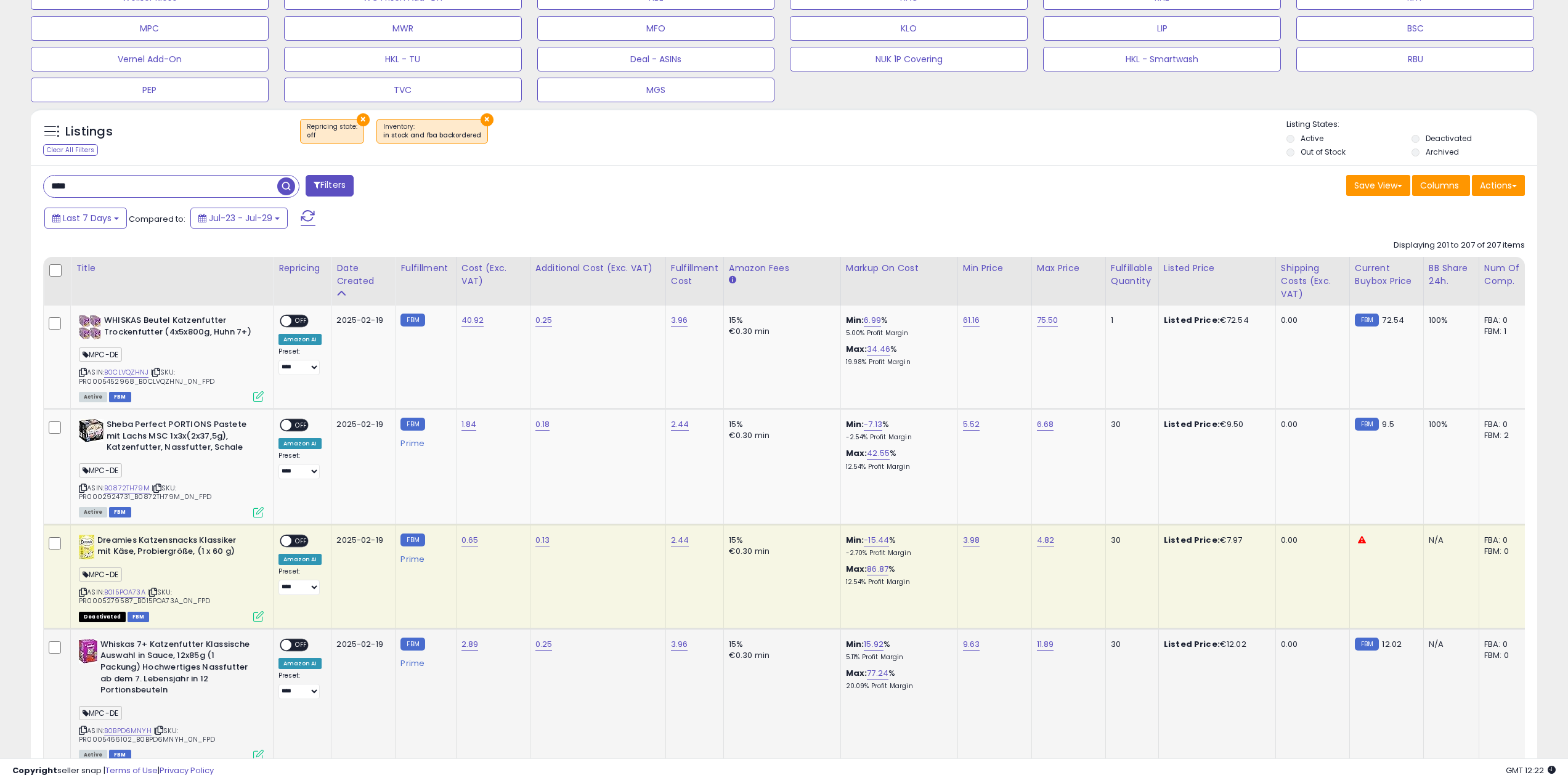 scroll, scrollTop: 711, scrollLeft: 0, axis: vertical 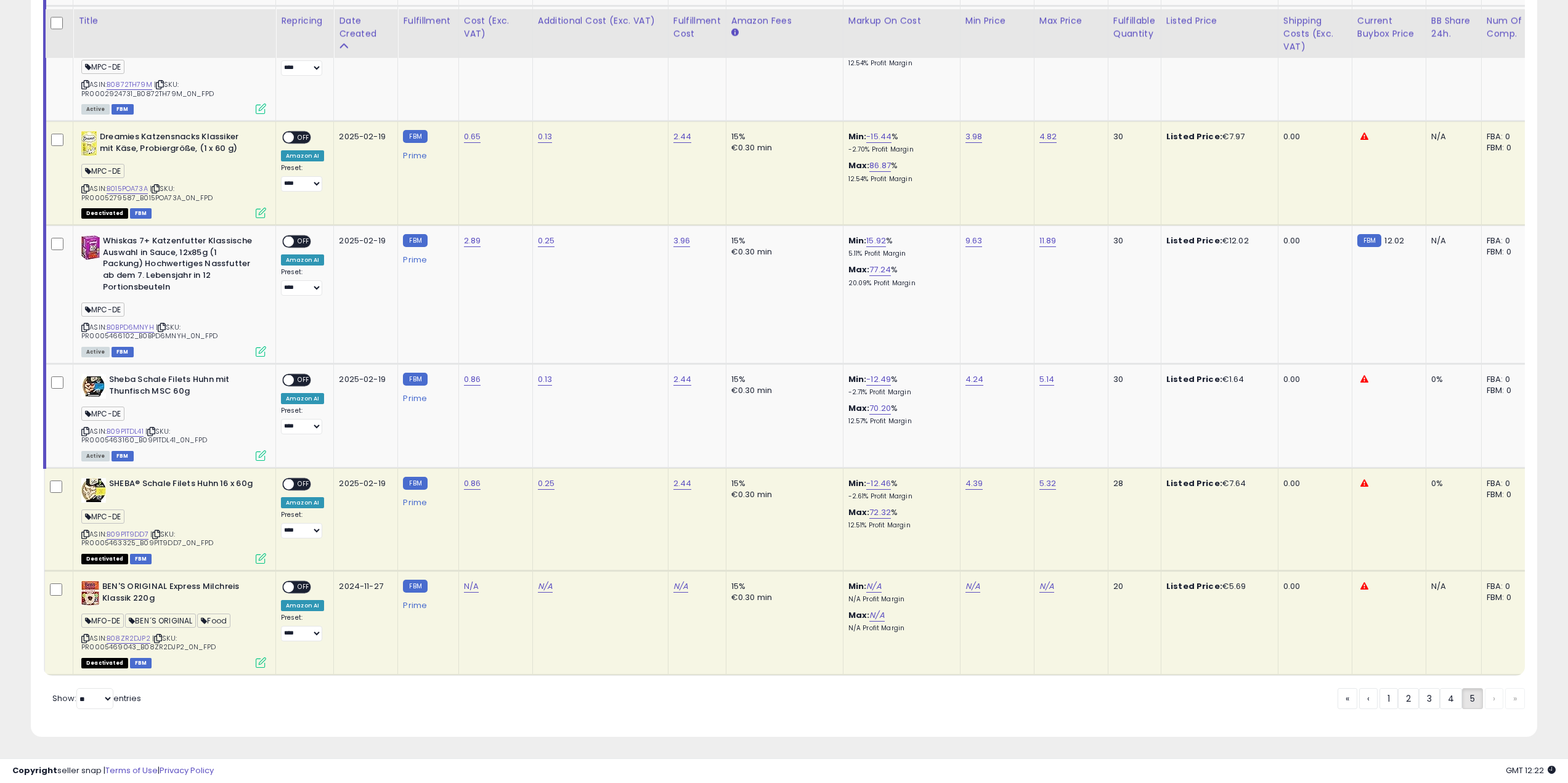 click 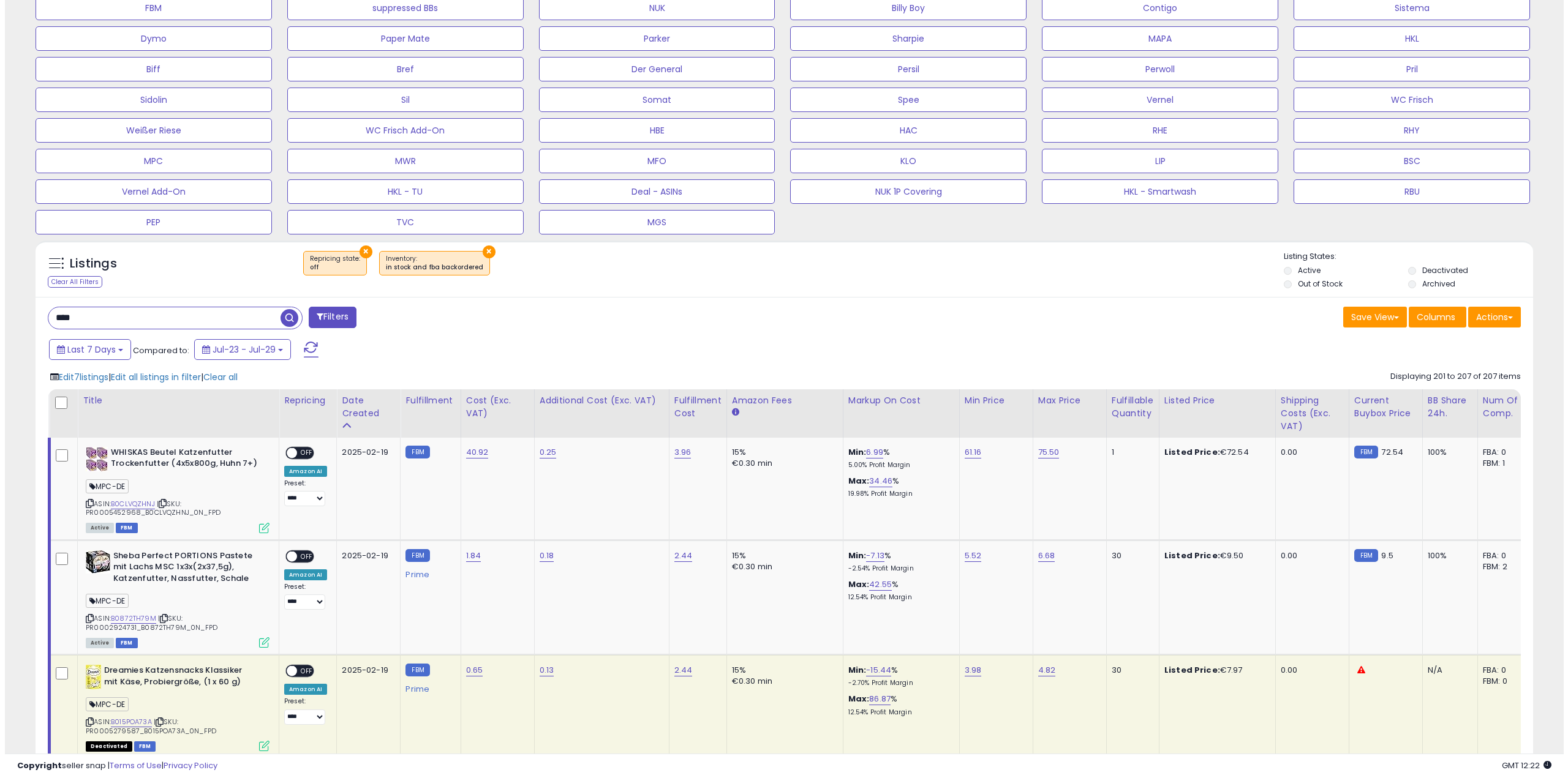 scroll, scrollTop: 260, scrollLeft: 0, axis: vertical 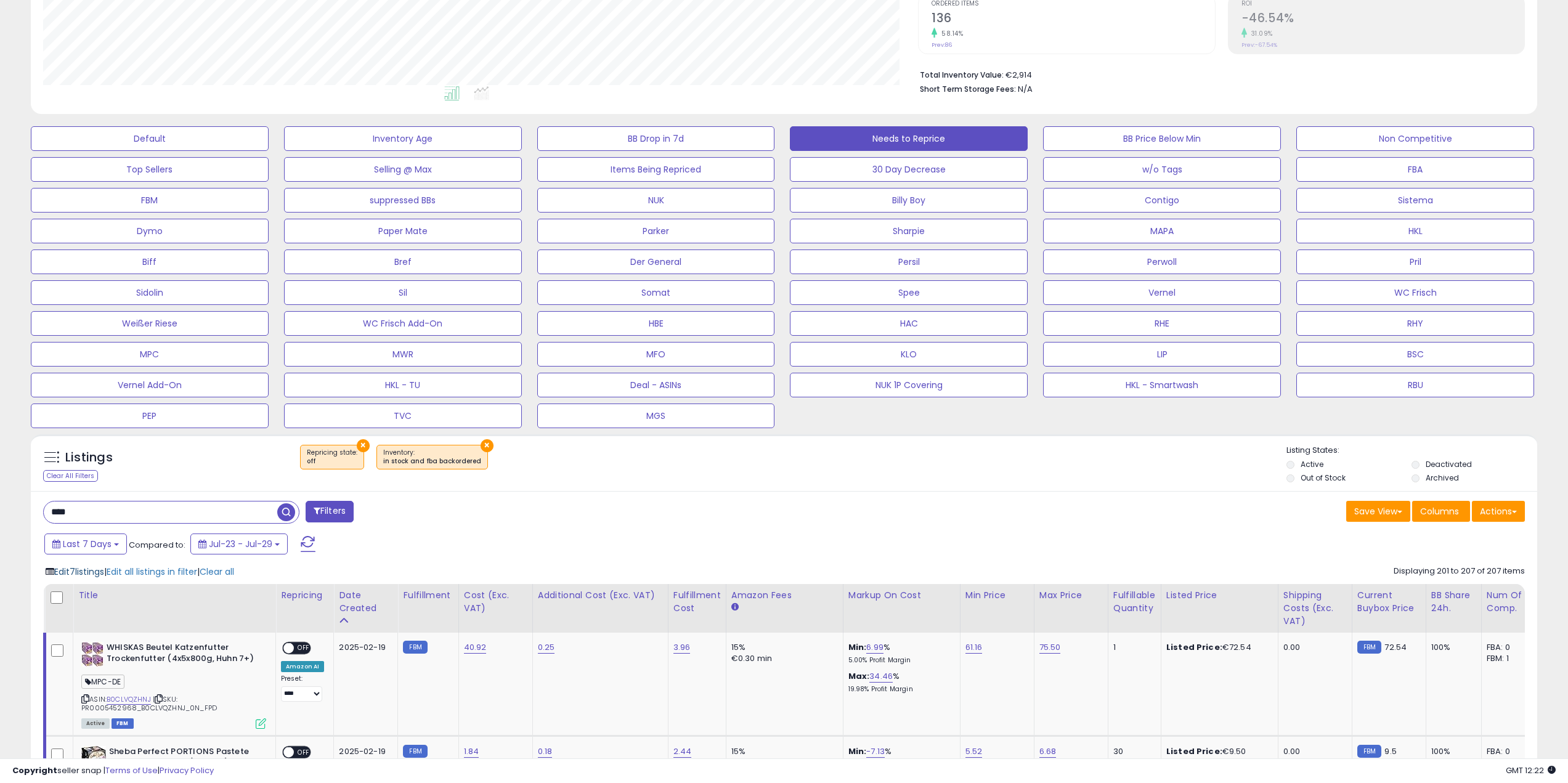 click on "Edit  7  listings" at bounding box center [79, 572] 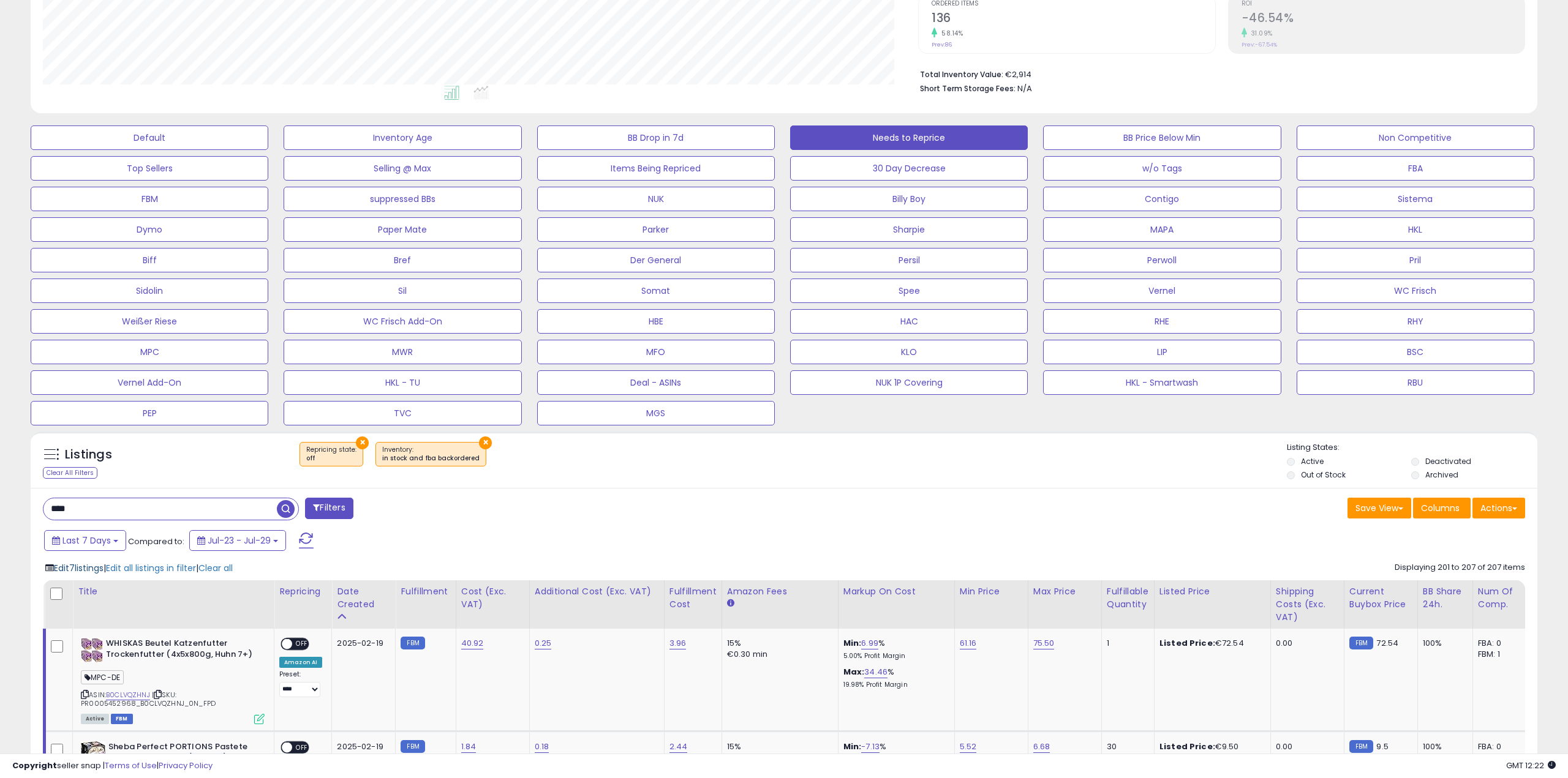 scroll, scrollTop: 611865, scrollLeft: 611625, axis: both 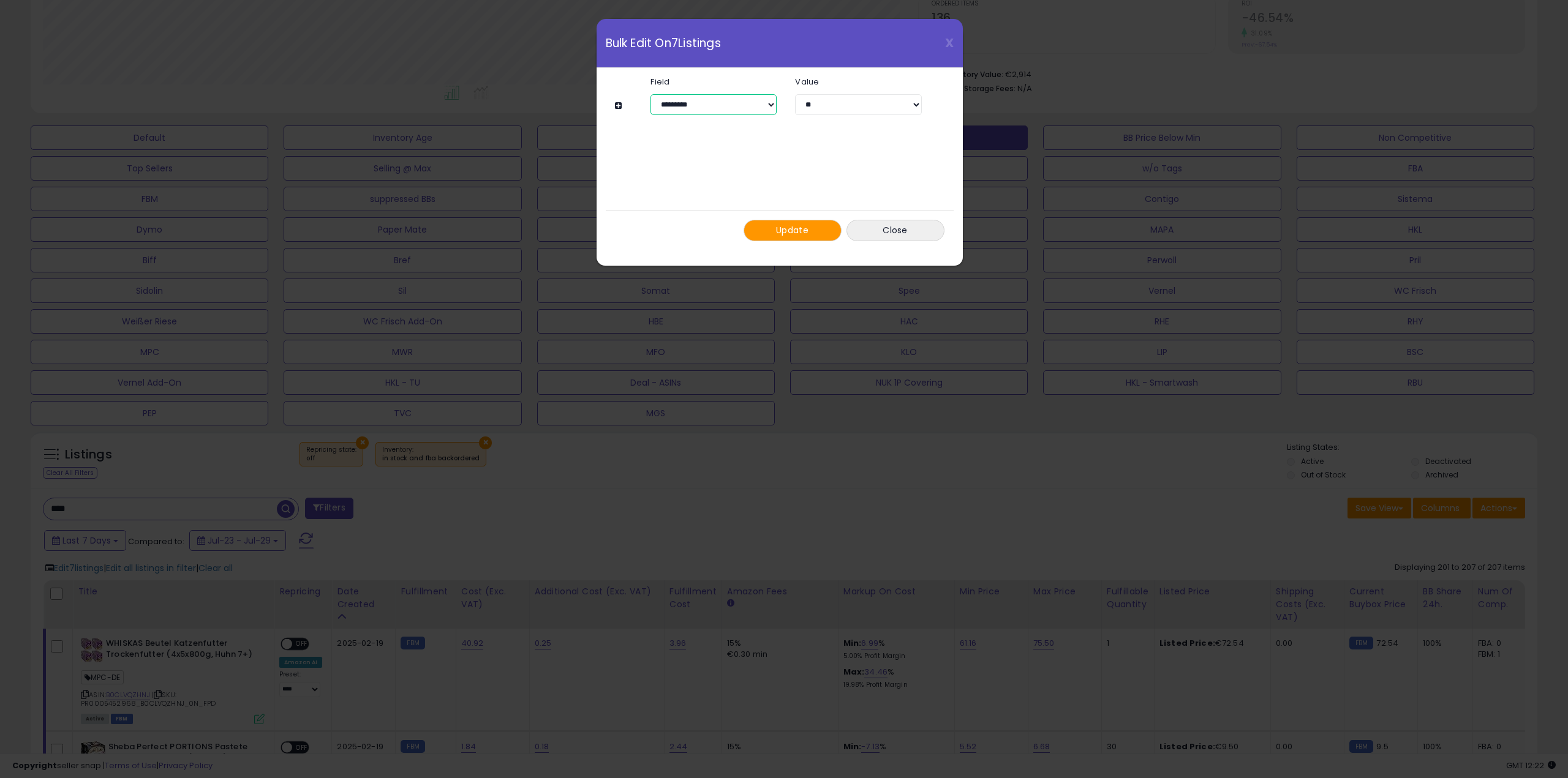 click on "**********" at bounding box center (714, 105) 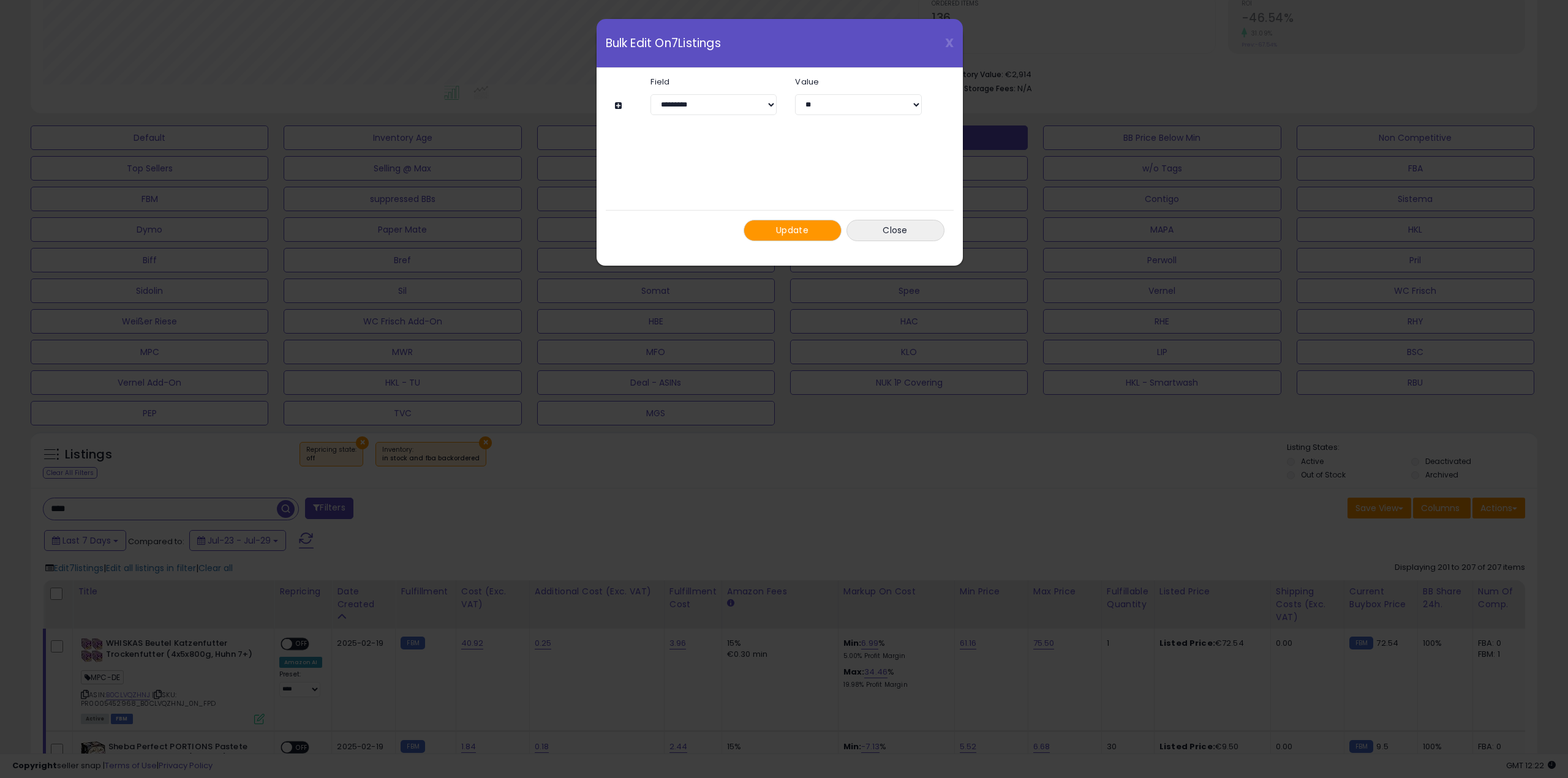 click on "**********" at bounding box center [780, 159] 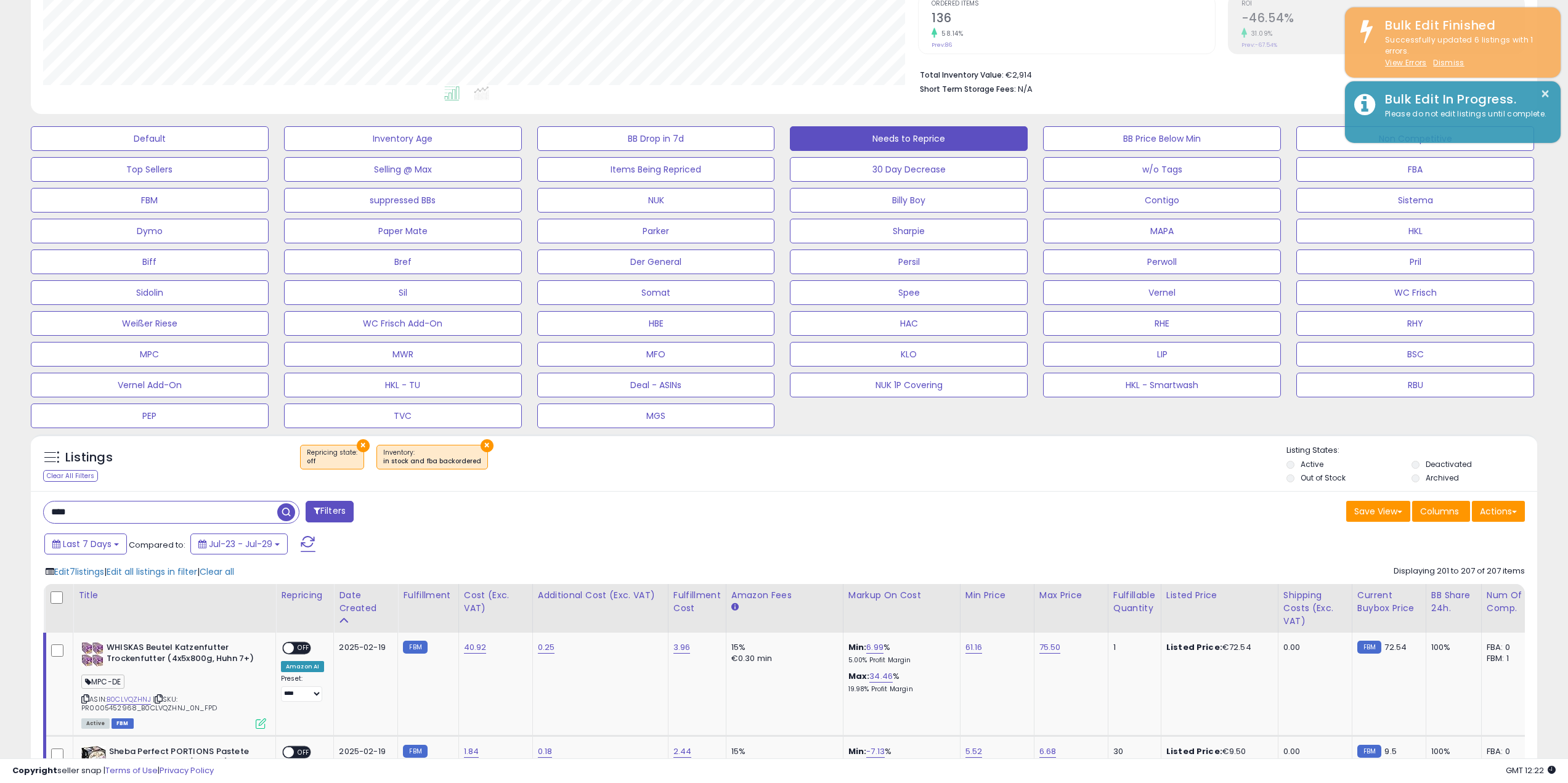 scroll, scrollTop: 253, scrollLeft: 875, axis: both 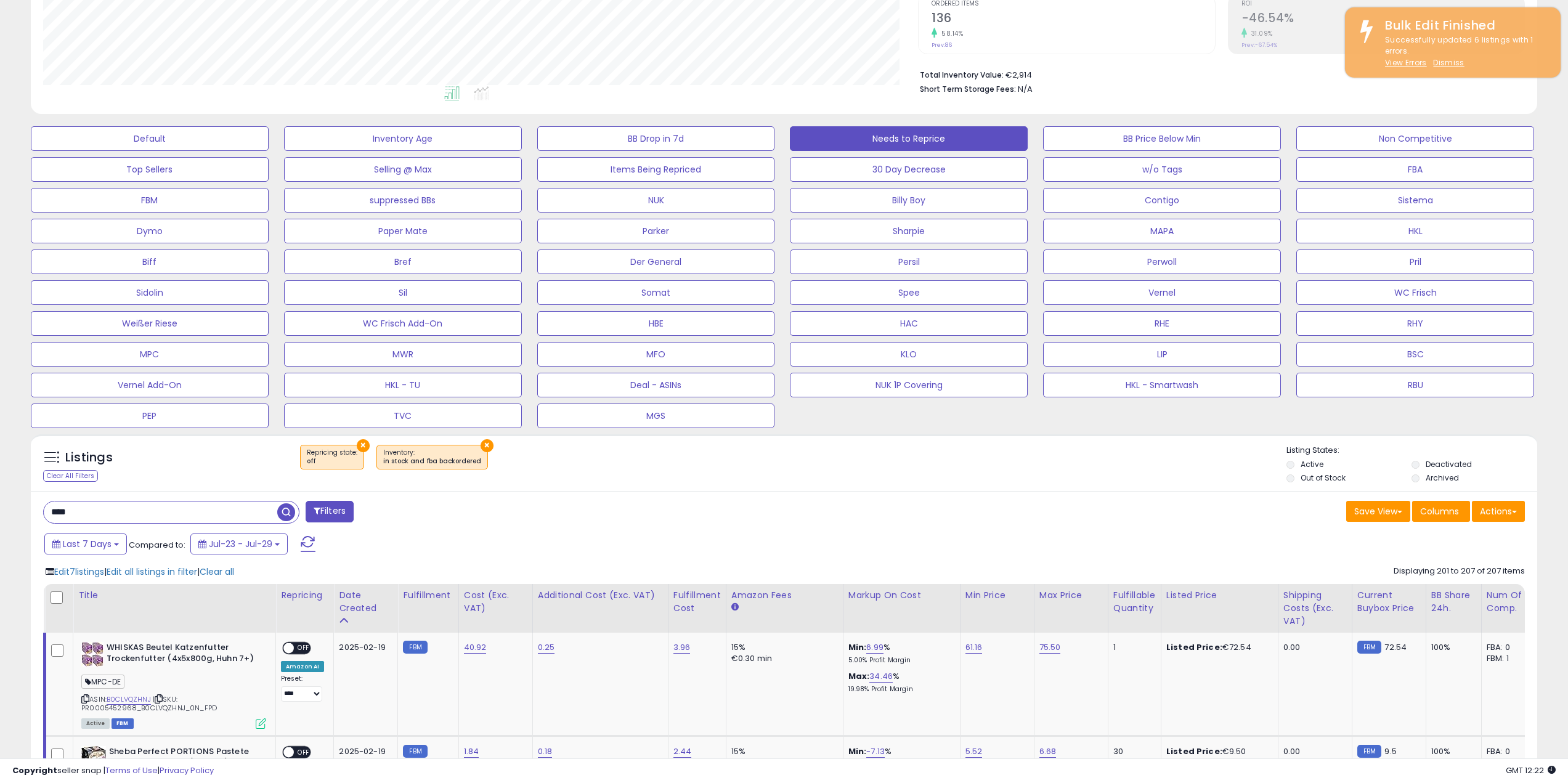 click on "****
Filters" at bounding box center [409, 513] 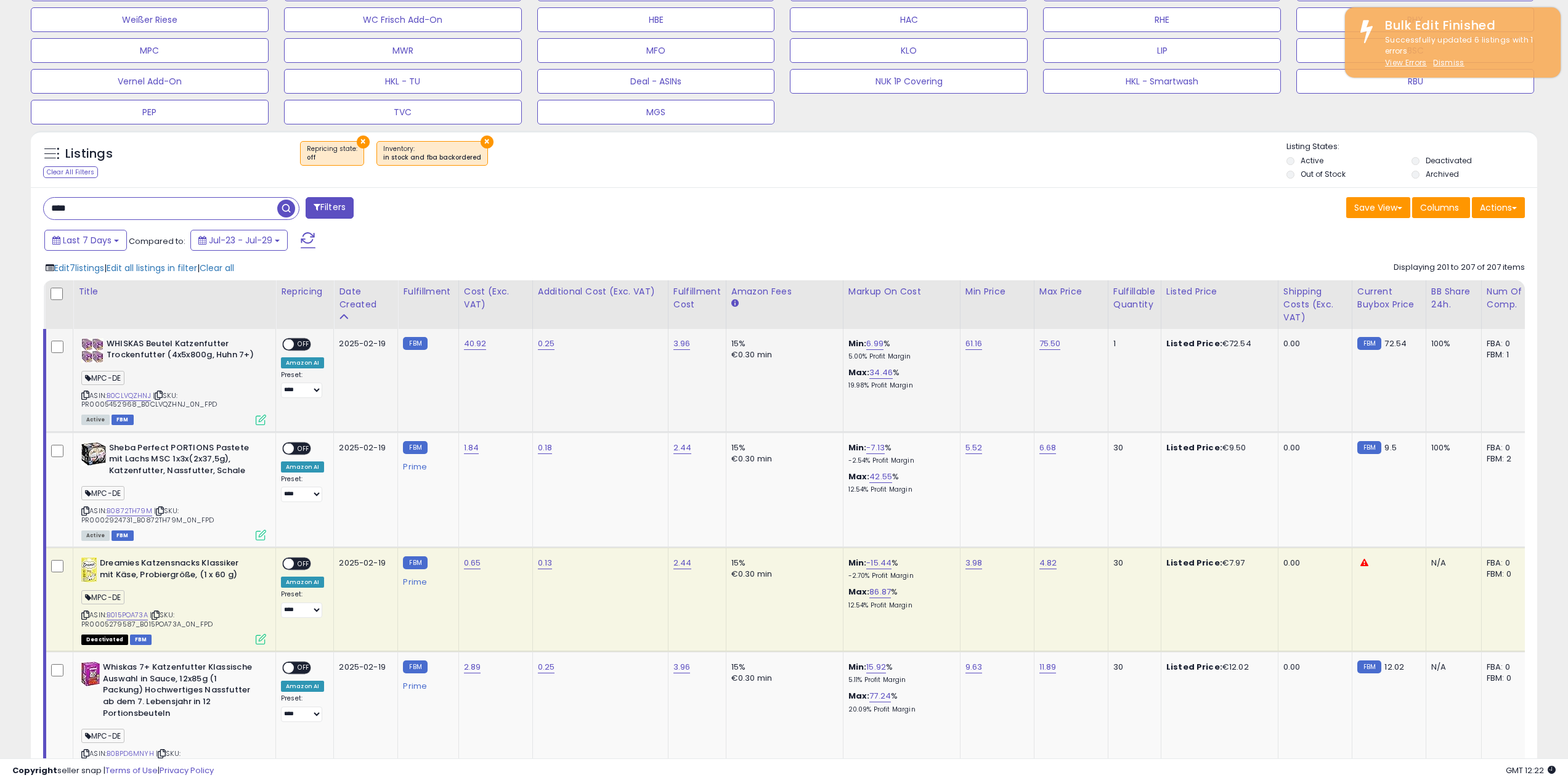 scroll, scrollTop: 570, scrollLeft: 0, axis: vertical 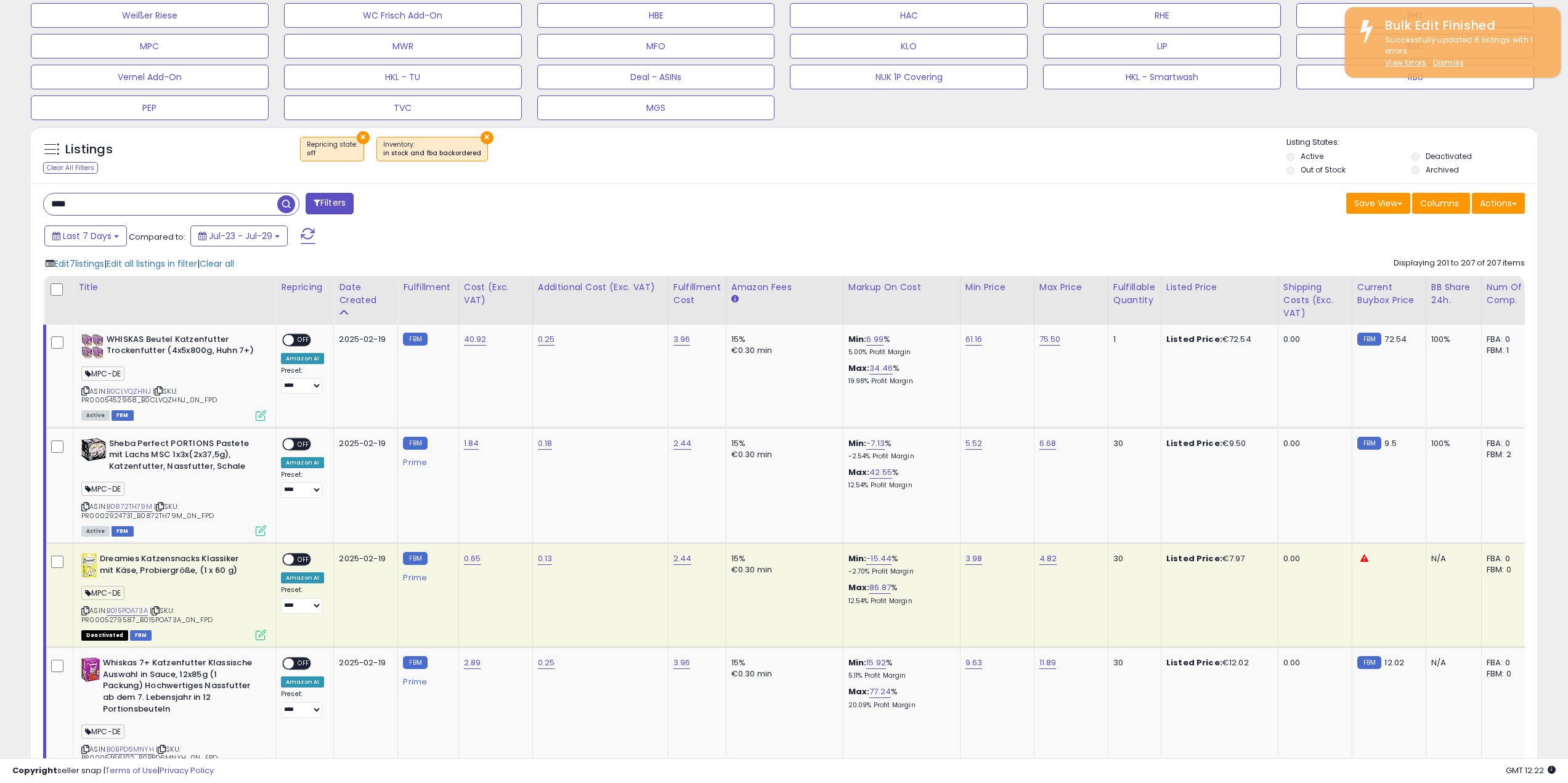 click at bounding box center (286, 204) 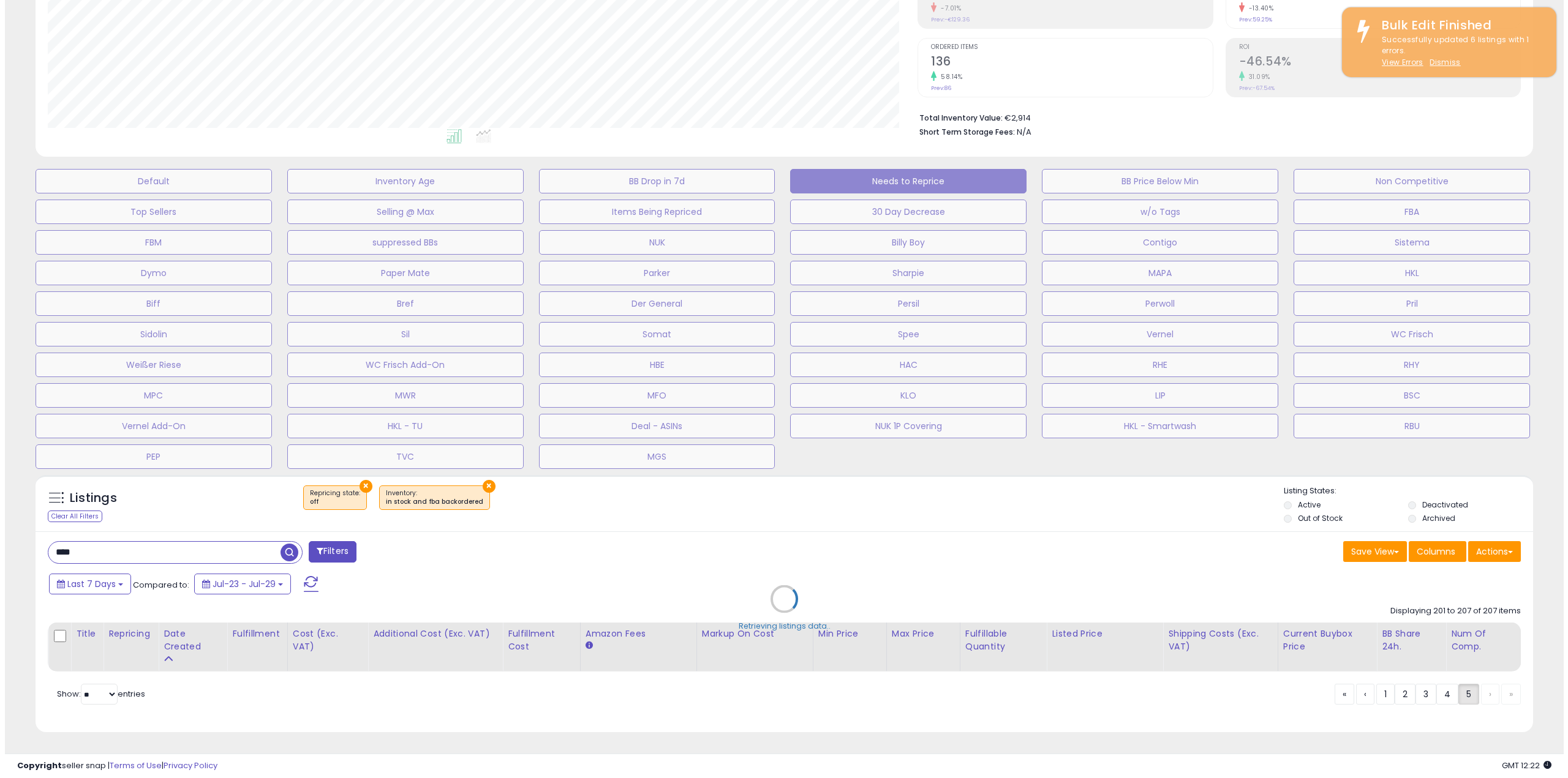 scroll, scrollTop: 217, scrollLeft: 0, axis: vertical 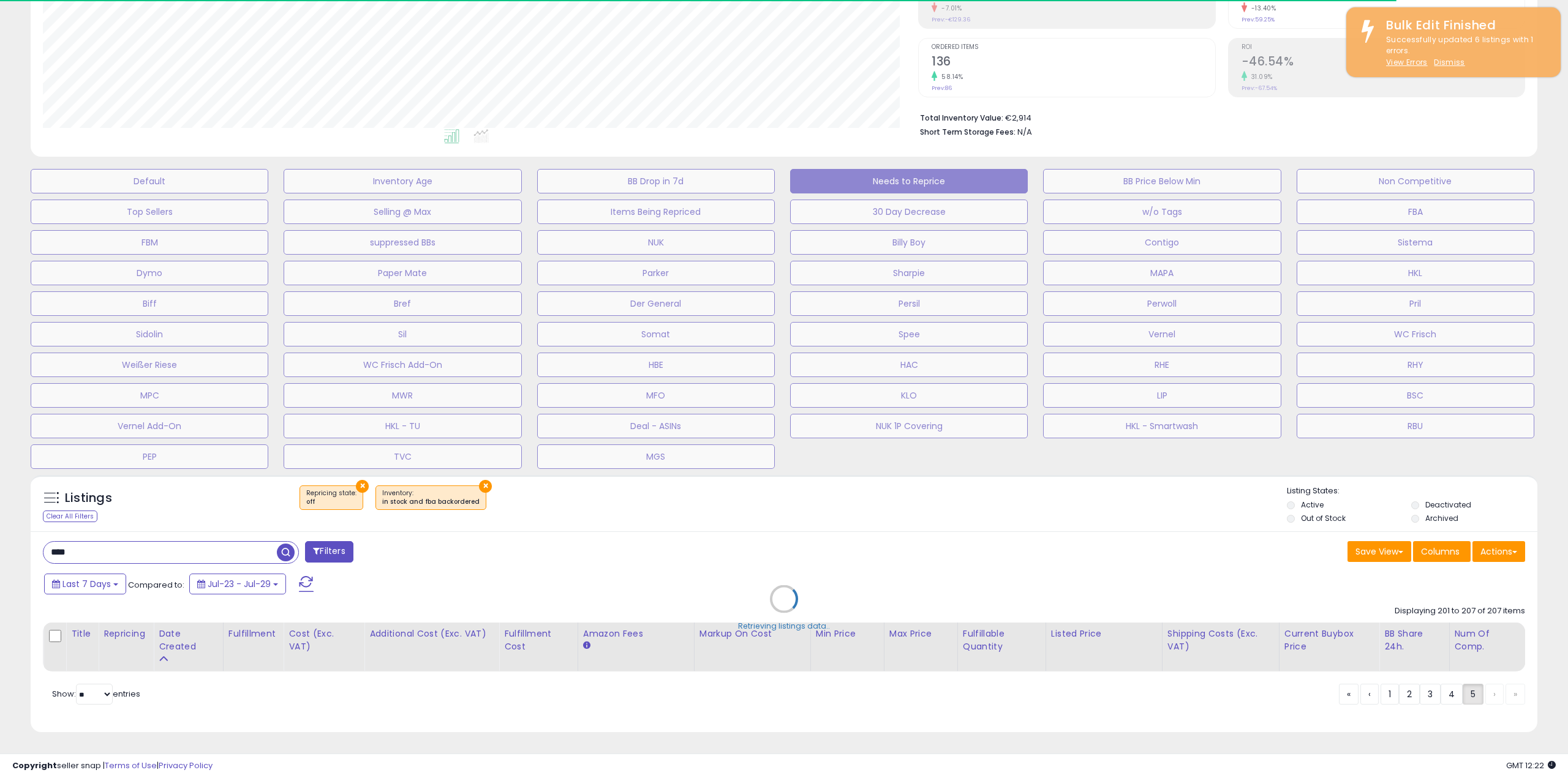 click on "Retrieving listings data.." at bounding box center (784, 608) 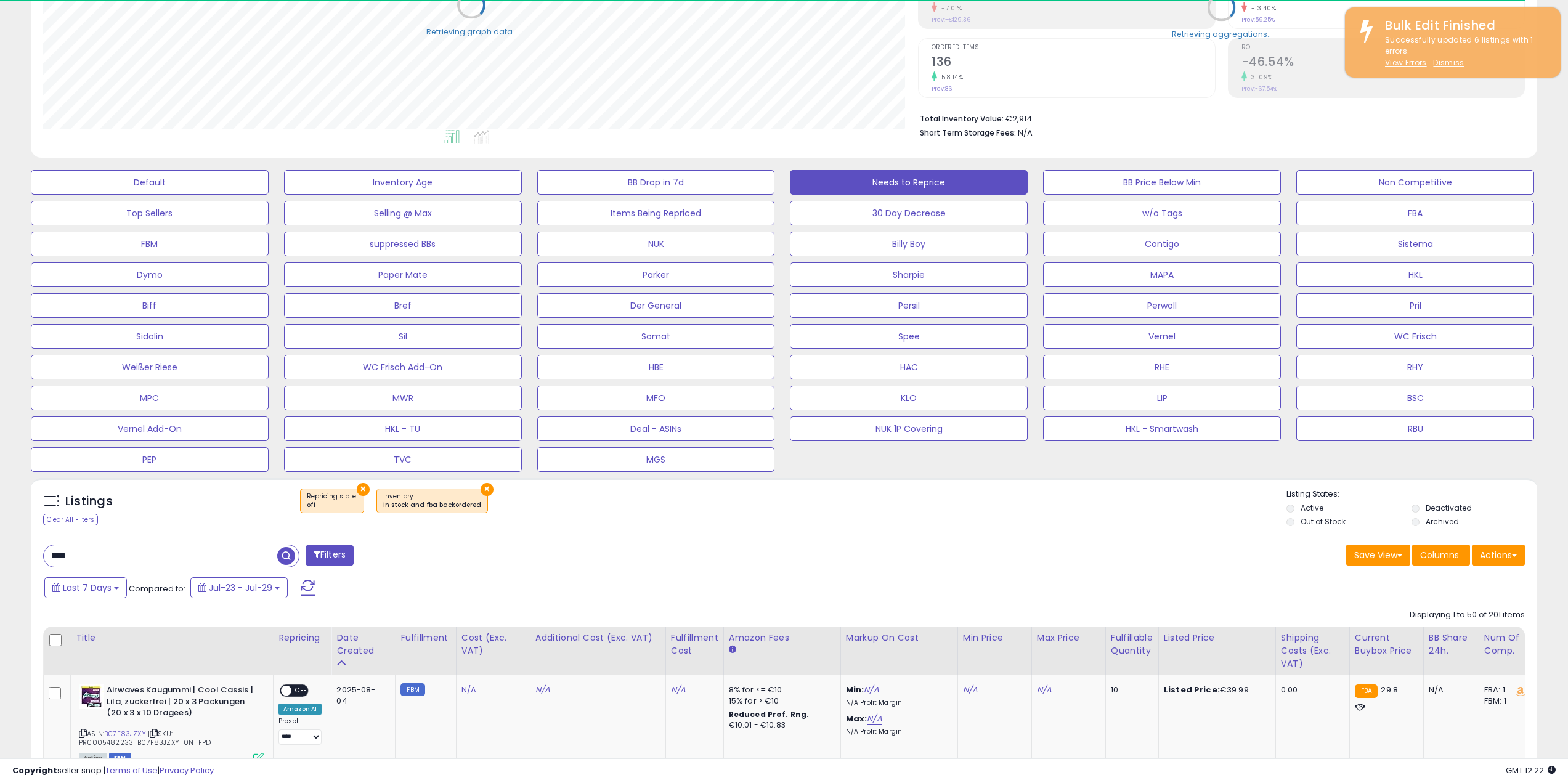 scroll, scrollTop: 253, scrollLeft: 875, axis: both 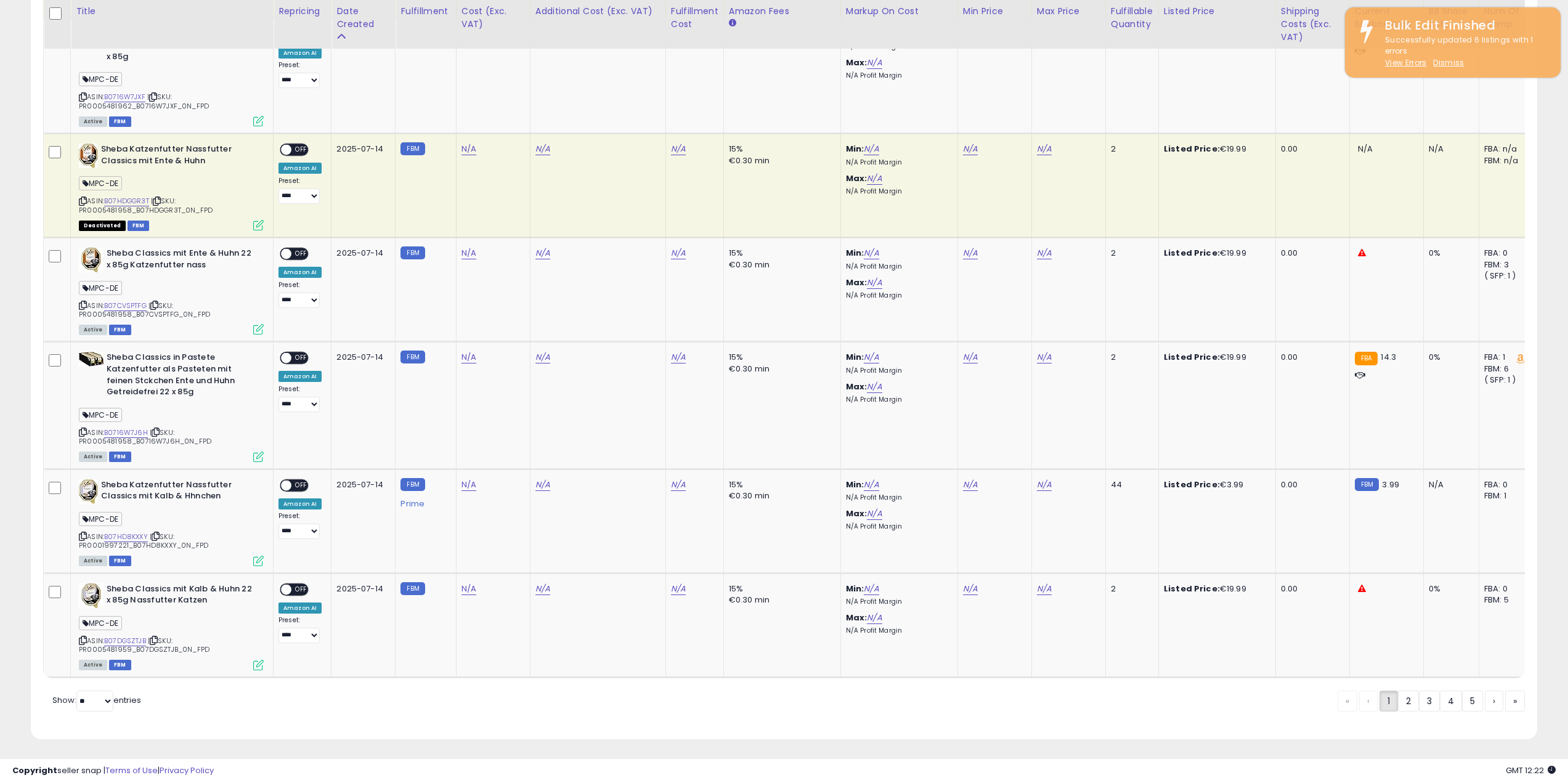click on "3" 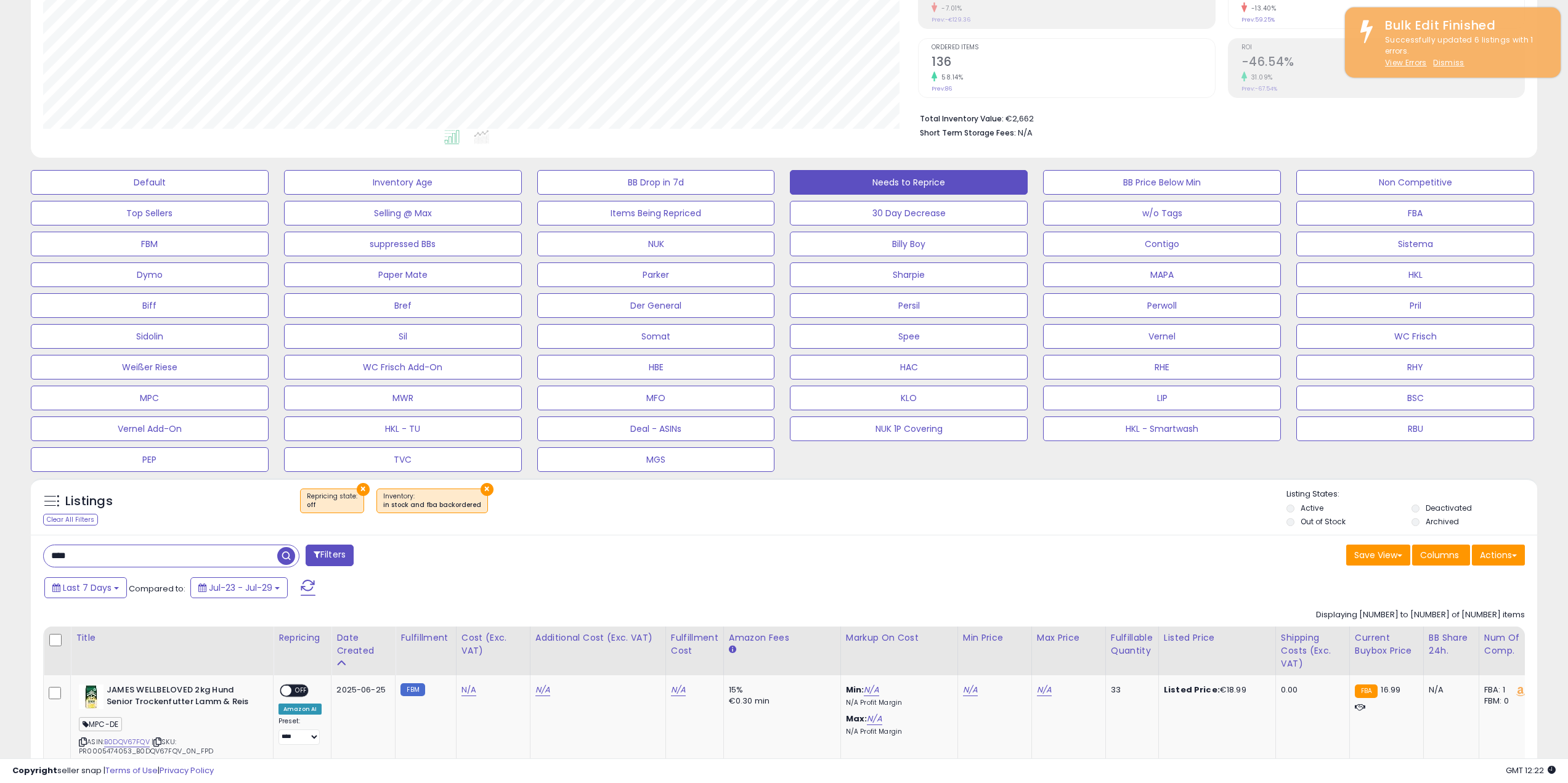 scroll, scrollTop: 526, scrollLeft: 0, axis: vertical 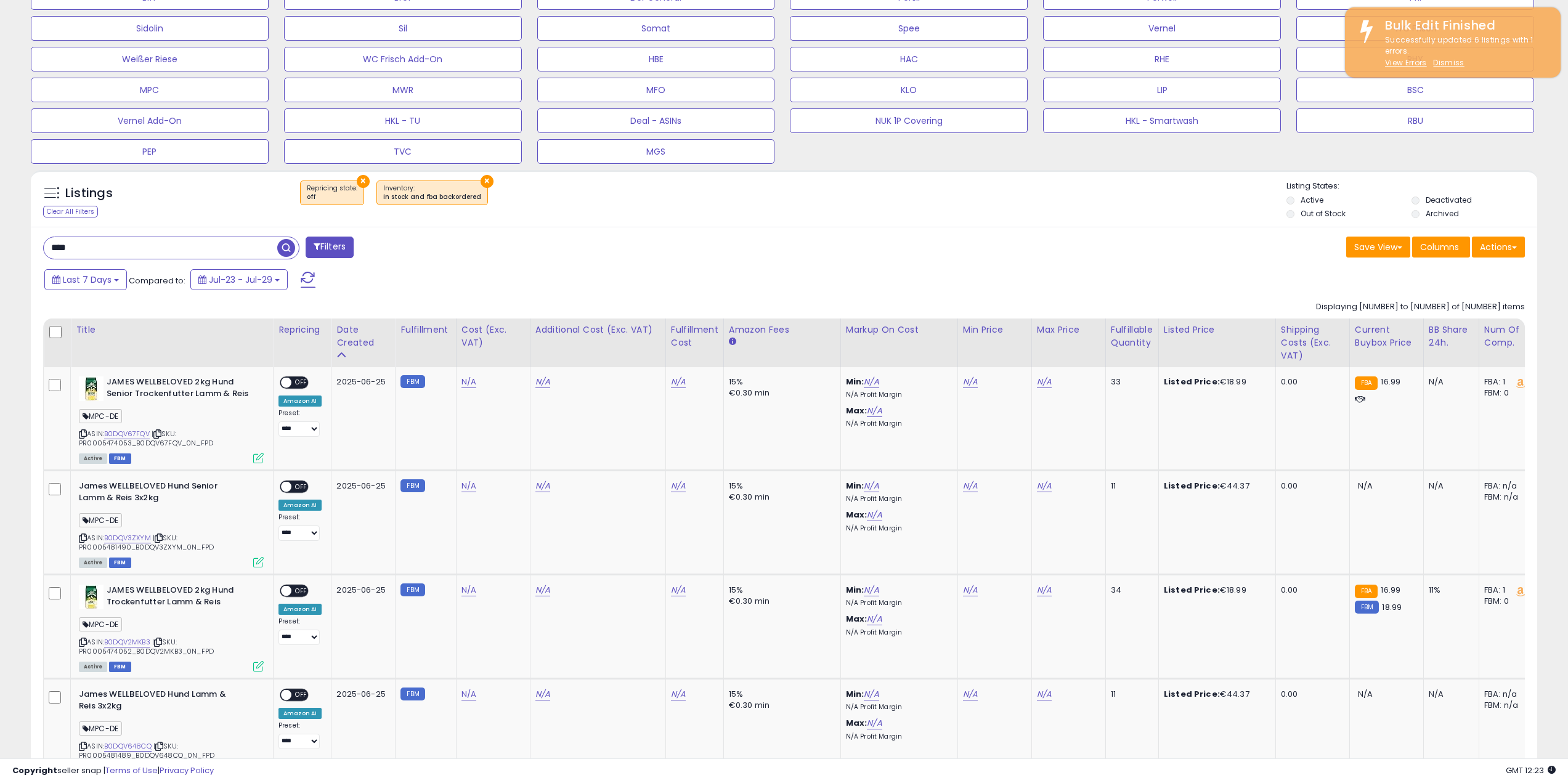 click on "Last 7 Days
Compared to:
Jul-23 - Jul-29" at bounding box center [597, 281] 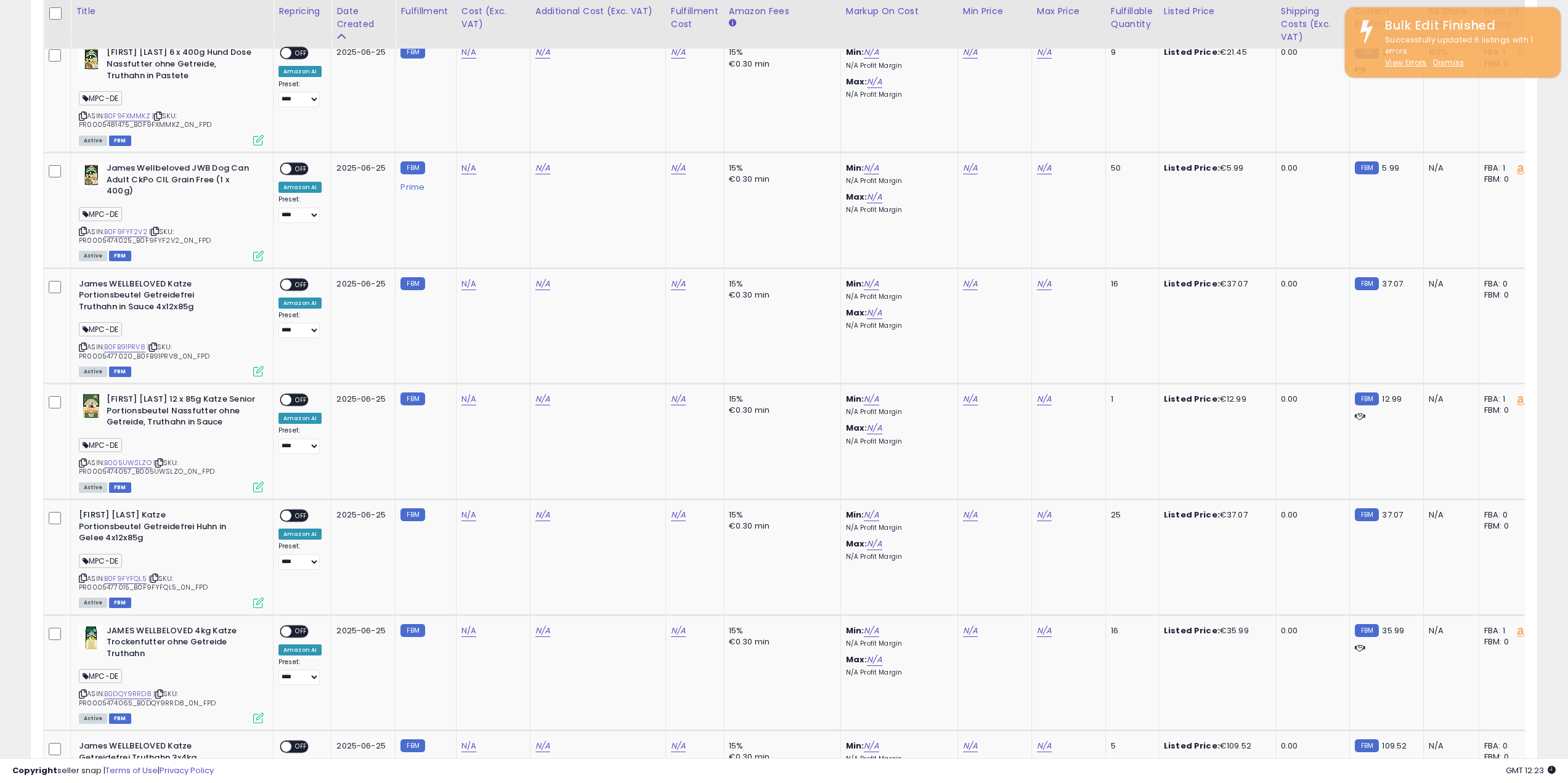 scroll, scrollTop: 5755, scrollLeft: 0, axis: vertical 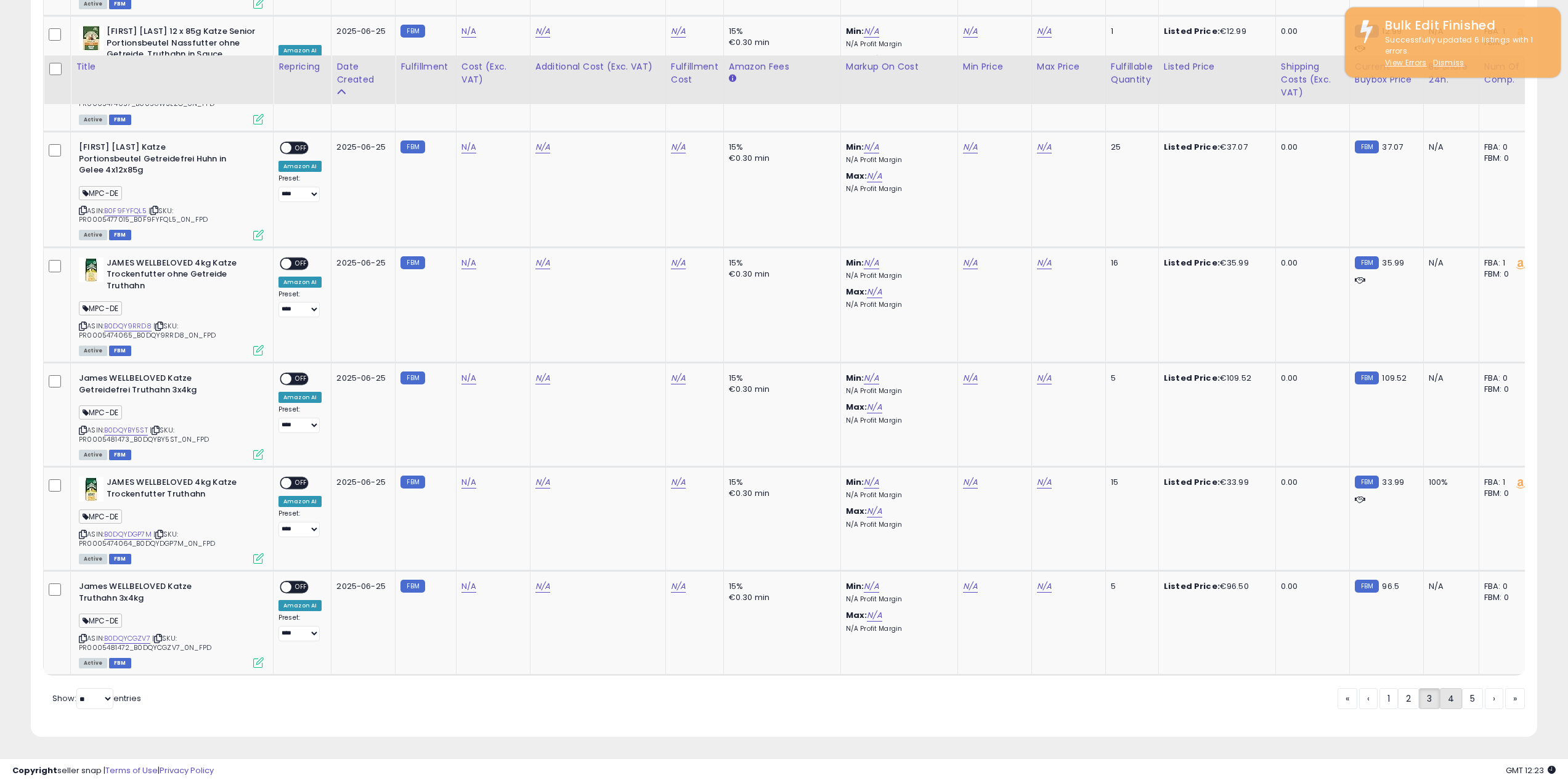 click on "4" 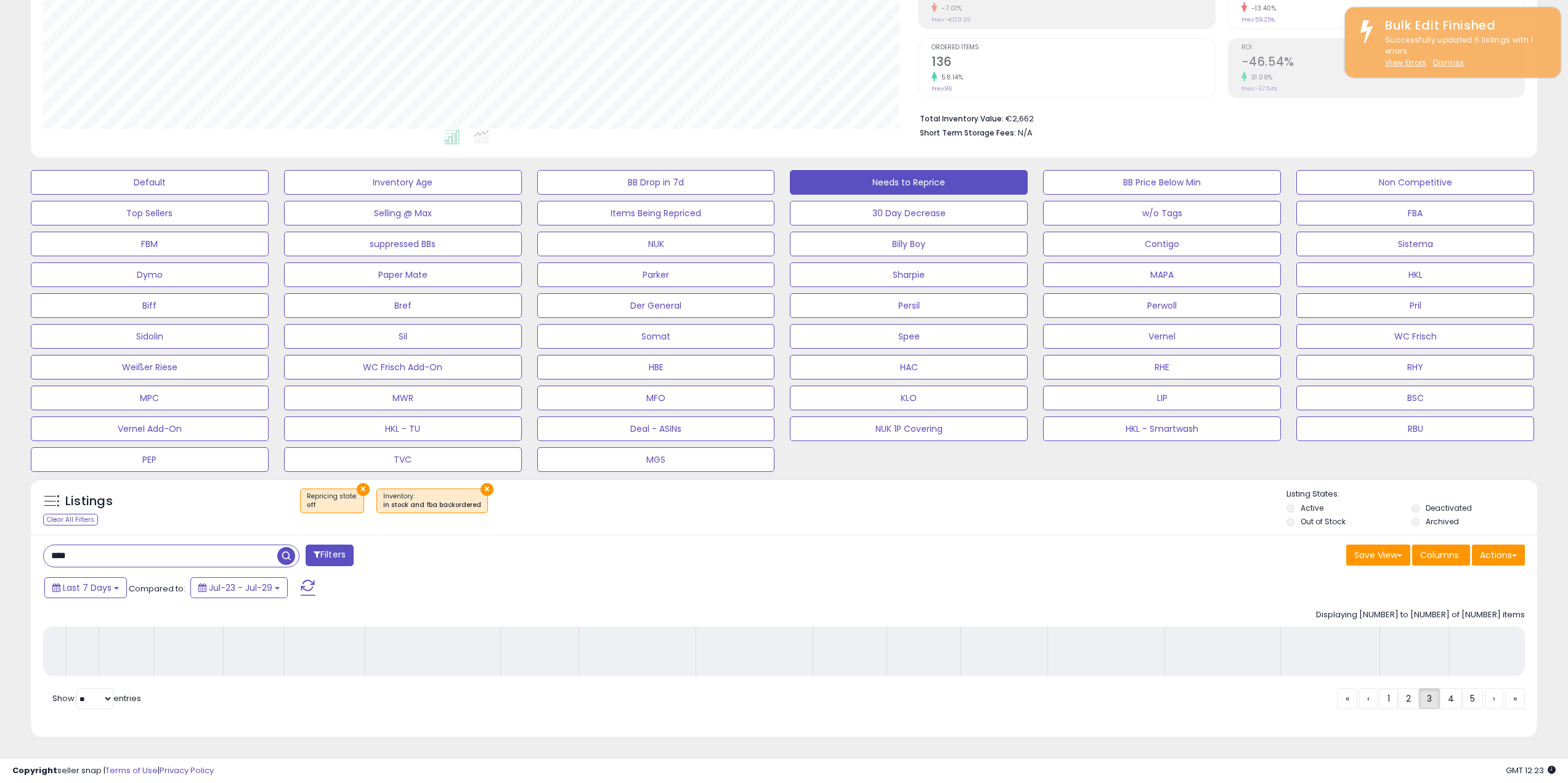 scroll, scrollTop: 218, scrollLeft: 0, axis: vertical 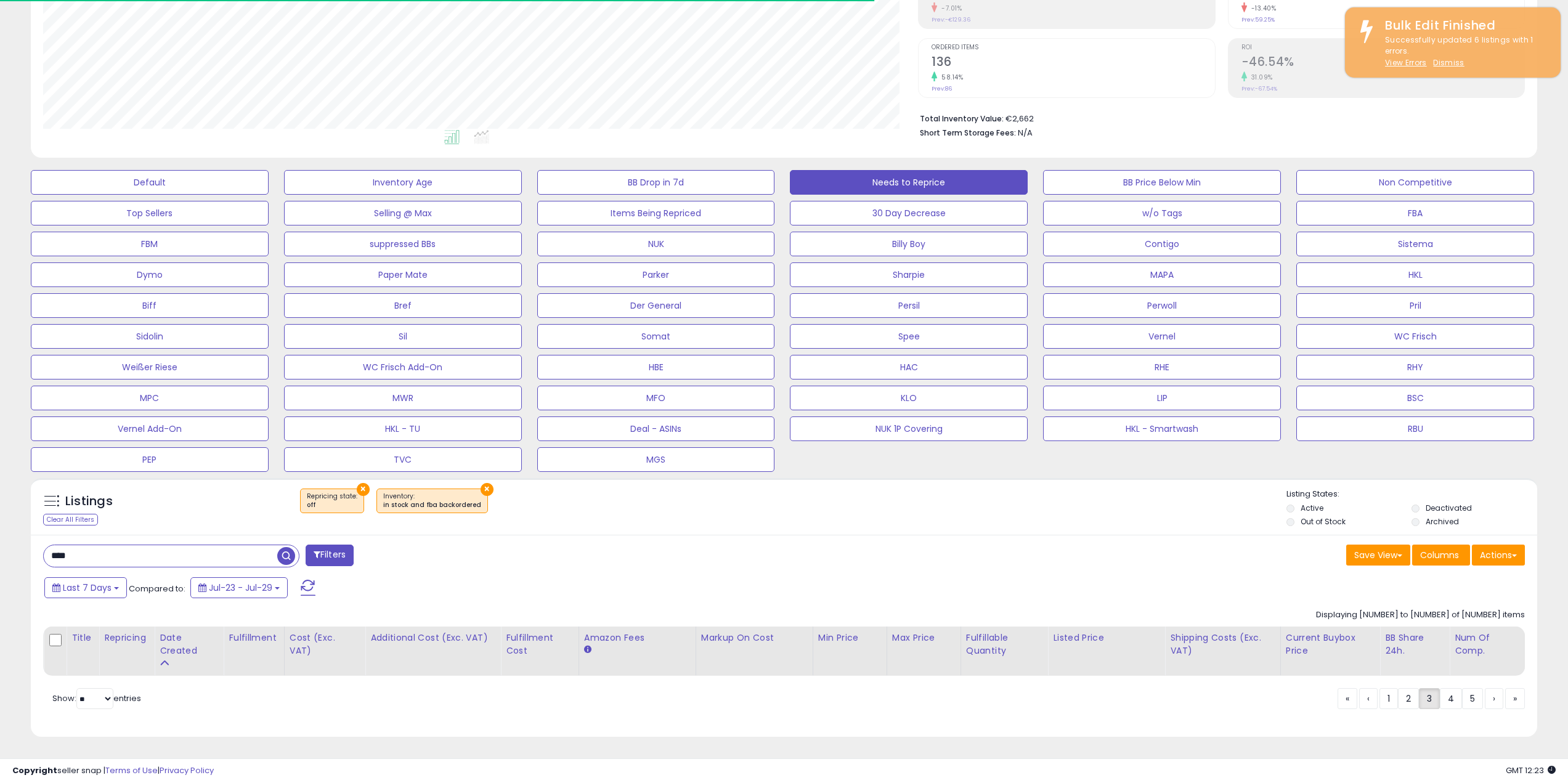 click on "Last 7 Days
Compared to:
Jul-23 - Jul-29" at bounding box center [597, 589] 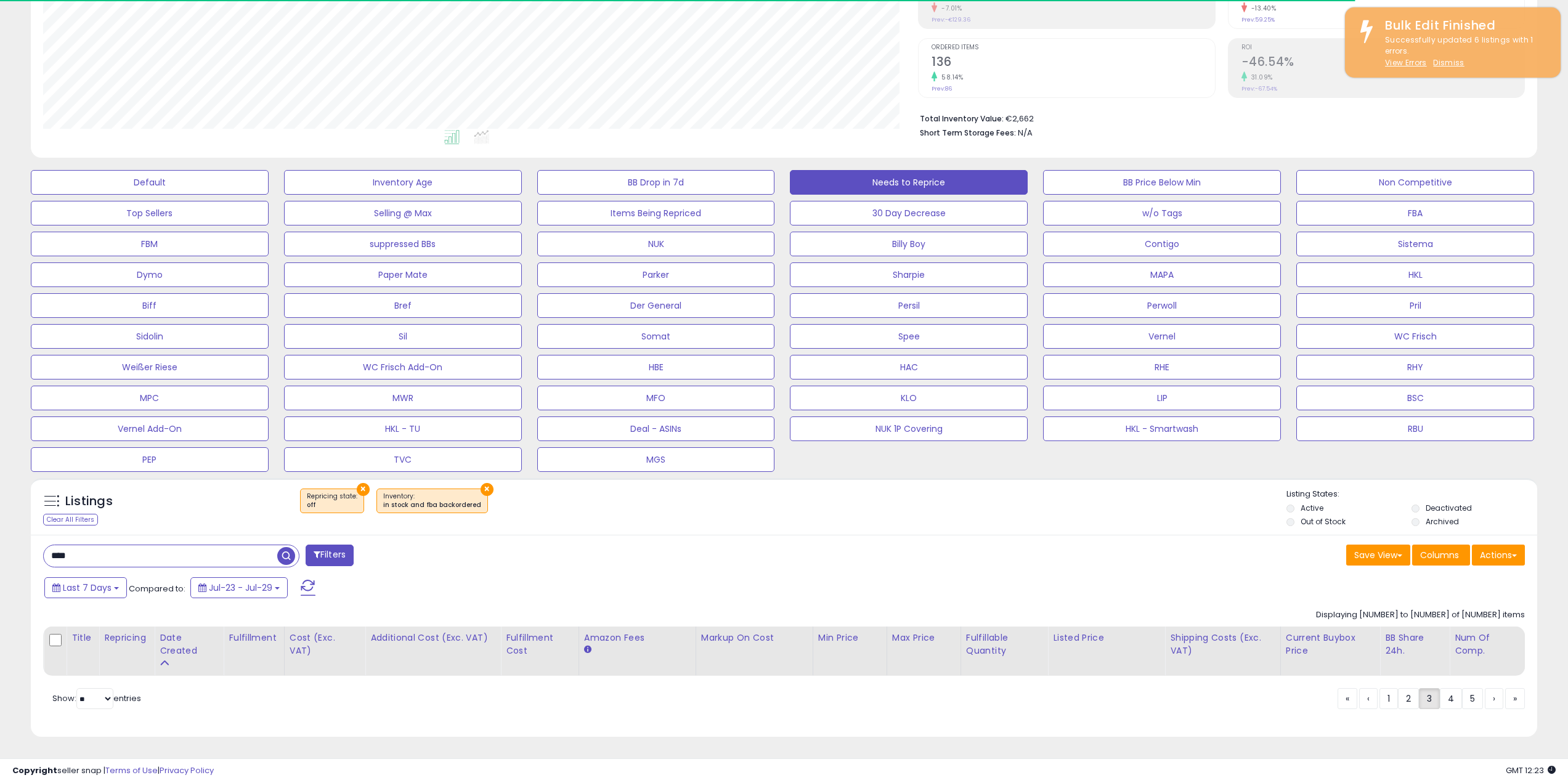 click on "×
Repricing state :
off
× Inventory" at bounding box center (786, 506) 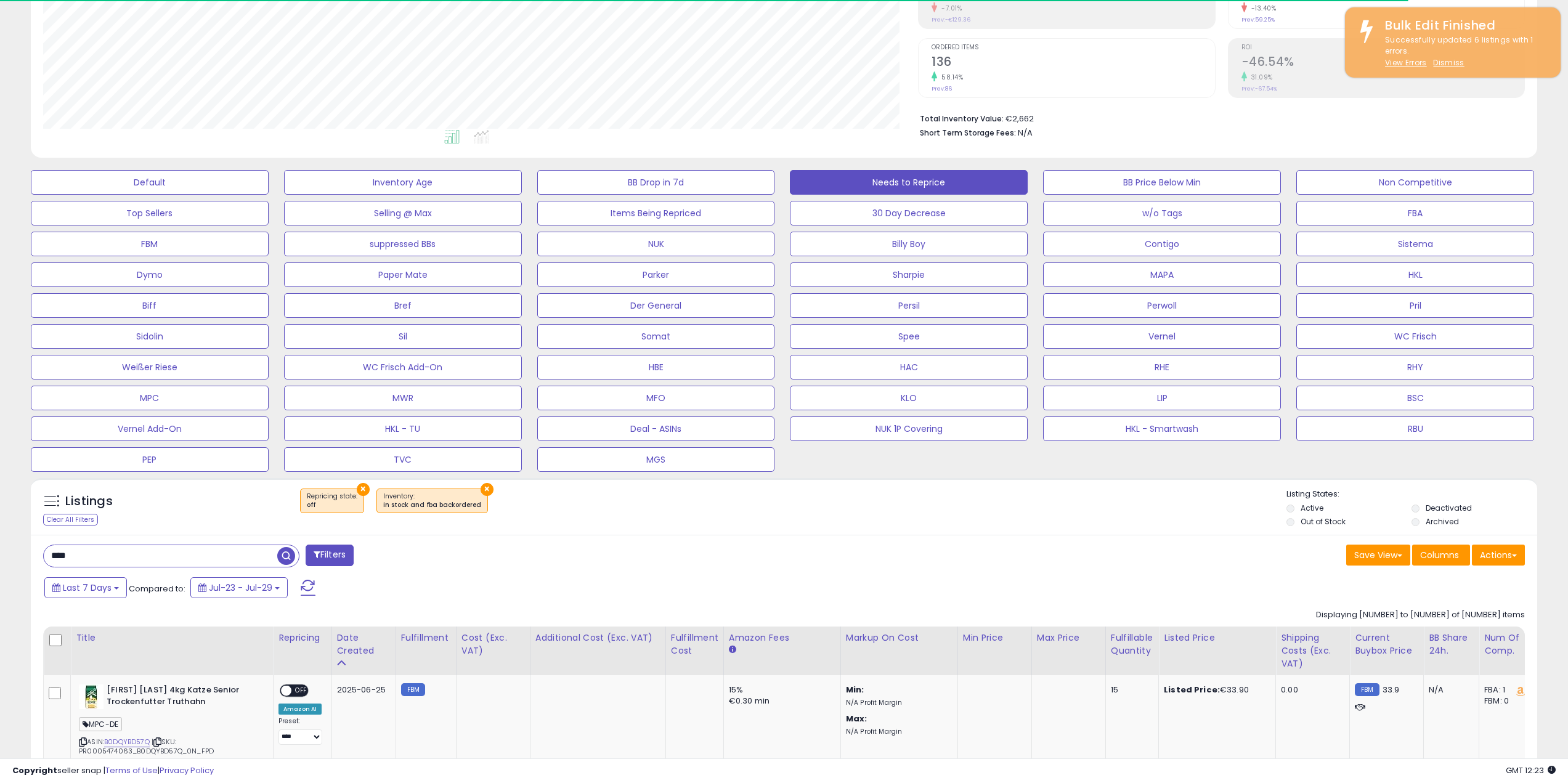 click on "×
Repricing state :
off
× Inventory" at bounding box center (786, 506) 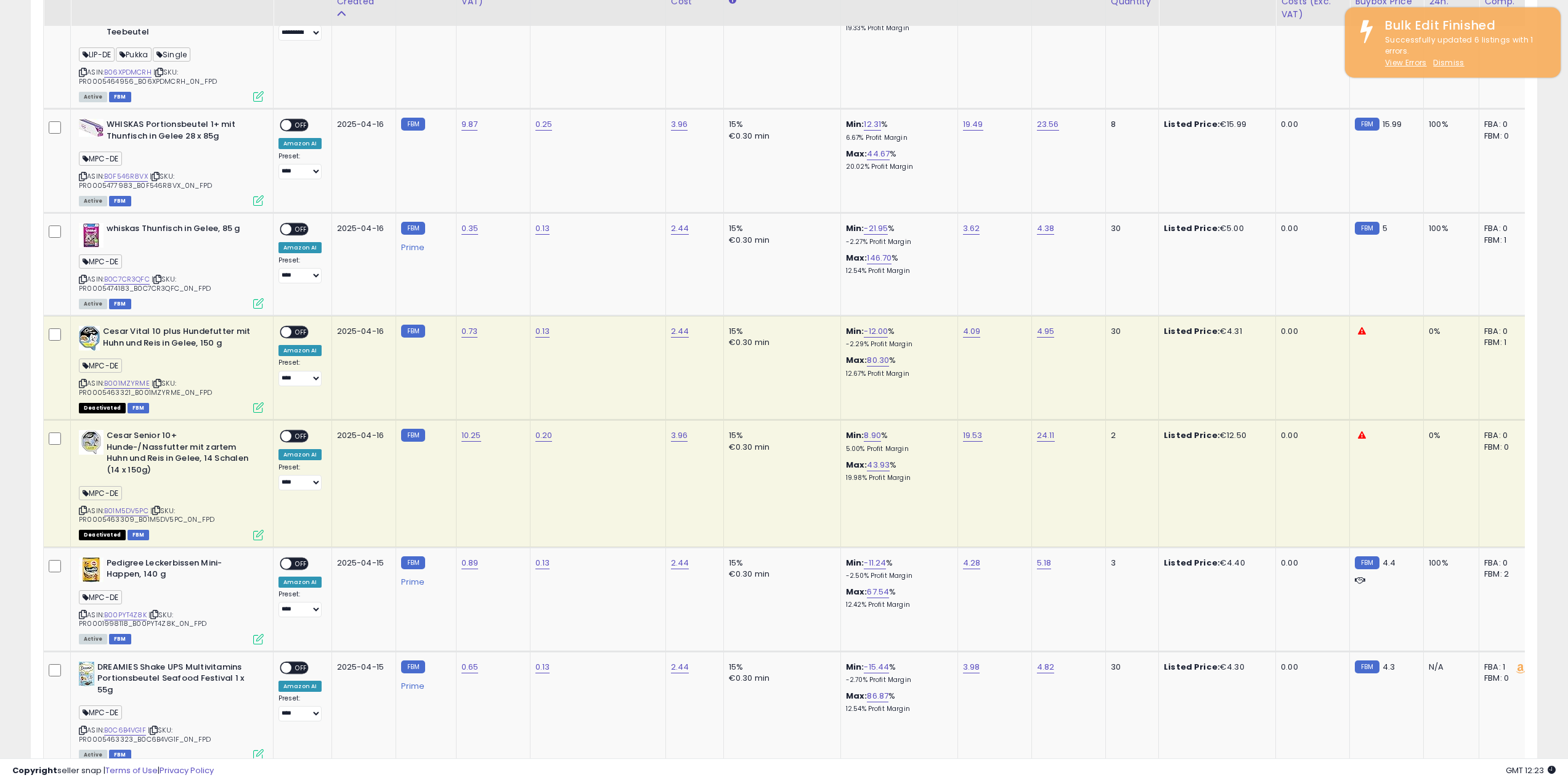 scroll, scrollTop: 2128, scrollLeft: 0, axis: vertical 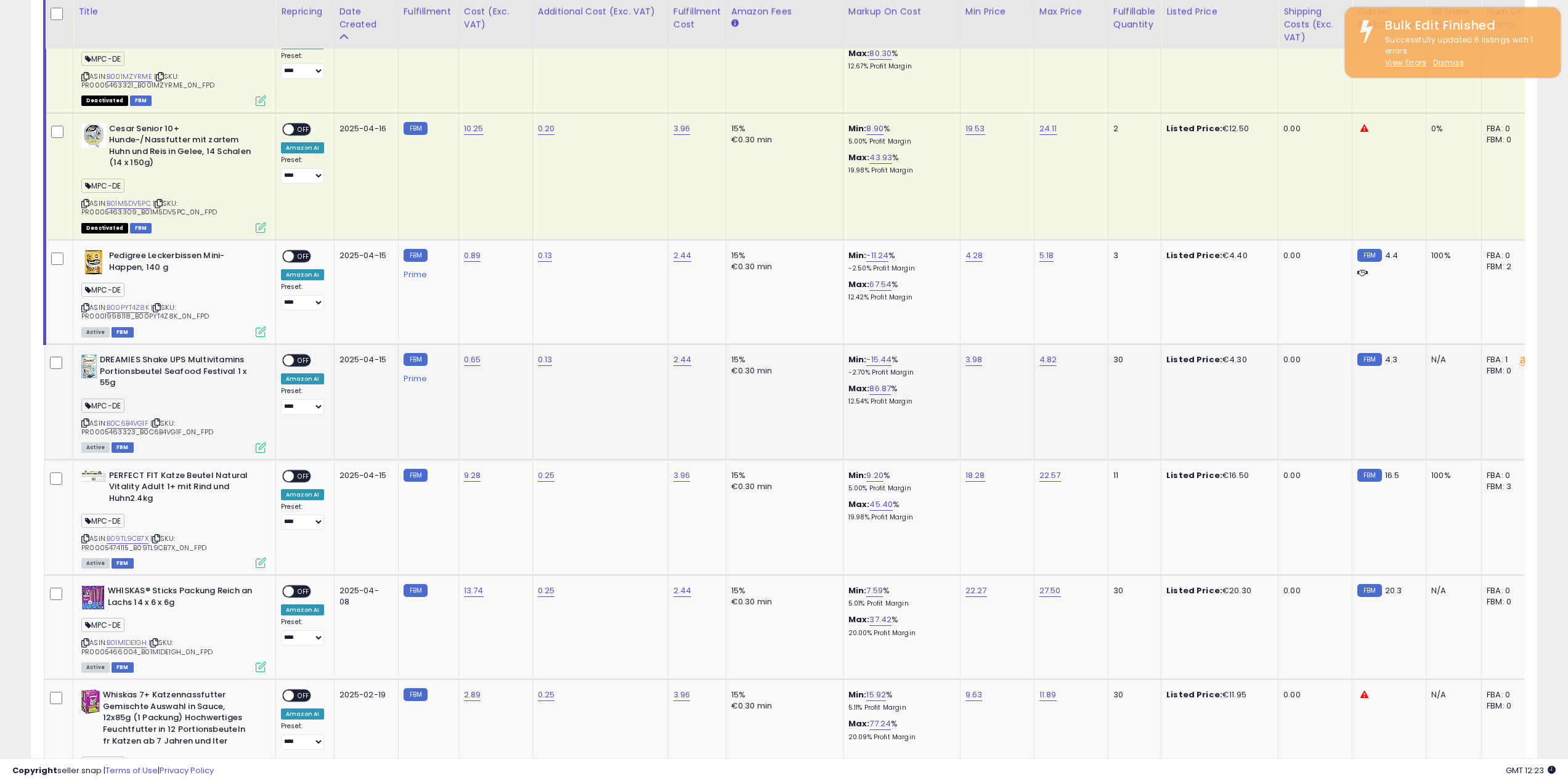 click 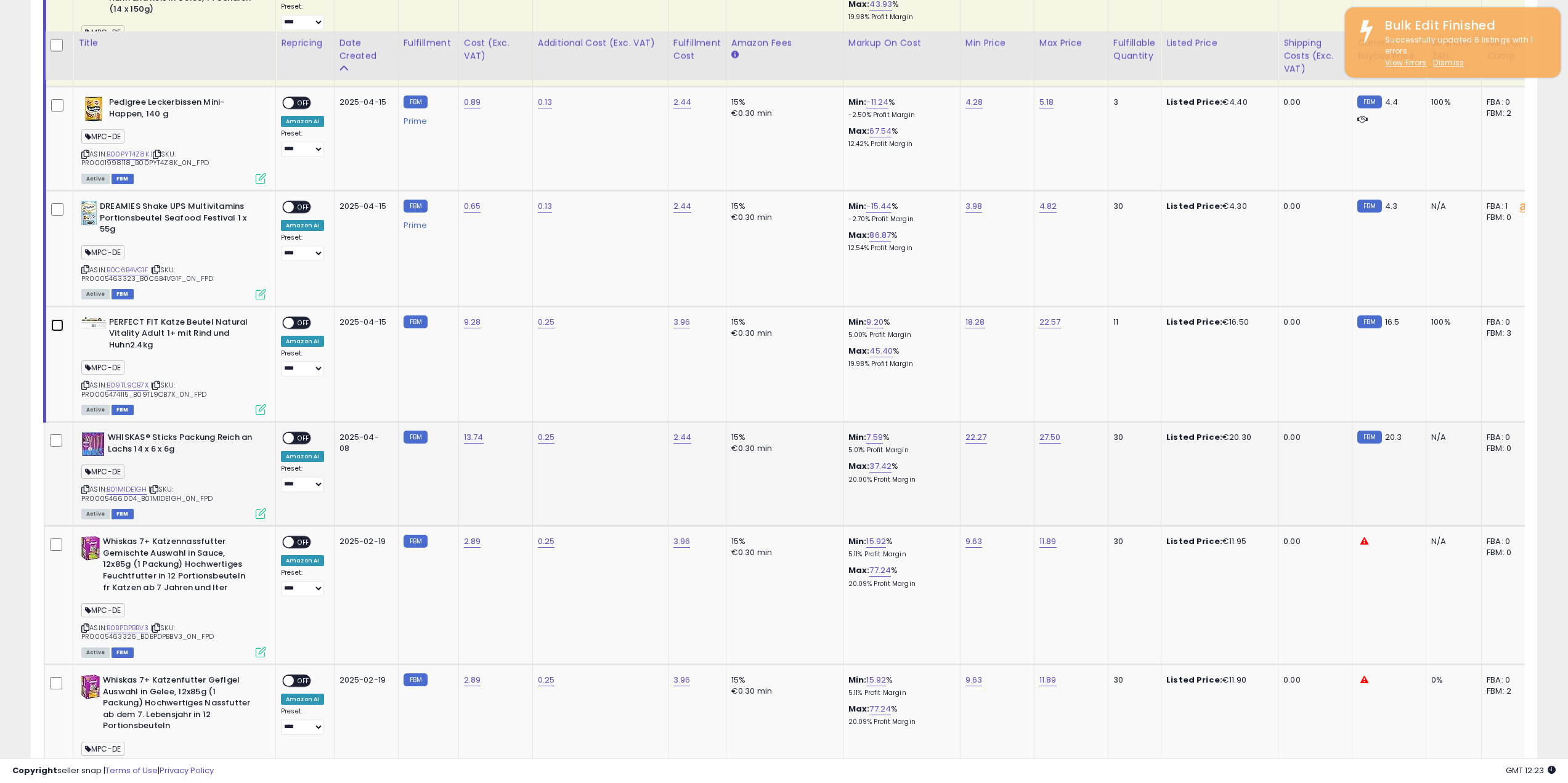 scroll, scrollTop: 2682, scrollLeft: 0, axis: vertical 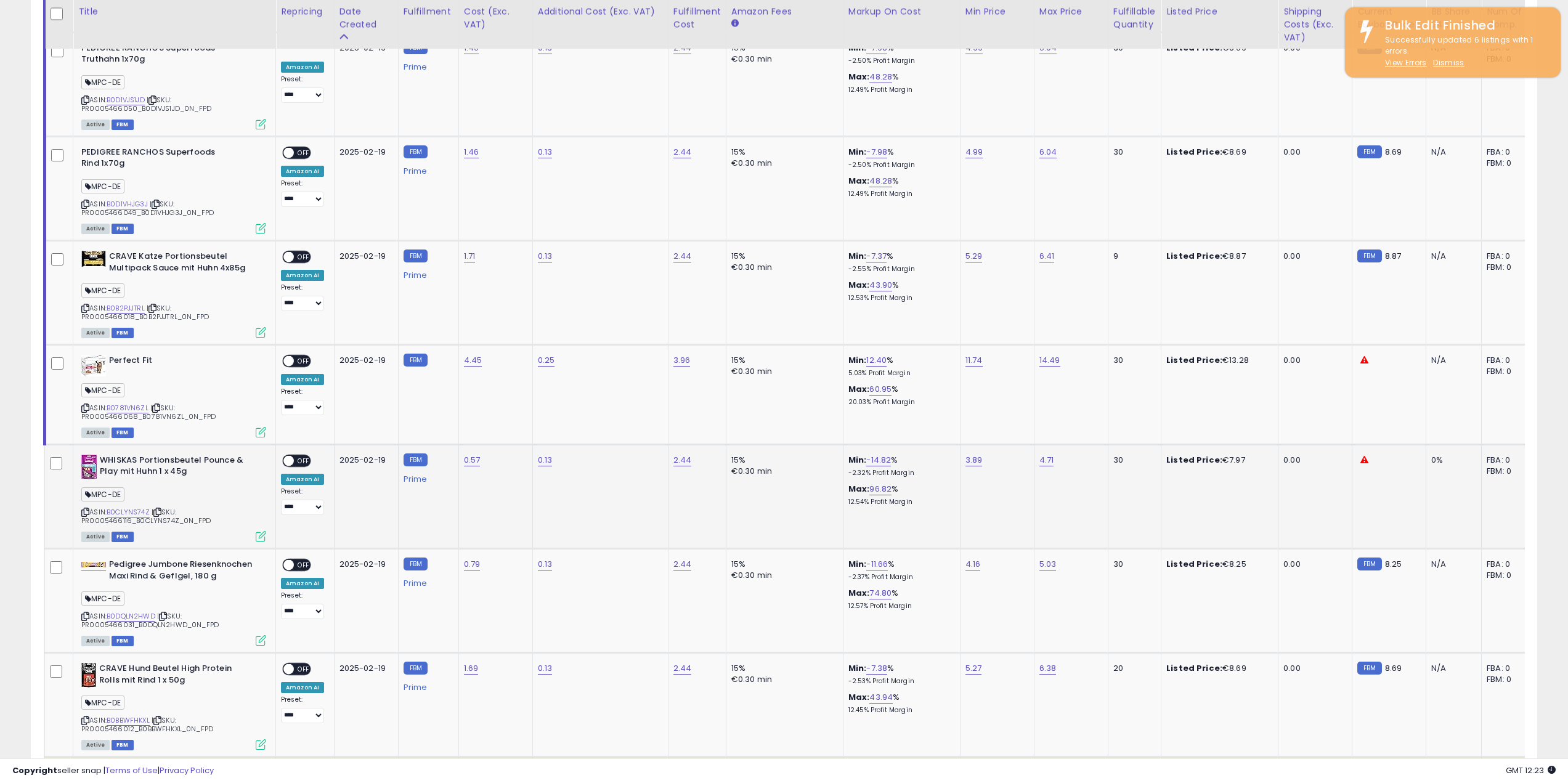 click 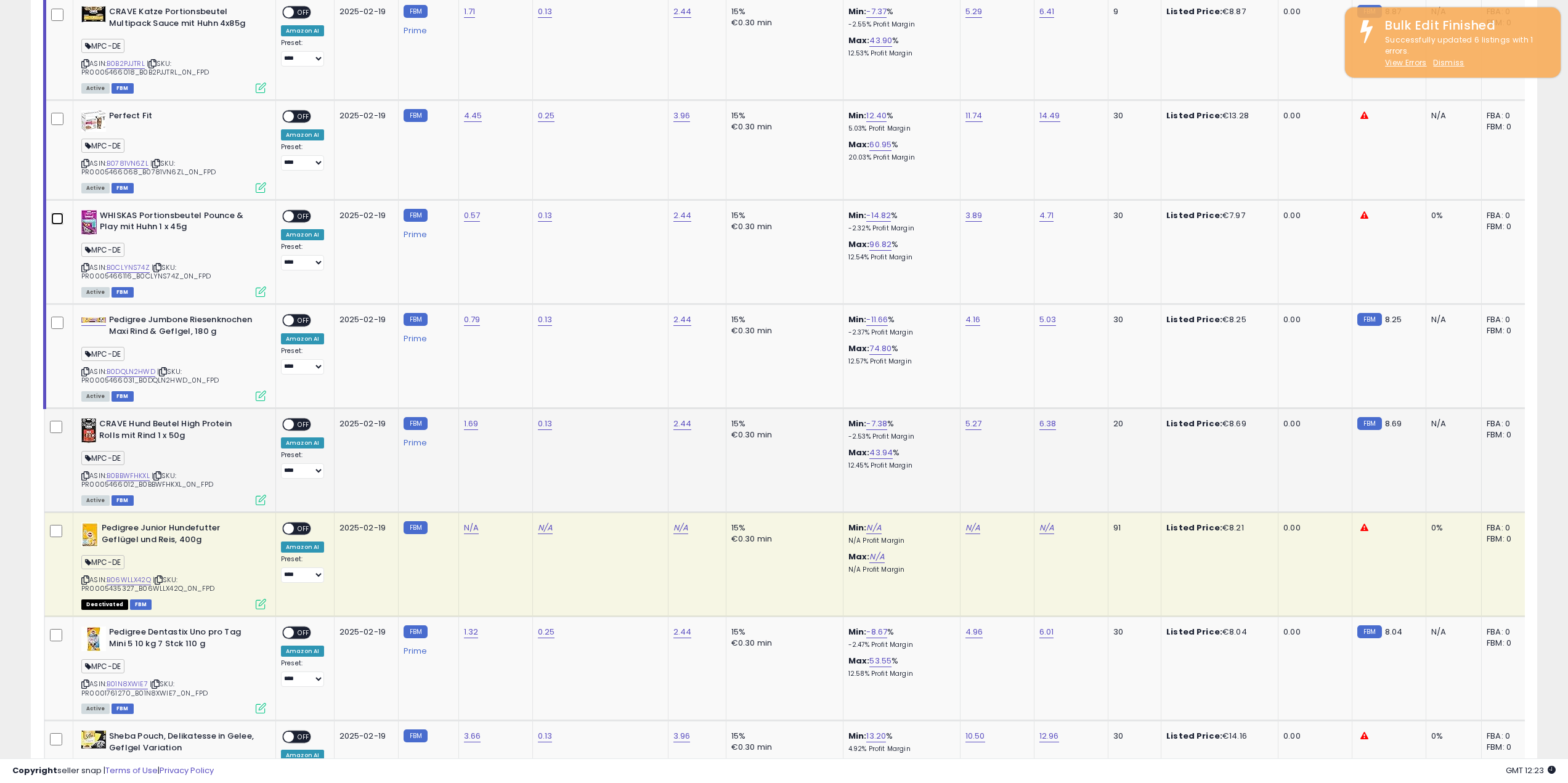 scroll, scrollTop: 3730, scrollLeft: 0, axis: vertical 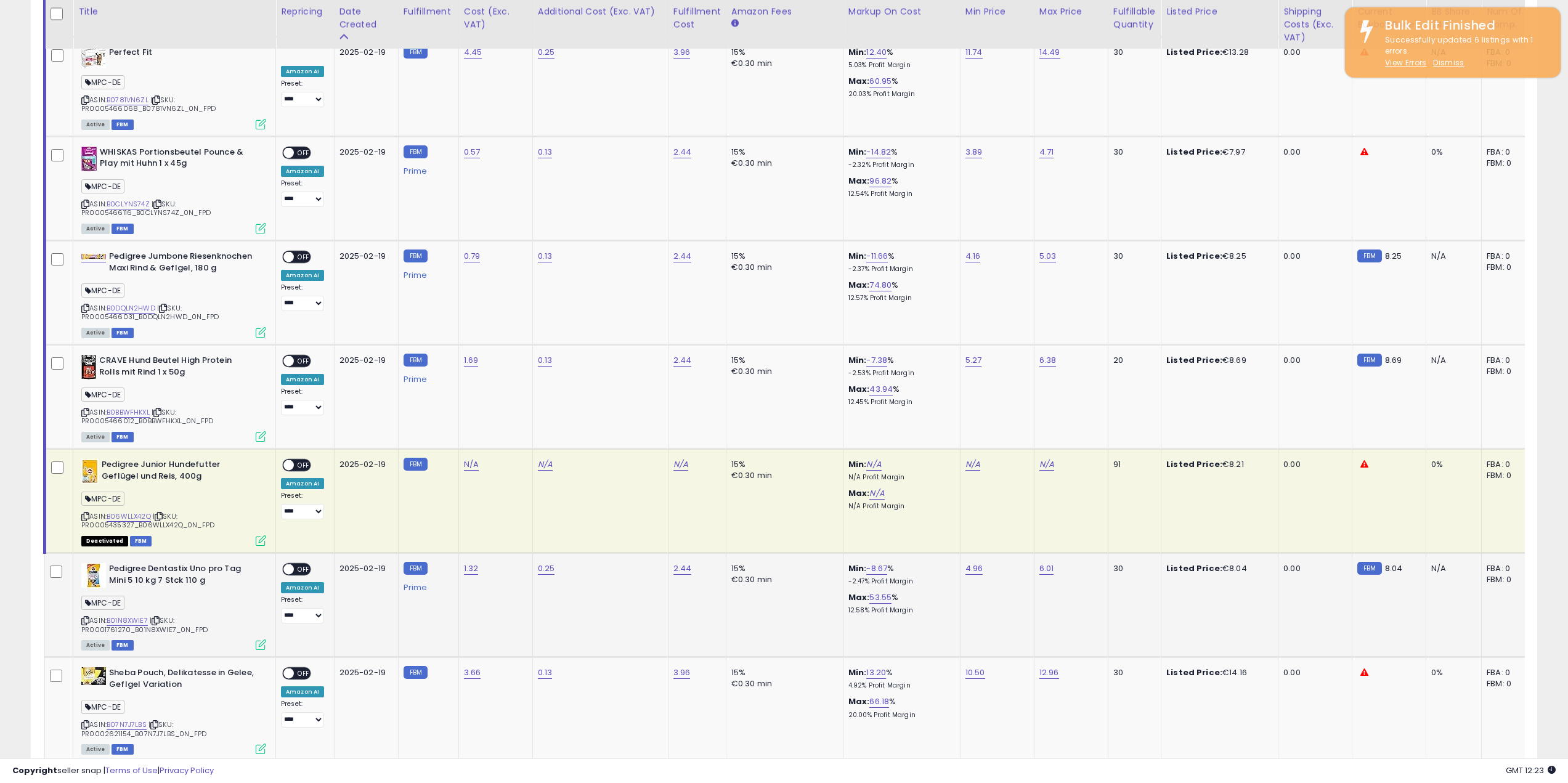 click 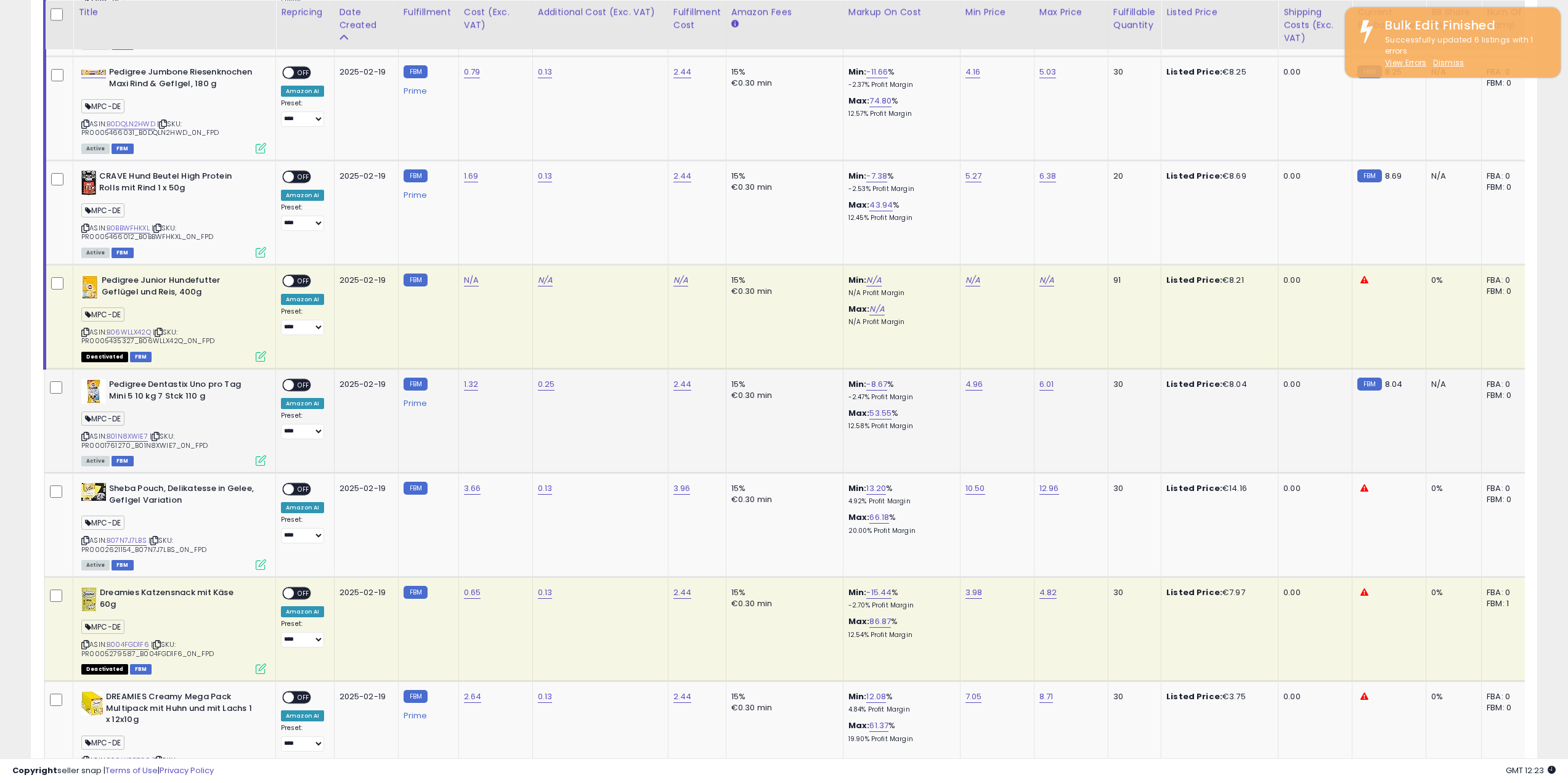 scroll, scrollTop: 3914, scrollLeft: 0, axis: vertical 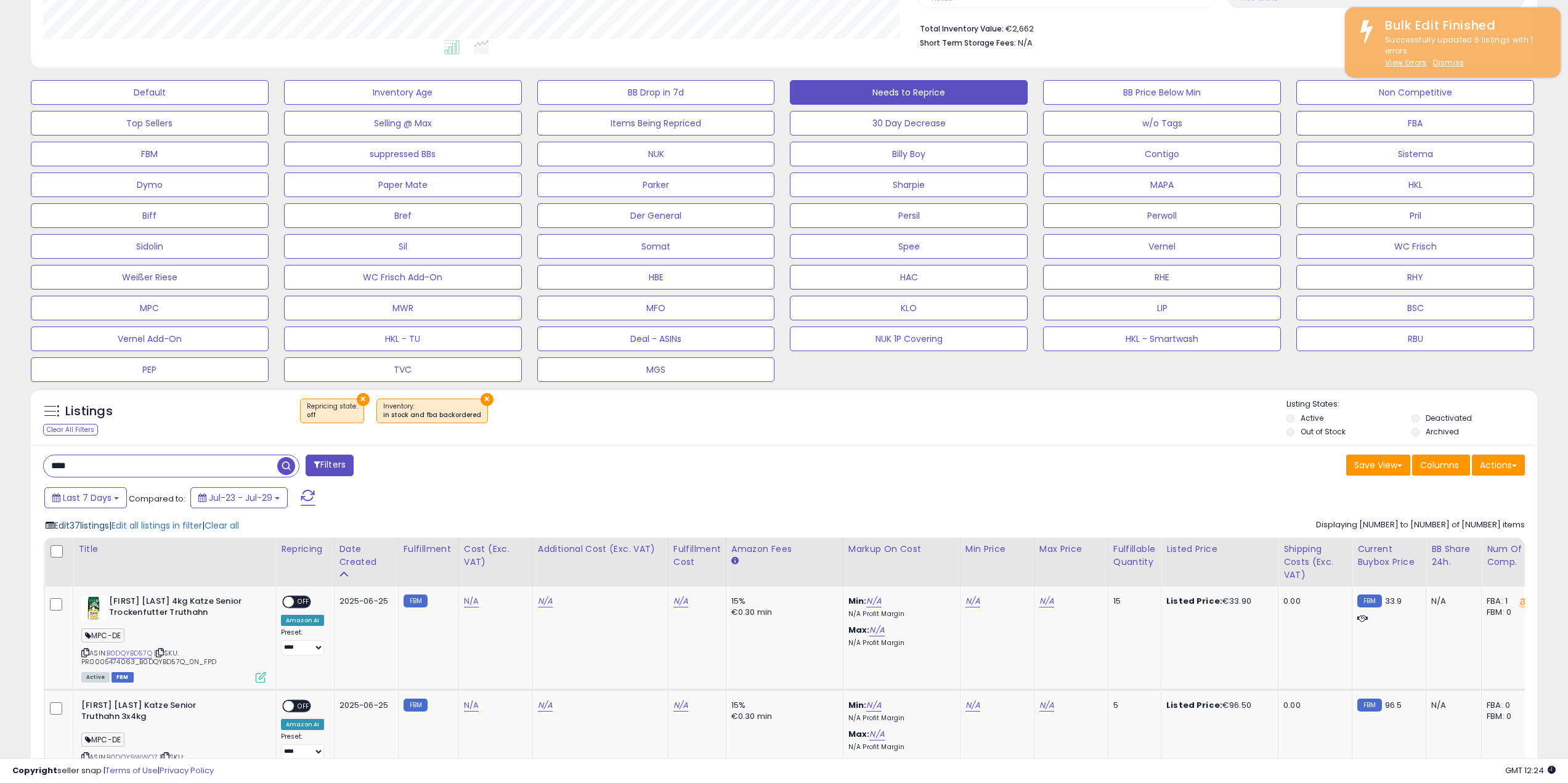 click on "Edit  37  listings" at bounding box center [81, 525] 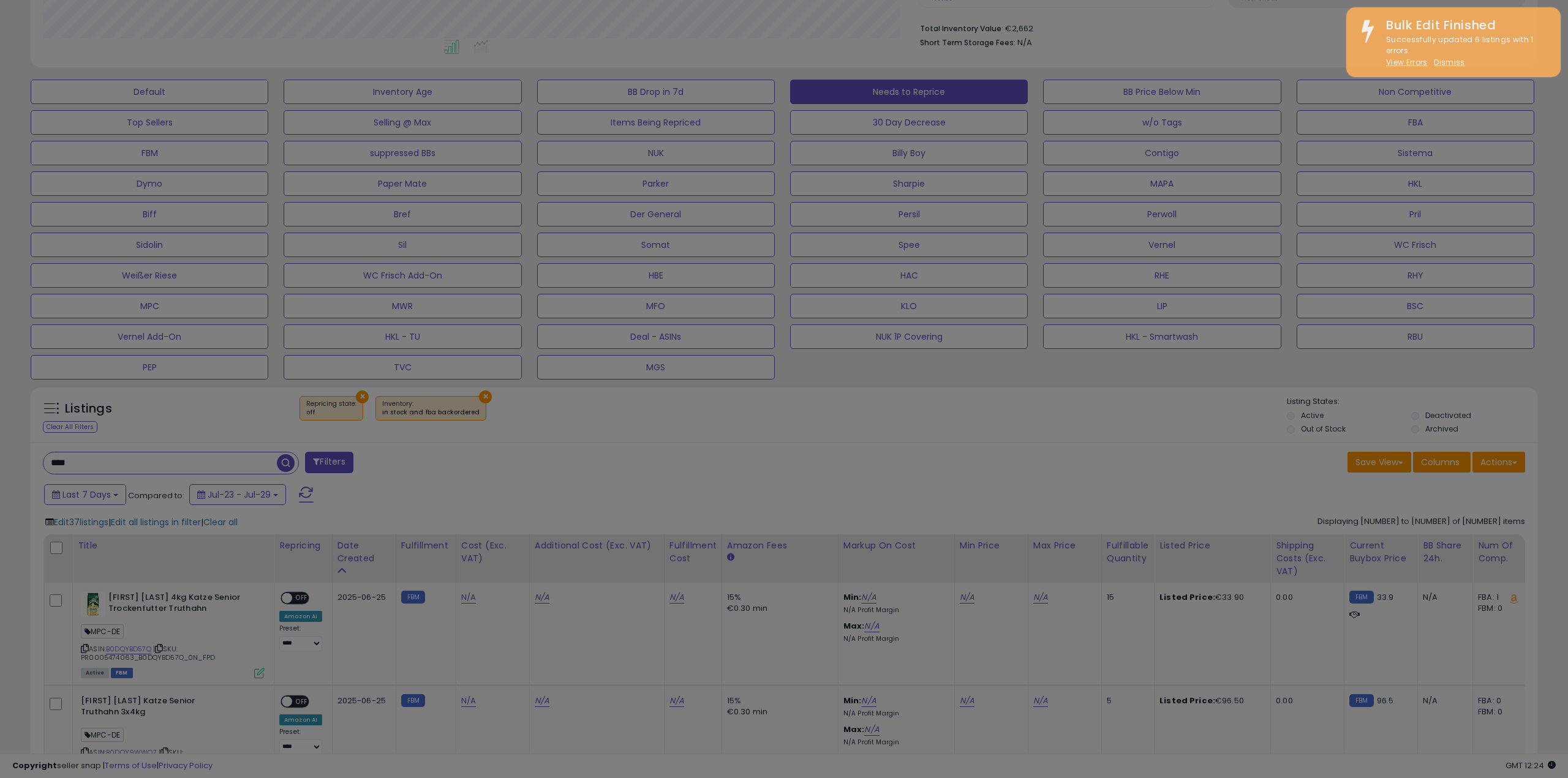scroll, scrollTop: 611865, scrollLeft: 611625, axis: both 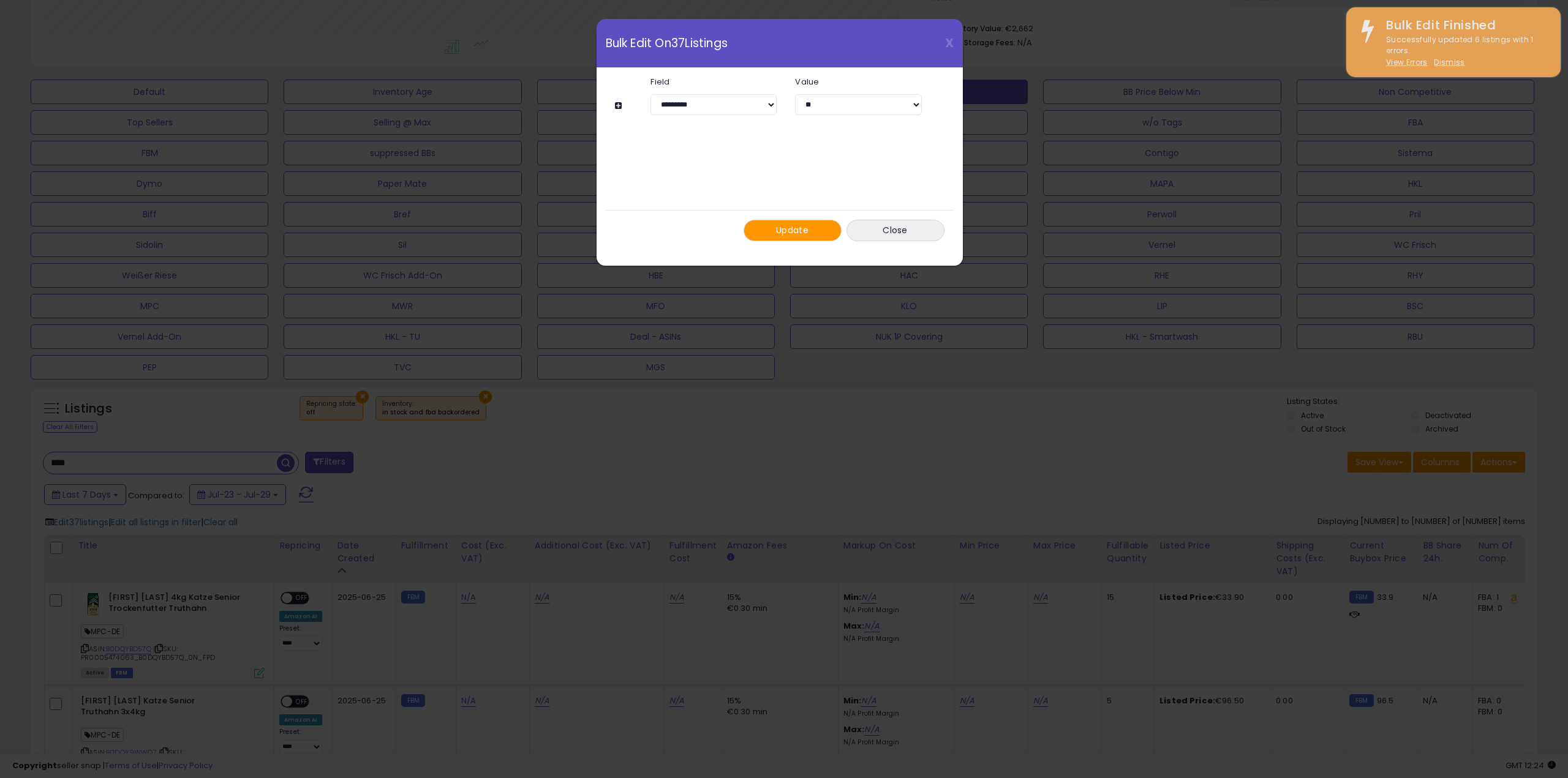 click on "Update" at bounding box center [792, 230] 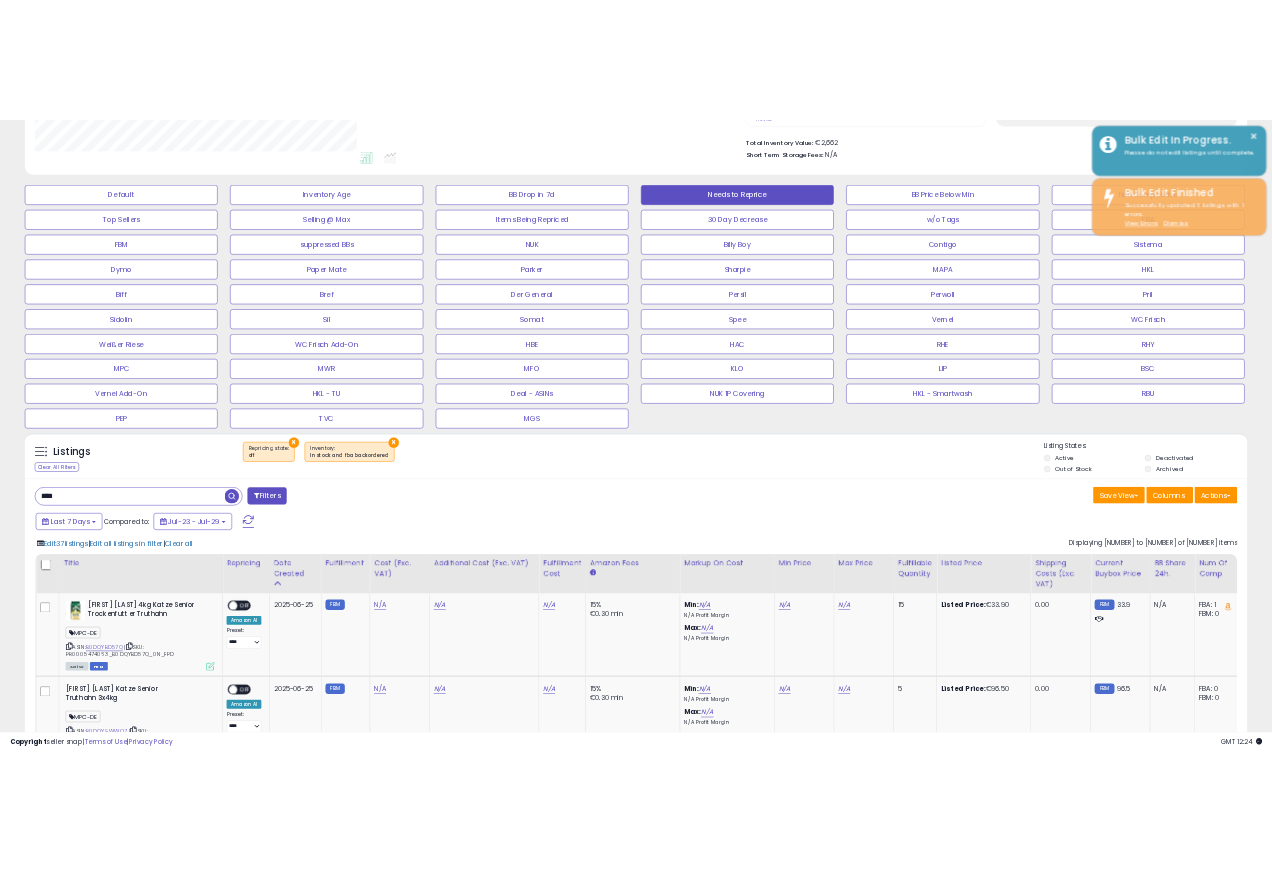 scroll, scrollTop: 410, scrollLeft: 678, axis: both 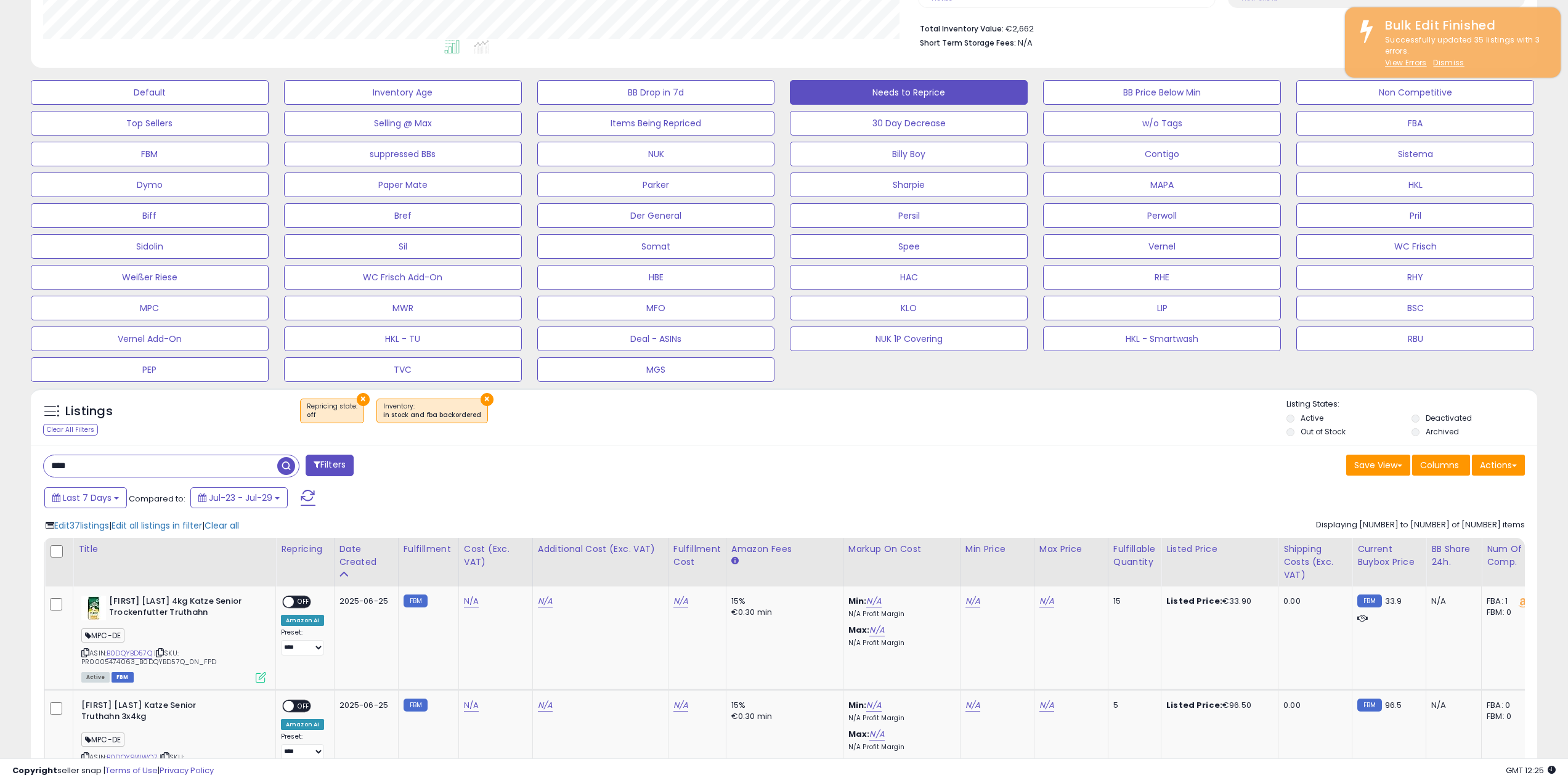 drag, startPoint x: 702, startPoint y: 455, endPoint x: 693, endPoint y: 454, distance: 9.055385 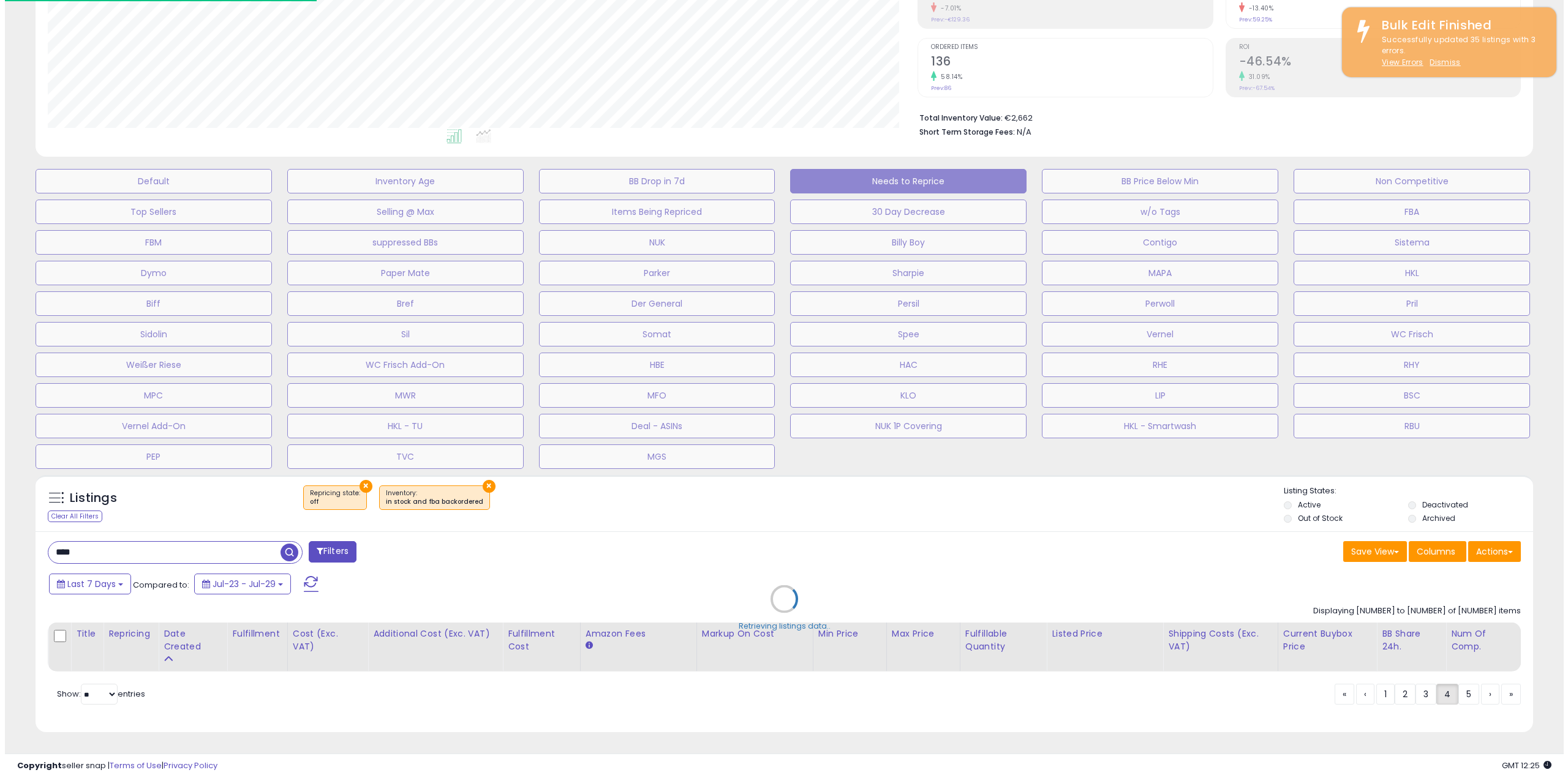 scroll, scrollTop: 217, scrollLeft: 0, axis: vertical 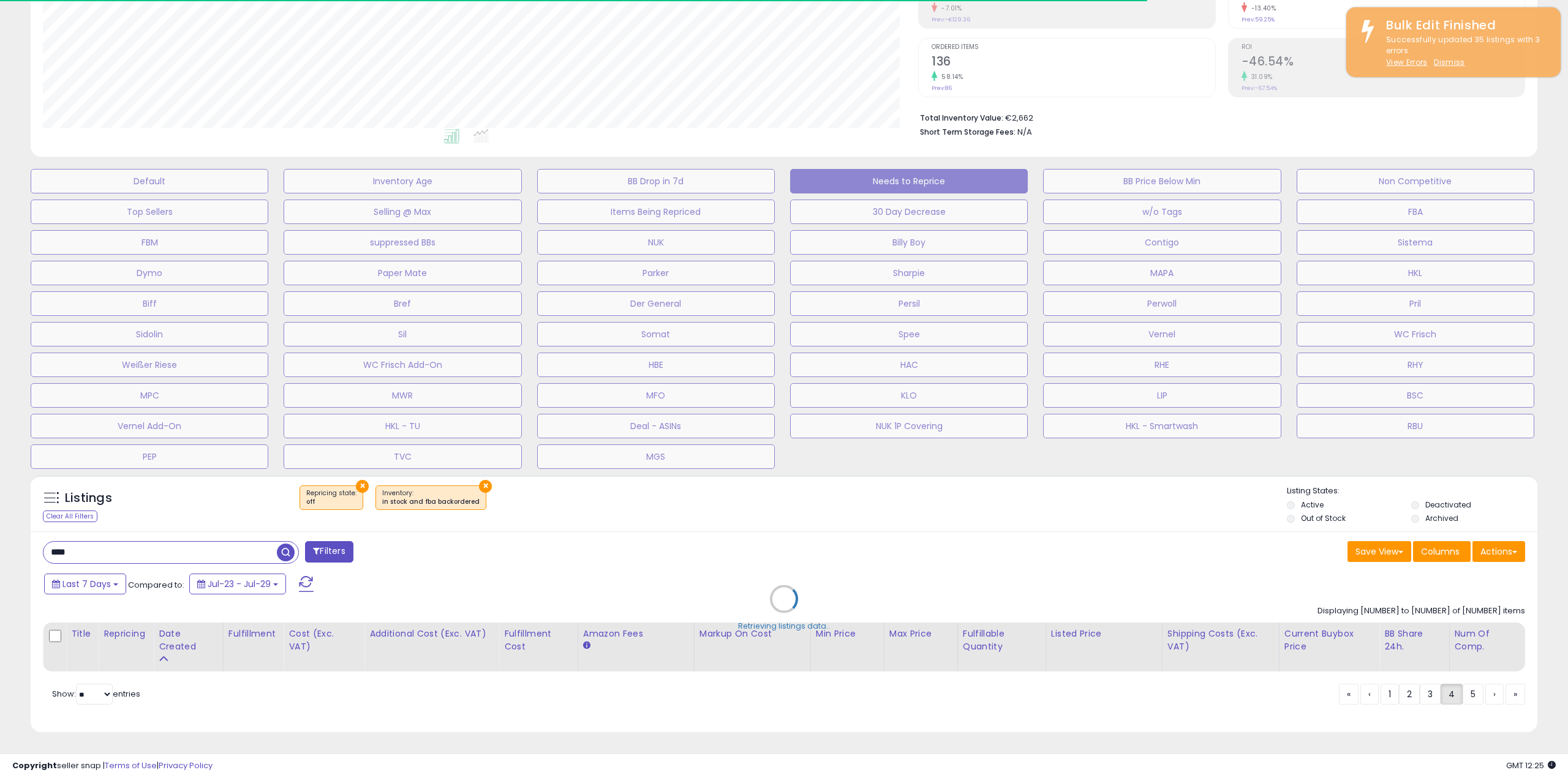 click on "Retrieving listings data.." at bounding box center (784, 608) 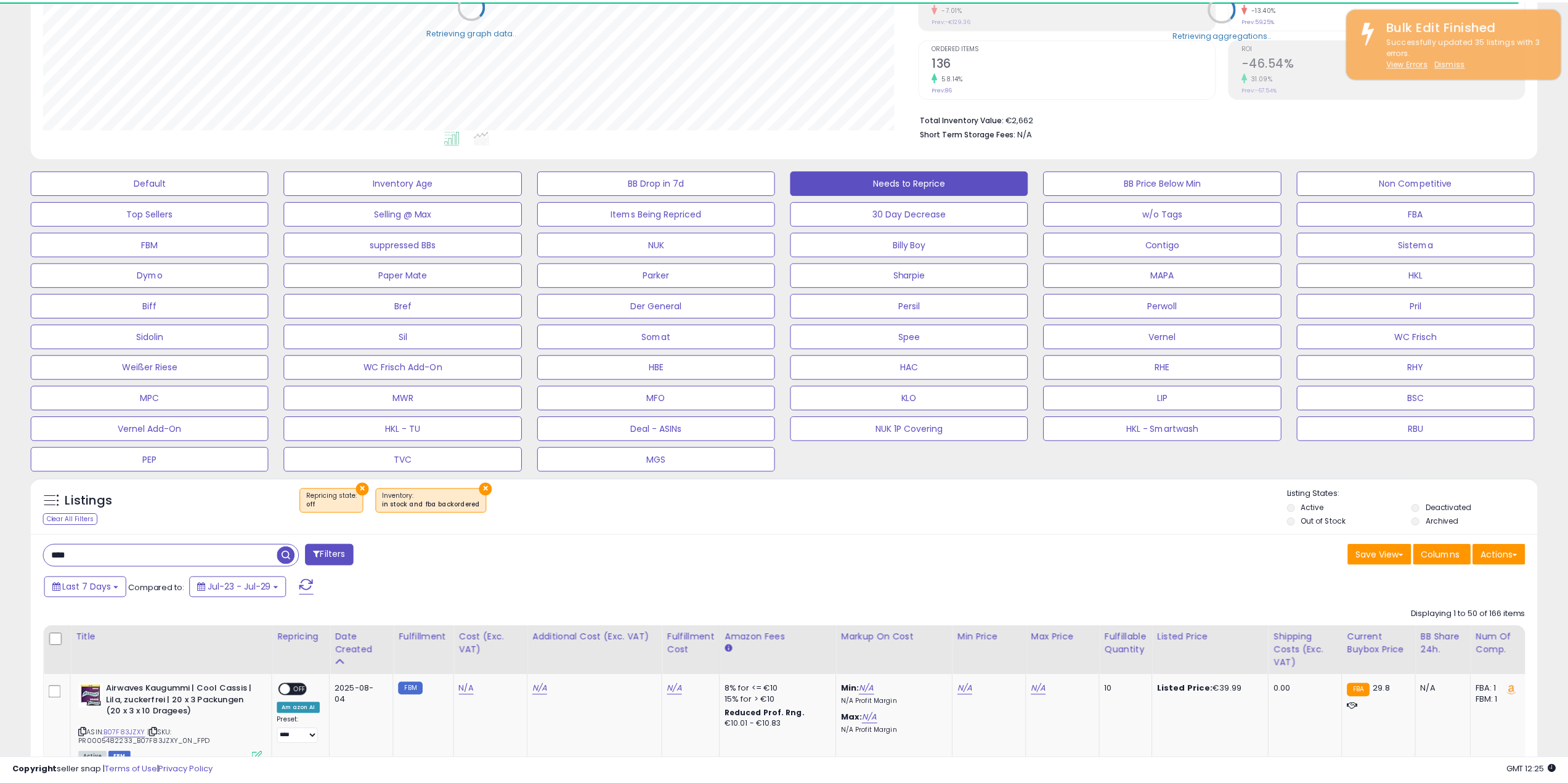 scroll, scrollTop: 495, scrollLeft: 0, axis: vertical 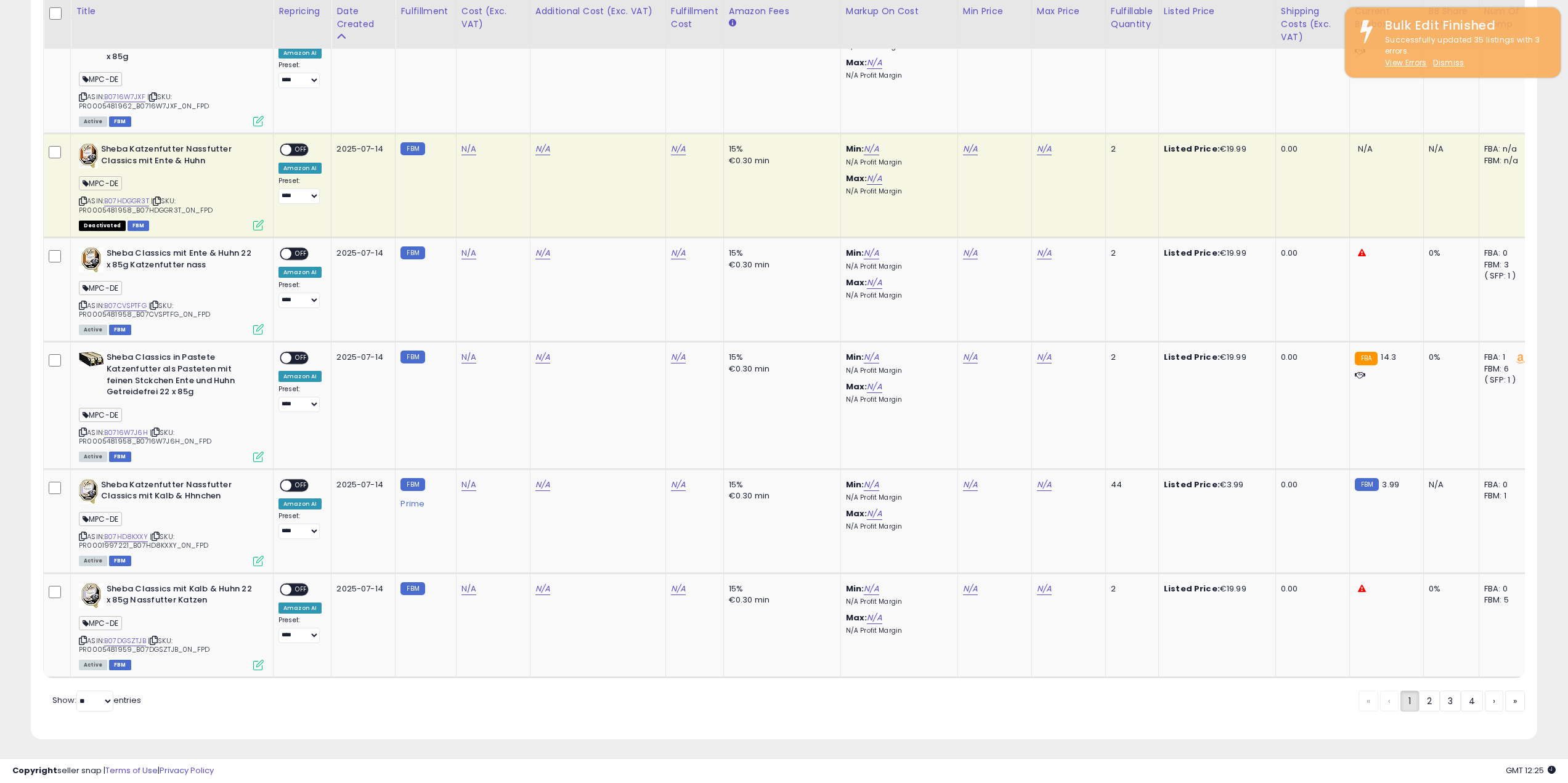 click on "****
Filters
Save View
Save As New View
Update Current View" at bounding box center (784, -2187) 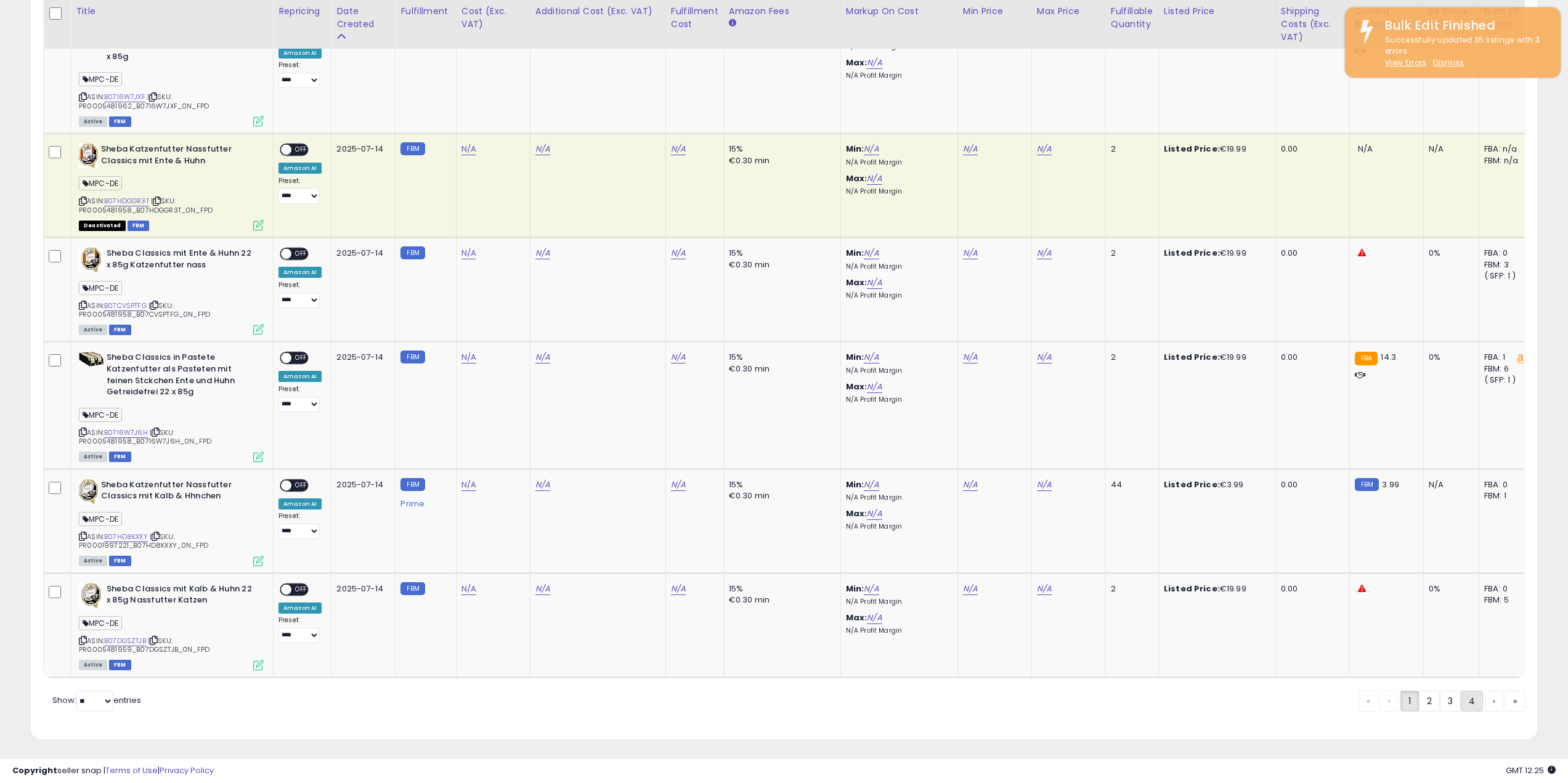 click on "4" 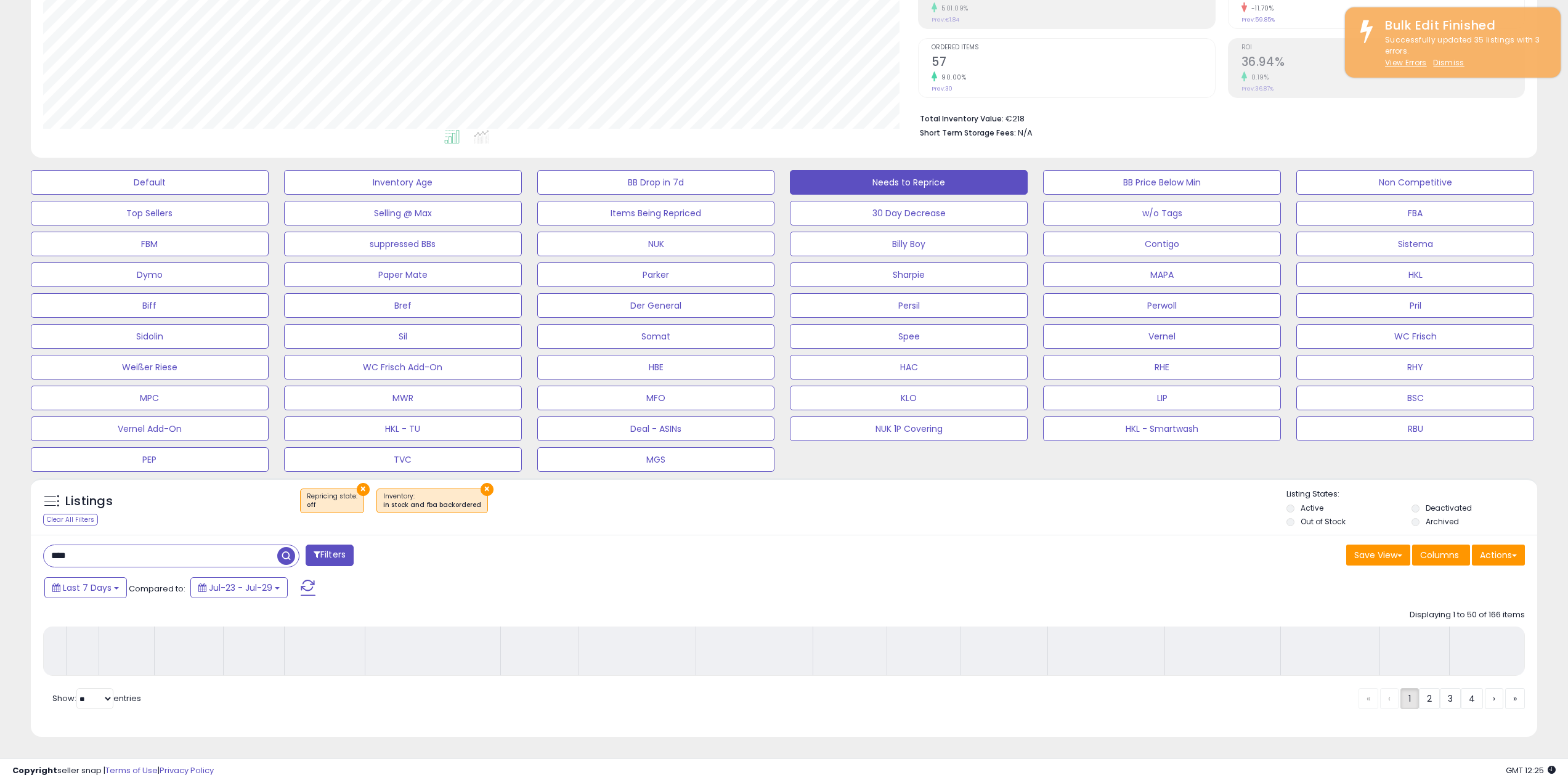 scroll, scrollTop: 218, scrollLeft: 0, axis: vertical 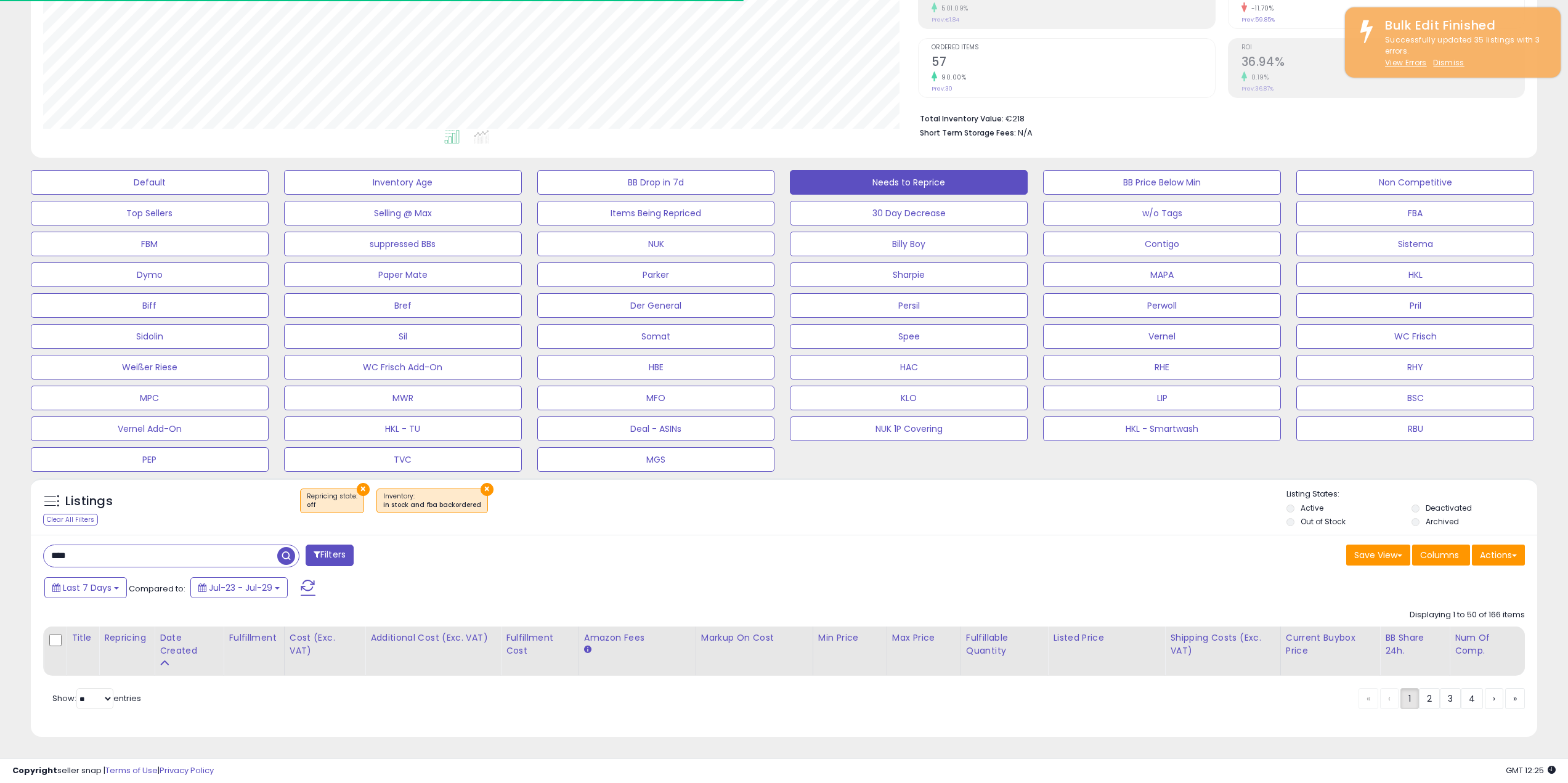 click on "Listings
Clear All Filters
×
Repricing state :
off
×" at bounding box center (784, 506) 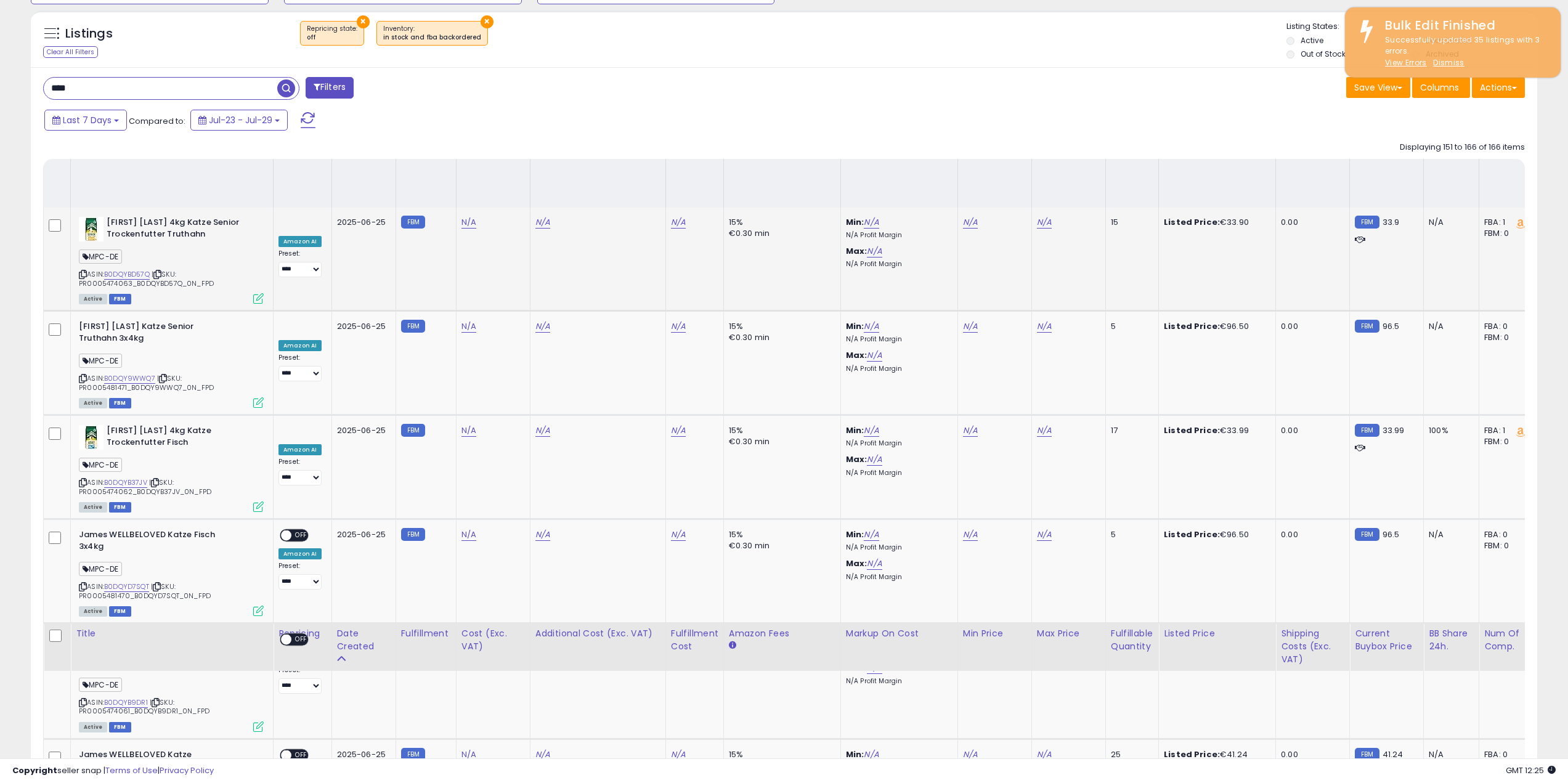 scroll, scrollTop: 1934, scrollLeft: 0, axis: vertical 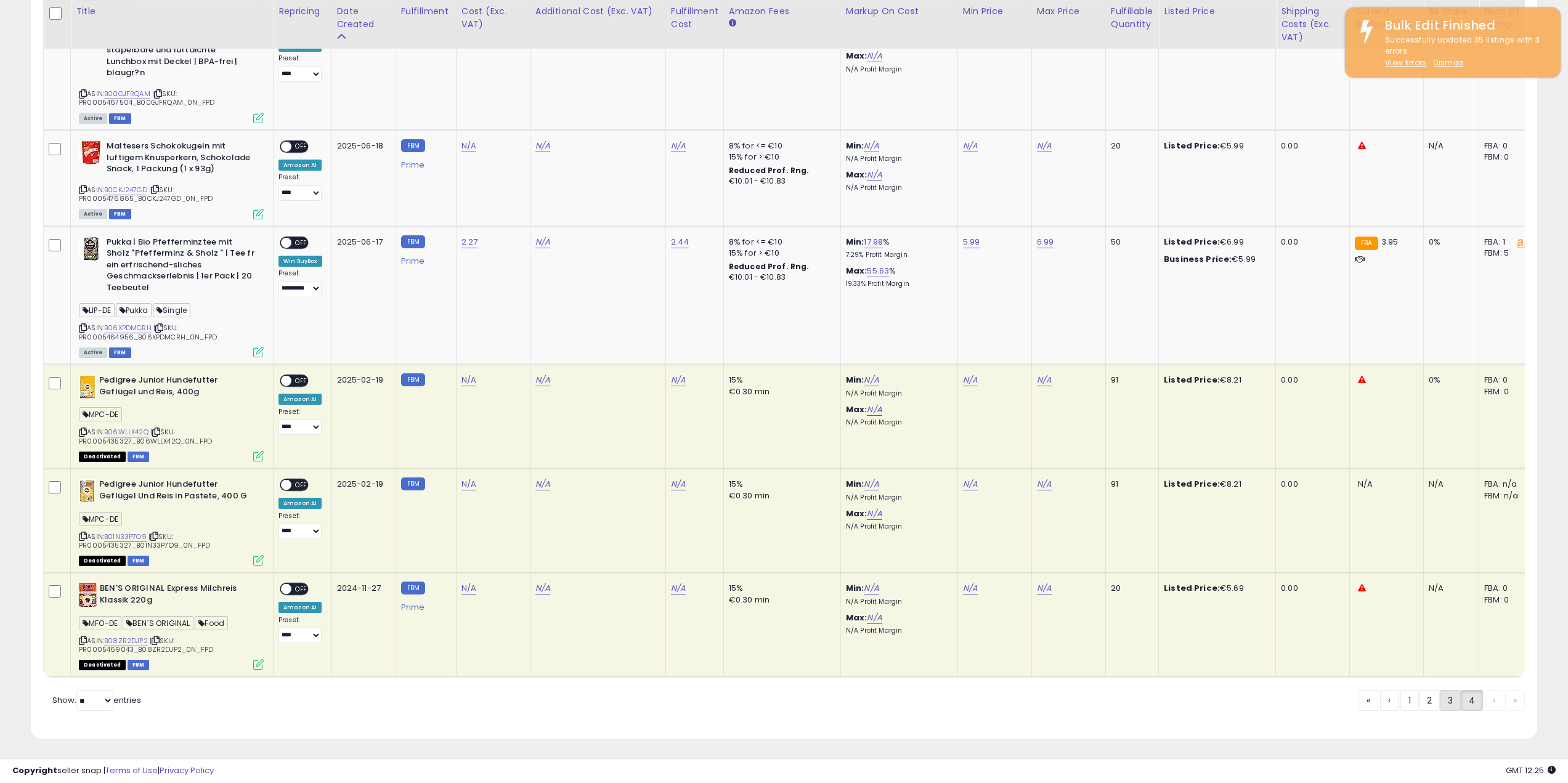 click on "3" 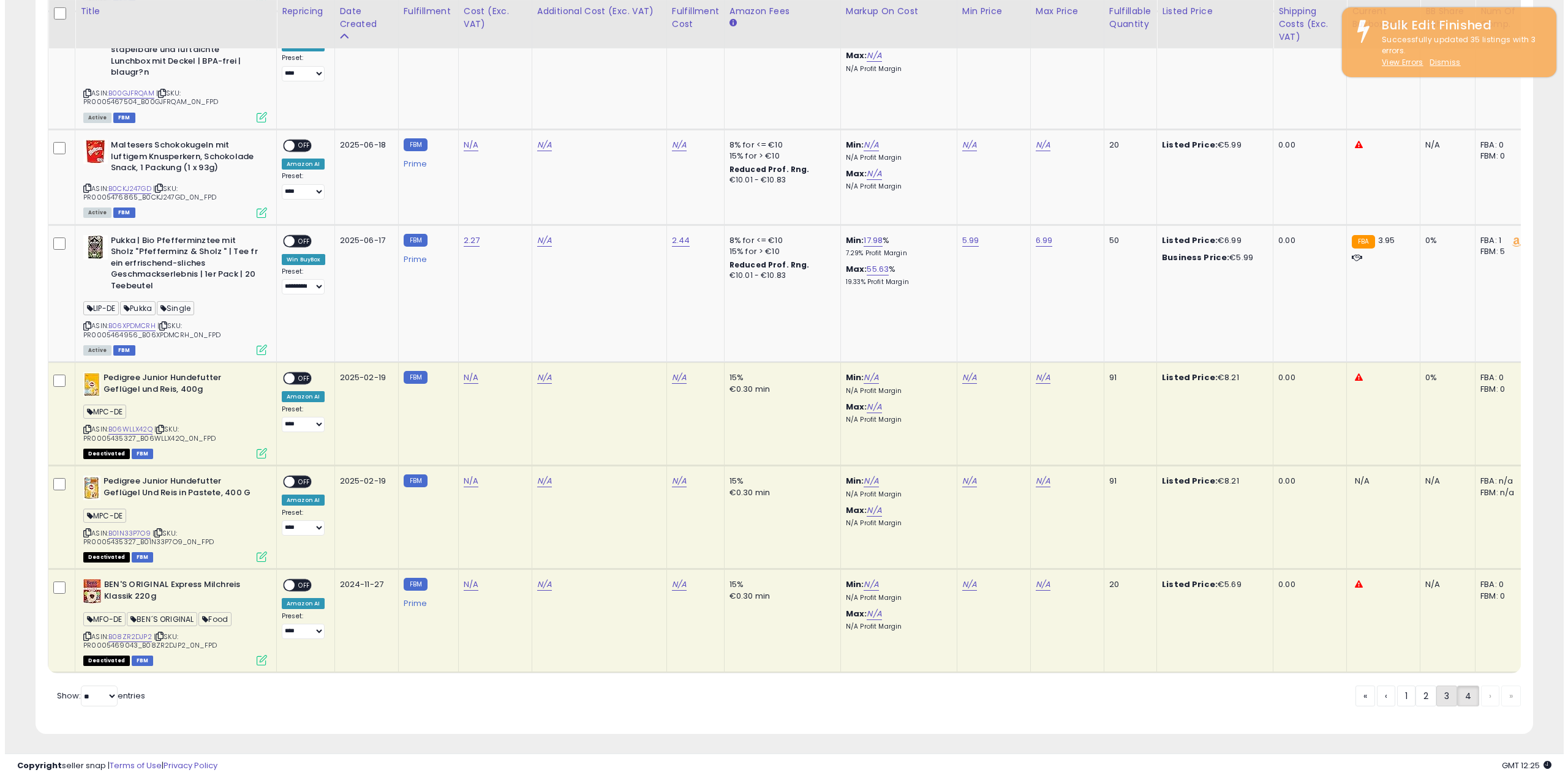 scroll, scrollTop: 217, scrollLeft: 0, axis: vertical 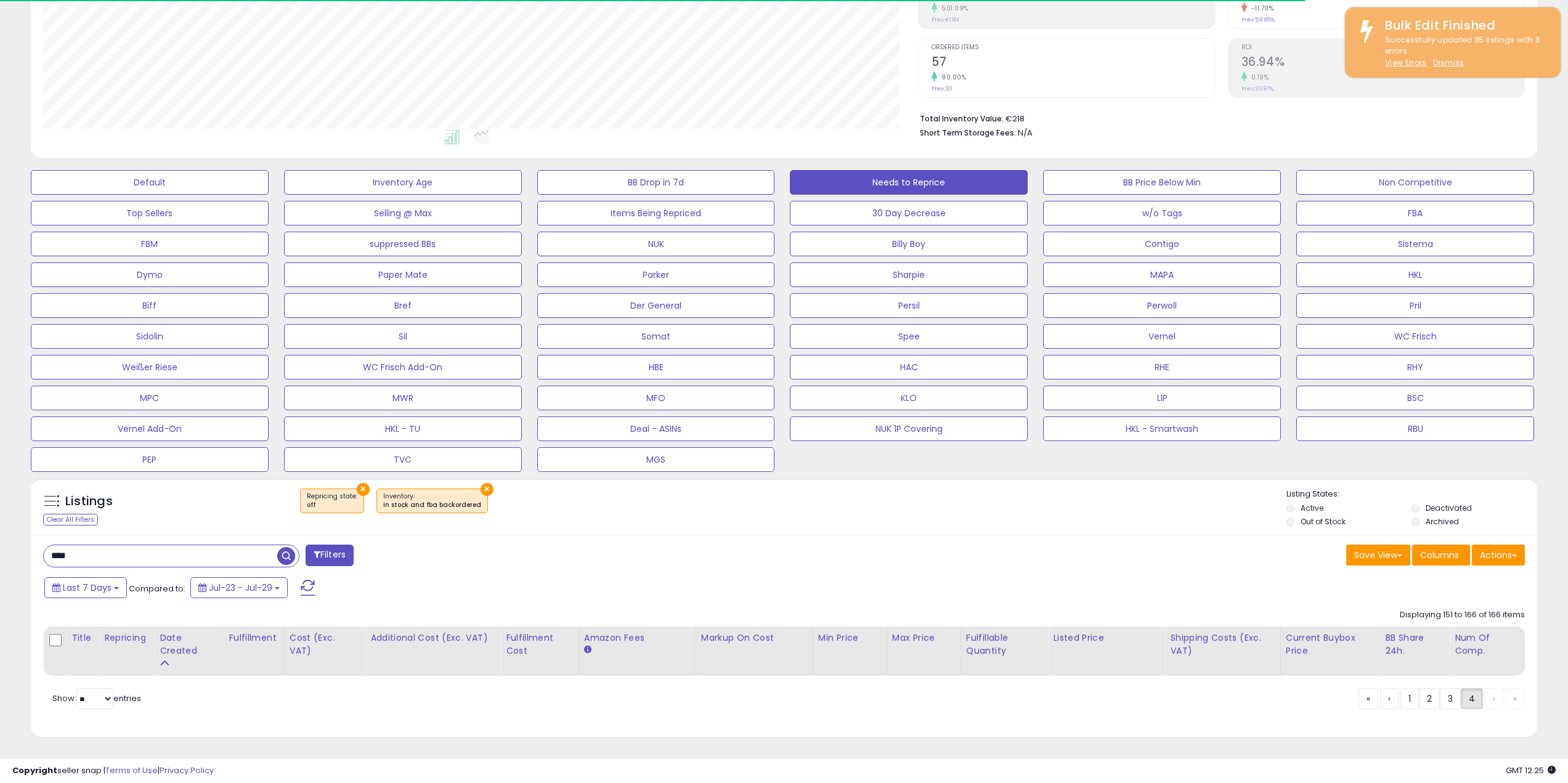 click on "×
Repricing state :
off
× Inventory" at bounding box center (786, 506) 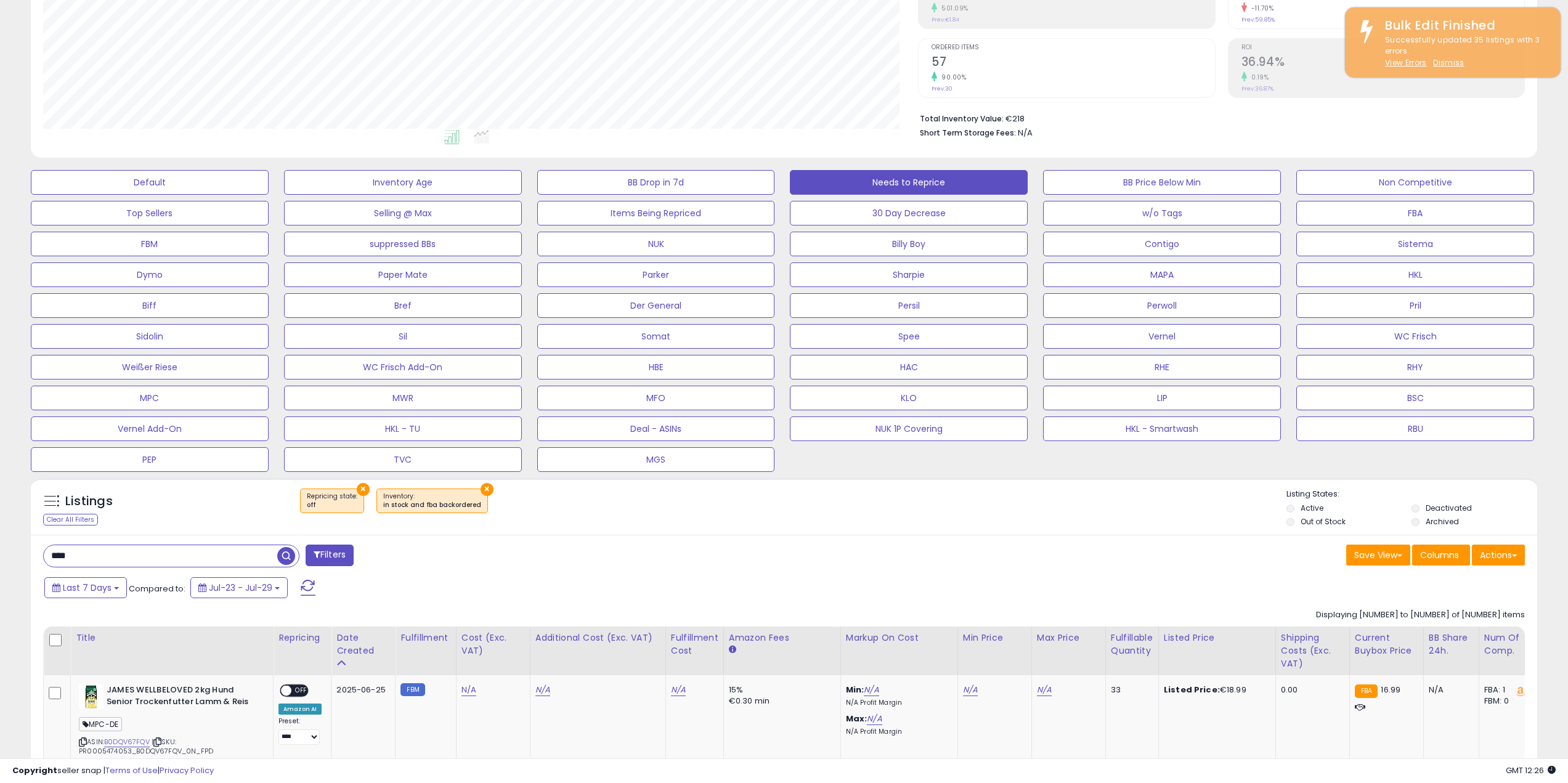 click on "****
Filters" at bounding box center (409, 557) 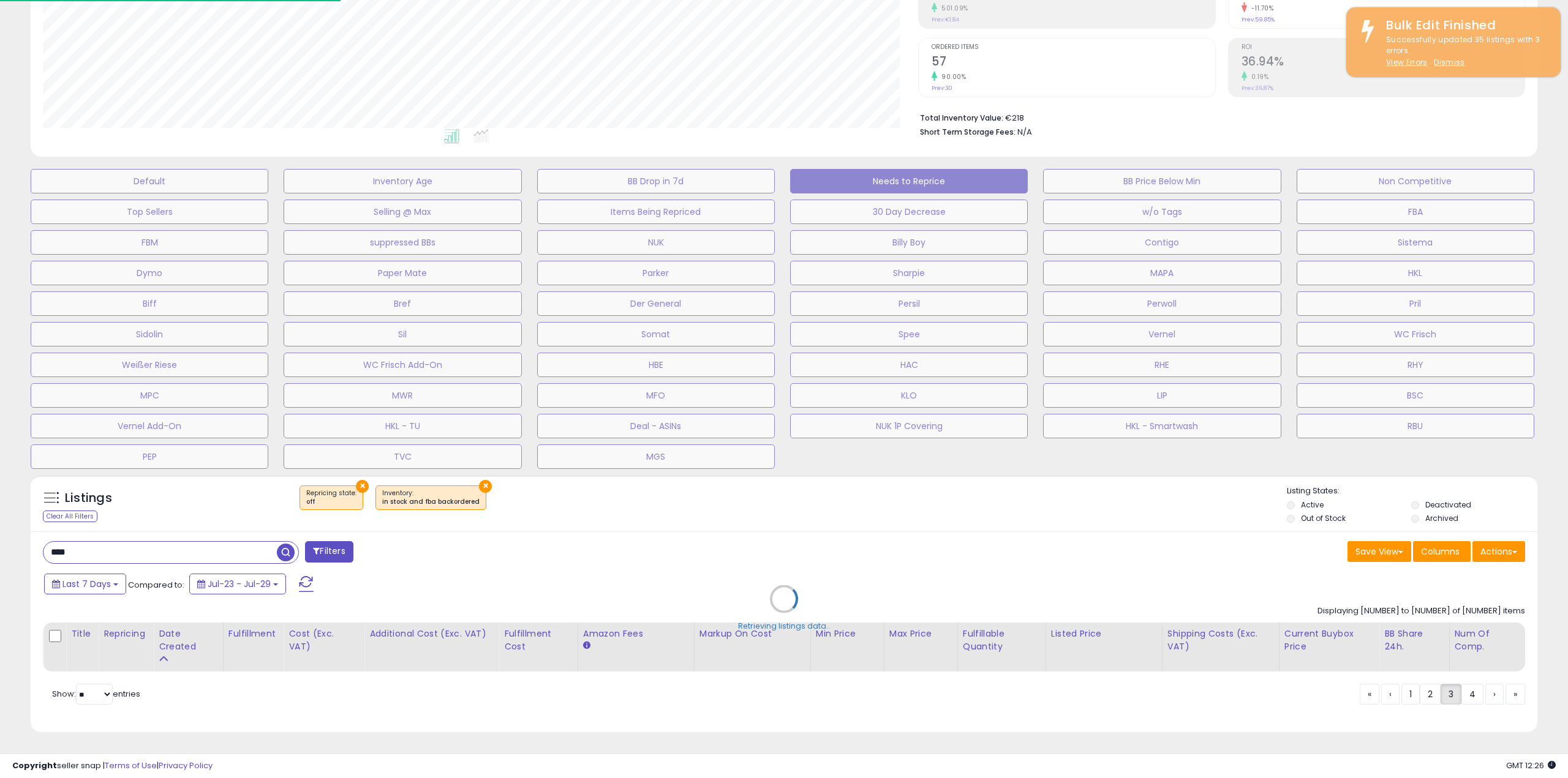 scroll, scrollTop: 611865, scrollLeft: 611625, axis: both 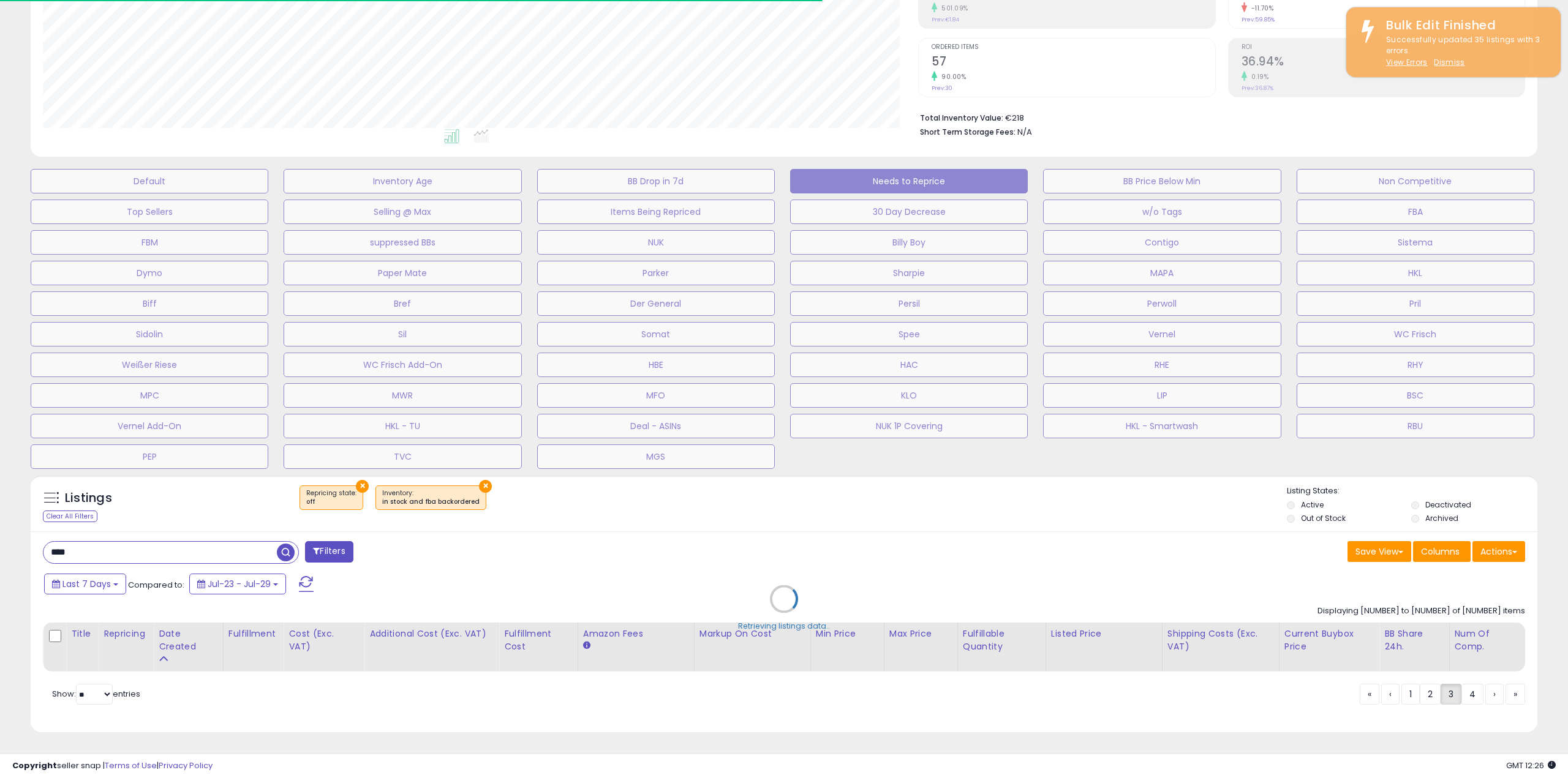 click on "Retrieving listings data.." at bounding box center (784, 608) 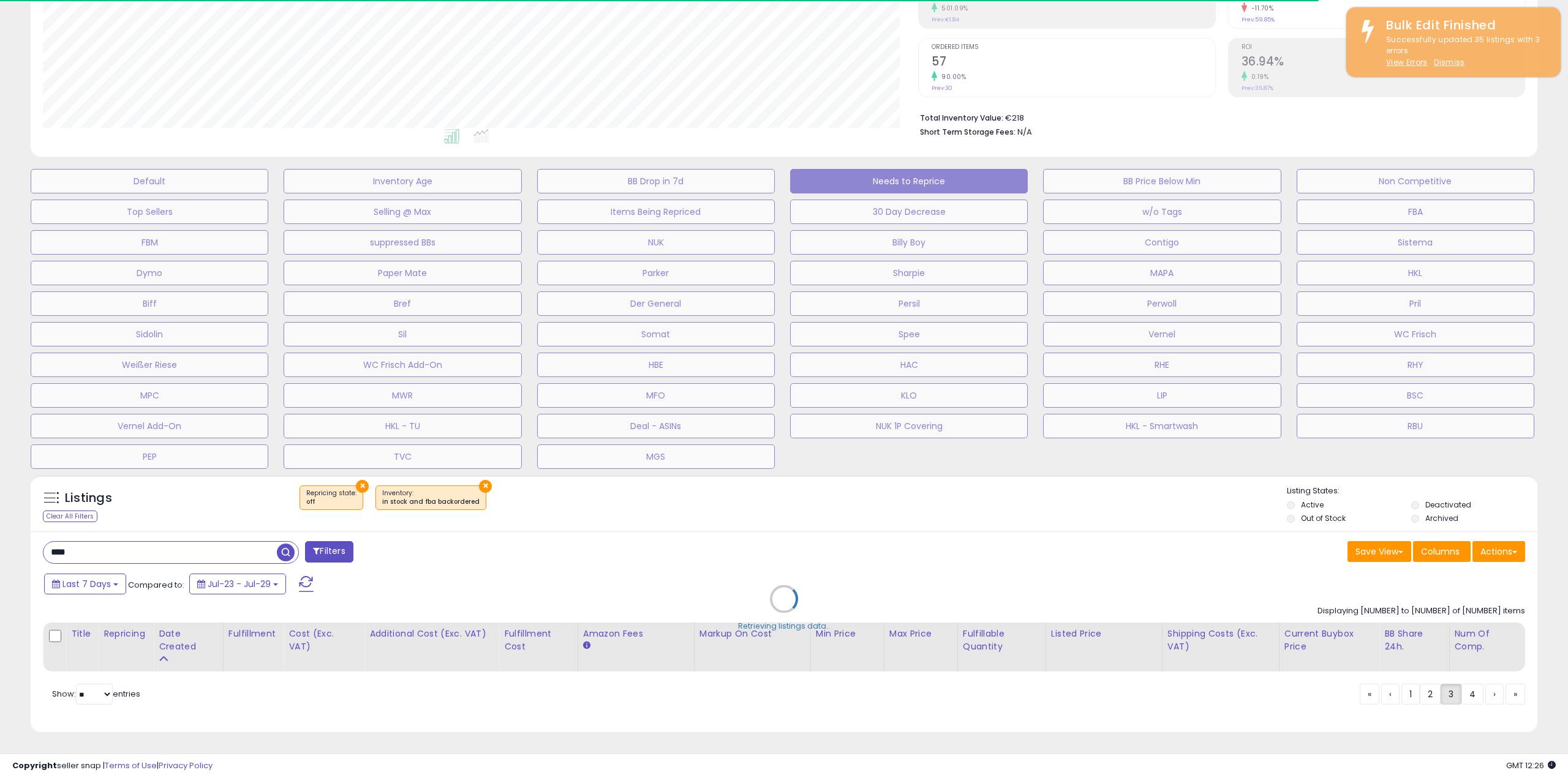 click on "Retrieving listings data.." at bounding box center [784, 608] 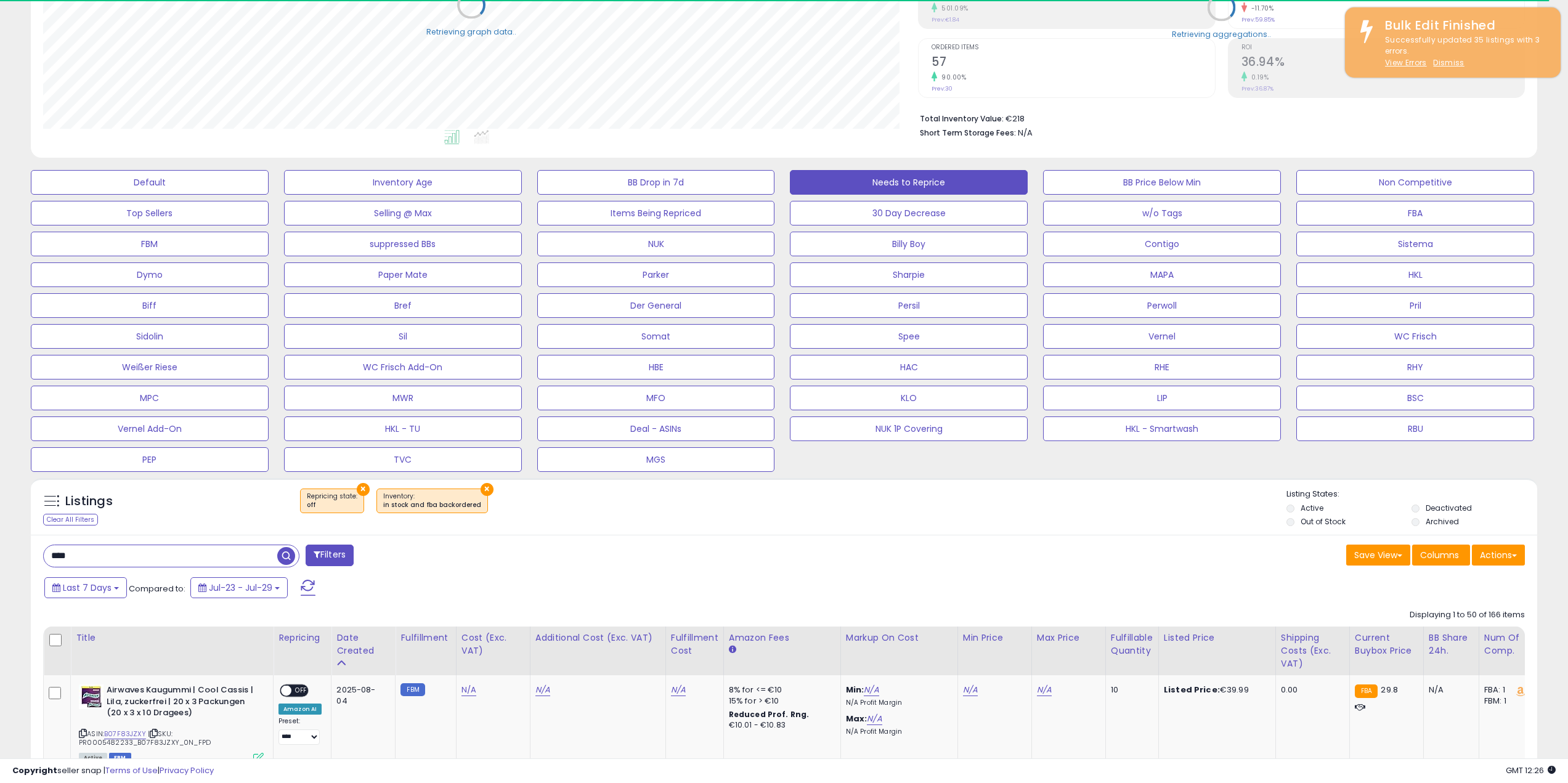 scroll, scrollTop: 253, scrollLeft: 875, axis: both 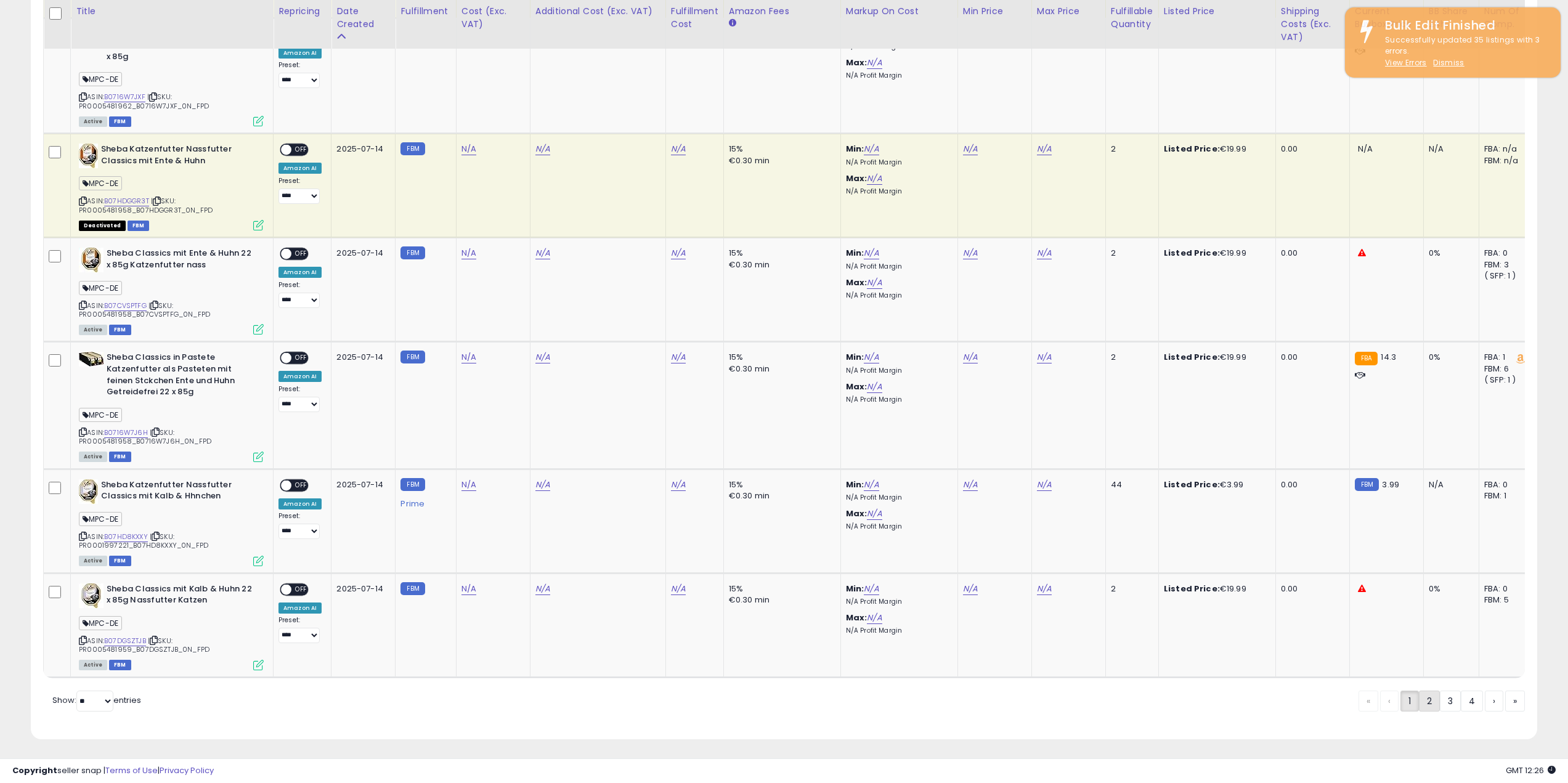 click on "2" 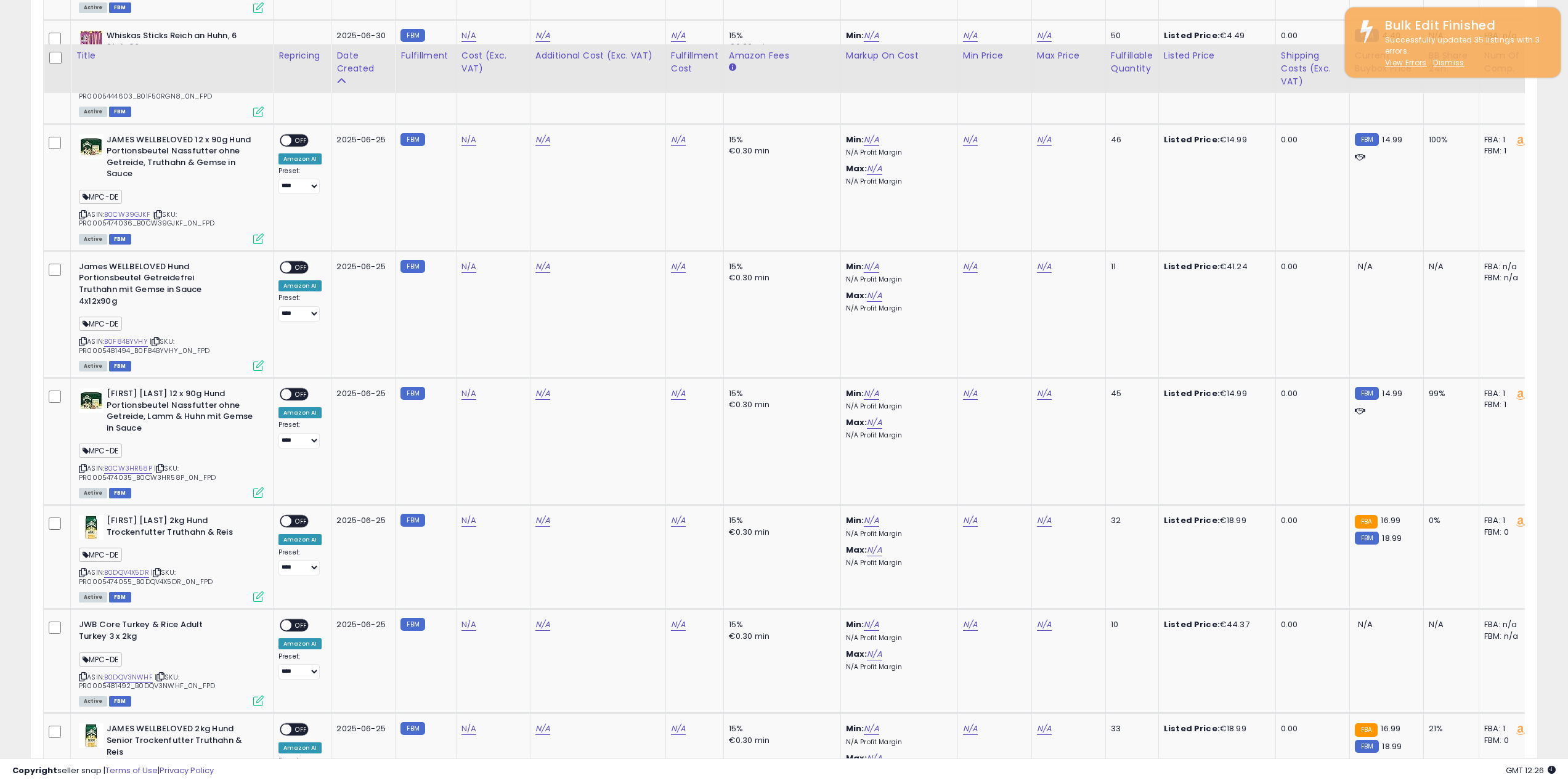 scroll, scrollTop: 5341, scrollLeft: 0, axis: vertical 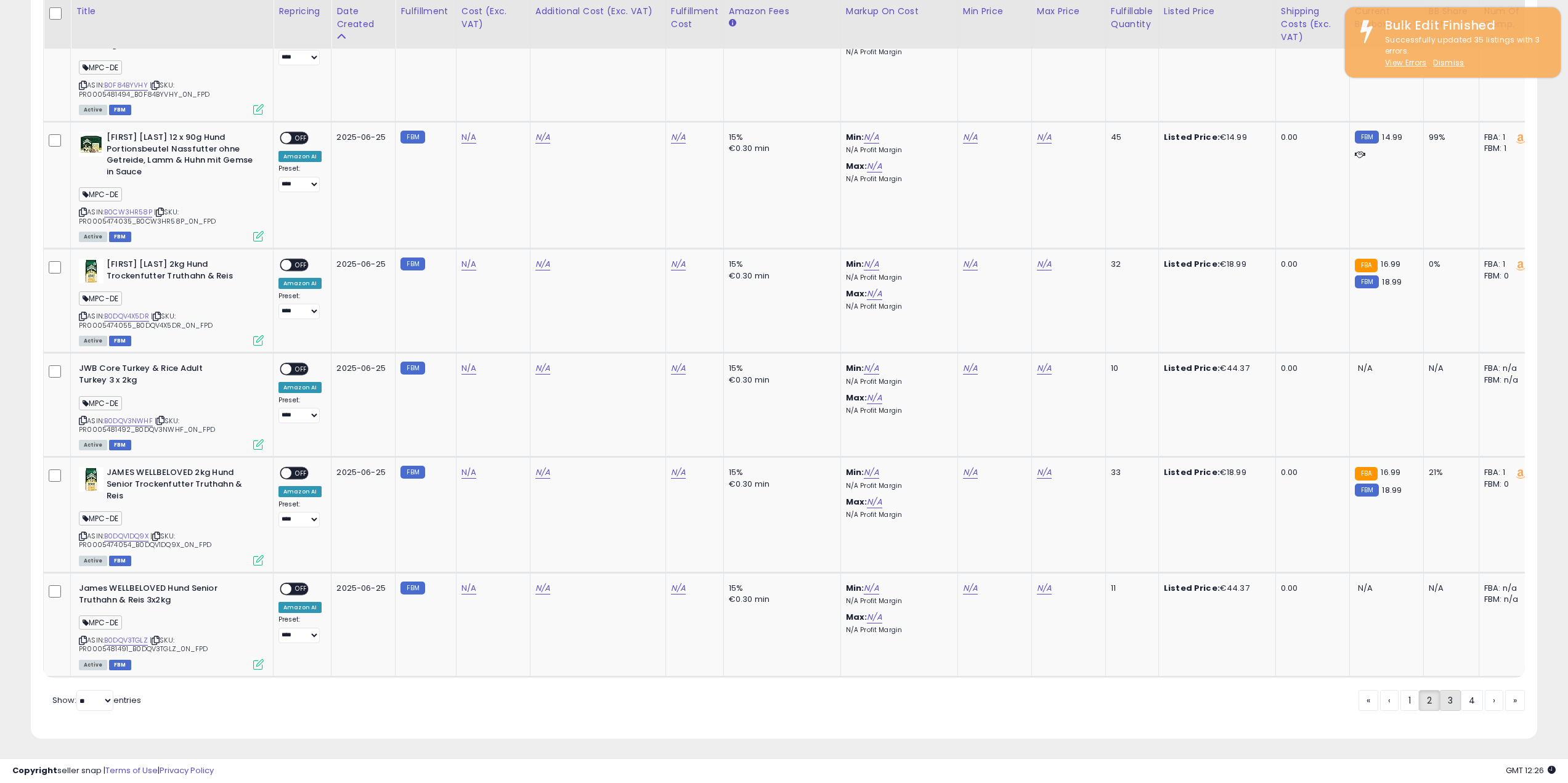 click on "3" 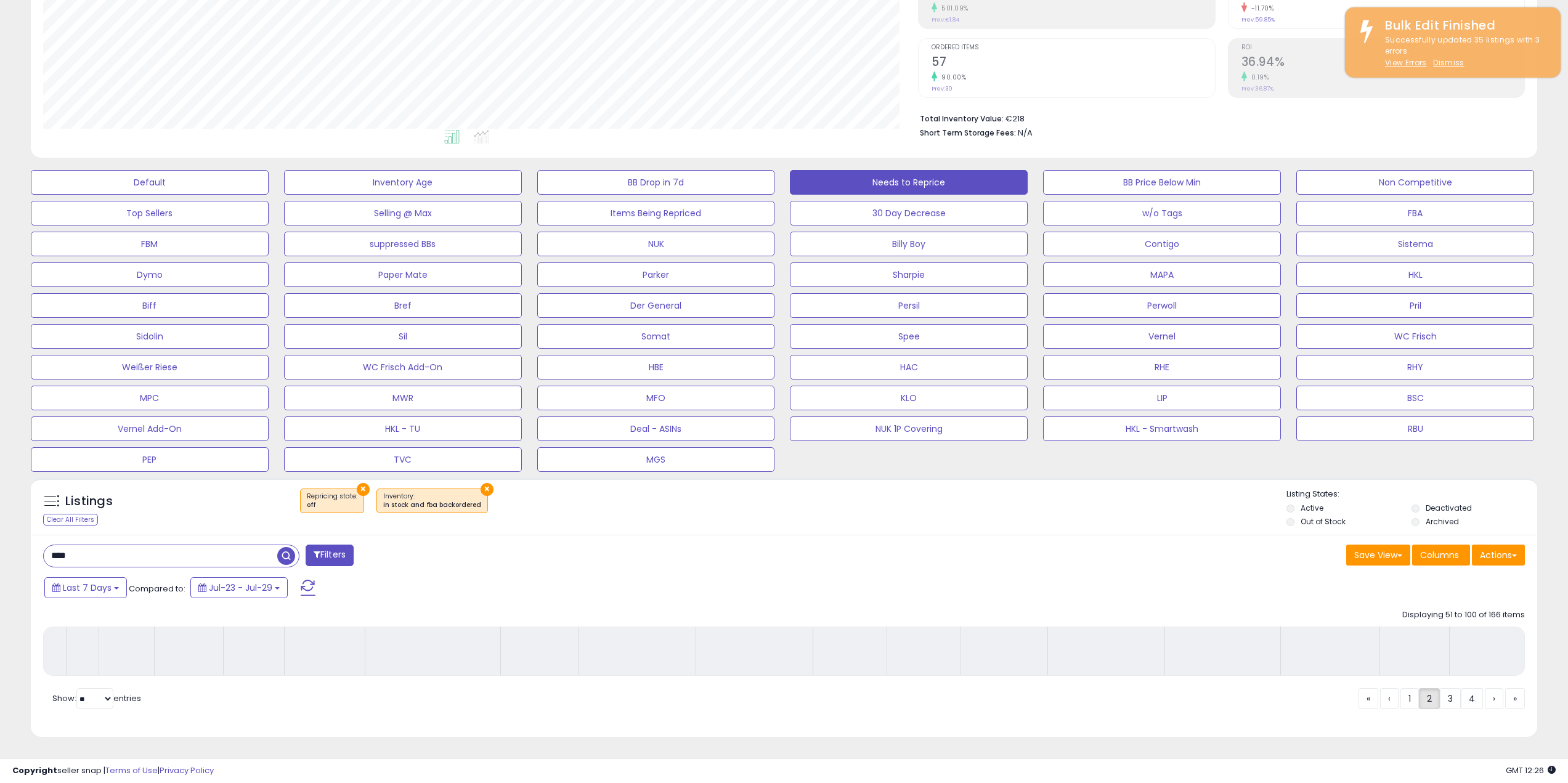 scroll, scrollTop: 218, scrollLeft: 0, axis: vertical 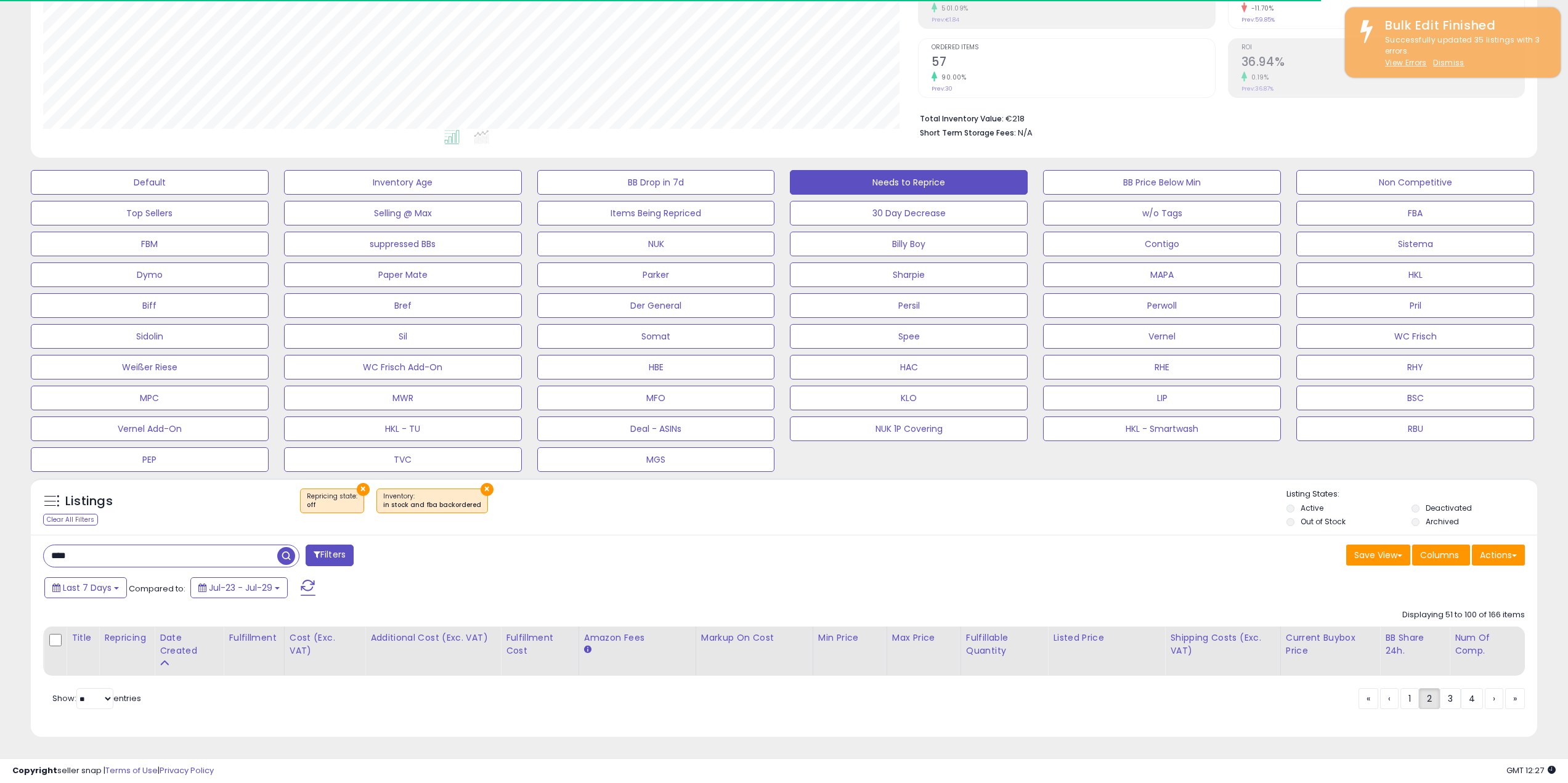 click on "****
Filters
Save View
Save As New View
Update Current View" at bounding box center (784, 636) 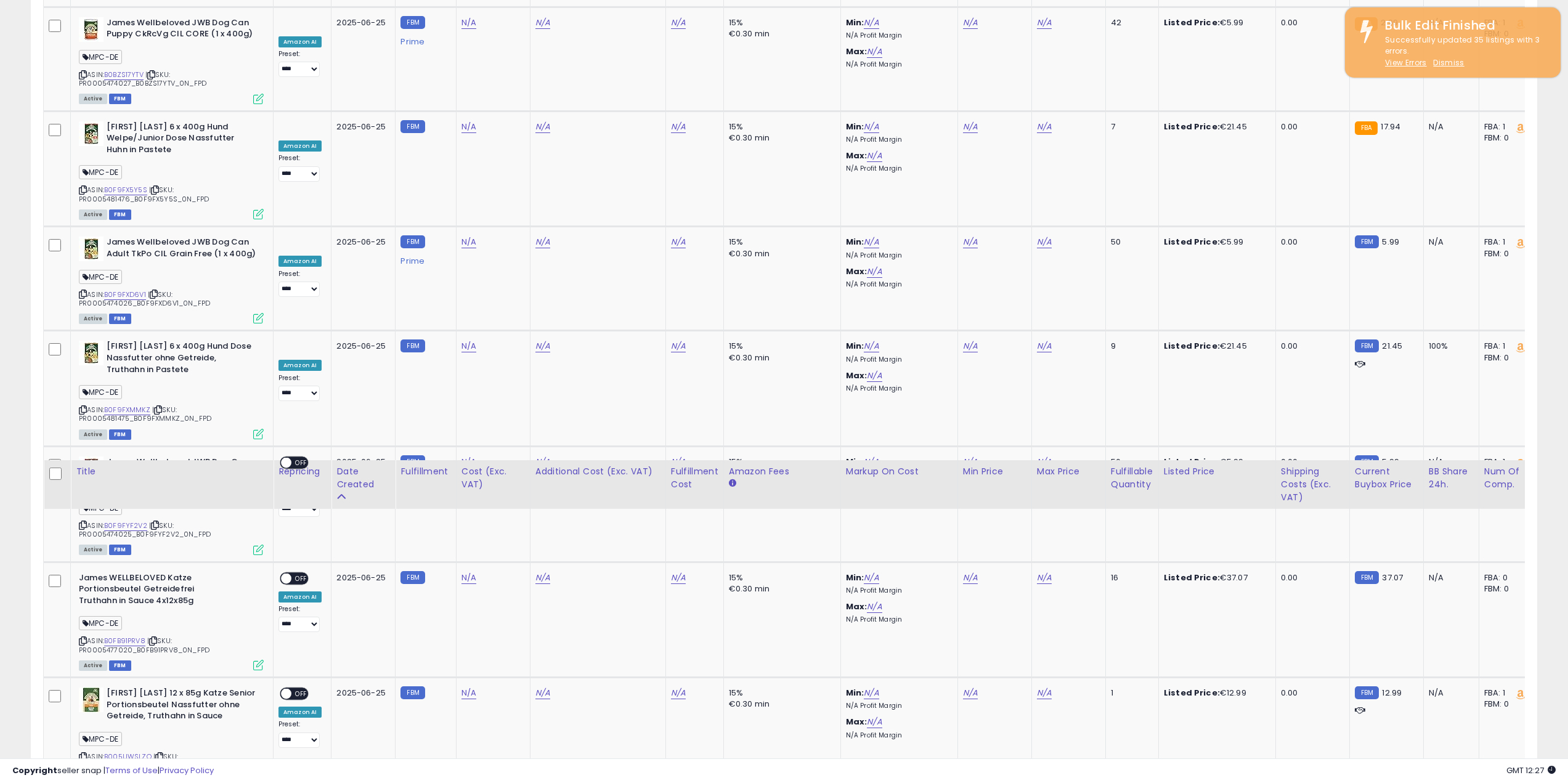 scroll, scrollTop: 5755, scrollLeft: 0, axis: vertical 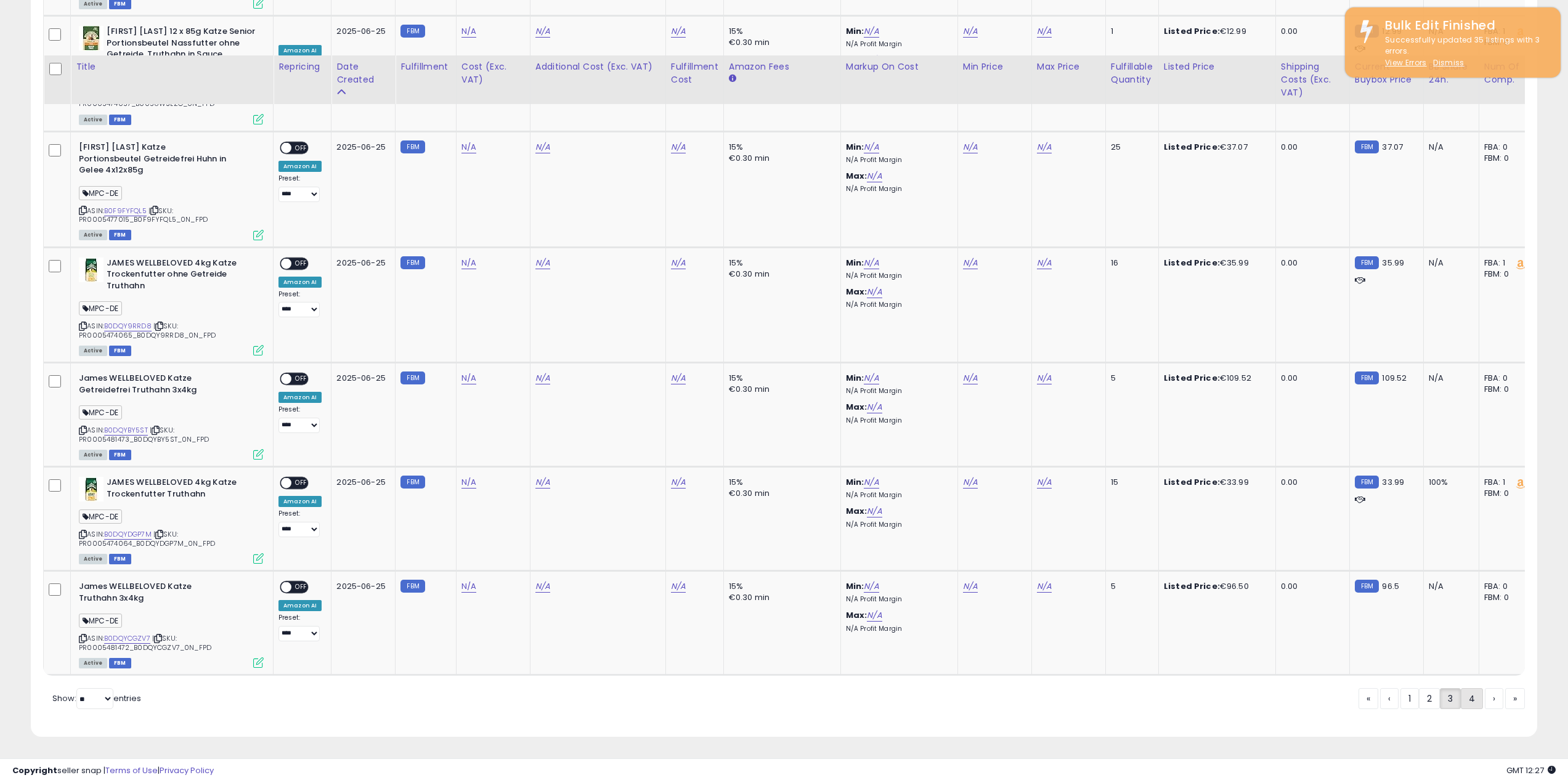 click on "4" 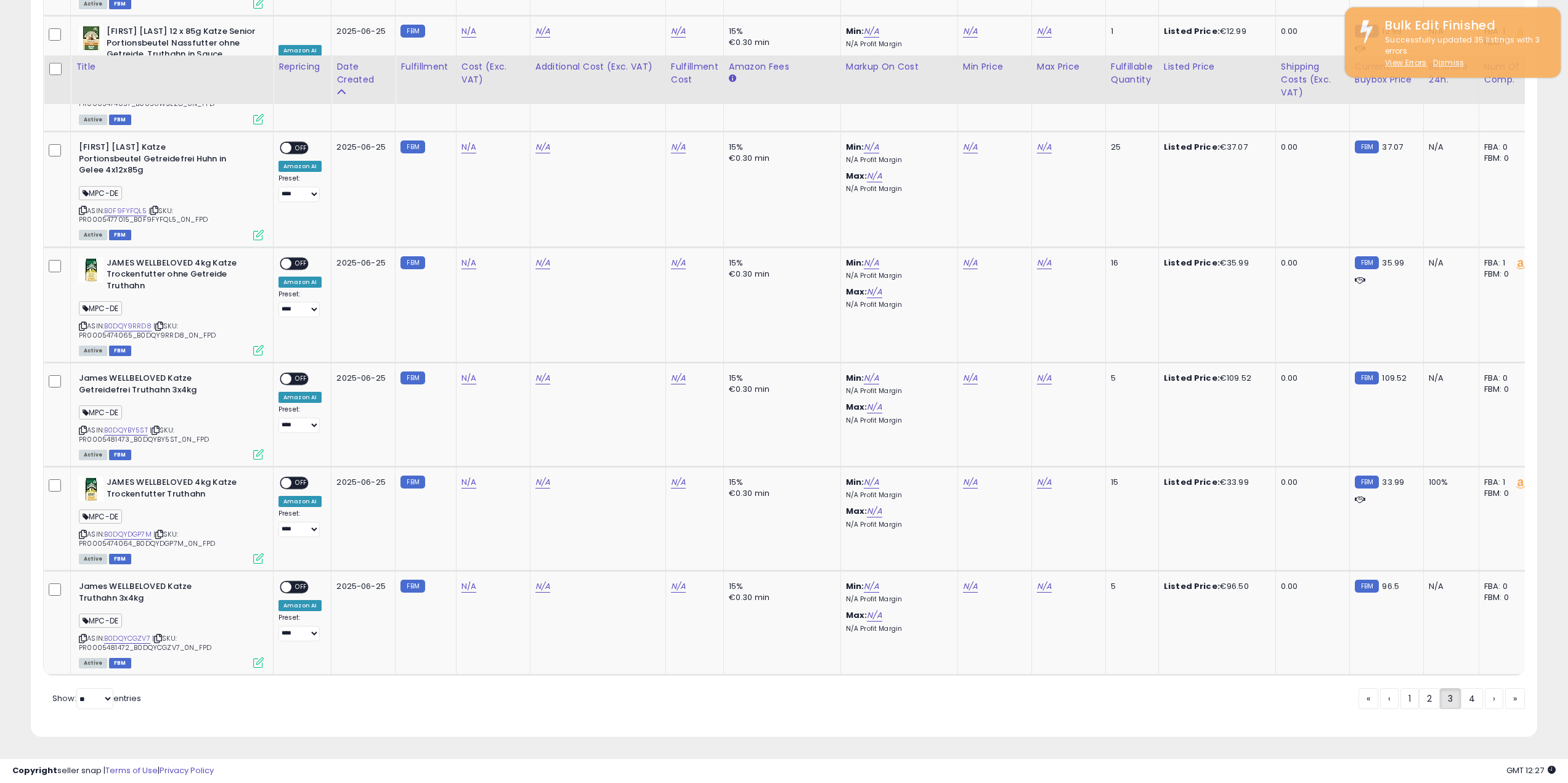 scroll, scrollTop: 218, scrollLeft: 0, axis: vertical 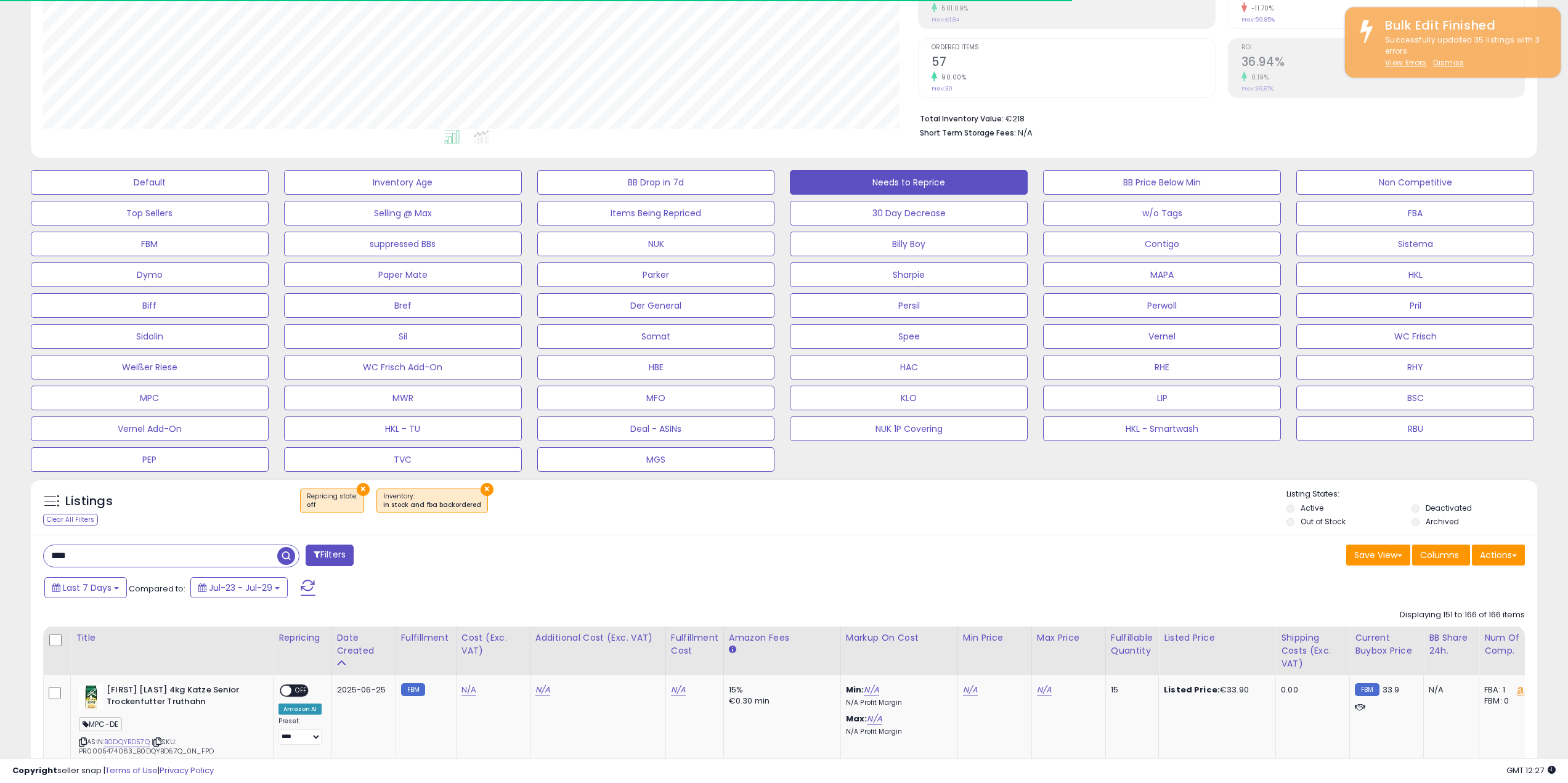 click on "Save View
Save As New View
Update Current View
Columns
Actions
Import  Export Visible Columns" at bounding box center [1160, 556] 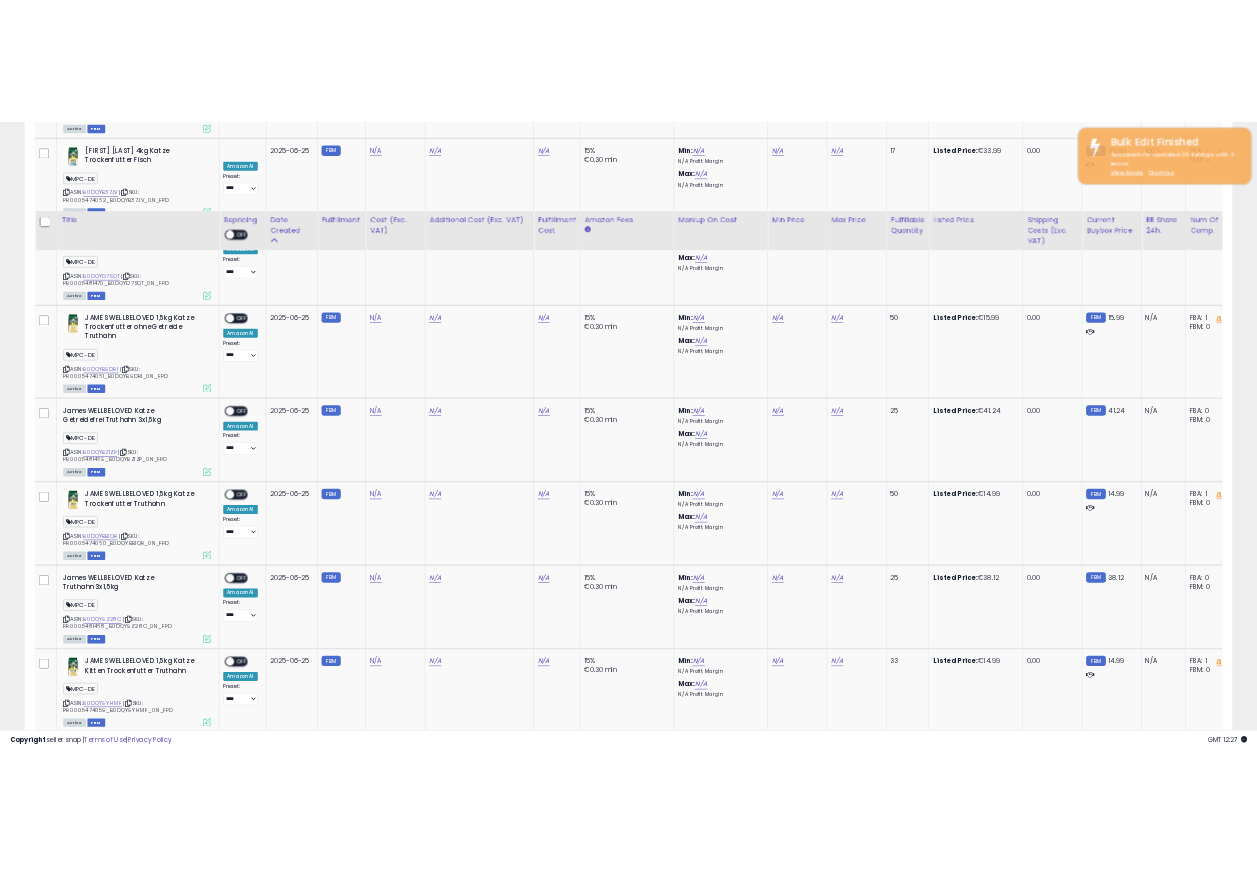 scroll, scrollTop: 3139, scrollLeft: 0, axis: vertical 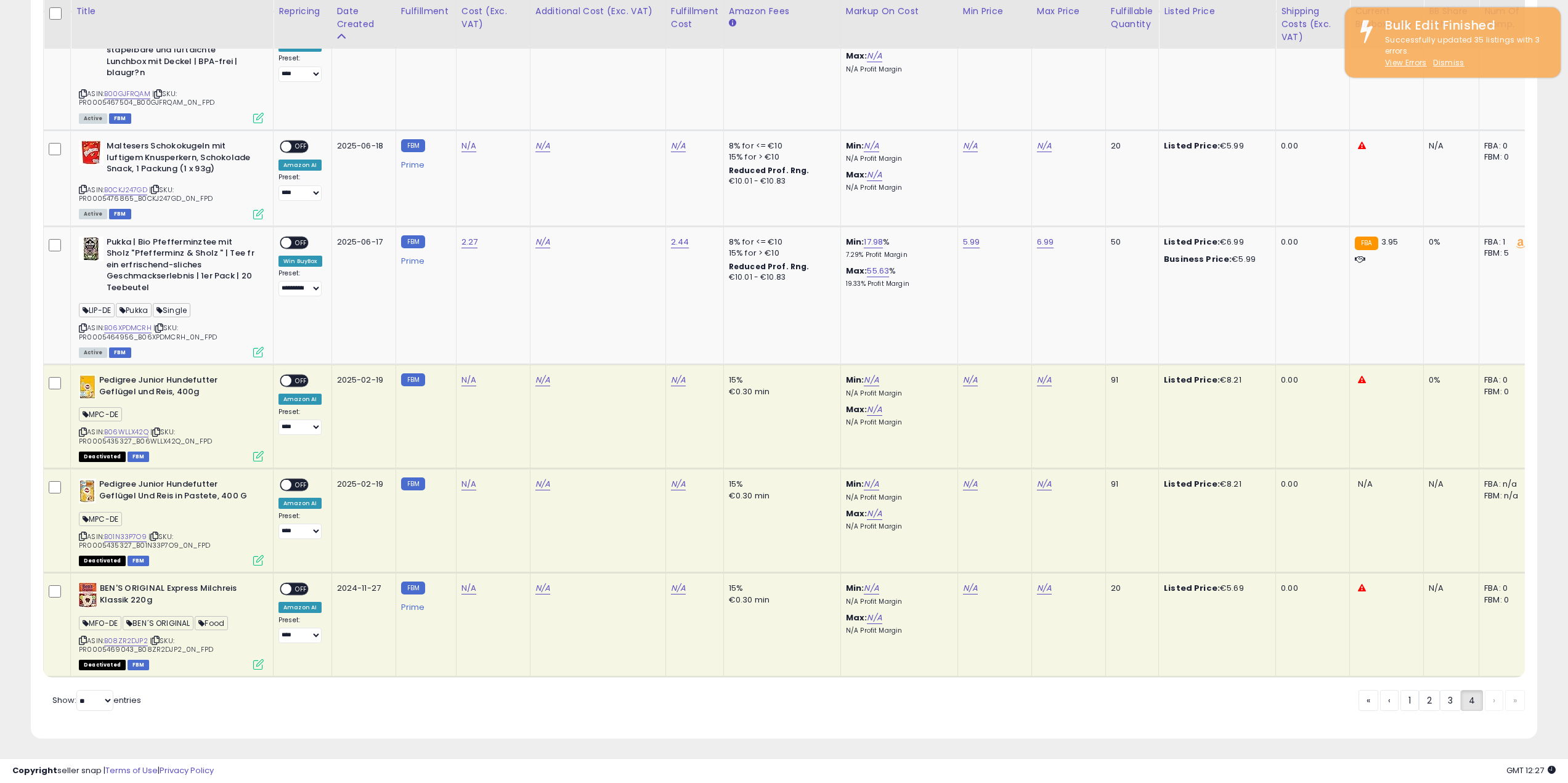 drag, startPoint x: 85, startPoint y: 420, endPoint x: 109, endPoint y: 375, distance: 51 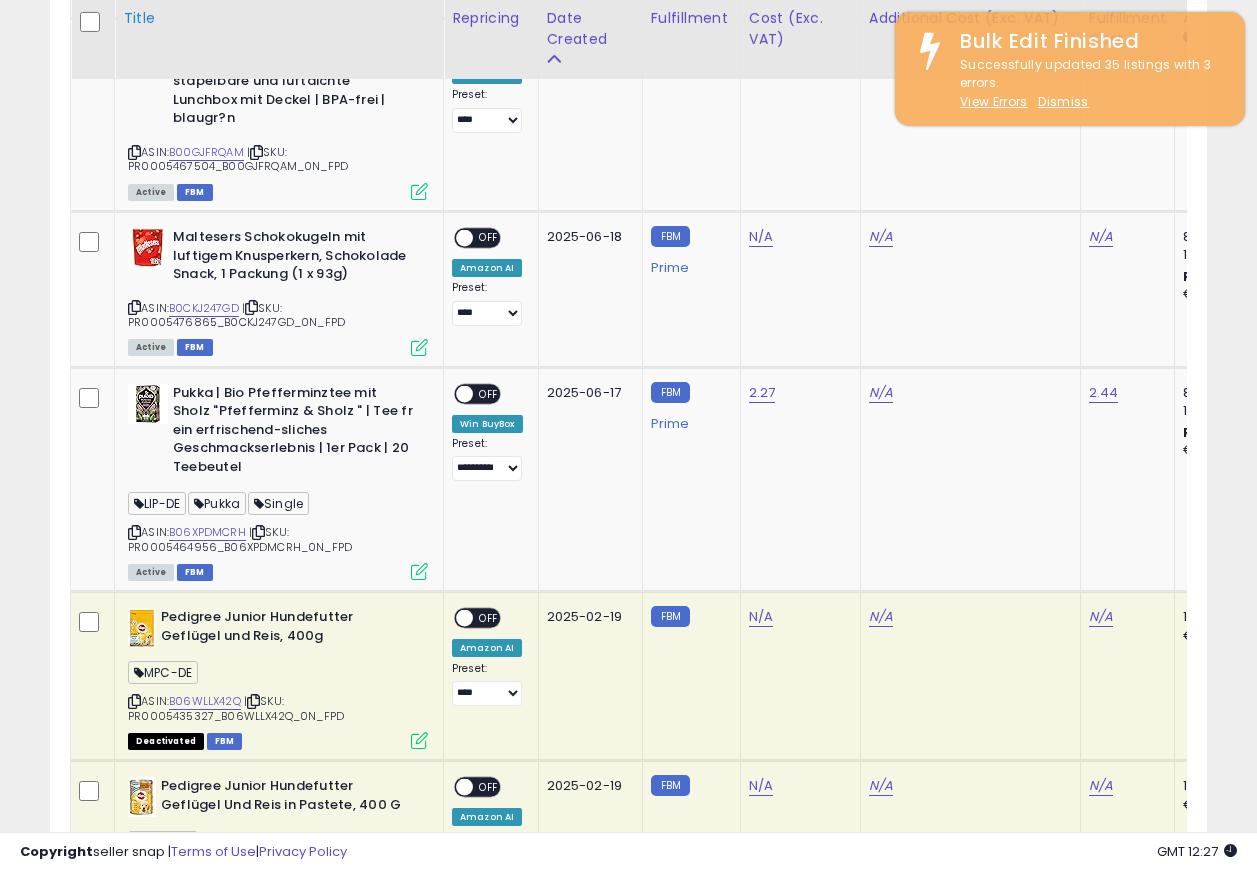 scroll, scrollTop: 410, scrollLeft: 669, axis: both 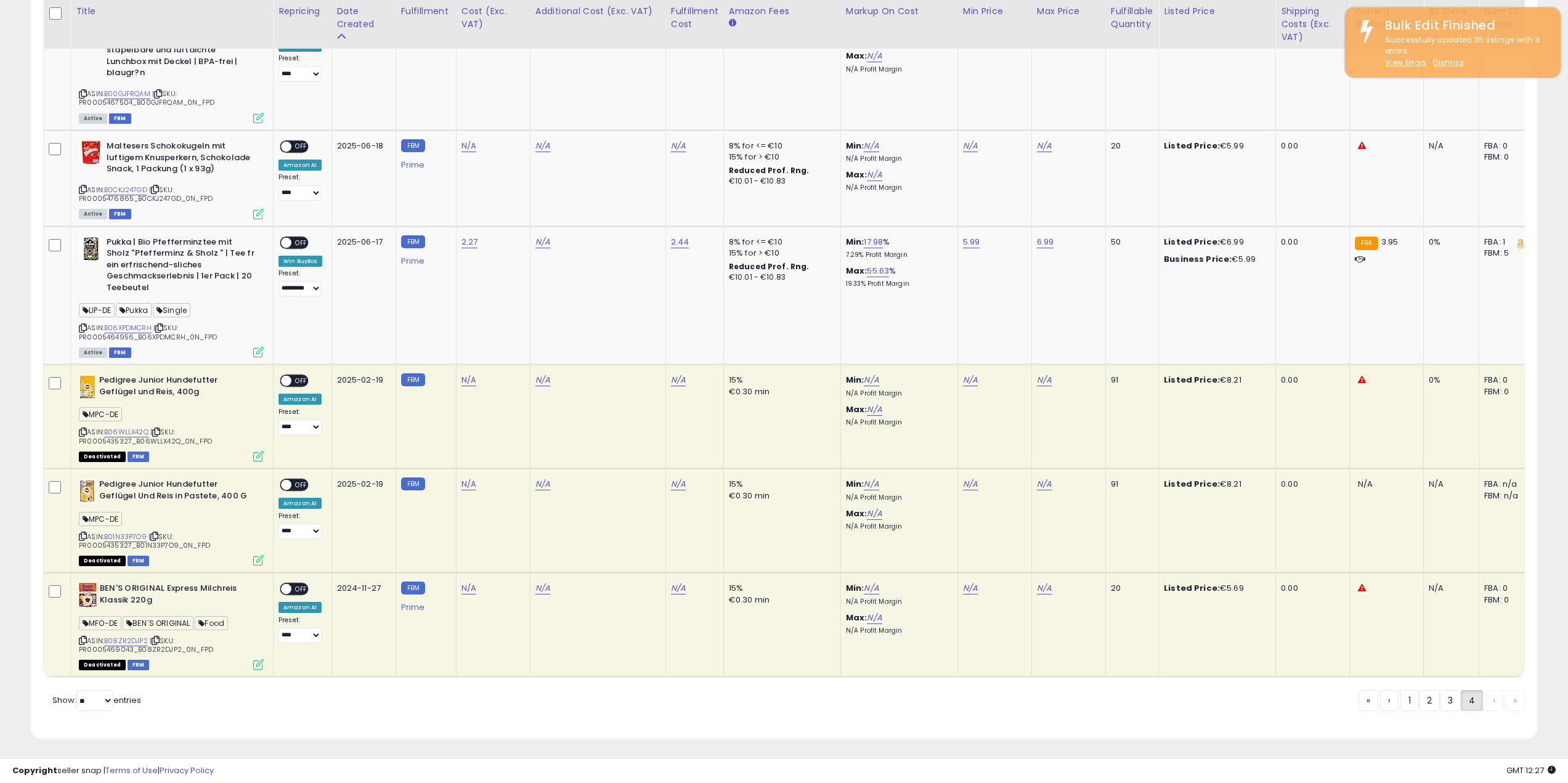 click on "Pedigree Junior Hundefutter Geflügel Und Reis in Pastete, 400 G  MPC-DE  ASIN:  B01N33P7O9    |   SKU: PR0005435327_B01N33P7O9_0N_FPD Deactivated FBM" at bounding box center [169, 521] 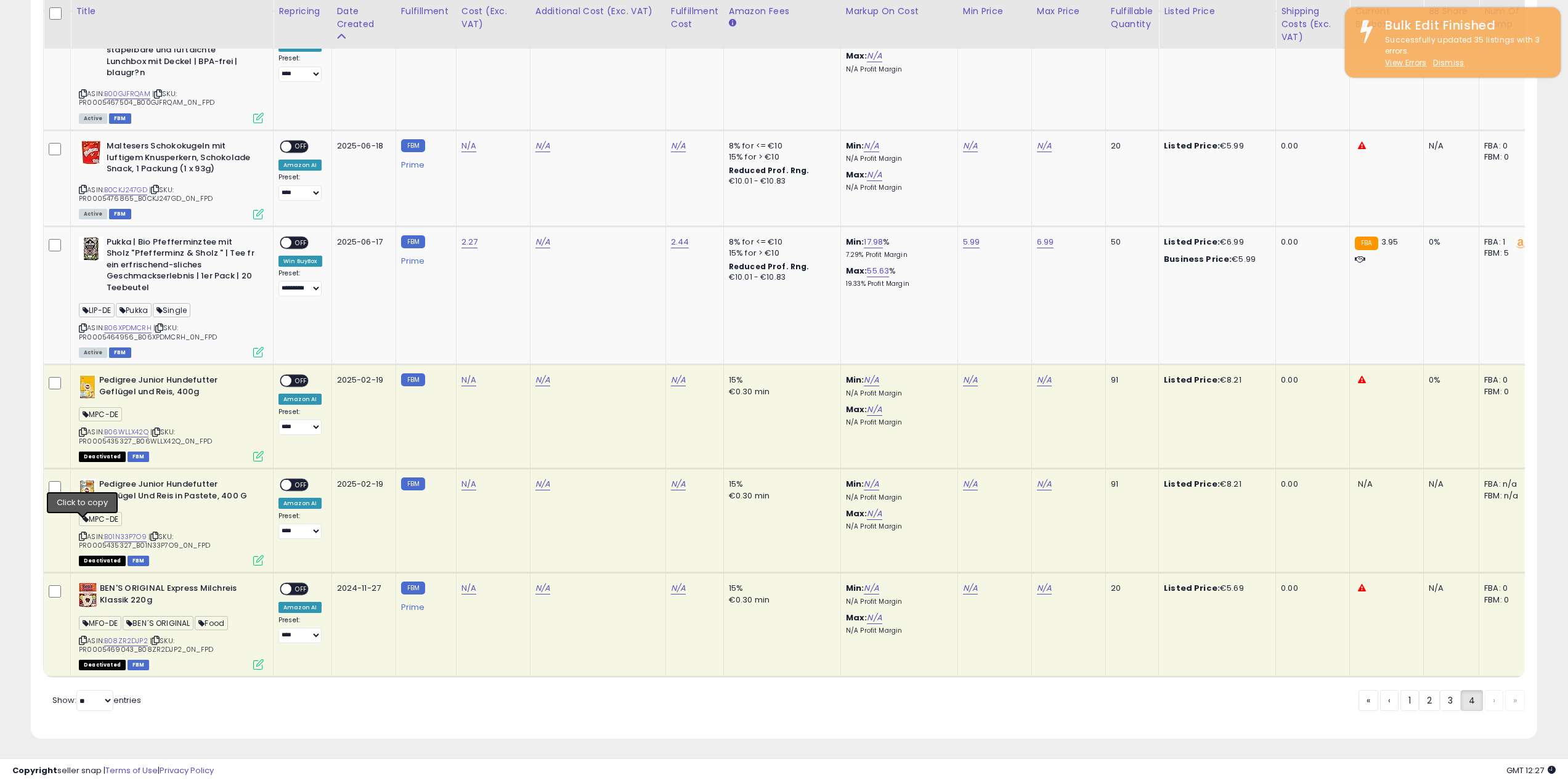click at bounding box center [83, 536] 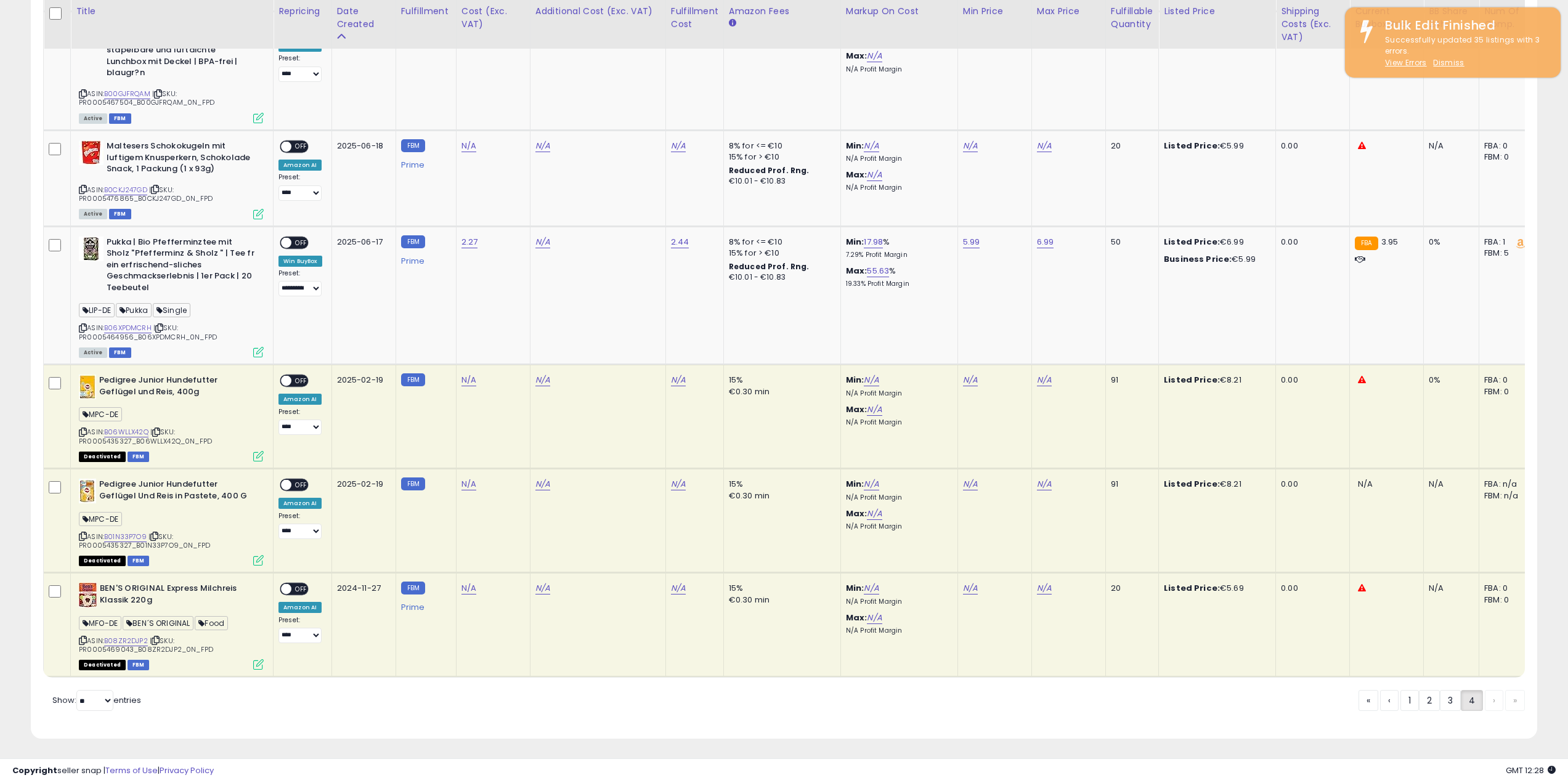 click at bounding box center [83, 640] 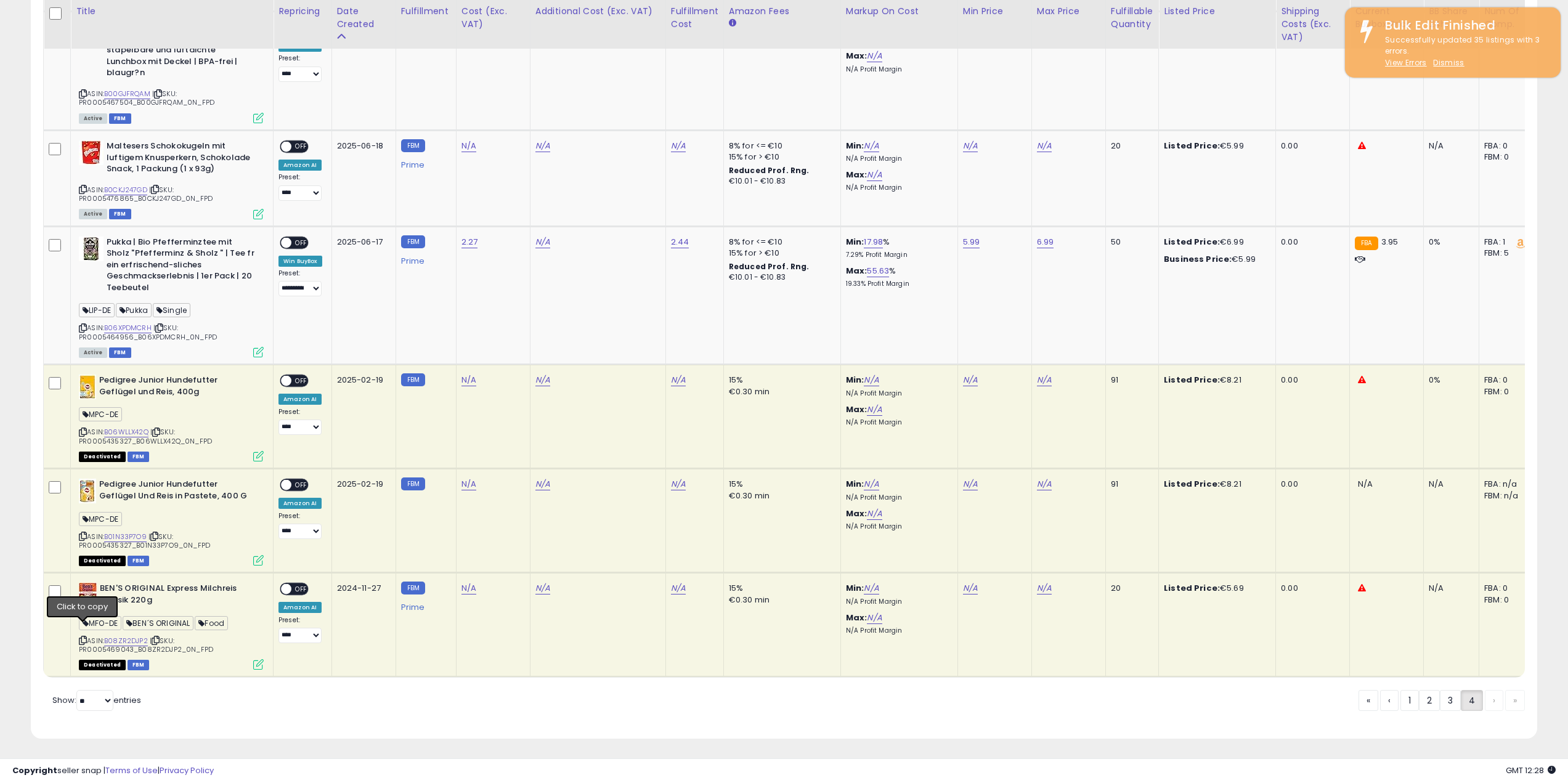 click on "BEN'S ORIGINAL Express Milchreis Klassik 220g  MFO-DE  BEN´S ORIGINAL  Food  ASIN:  B08ZR2DJP2    |   SKU: PR0005469043_B08ZR2DJP2_0N_FPD Deactivated FBM" at bounding box center [169, 625] 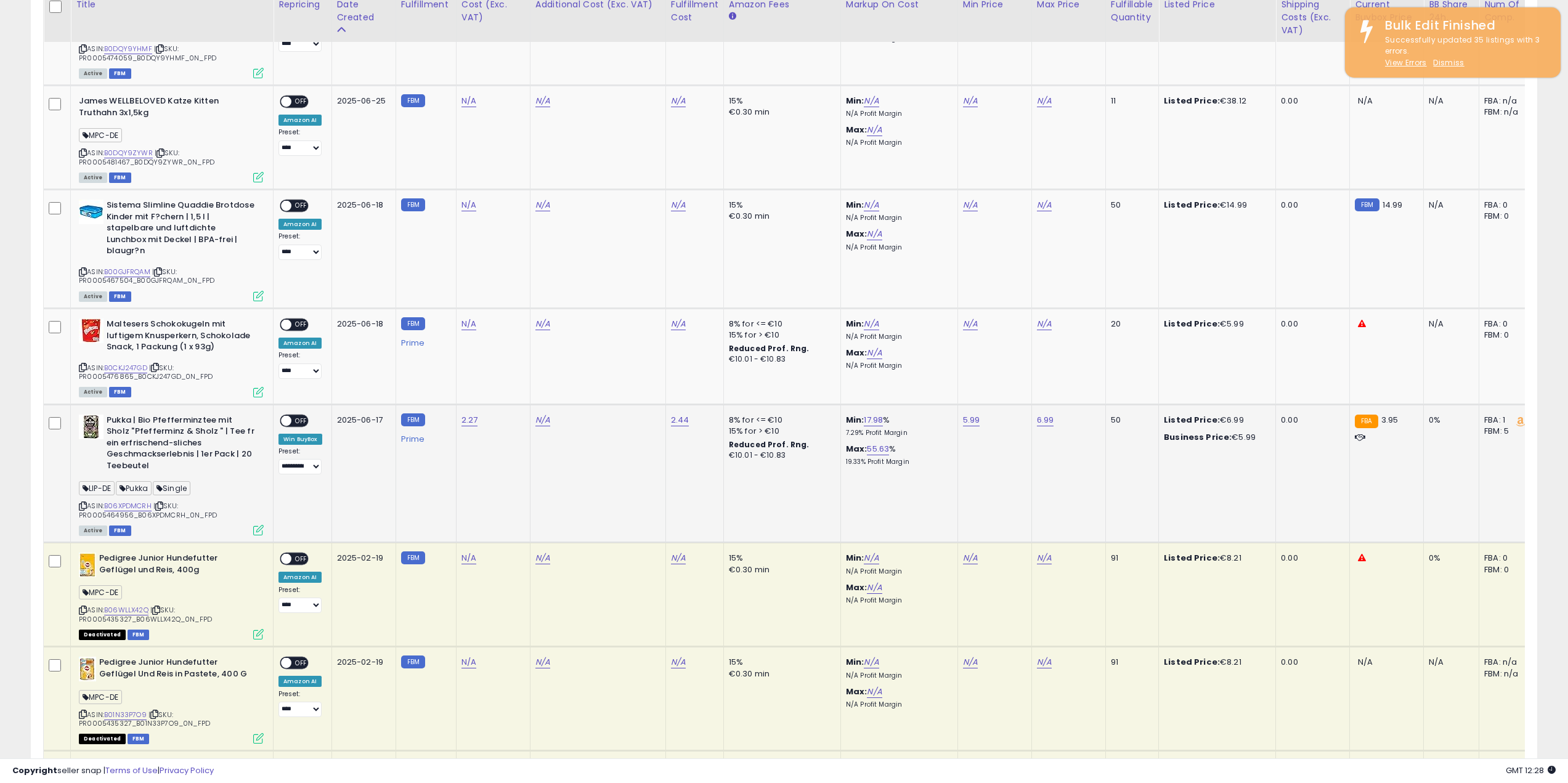scroll, scrollTop: 1749, scrollLeft: 0, axis: vertical 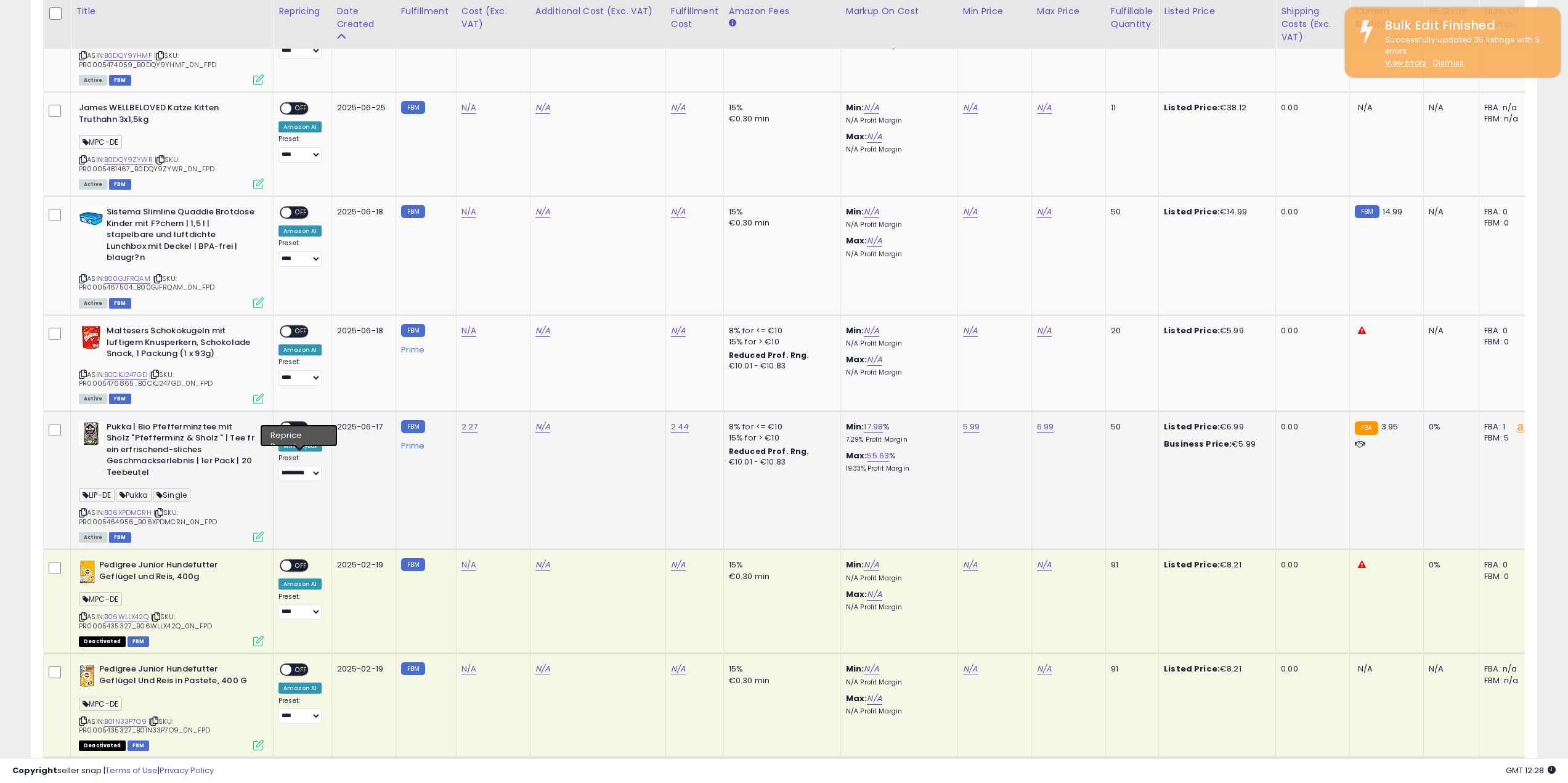 click on "OFF" at bounding box center [301, 427] 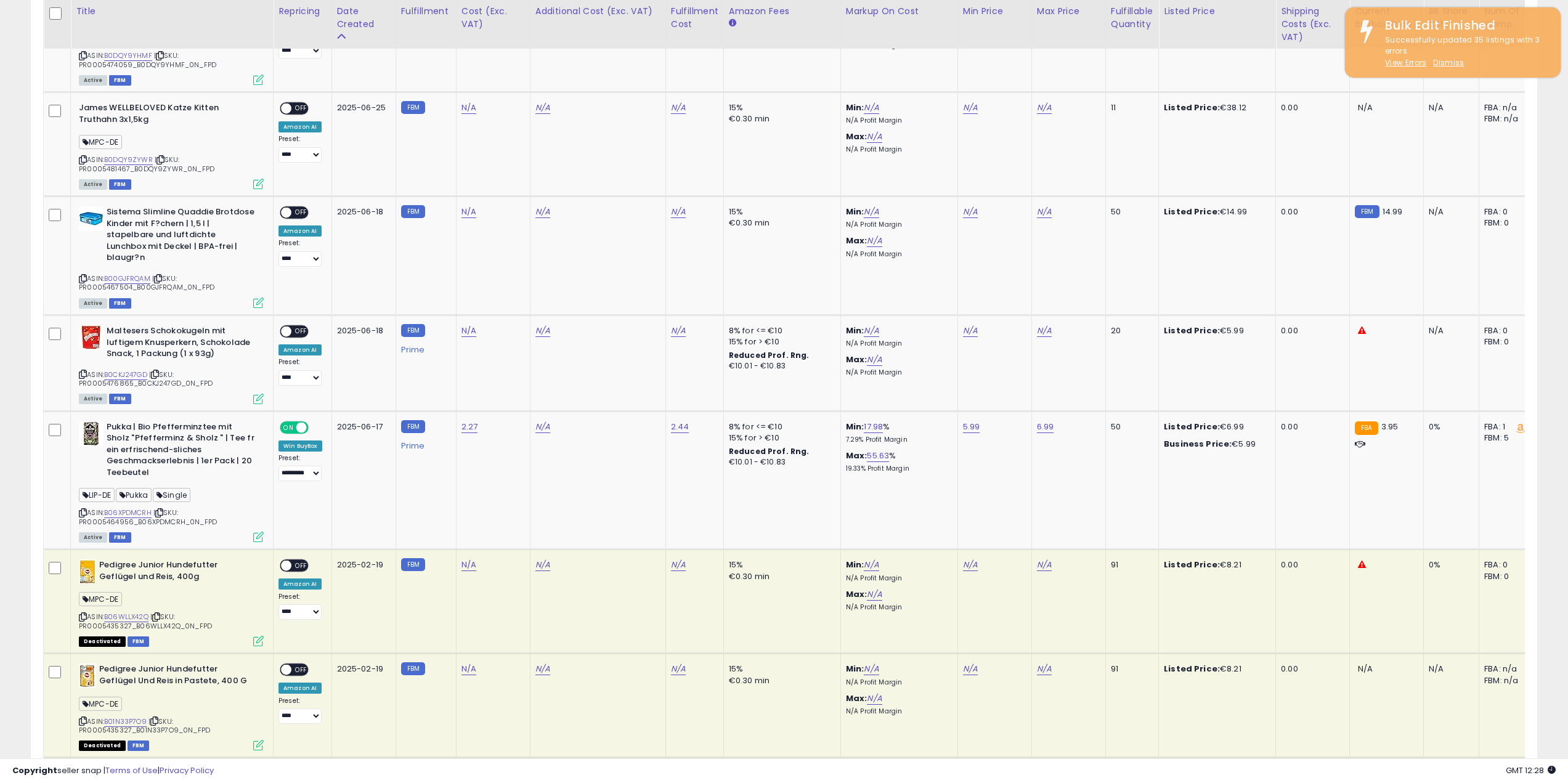 click on "**********" at bounding box center [784, -379] 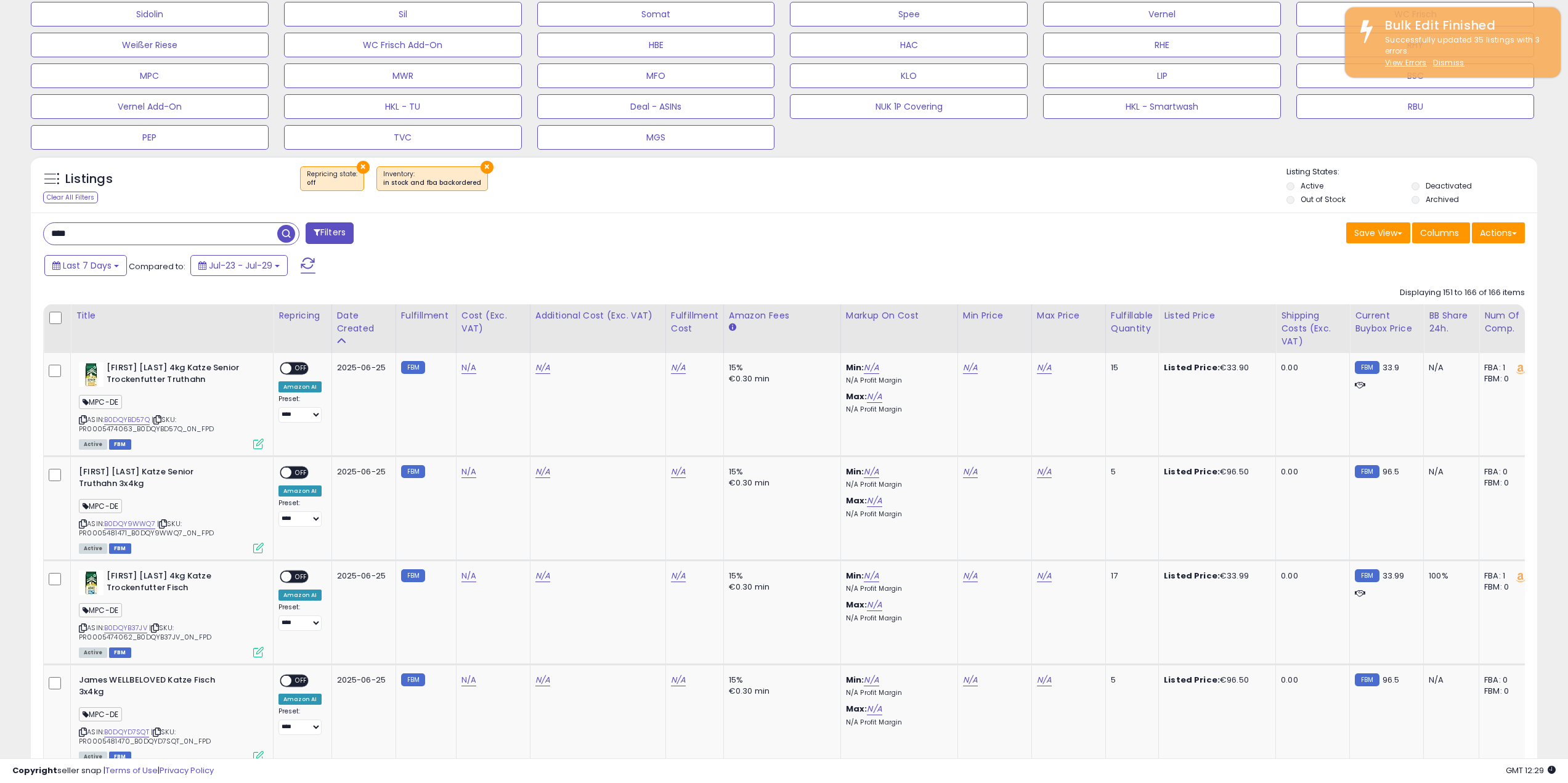 scroll, scrollTop: 517, scrollLeft: 0, axis: vertical 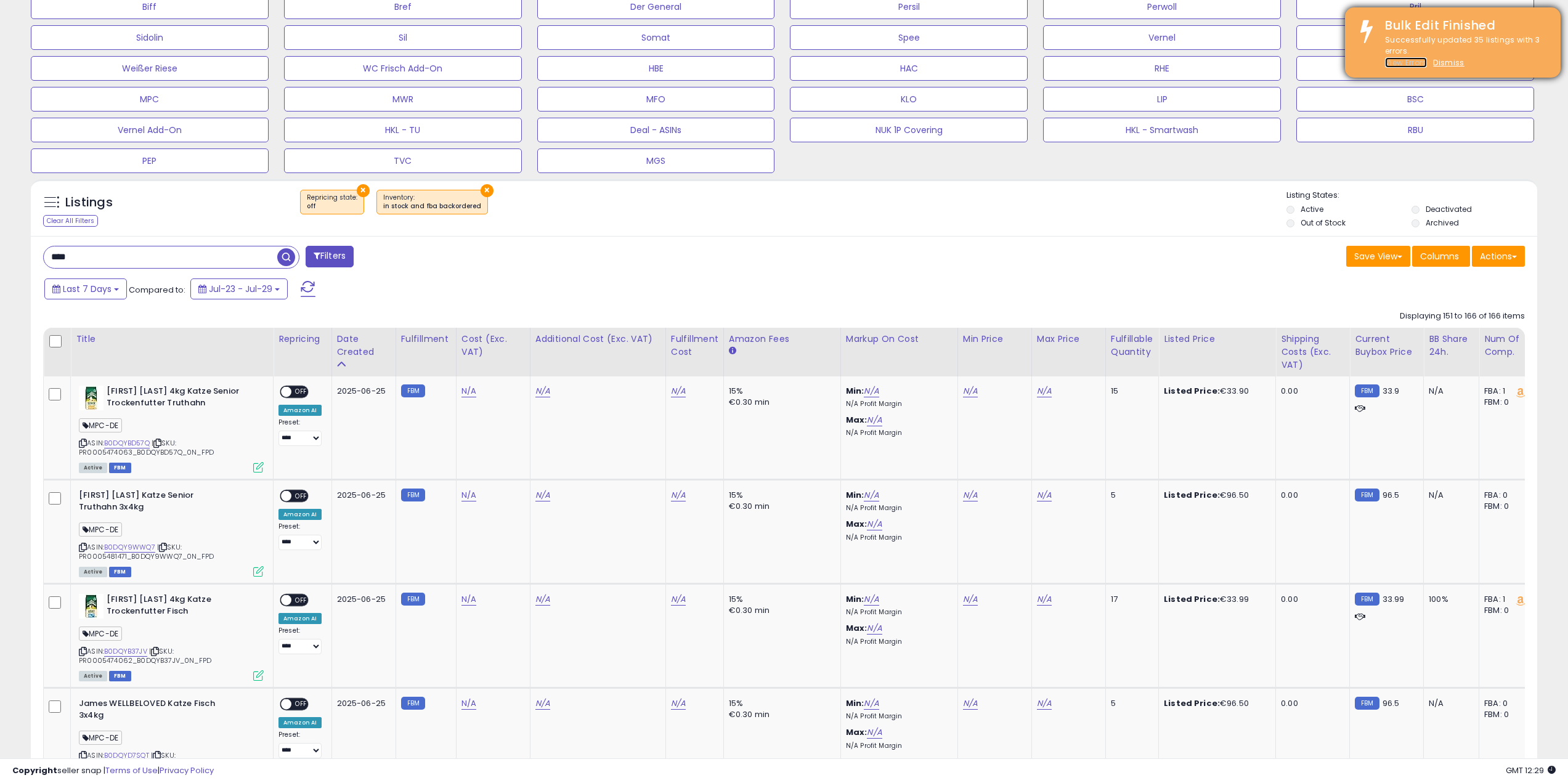 click on "View Errors" at bounding box center [1406, 62] 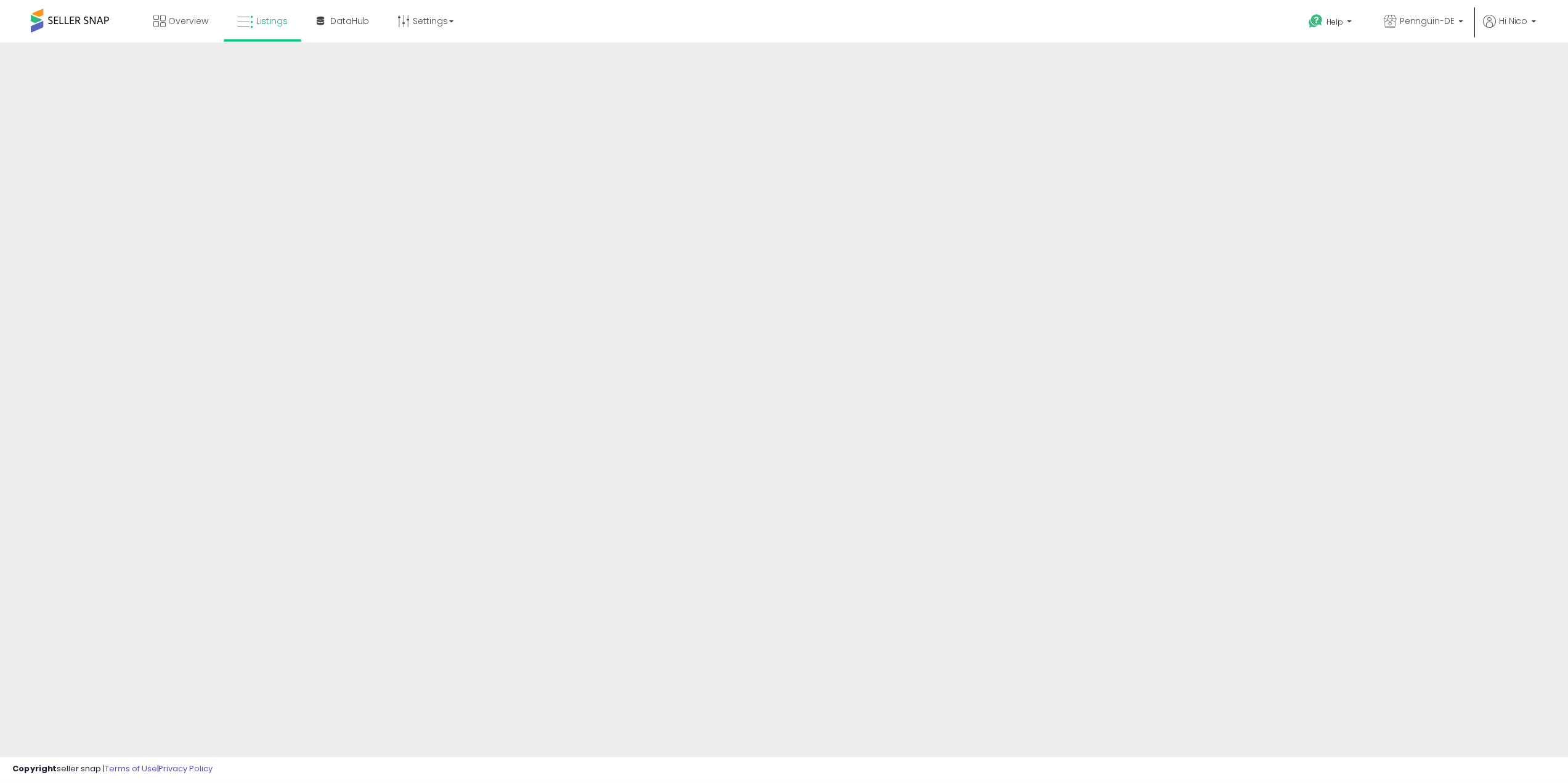 scroll, scrollTop: 0, scrollLeft: 0, axis: both 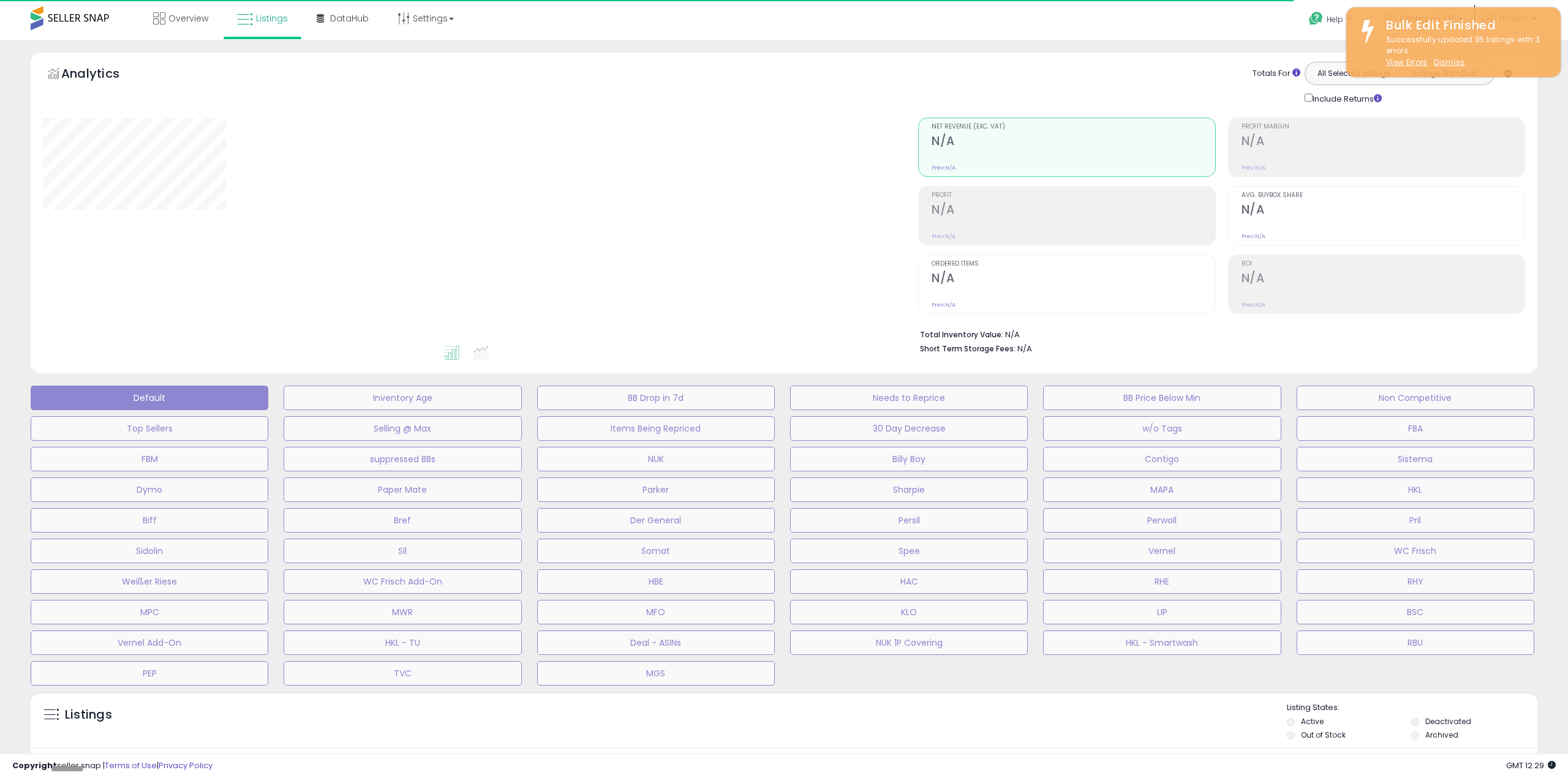 click on "Retrieving listings data.." at bounding box center [784, 825] 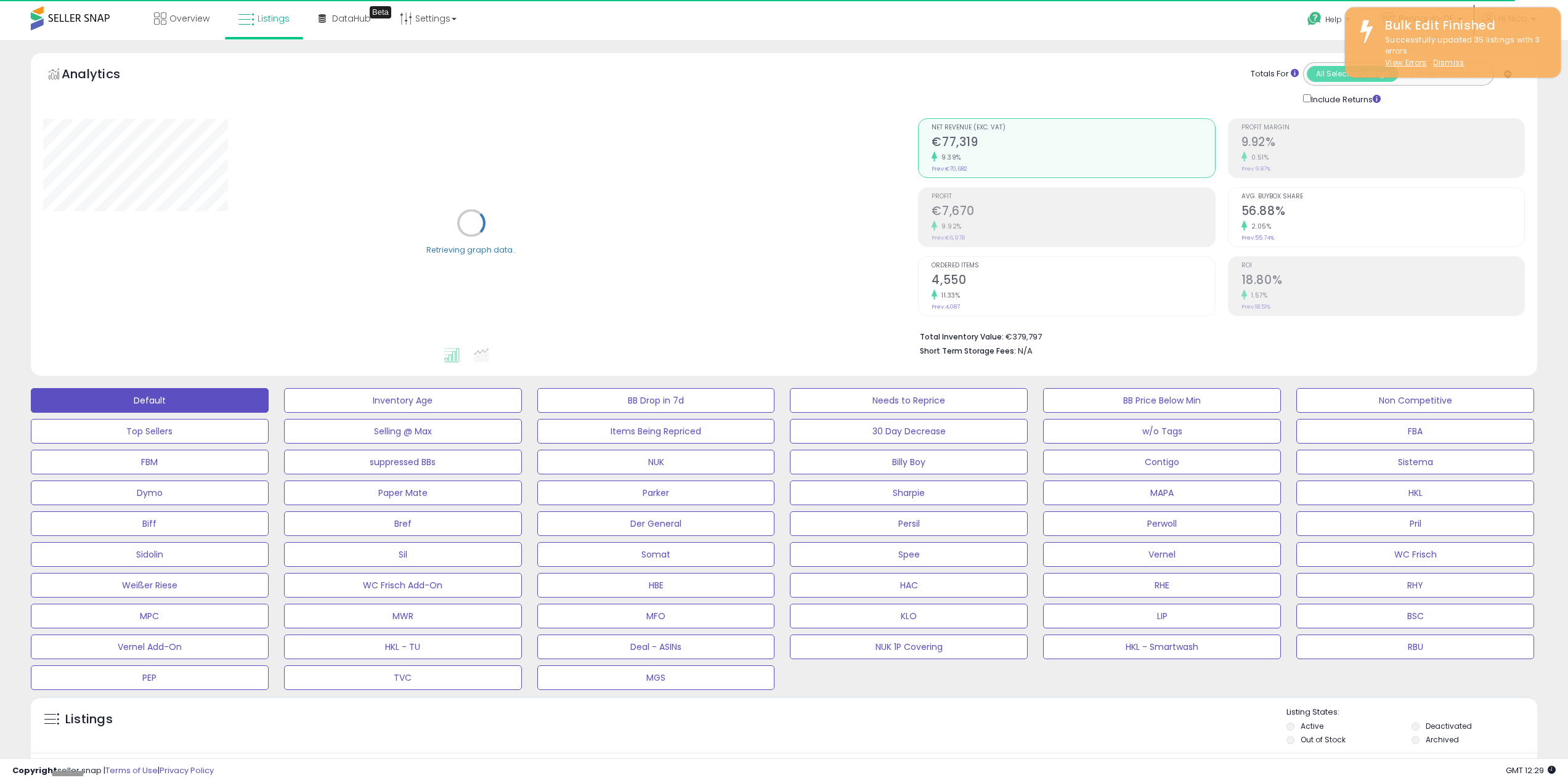 click on "Help
Contact Support
Search Knowledge Hub
Request a Feature
Hi Nico" at bounding box center [1290, 26] 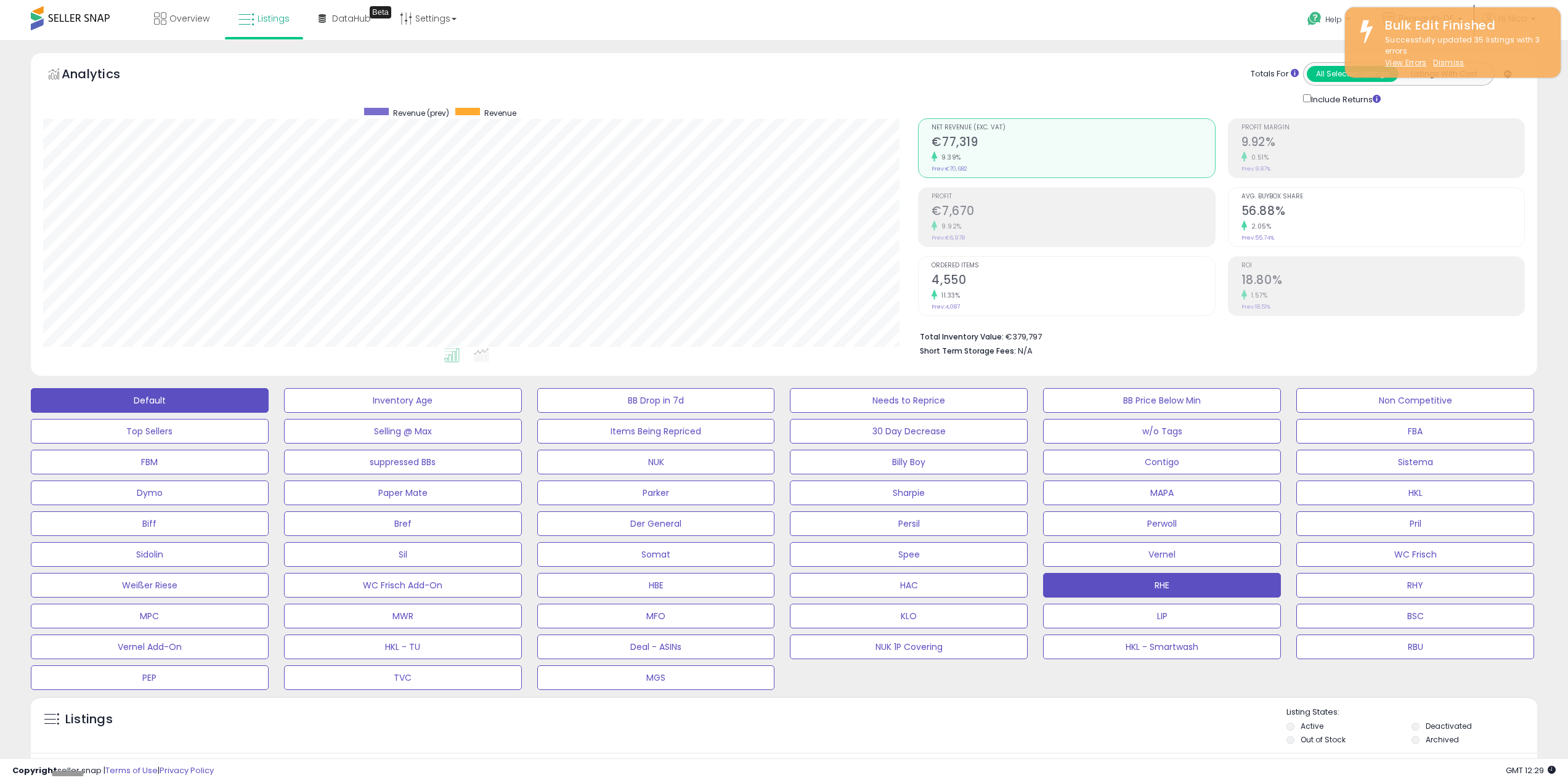 scroll, scrollTop: 615798, scrollLeft: 615235, axis: both 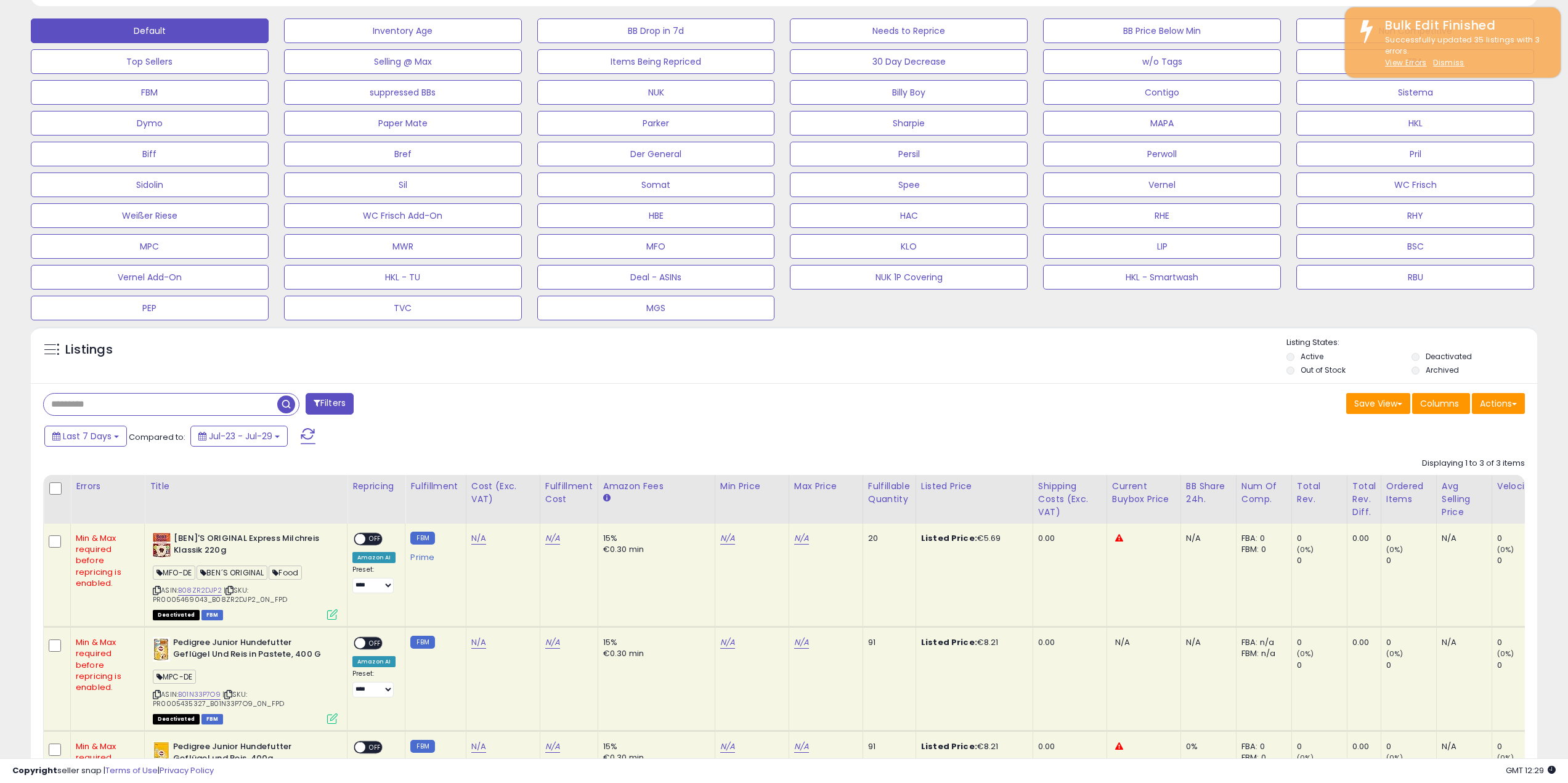 click on "Save View
Save As New View
Update Current View
Columns
Actions
Import  Export Visible Columns" at bounding box center [1160, 405] 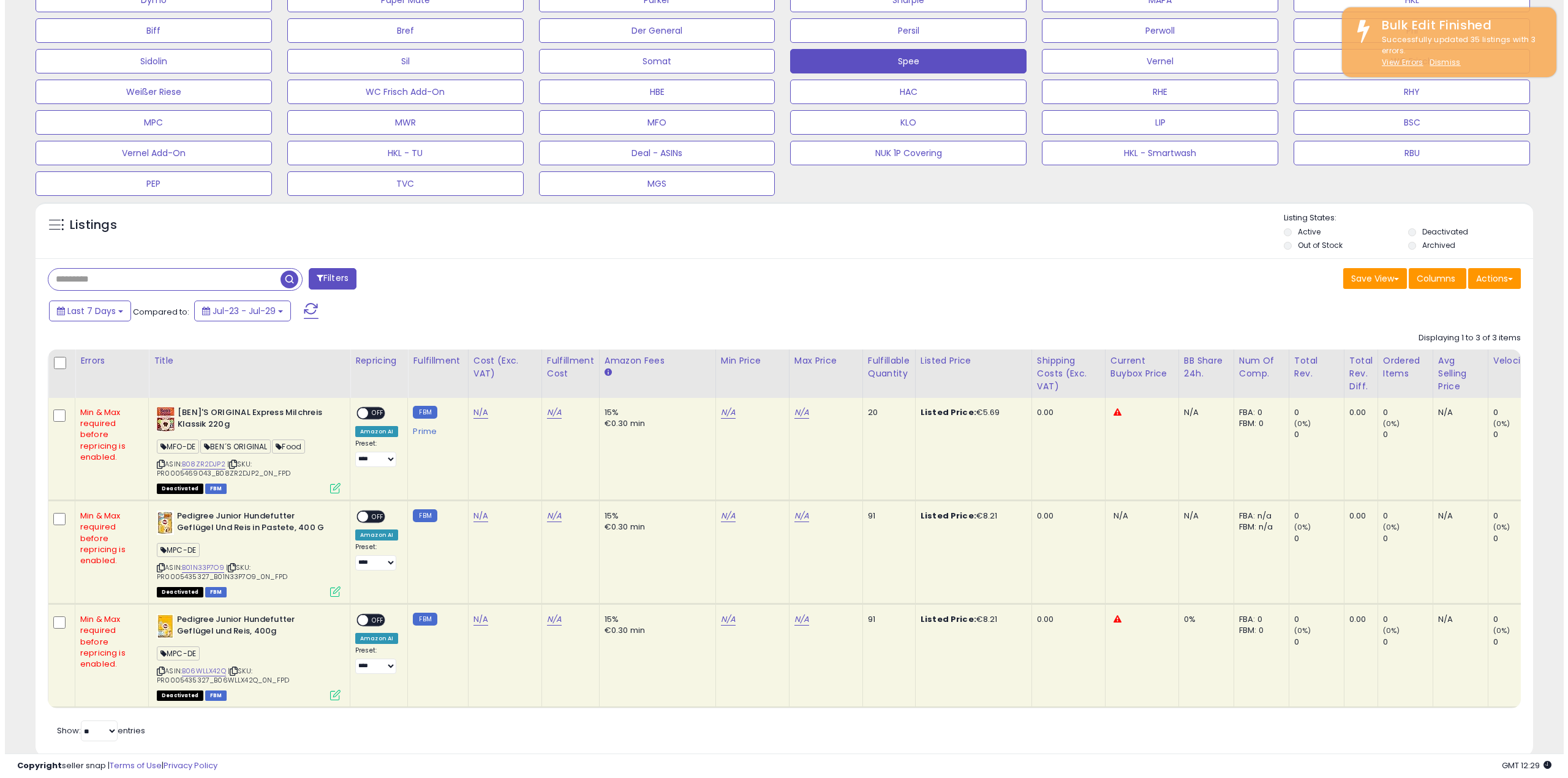 scroll, scrollTop: 184, scrollLeft: 0, axis: vertical 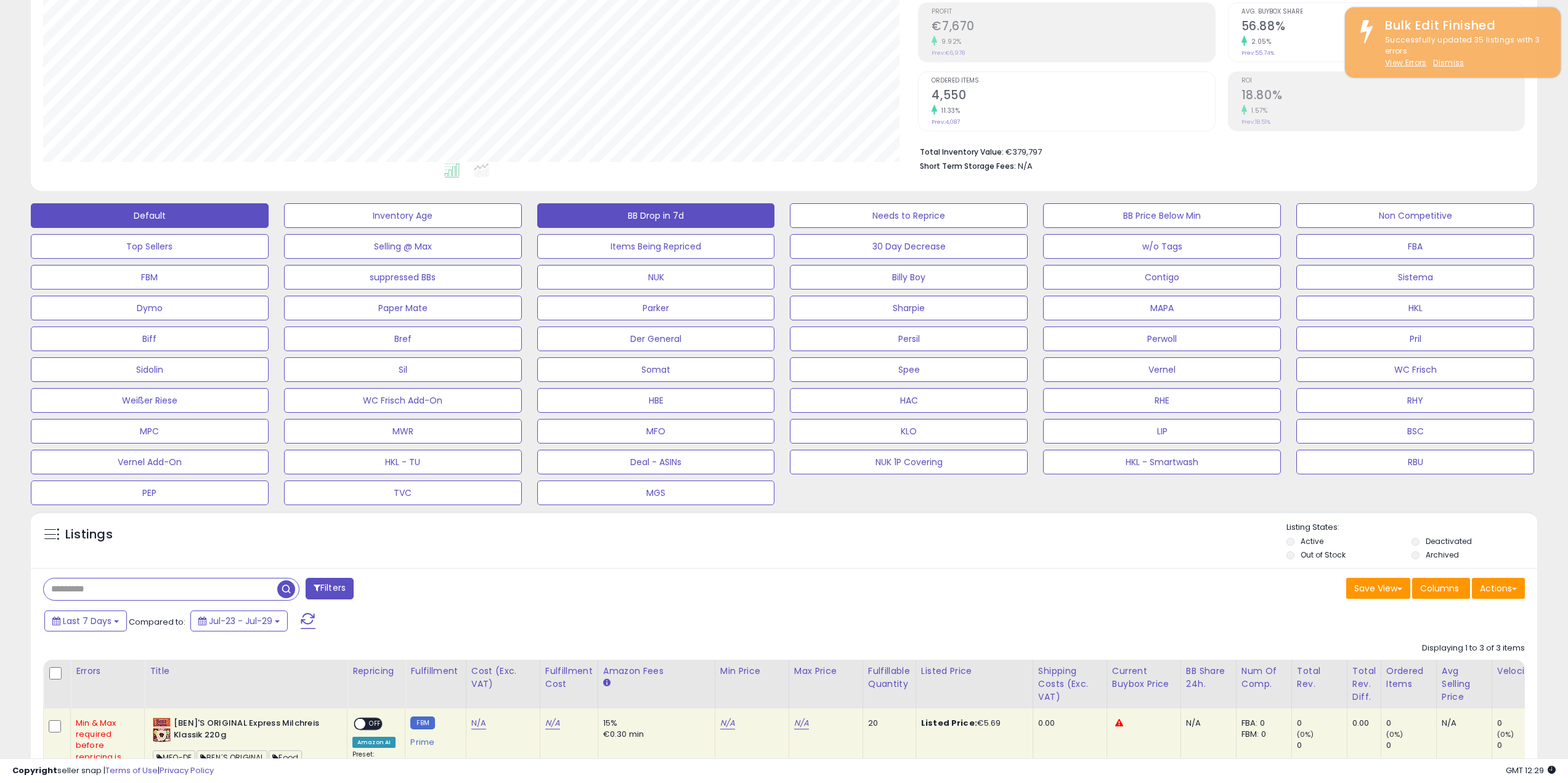 click on "BB Drop in 7d" at bounding box center (403, 216) 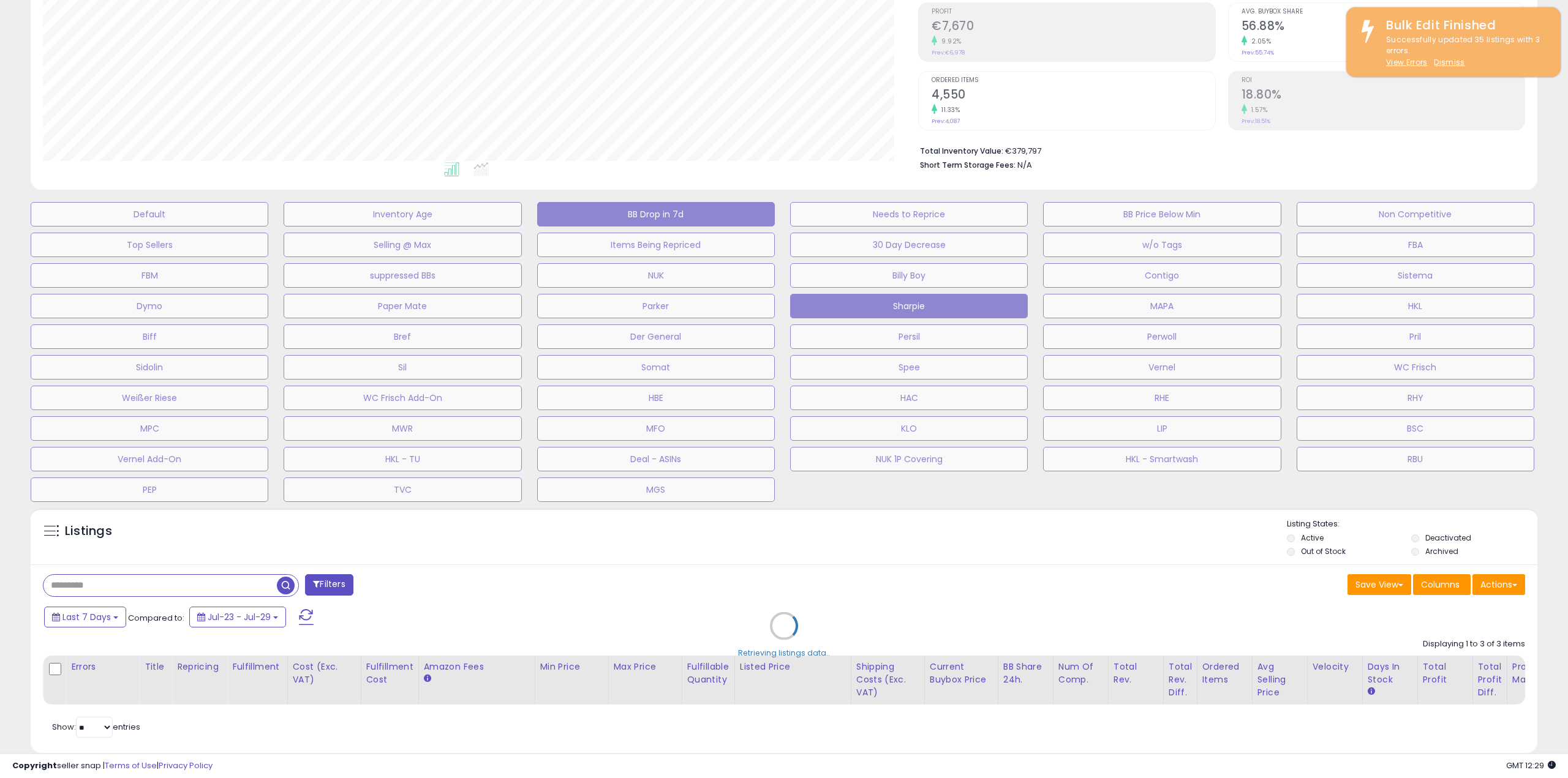 scroll, scrollTop: 611865, scrollLeft: 611625, axis: both 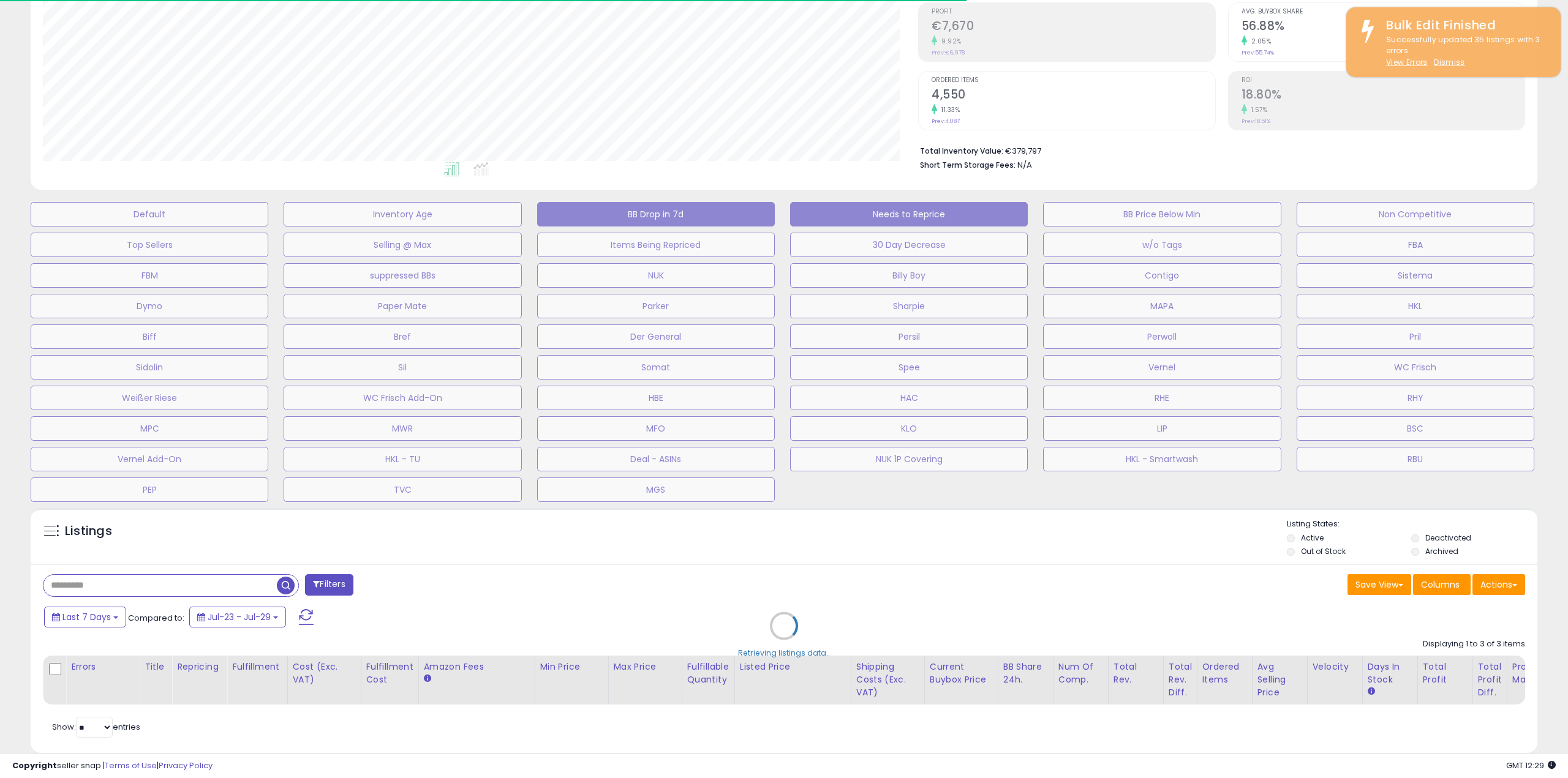 click on "Needs to Reprice" at bounding box center [149, 214] 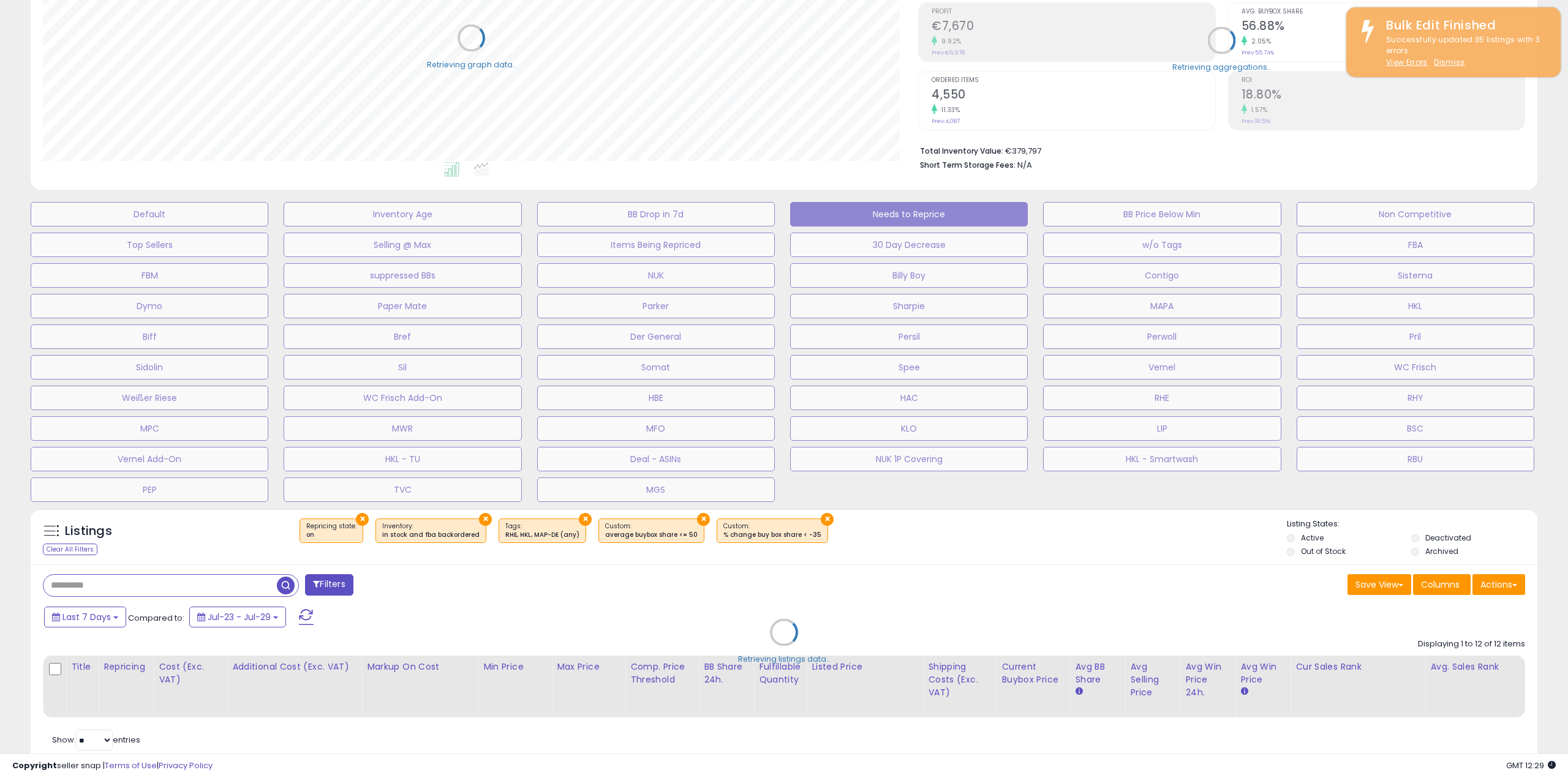select on "**" 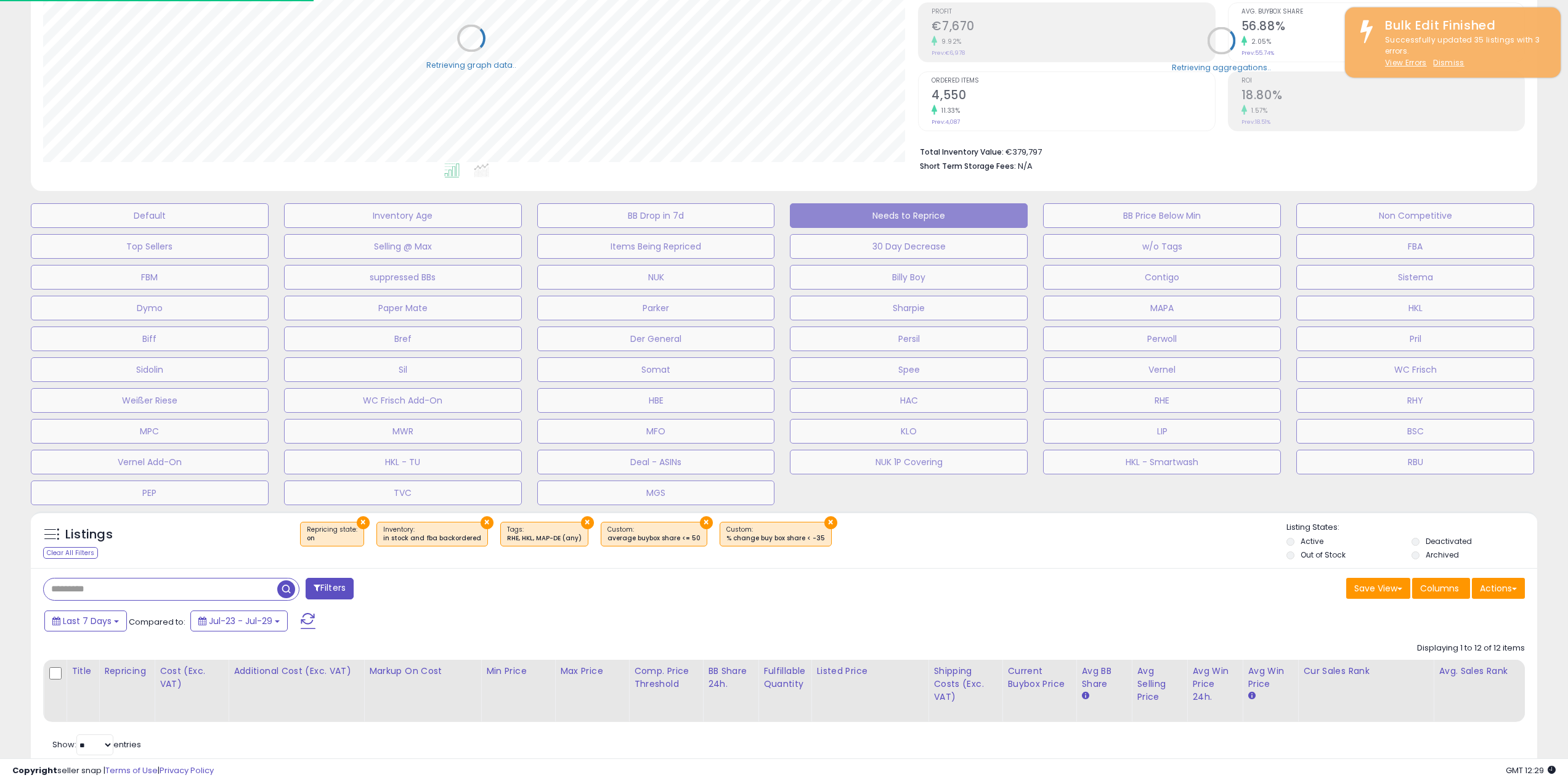 scroll, scrollTop: 253, scrollLeft: 875, axis: both 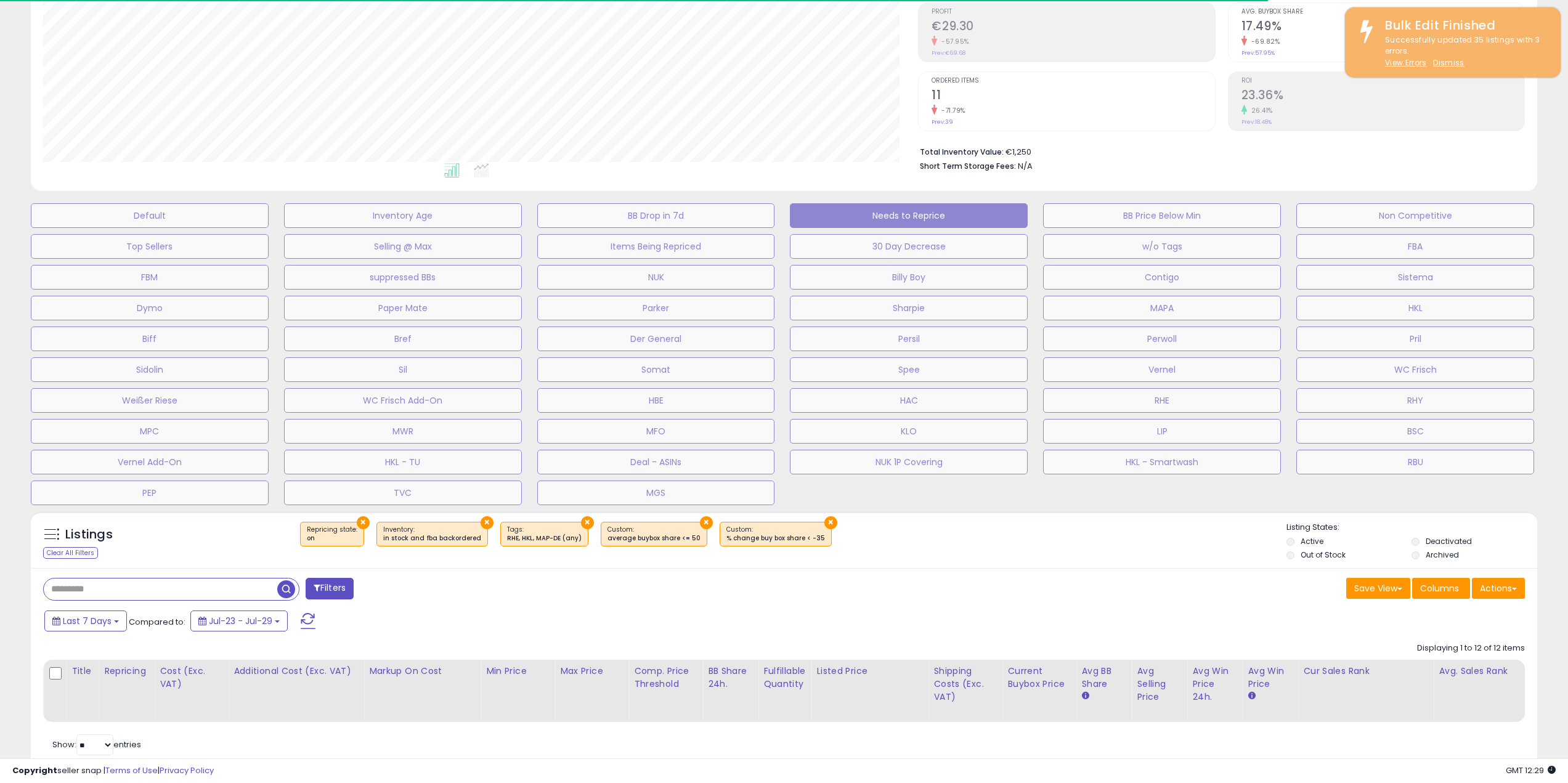 click on "Save View
Save As New View
Columns
Actions
Import" at bounding box center [1160, 590] 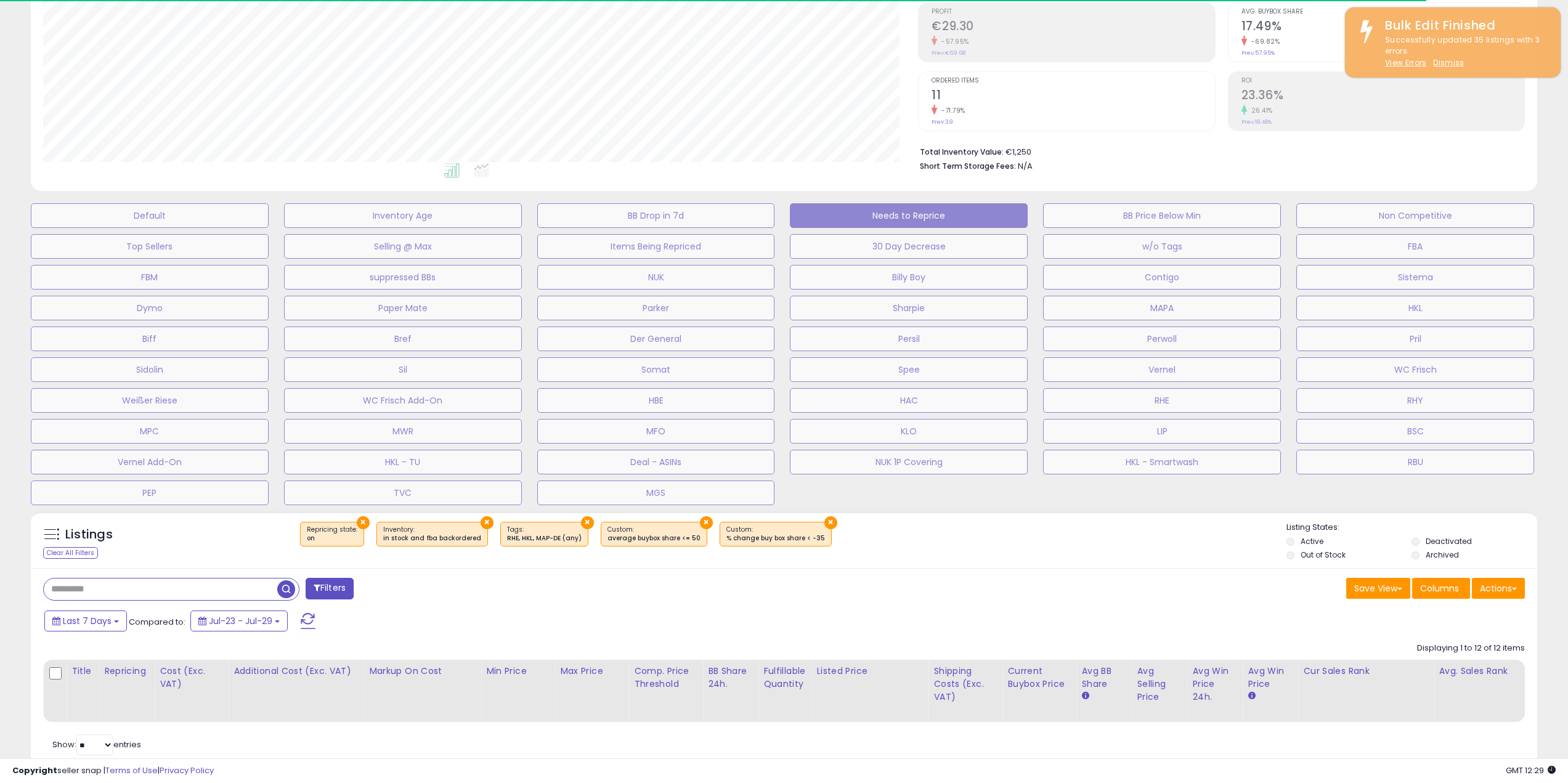 scroll, scrollTop: 228, scrollLeft: 0, axis: vertical 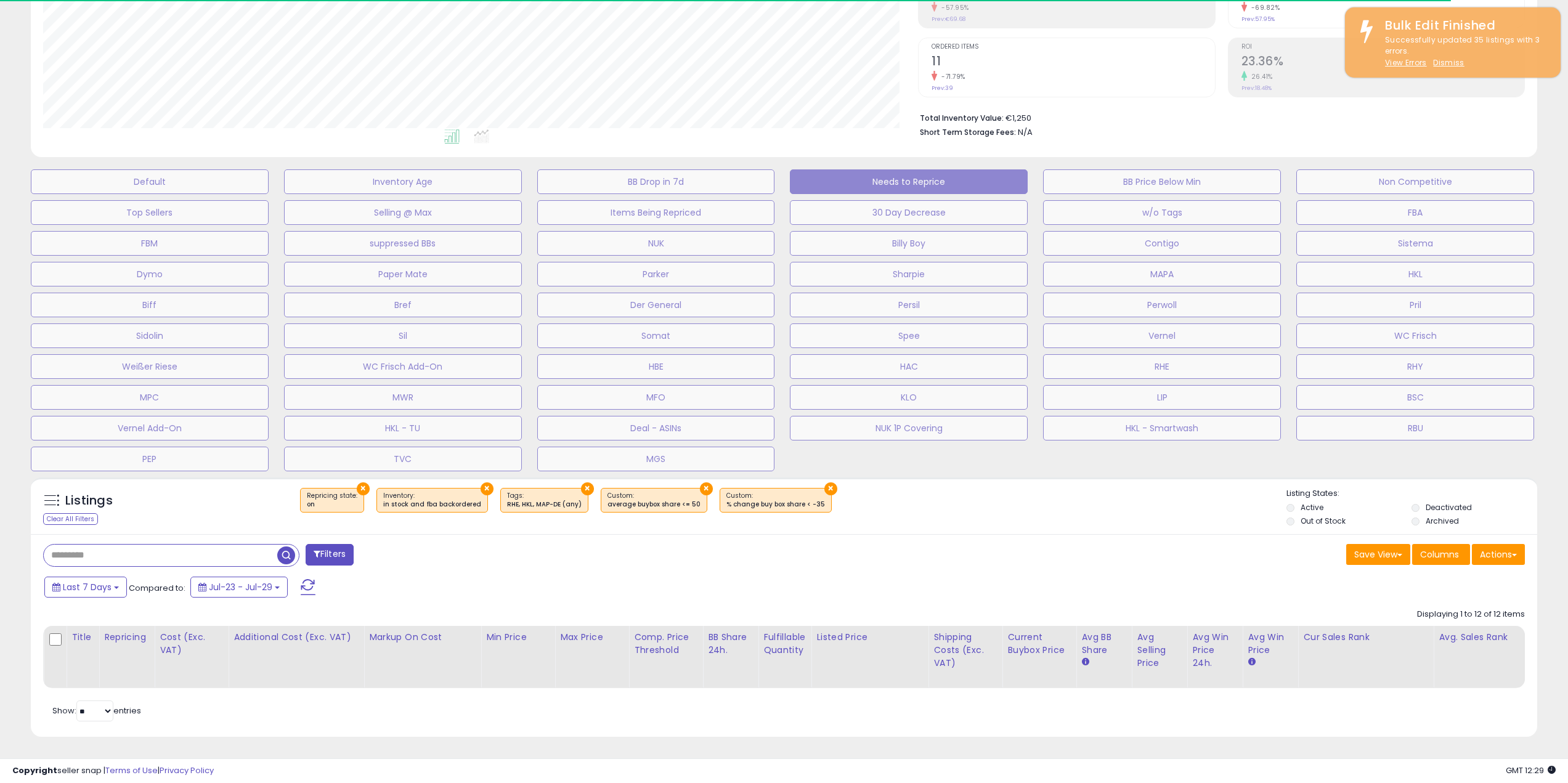 click on "Save View
Save As New View
Columns
Actions
Import" at bounding box center [1160, 556] 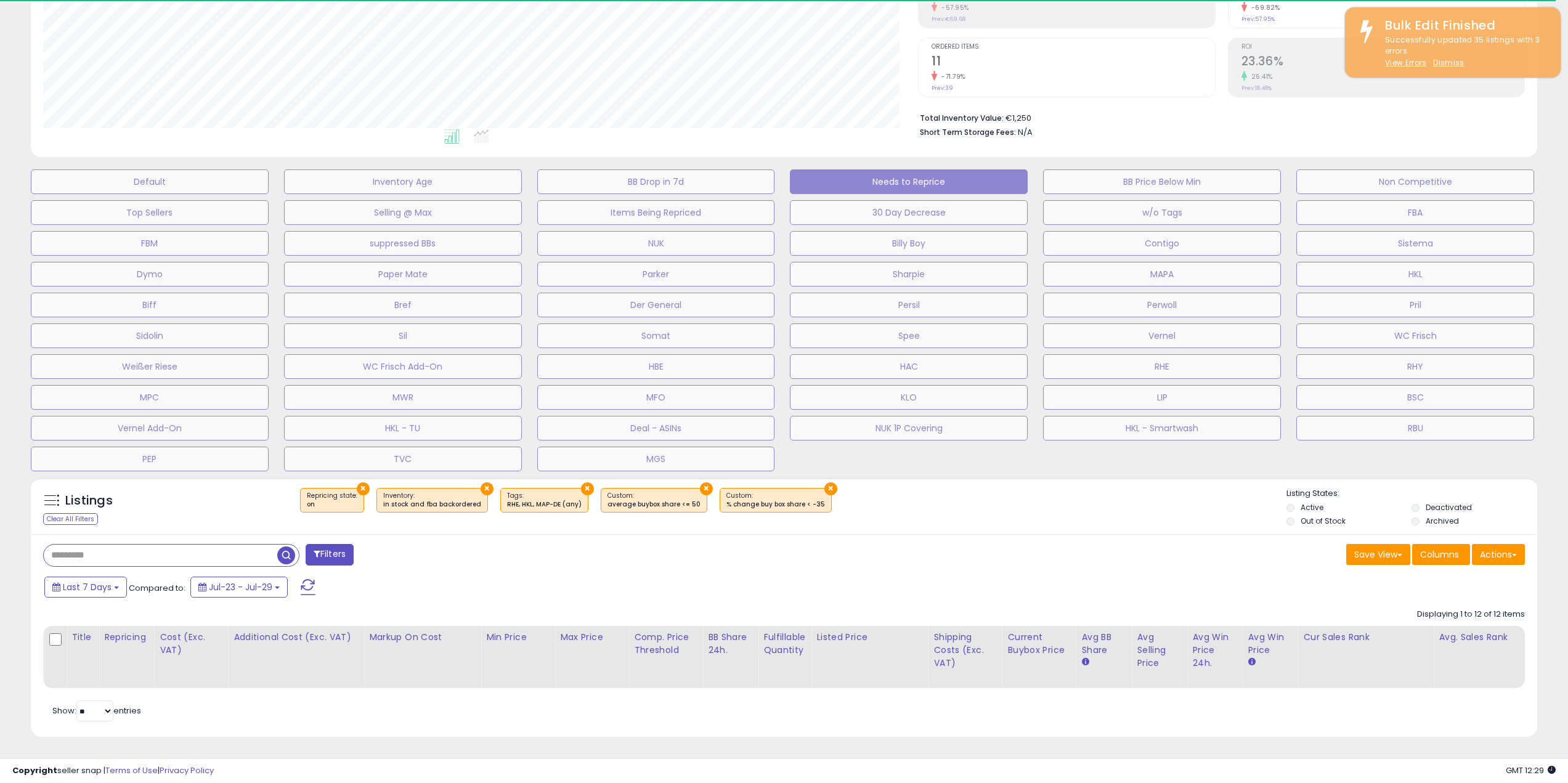click on "Displaying 1 to 12 of 12 items
Title
Repricing" 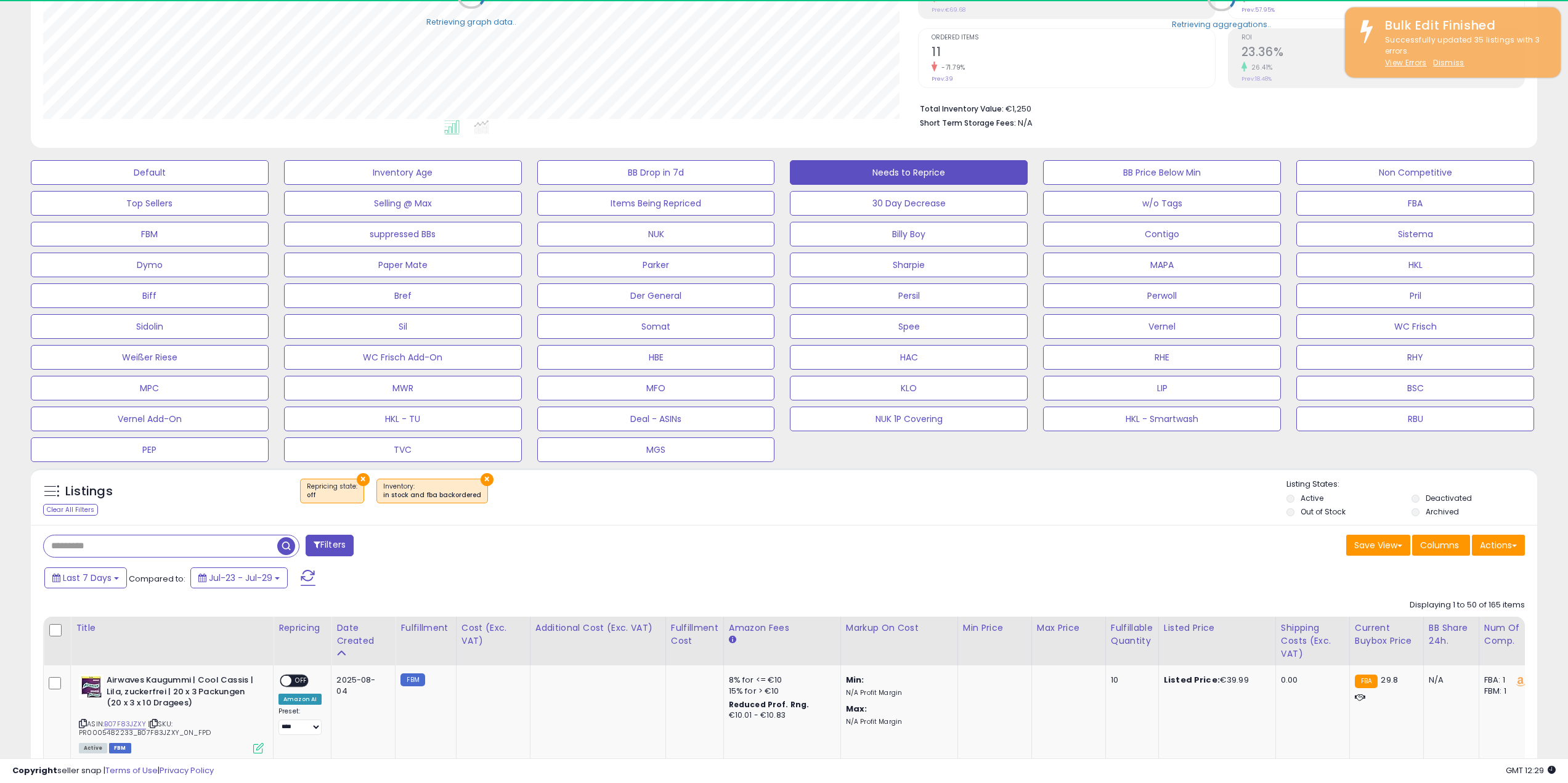 type on "****" 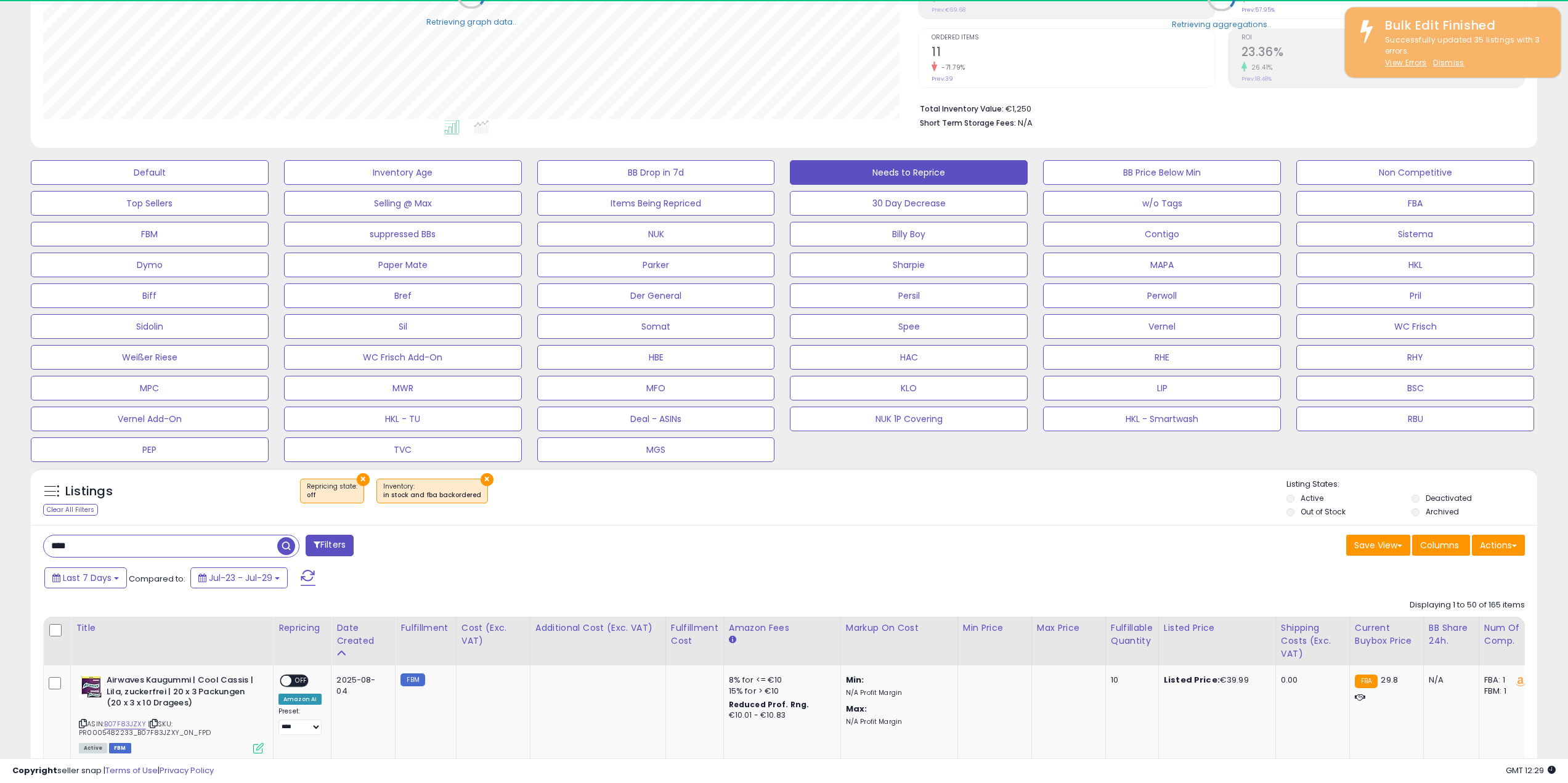click on "Last 7 Days
Compared to:
Jul-23 - Jul-29" at bounding box center [597, 579] 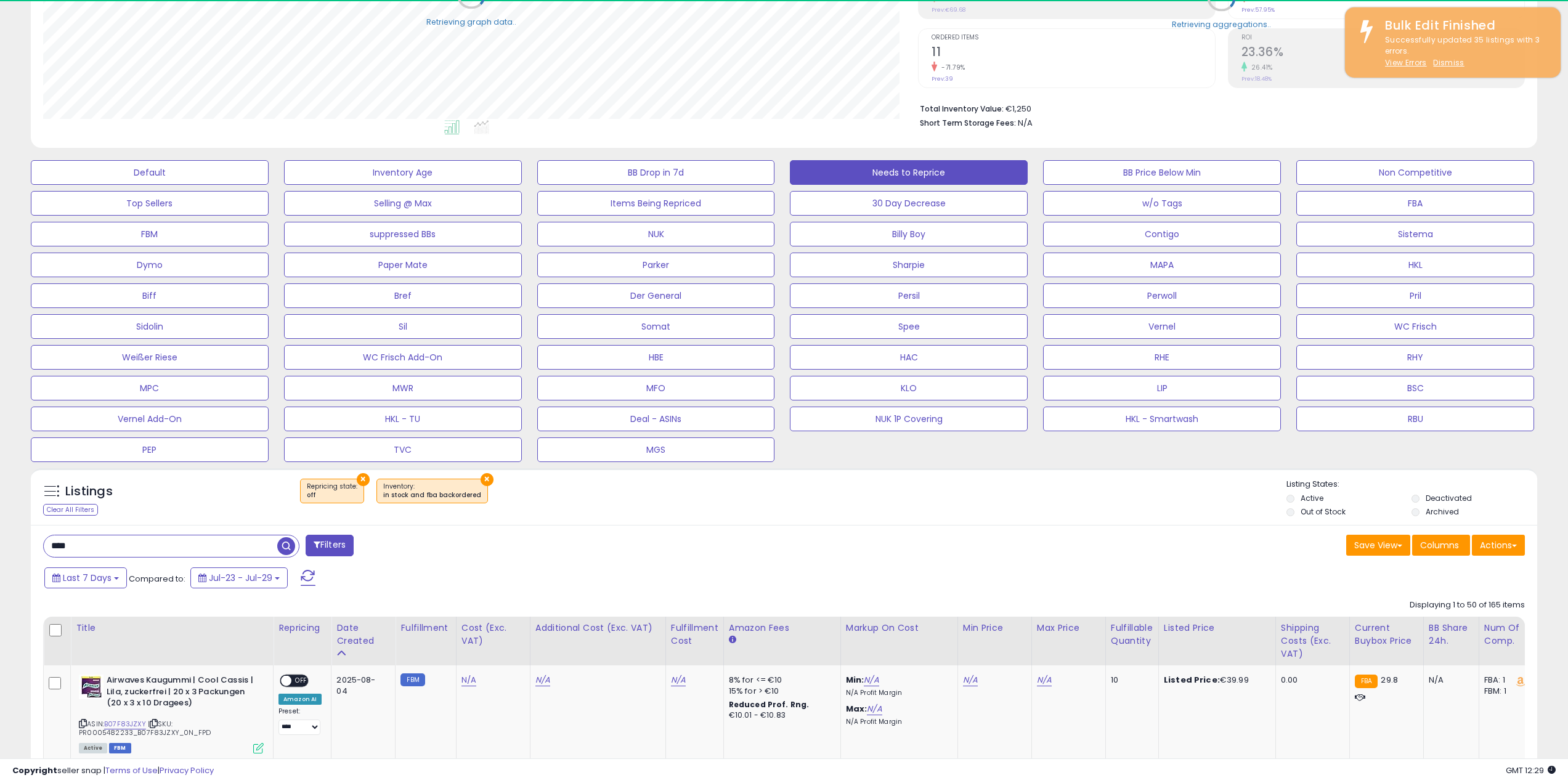 scroll, scrollTop: 329, scrollLeft: 0, axis: vertical 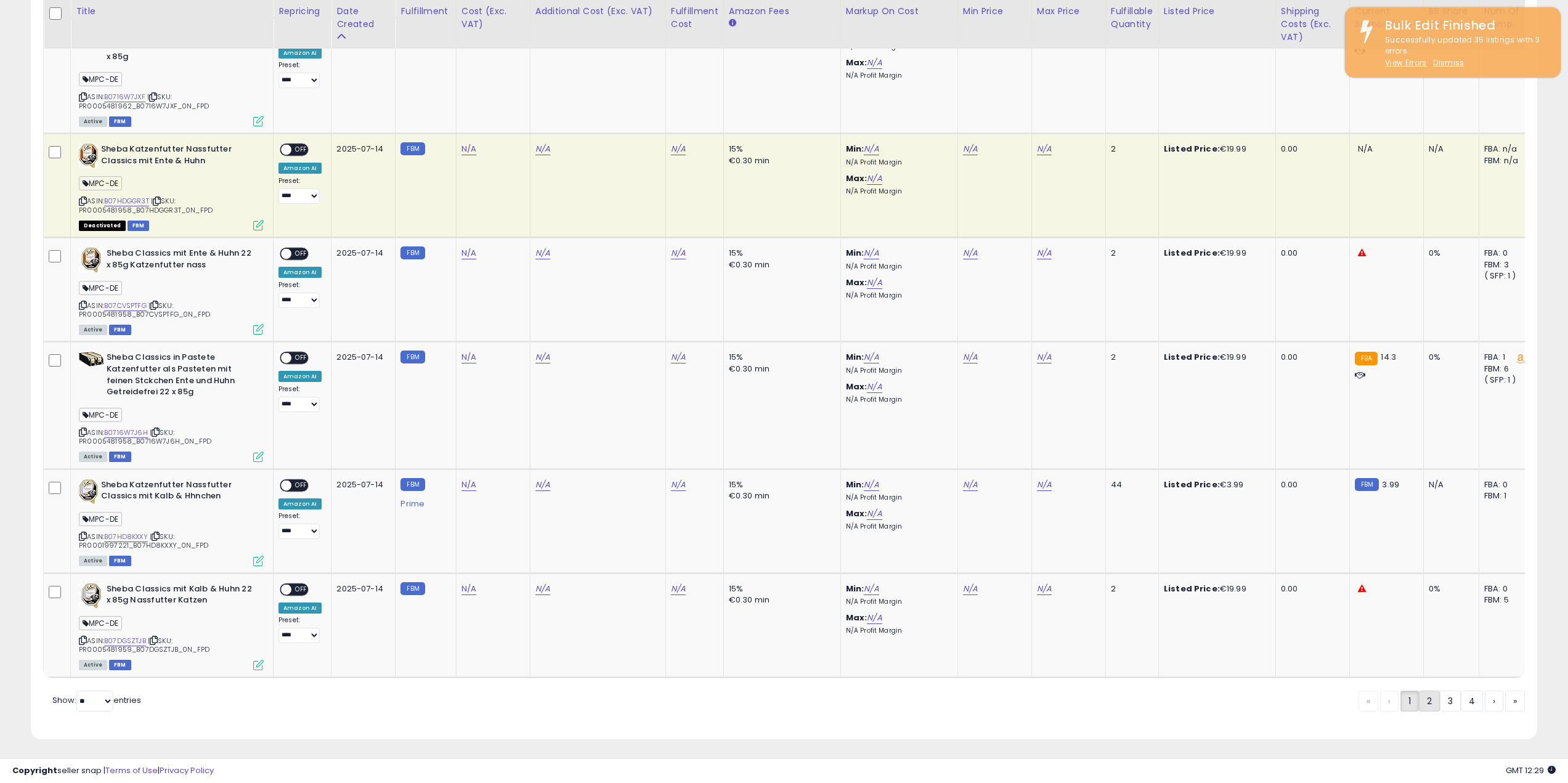 click on "2" 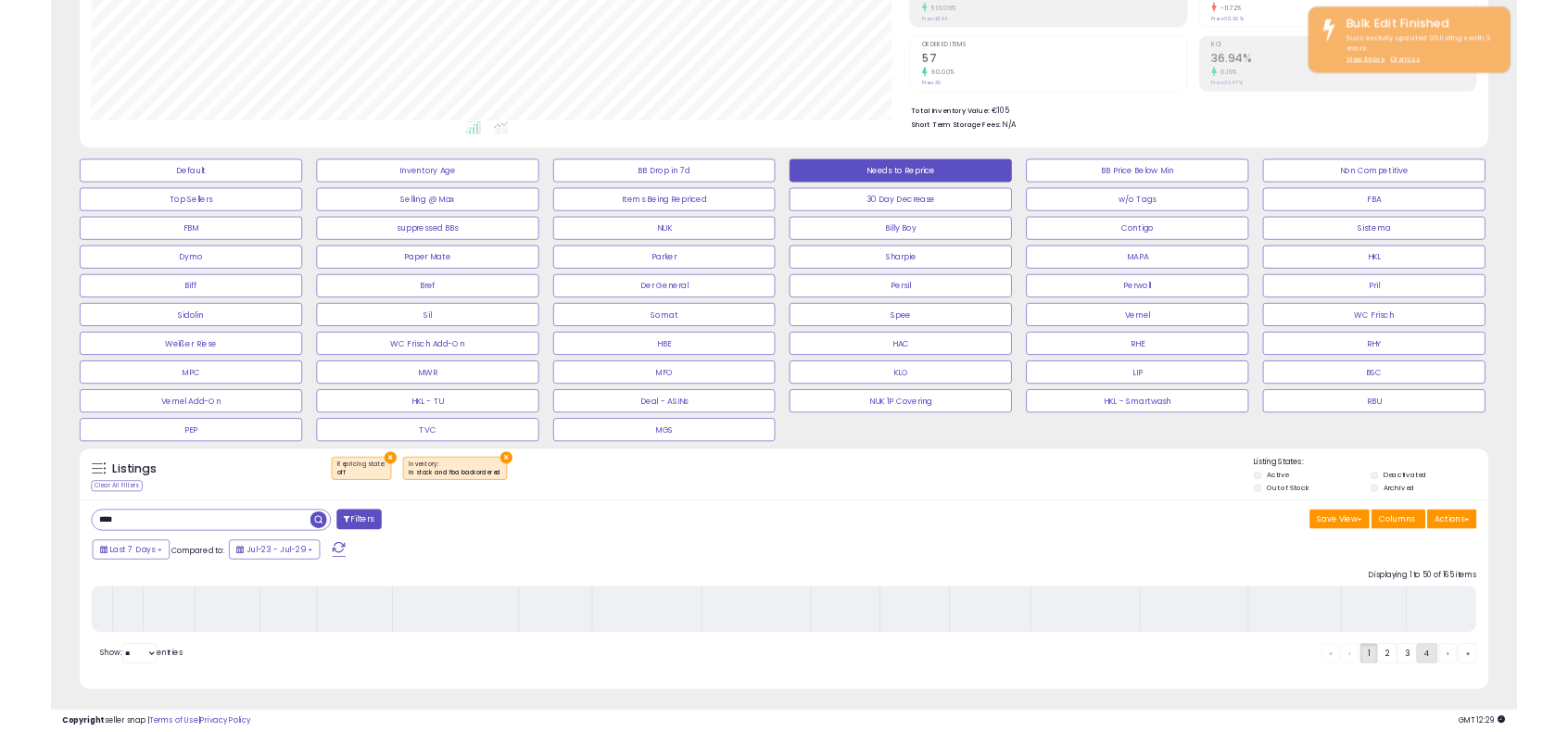 scroll, scrollTop: 328, scrollLeft: 0, axis: vertical 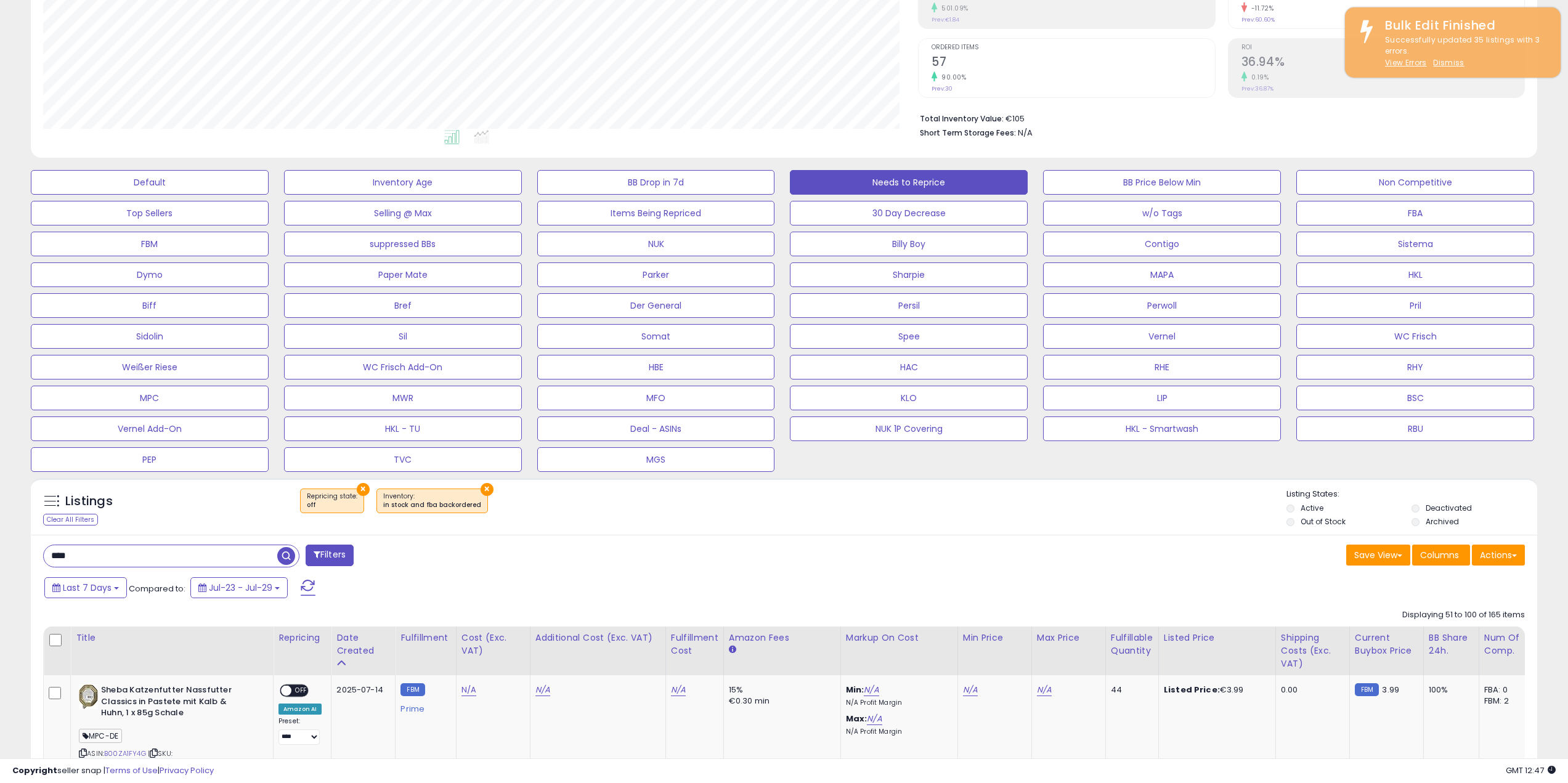 drag, startPoint x: 838, startPoint y: 562, endPoint x: 854, endPoint y: 636, distance: 75.70997 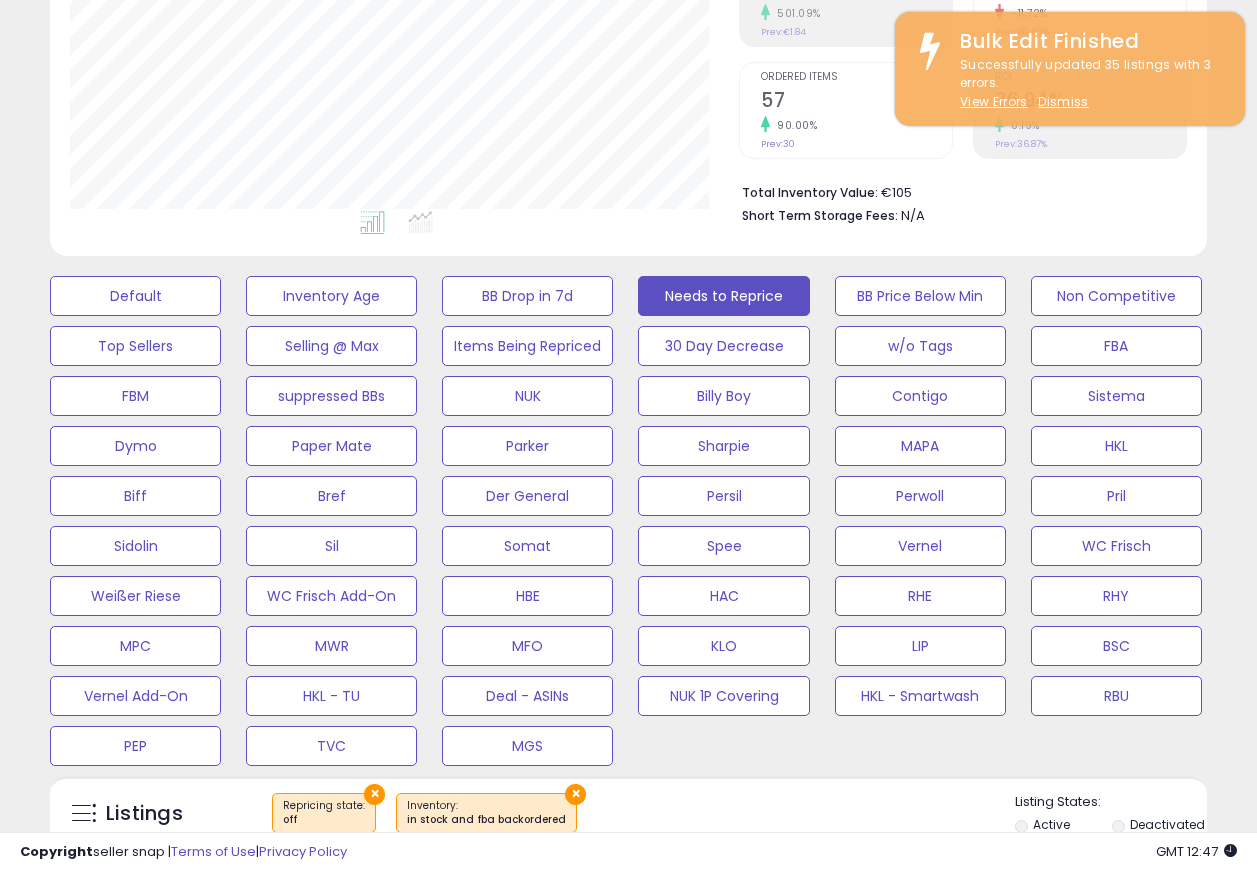 scroll, scrollTop: 410, scrollLeft: 669, axis: both 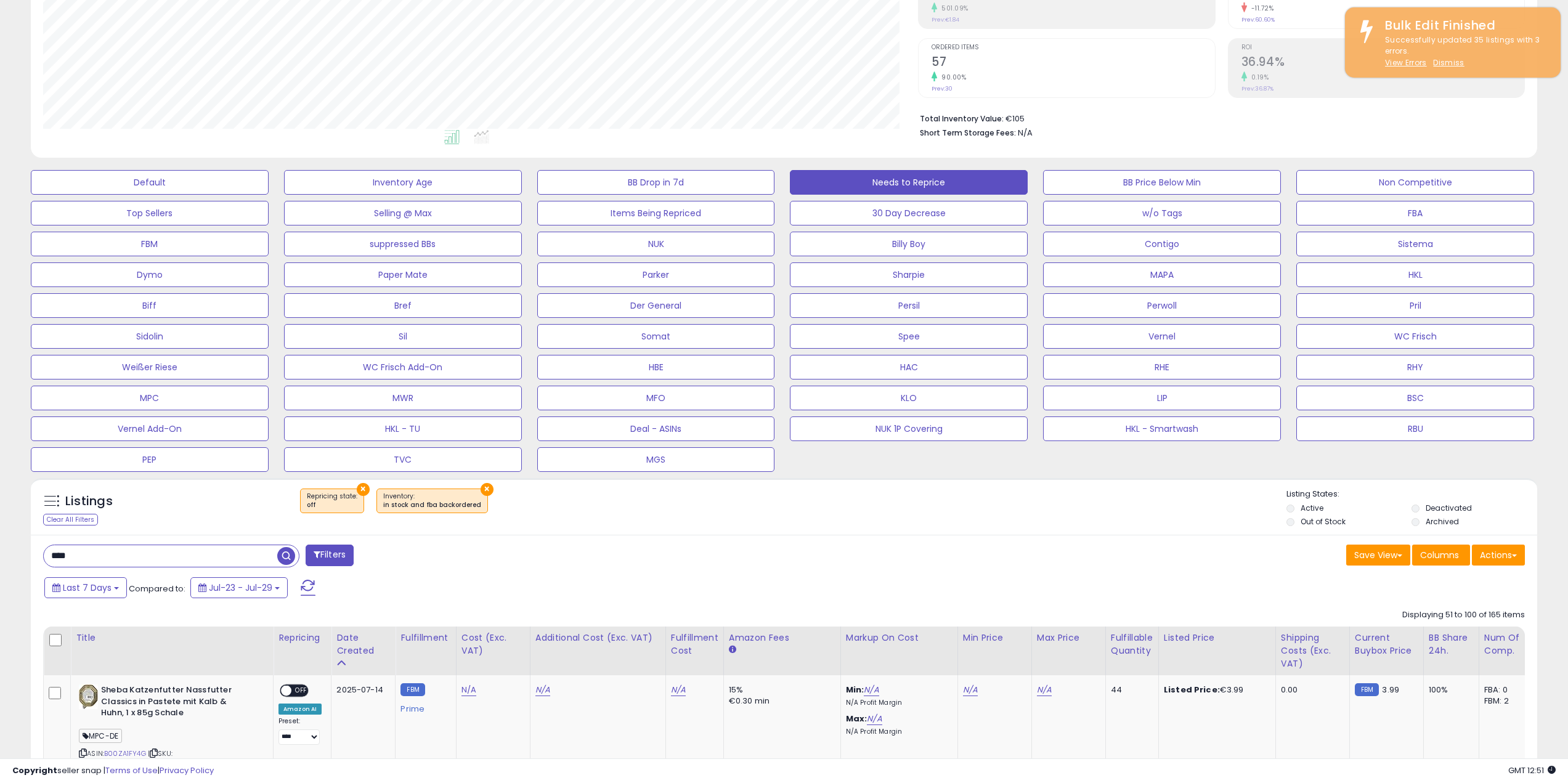 click on "Save View
Save As New View
Update Current View
Columns
Actions
Import  Export Visible Columns" at bounding box center (1160, 556) 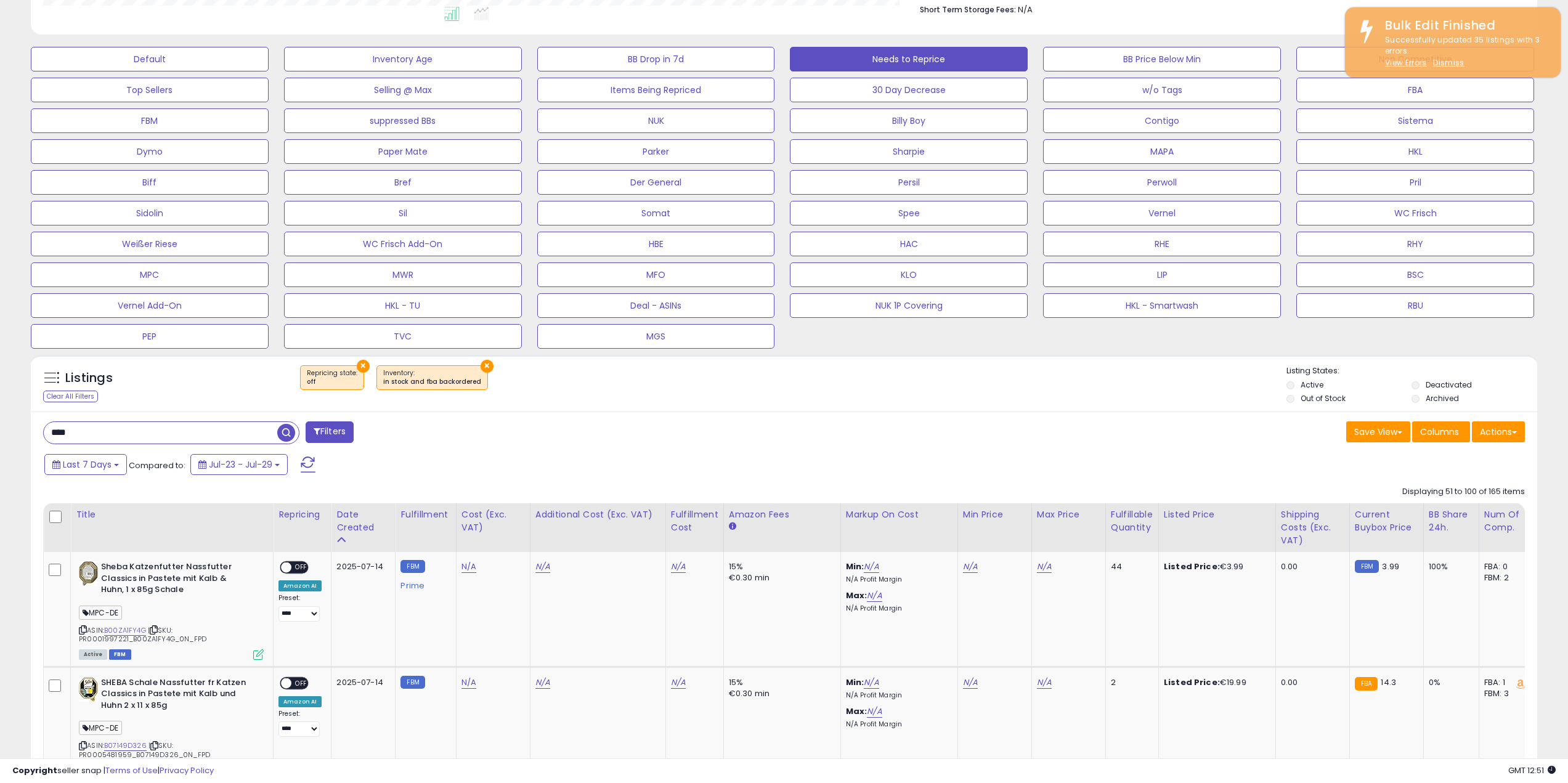 scroll, scrollTop: 370, scrollLeft: 0, axis: vertical 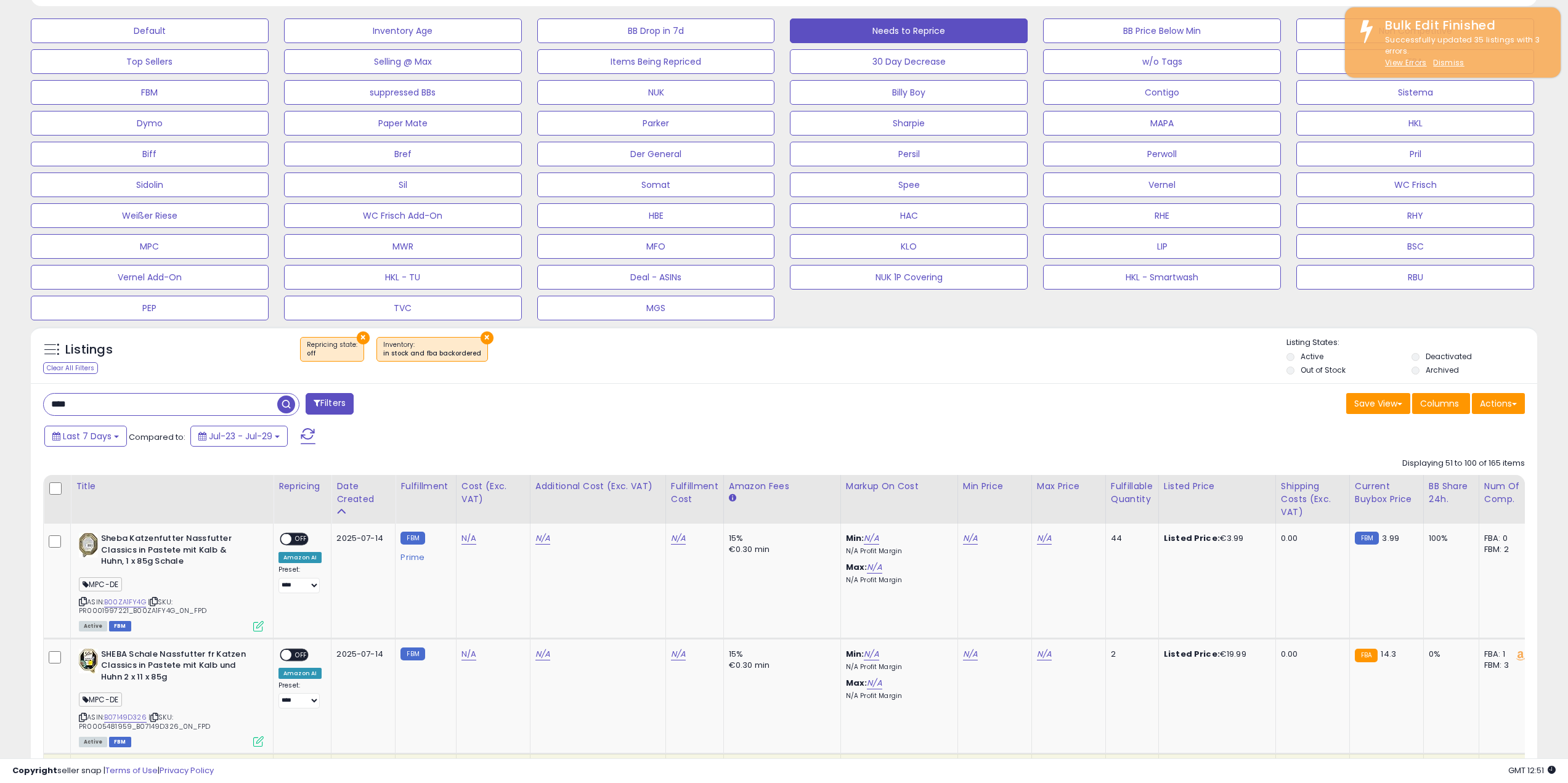 click on "Save View
Save As New View
Update Current View
Columns
Actions
Import  Export Visible Columns" at bounding box center [1160, 405] 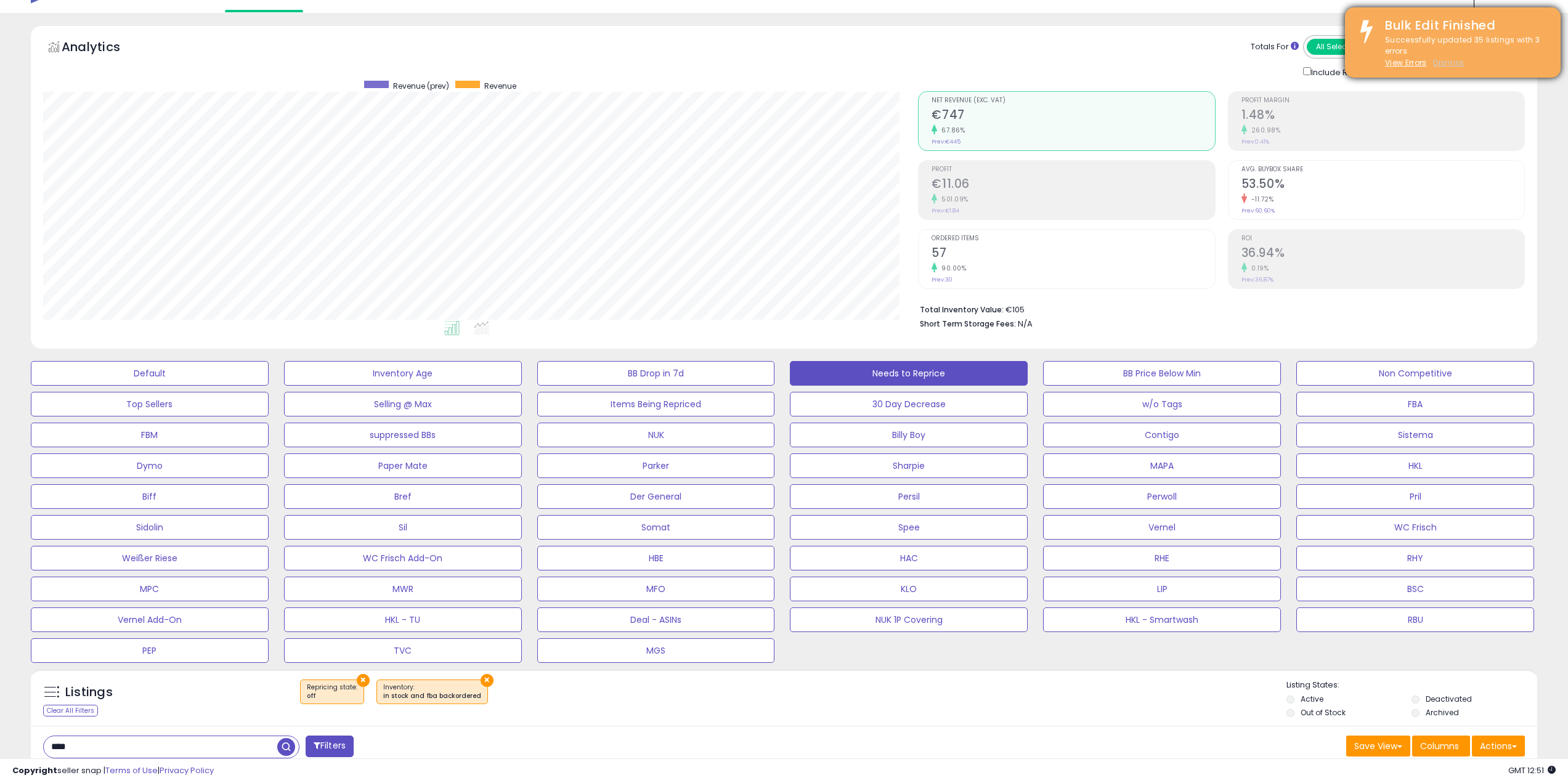 scroll, scrollTop: 0, scrollLeft: 0, axis: both 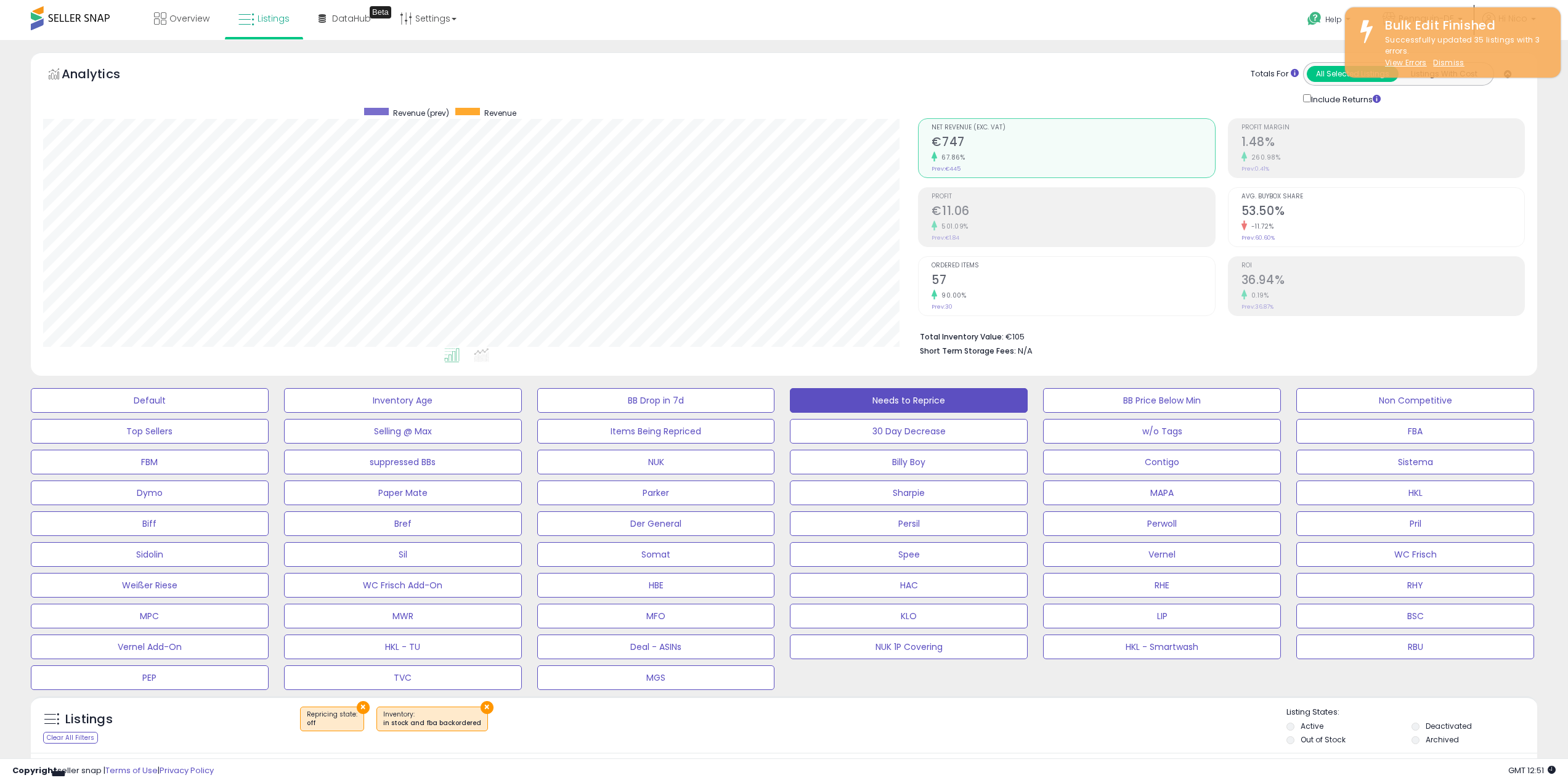 click on "Totals For
All Selected Listings
Listings With Cost
Include Returns" at bounding box center (1217, 84) 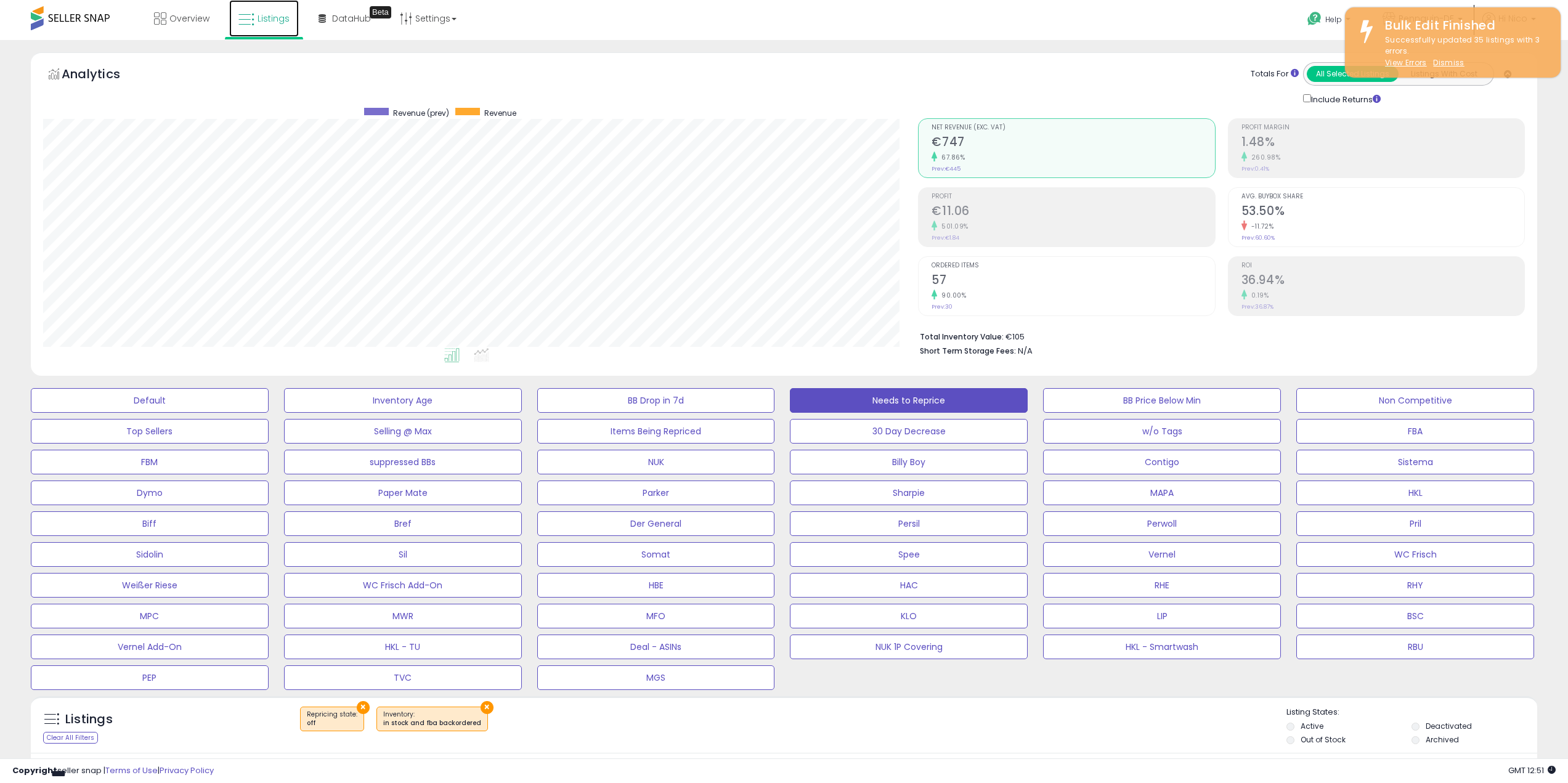 click on "Listings" at bounding box center [274, 18] 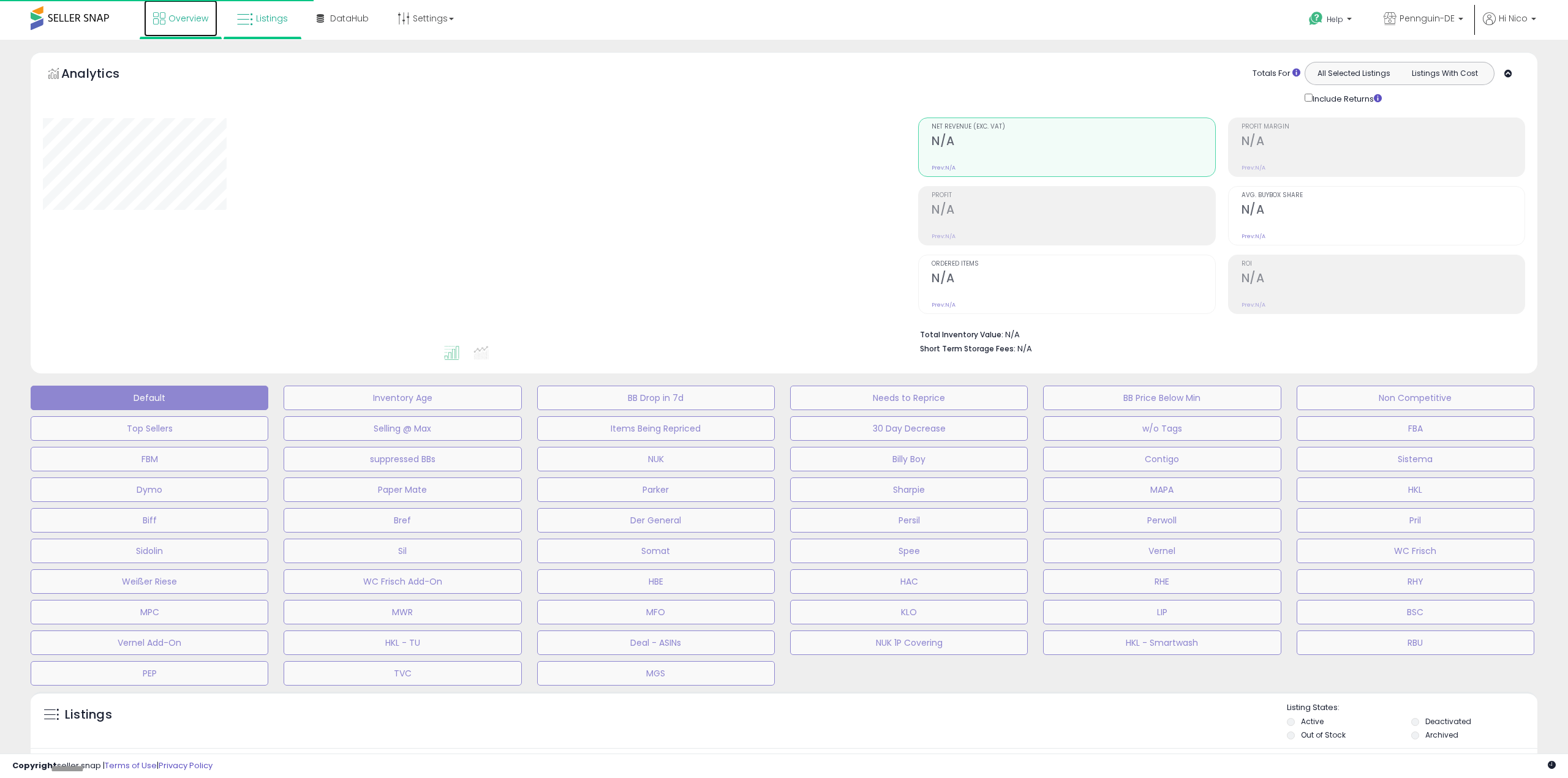 scroll, scrollTop: 0, scrollLeft: 0, axis: both 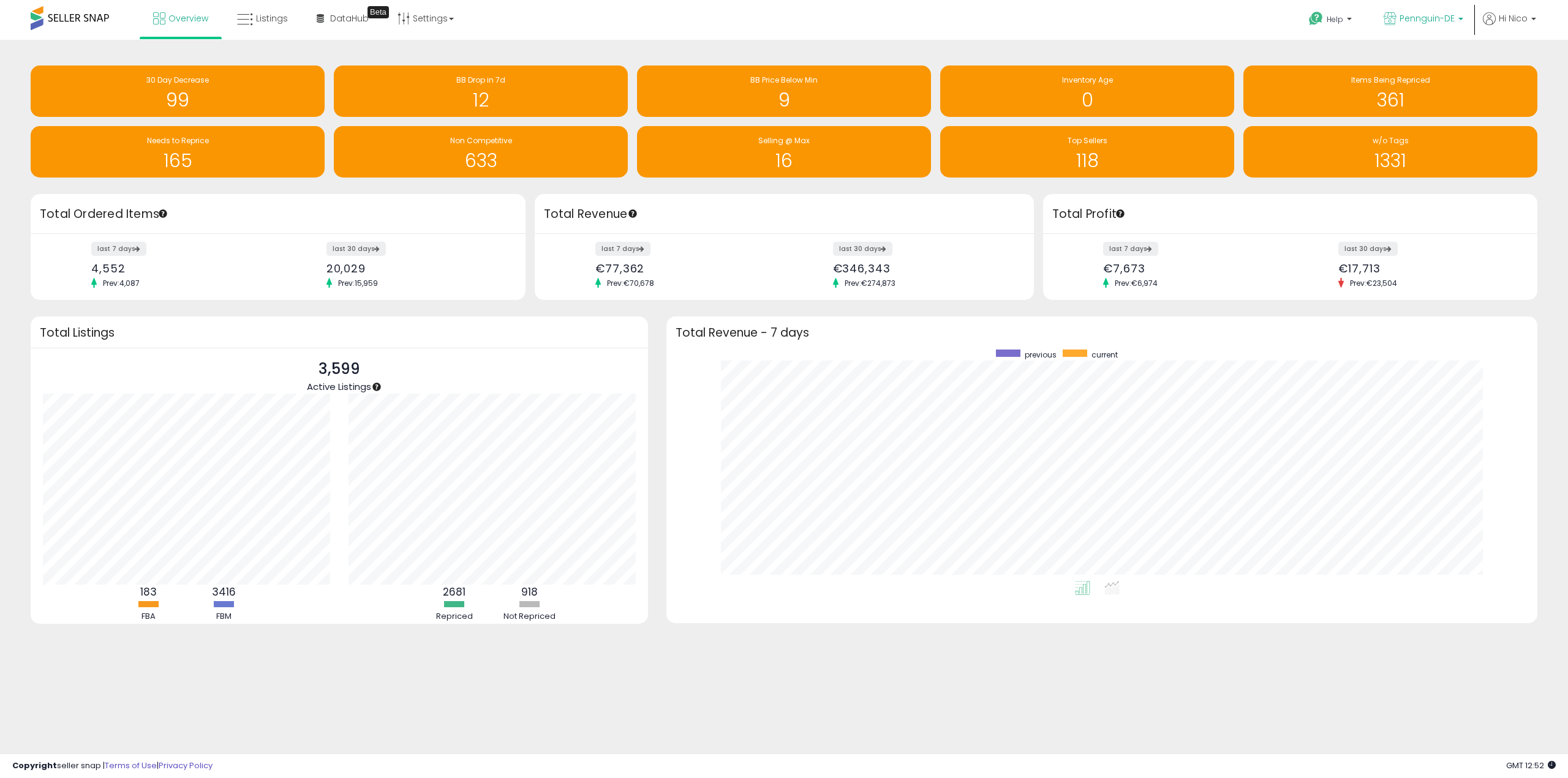 click on "Pennguin-DE" at bounding box center [1427, 18] 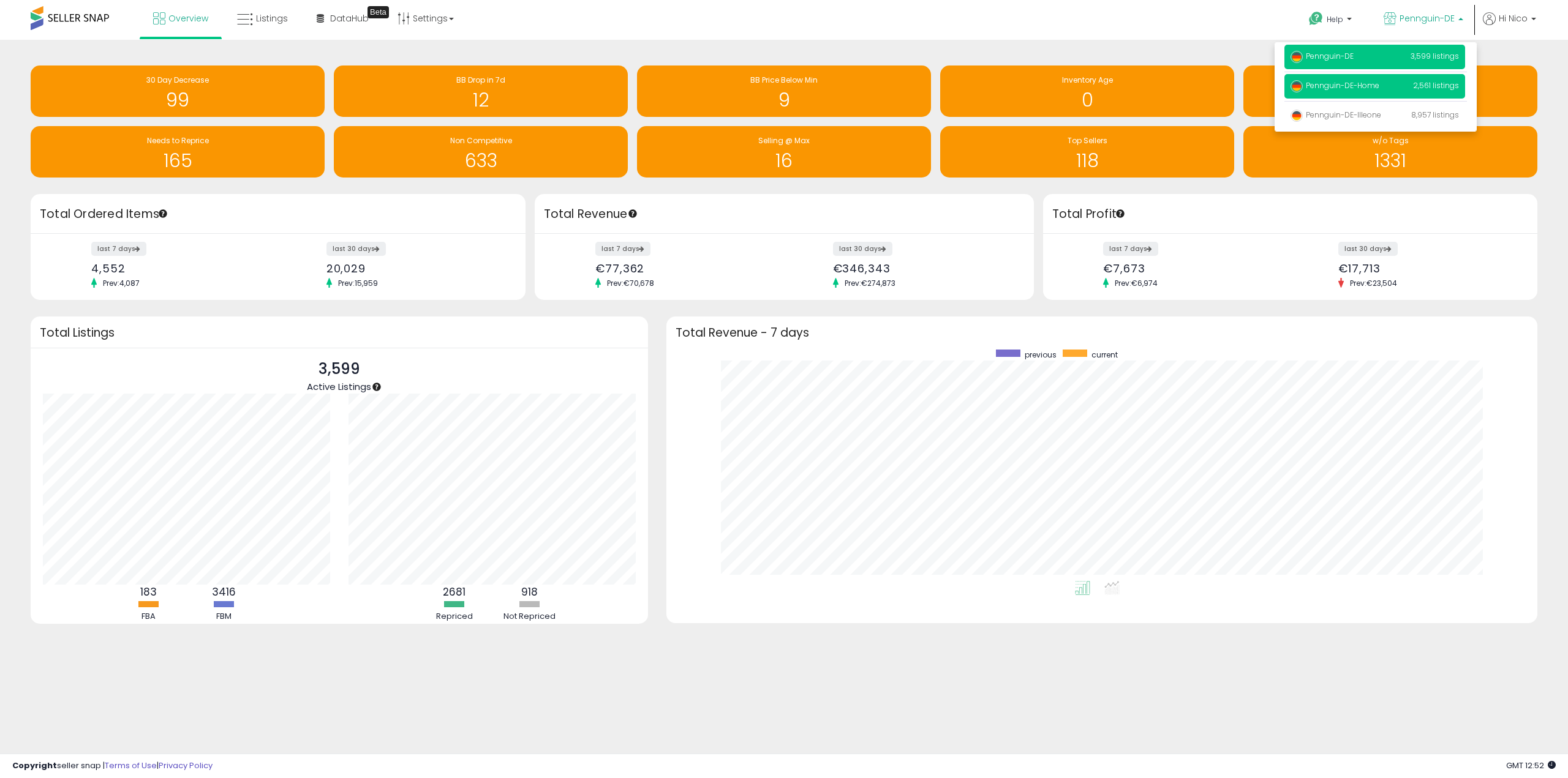 click on "Pennguin-DE-Home
2,561
listings" at bounding box center [1374, 86] 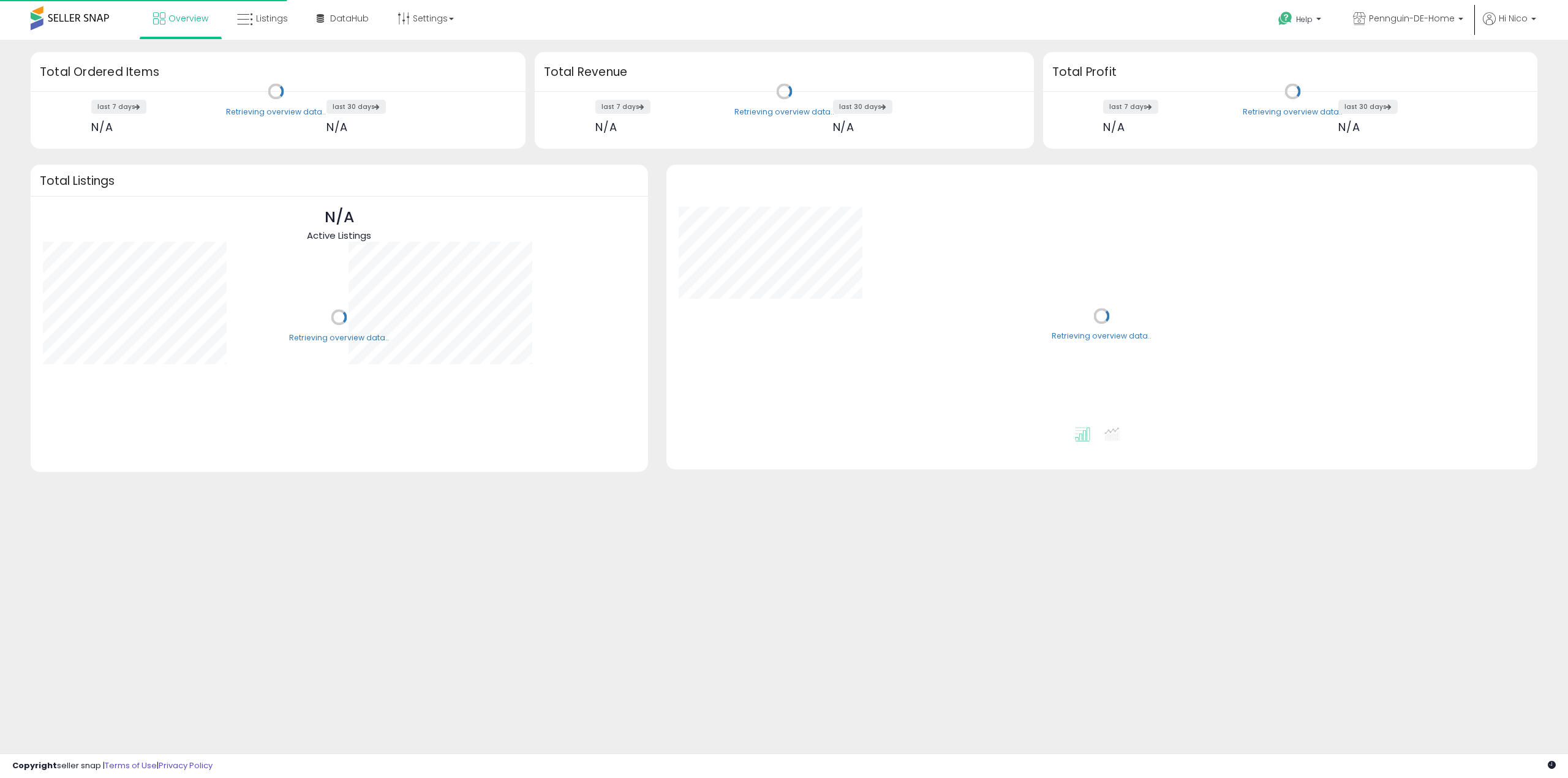 scroll, scrollTop: 0, scrollLeft: 0, axis: both 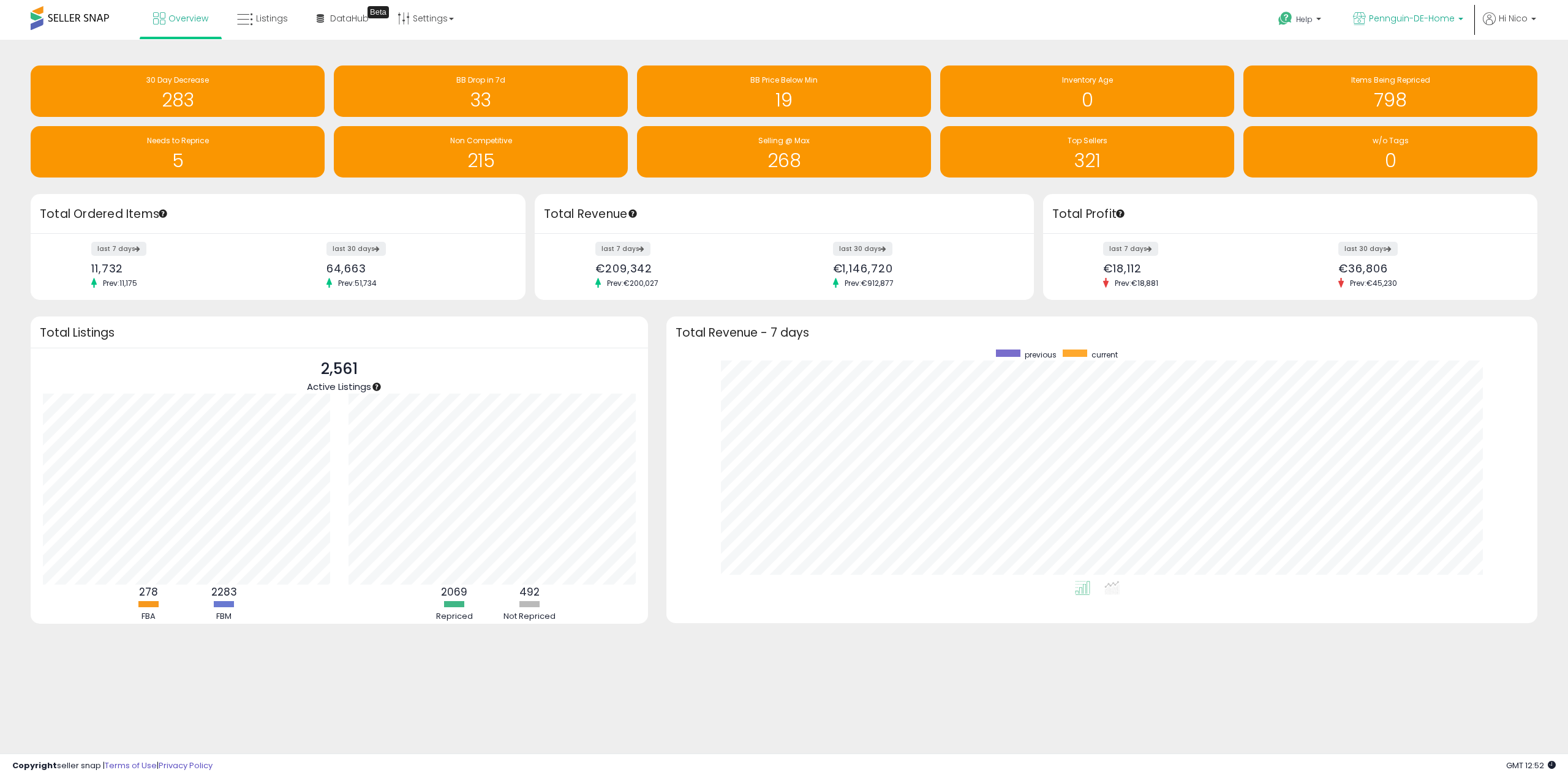 click on "Pennguin-DE-Home" at bounding box center [1412, 18] 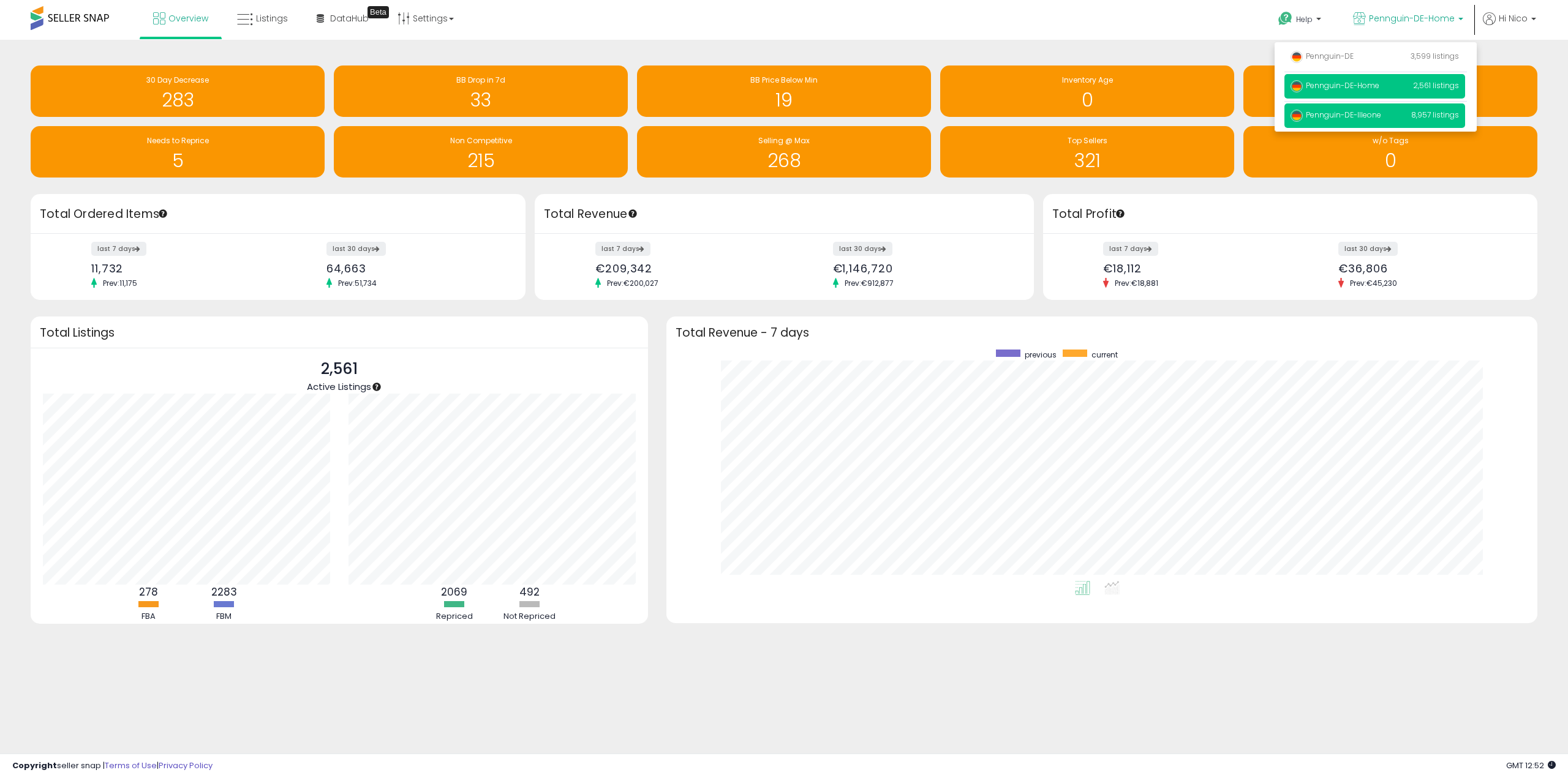 click on "Pennguin-DE-Illeone" at bounding box center (1336, 114) 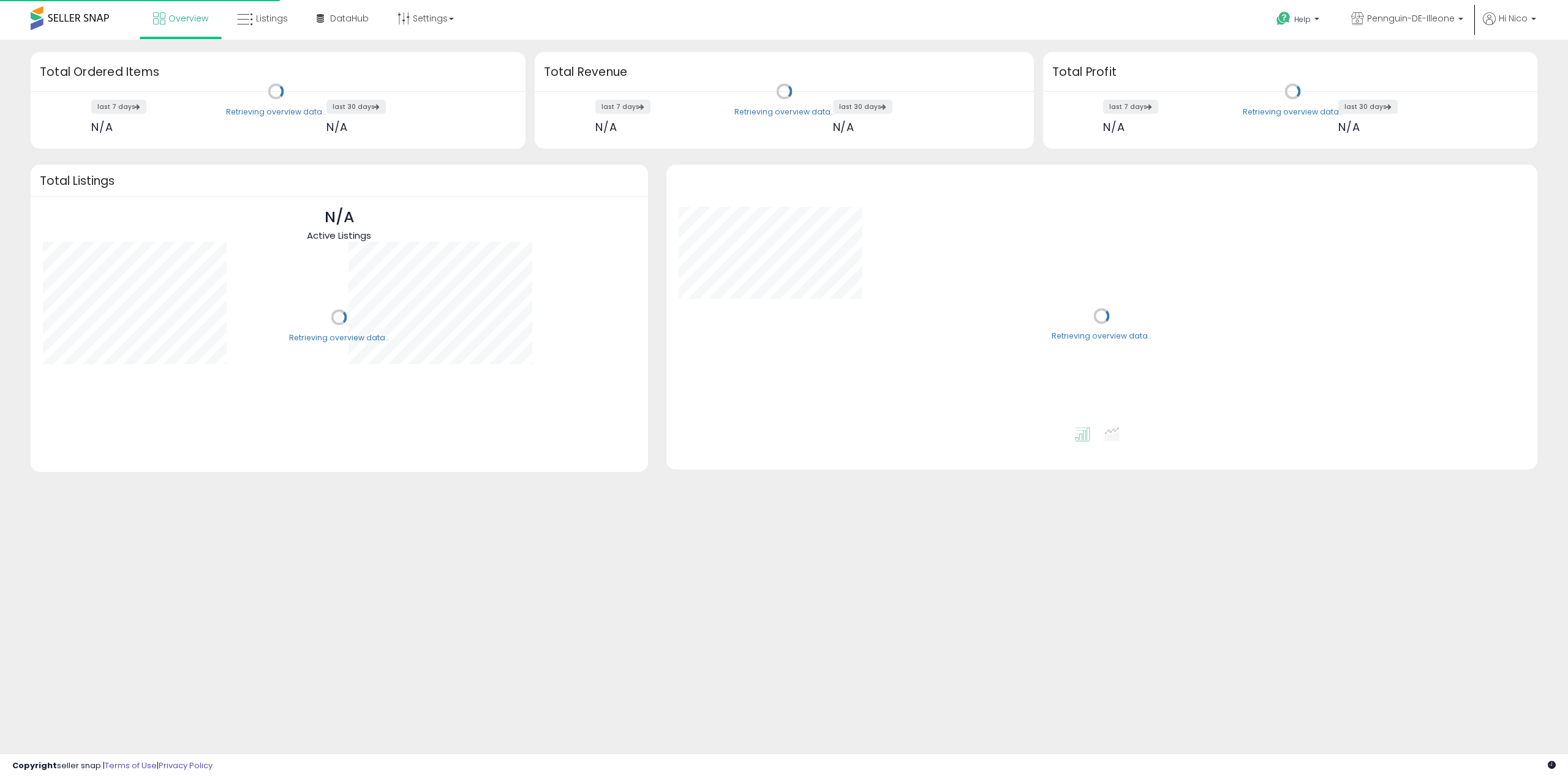 scroll, scrollTop: 0, scrollLeft: 0, axis: both 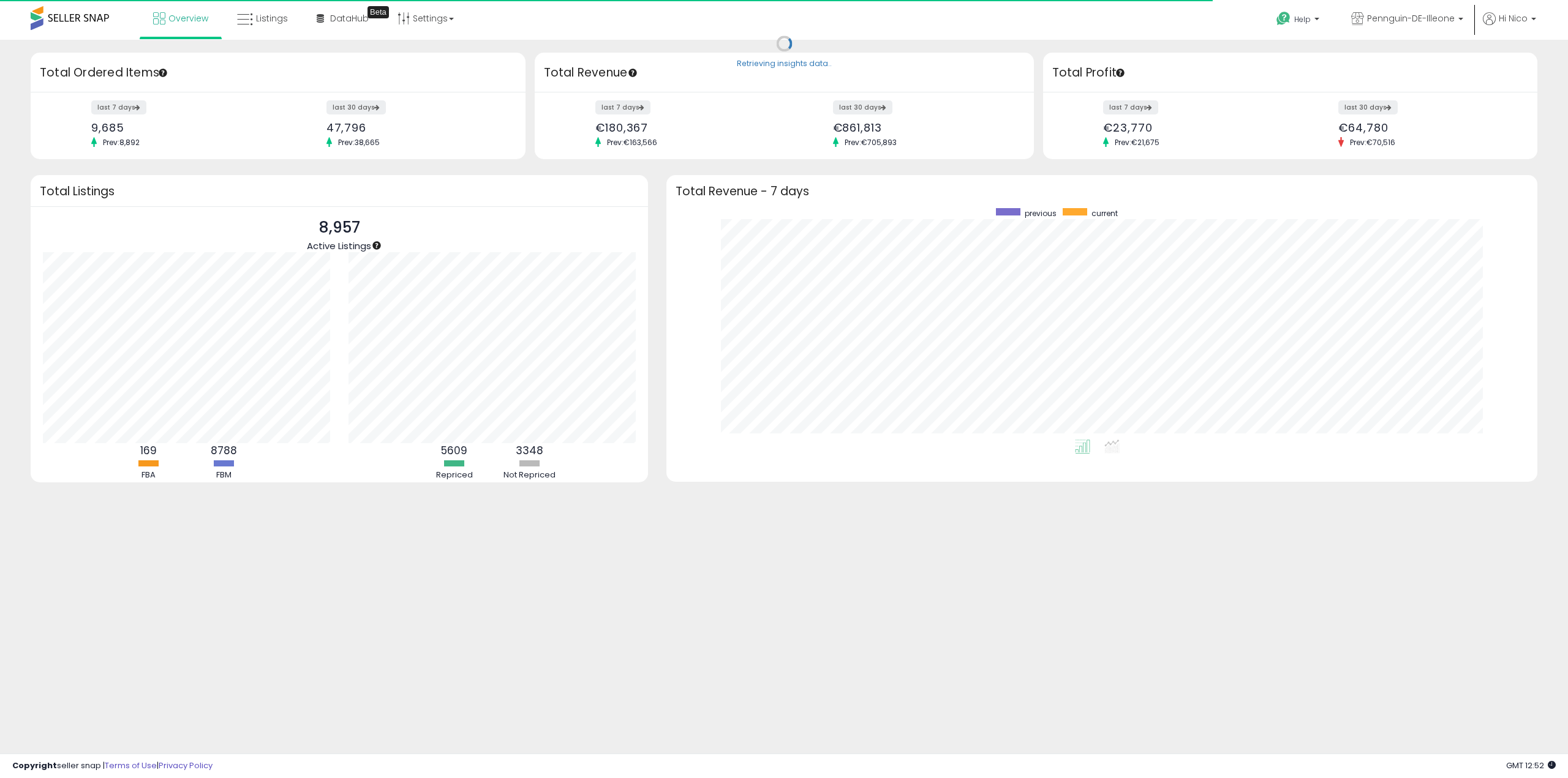 click on "Unable to login
Retrieving listings data..
has not yet accepted the Terms of Use. Once the Terms of Use have been
accepted, you will be able to login.
Logout
Overview
Listings DataHub Beta
Help" at bounding box center [784, 389] 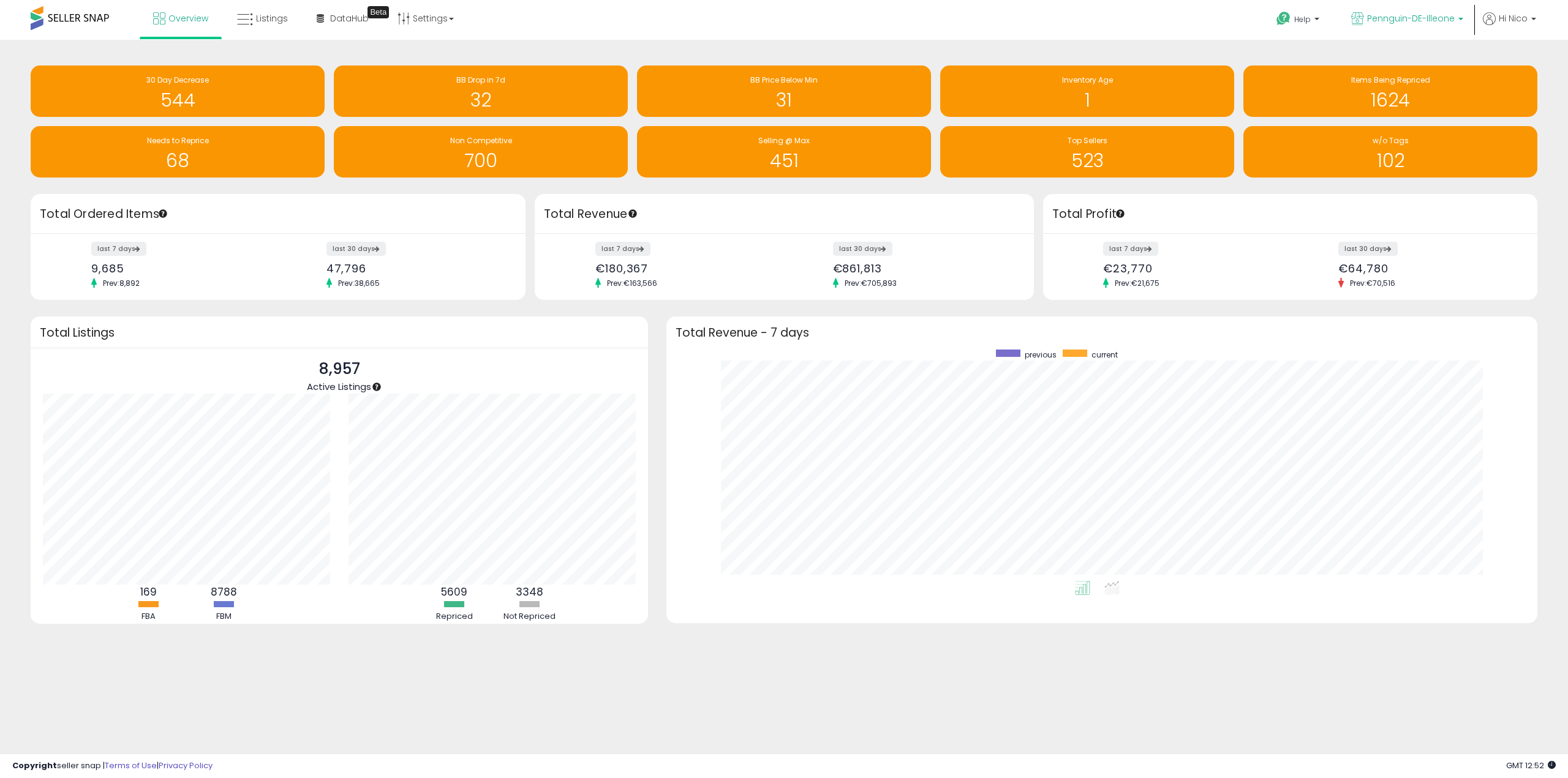 click on "Pennguin-DE-Illeone" at bounding box center [1411, 18] 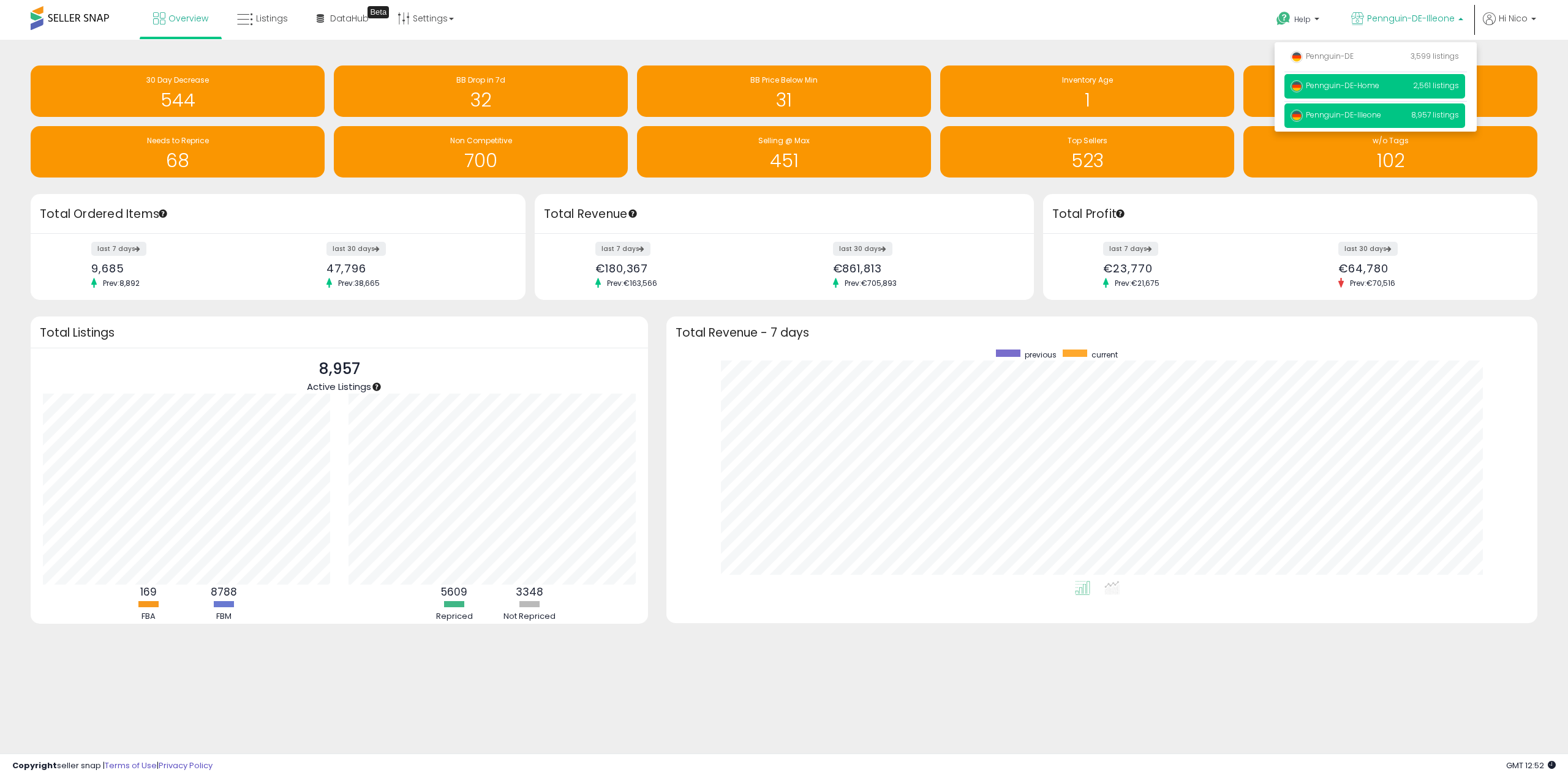 click on "Pennguin-DE-Home
2,561
listings" at bounding box center (1374, 86) 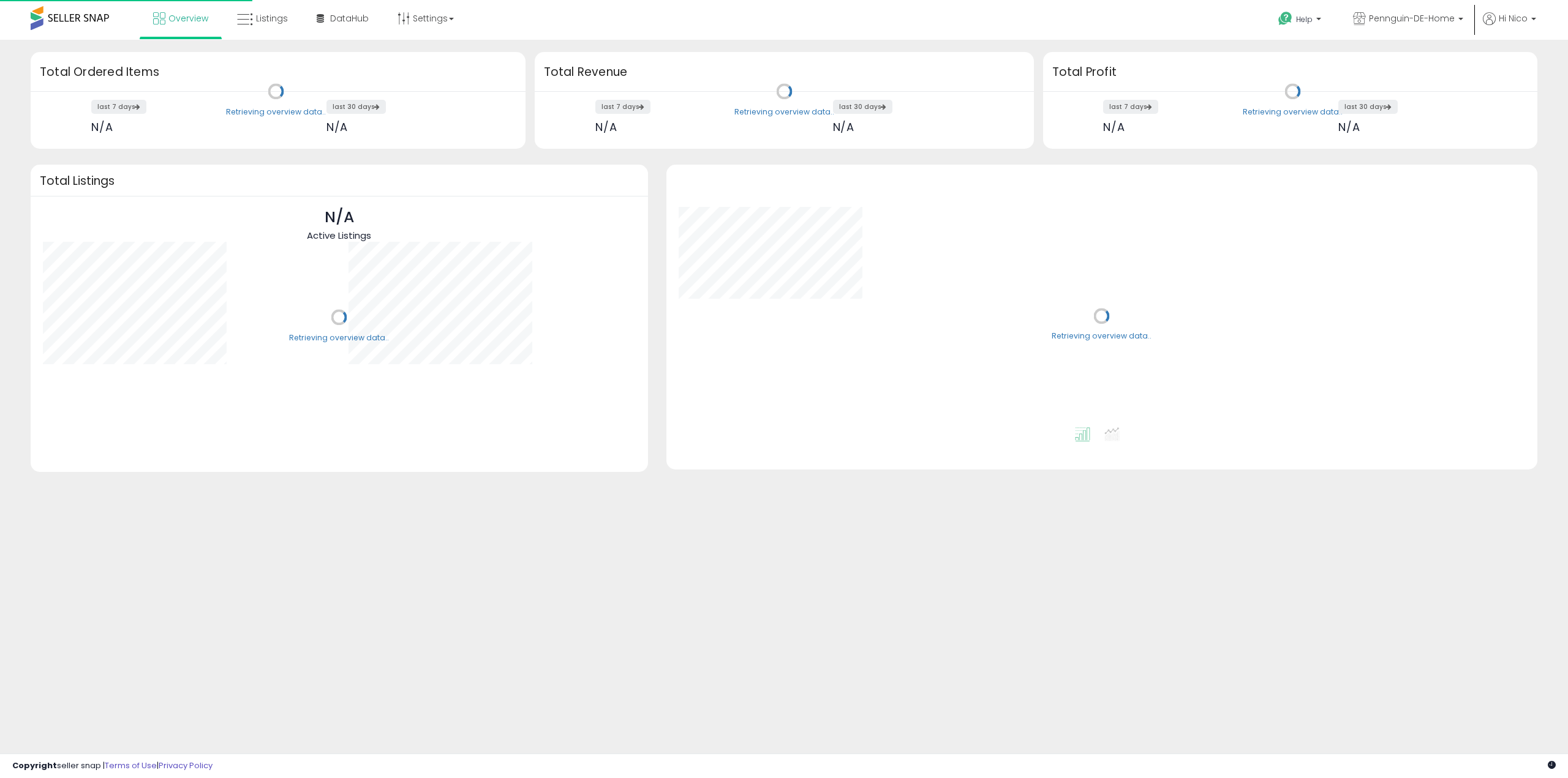 scroll, scrollTop: 0, scrollLeft: 0, axis: both 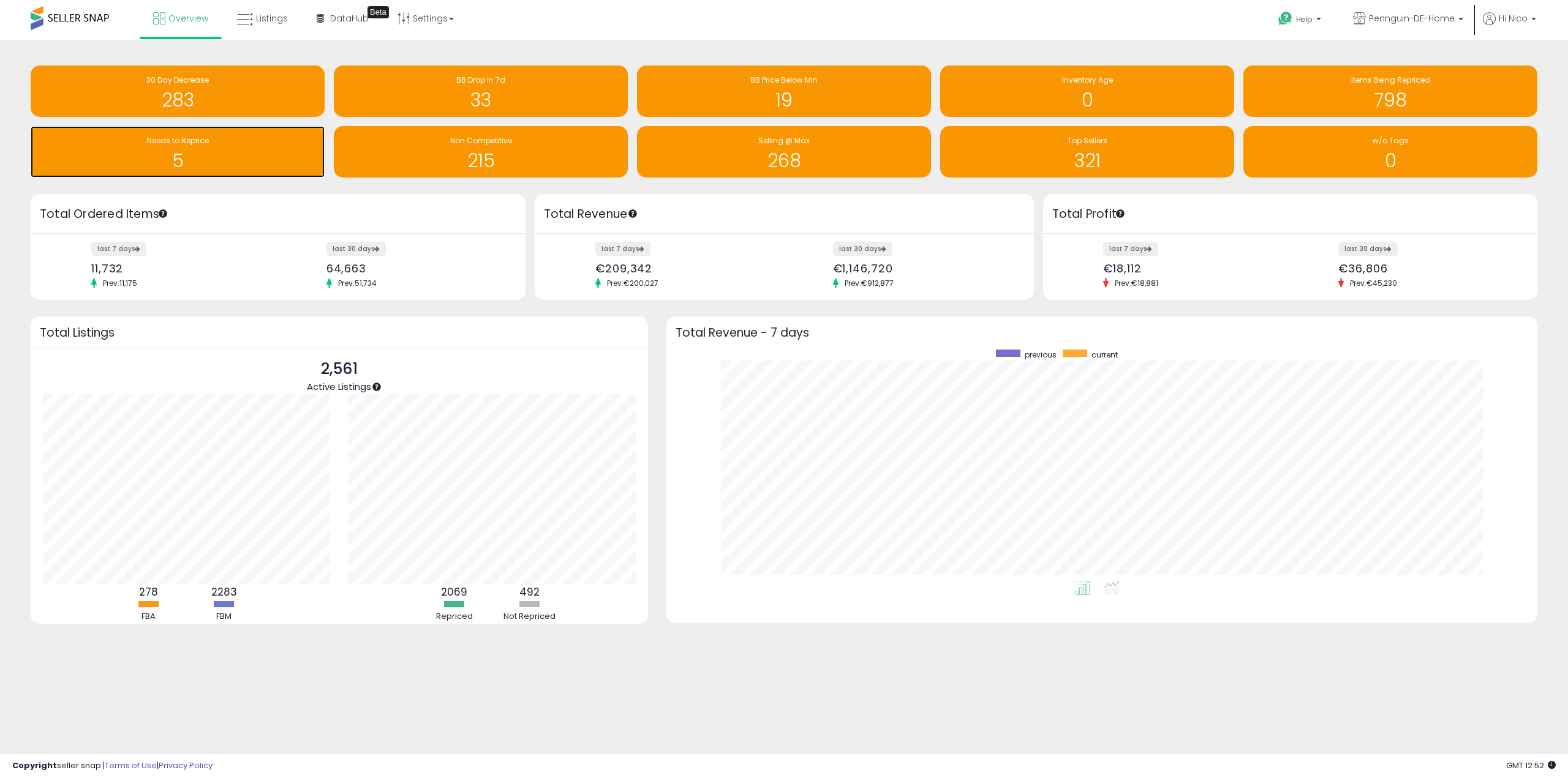 click on "5" at bounding box center (178, 160) 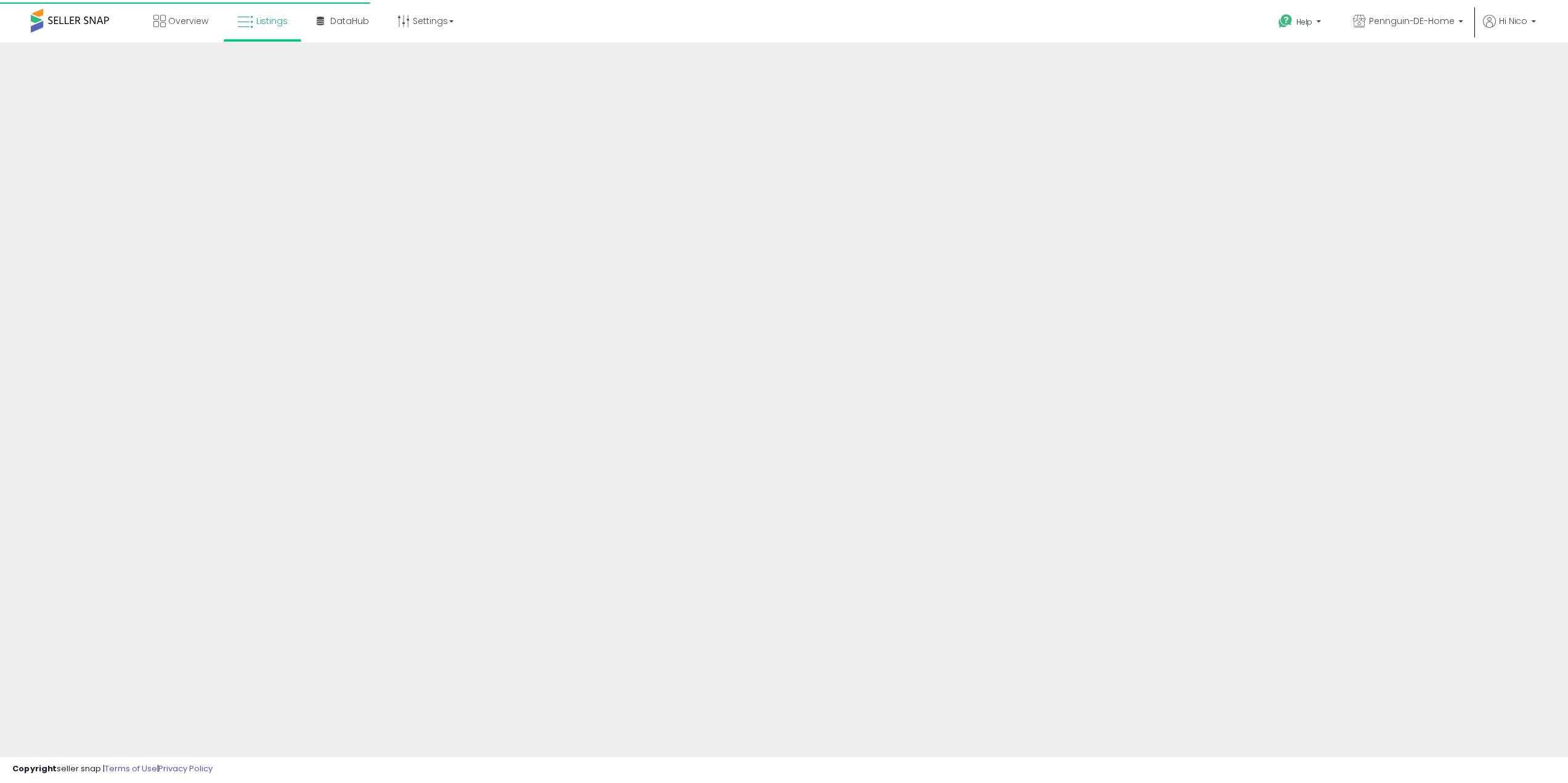 scroll, scrollTop: 0, scrollLeft: 0, axis: both 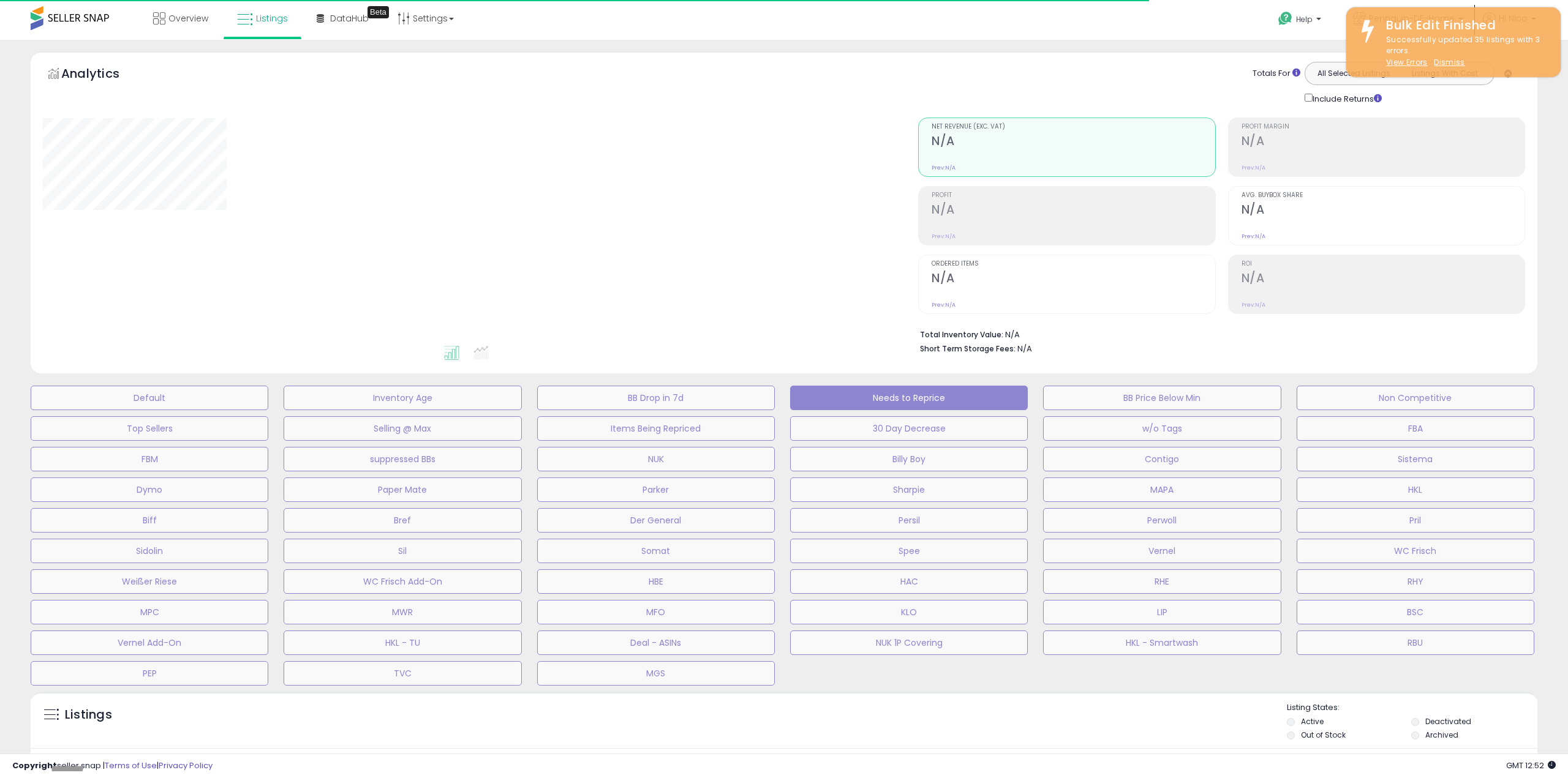 type on "****" 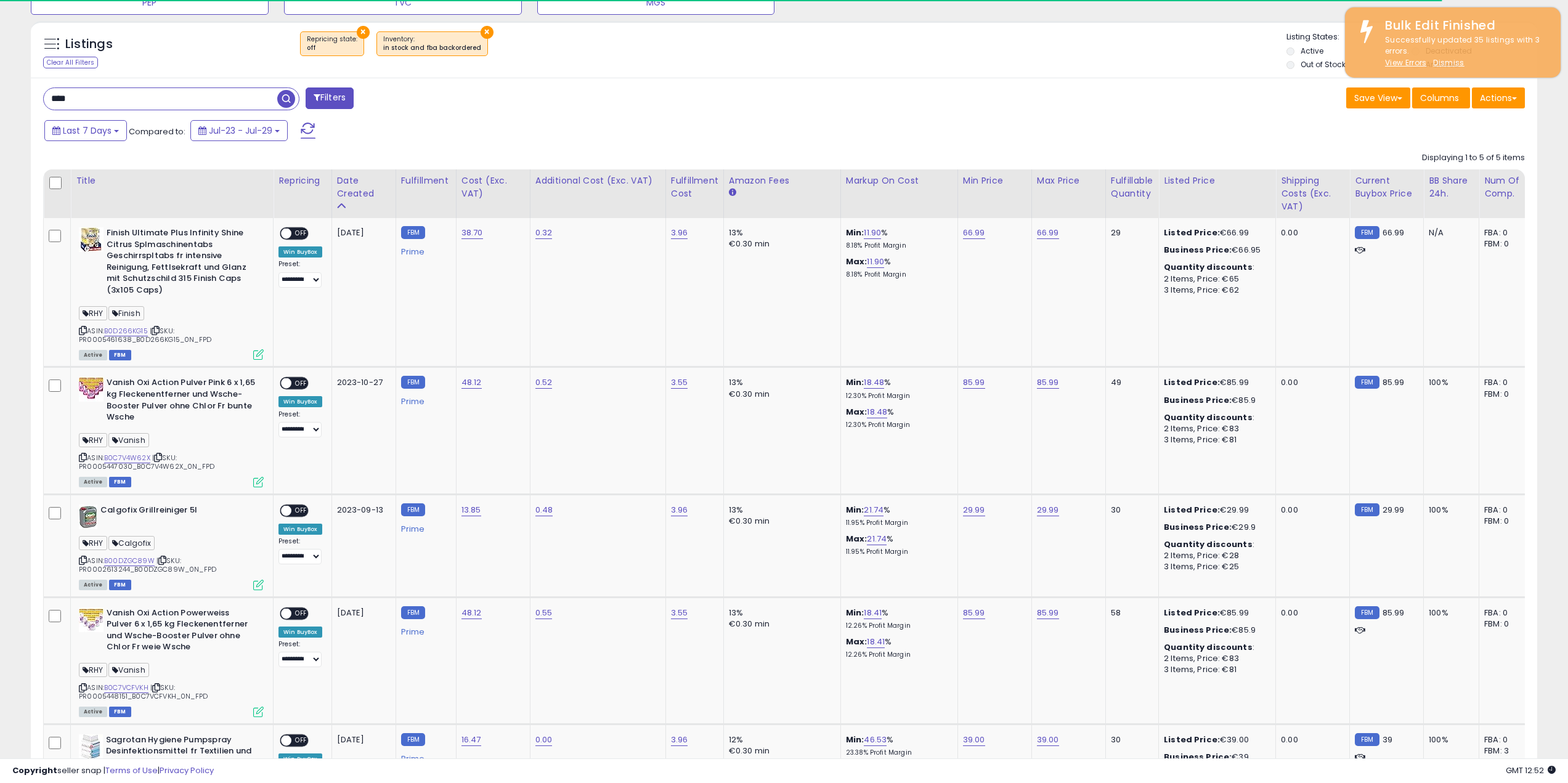 scroll, scrollTop: 678, scrollLeft: 0, axis: vertical 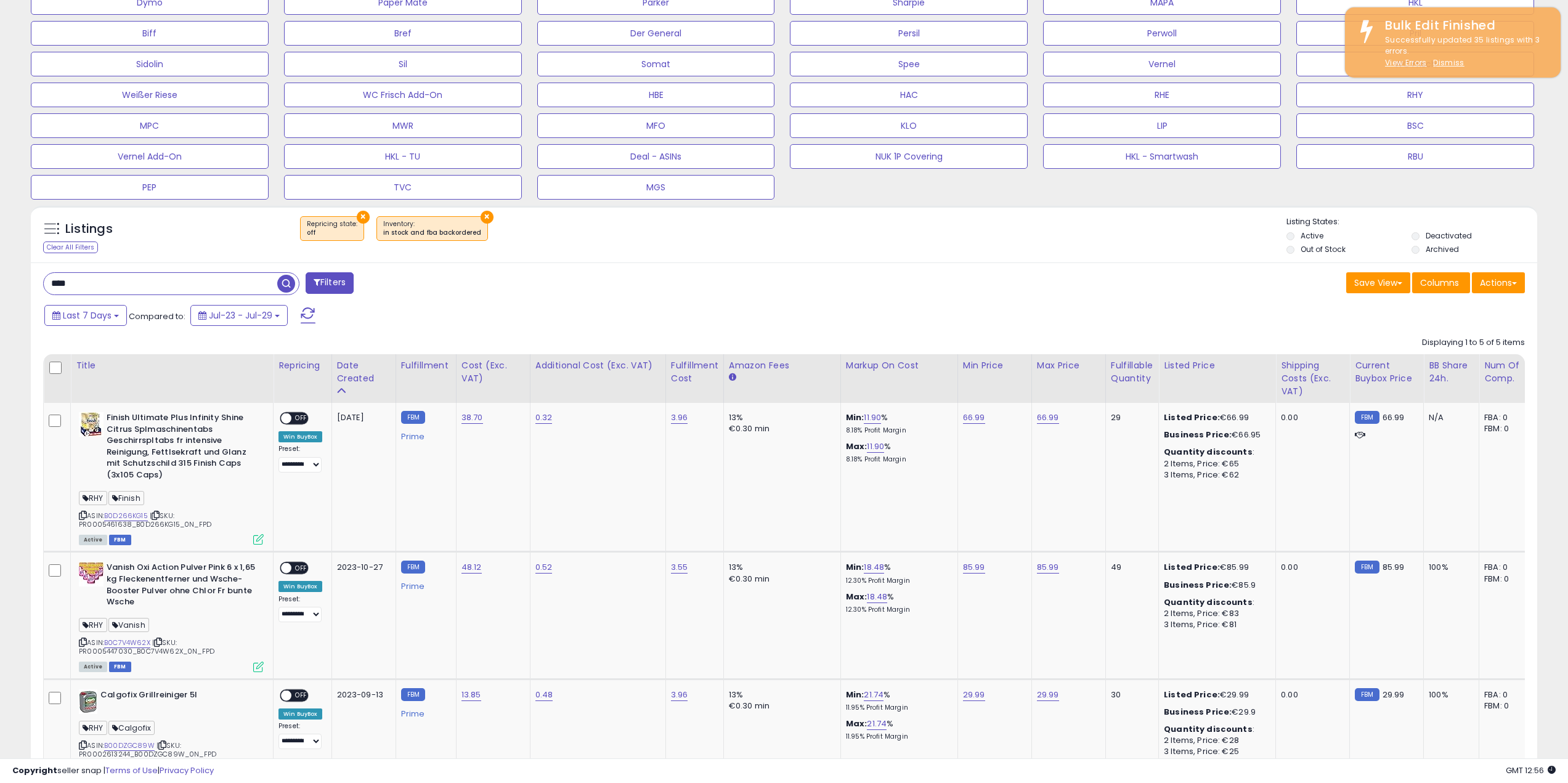 click on "Save View
Save As New View
Update Current View
Columns
Actions
Import  Export Visible Columns" at bounding box center [1160, 284] 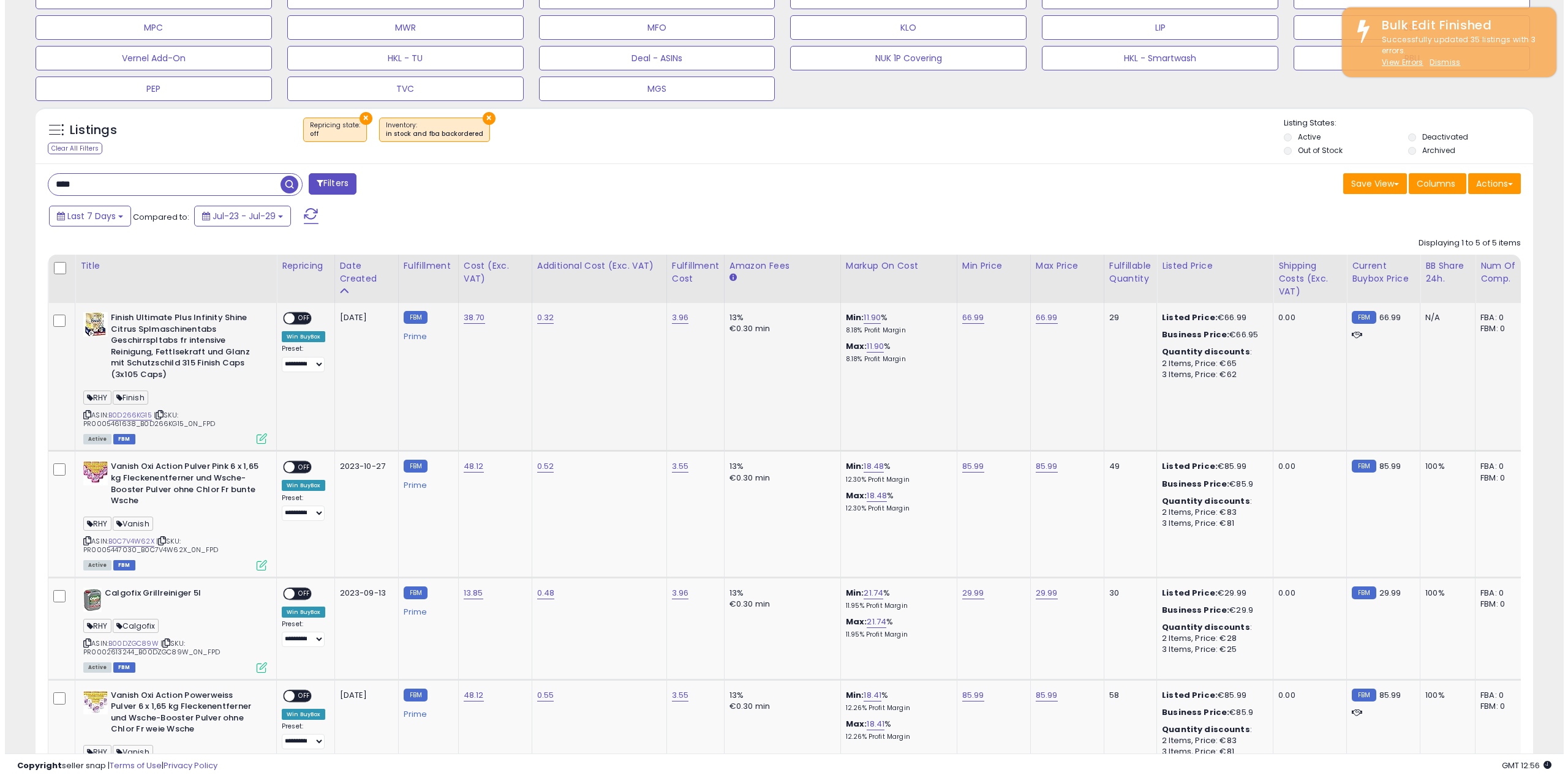scroll, scrollTop: 610, scrollLeft: 0, axis: vertical 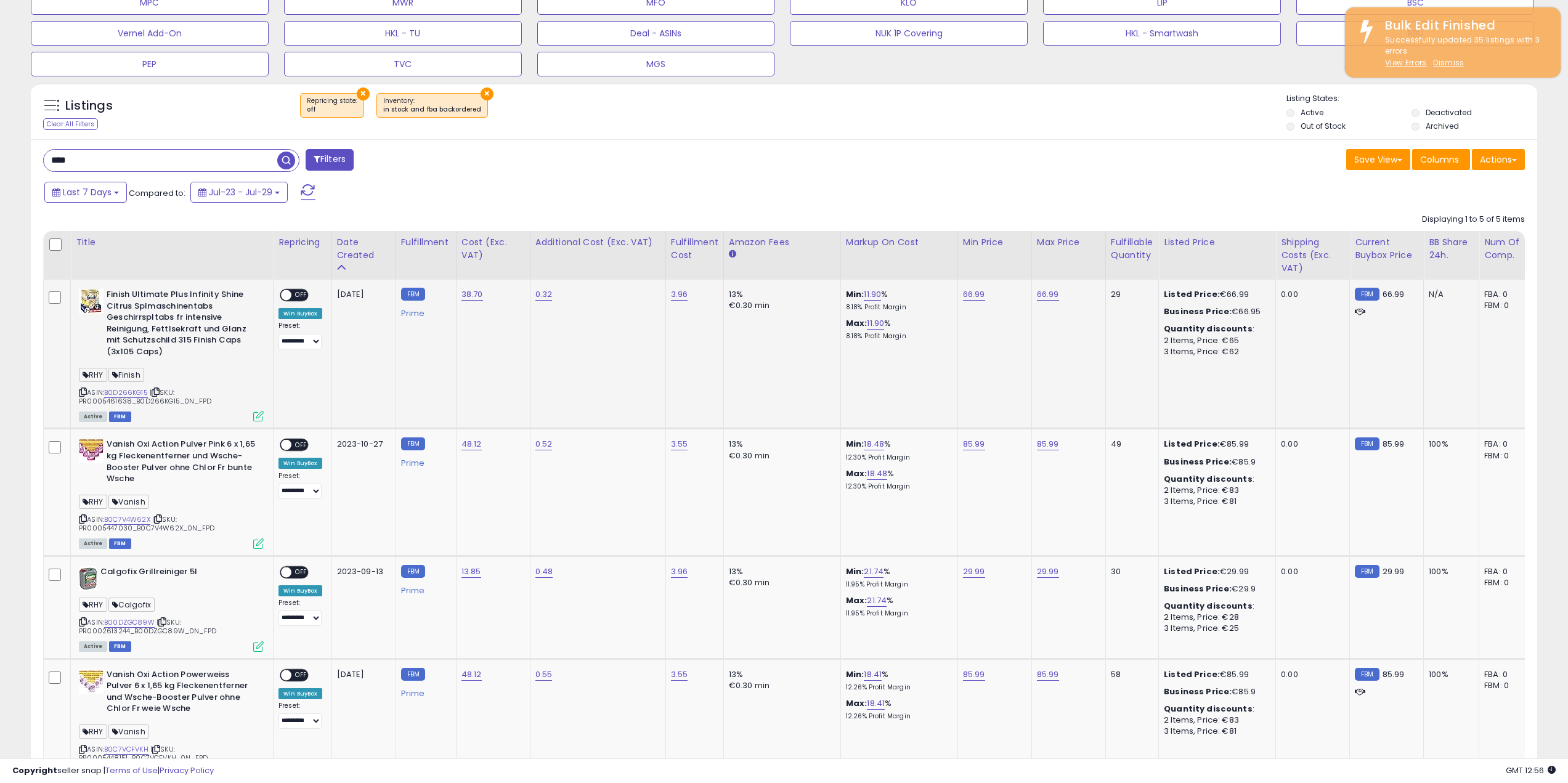 click at bounding box center [258, 416] 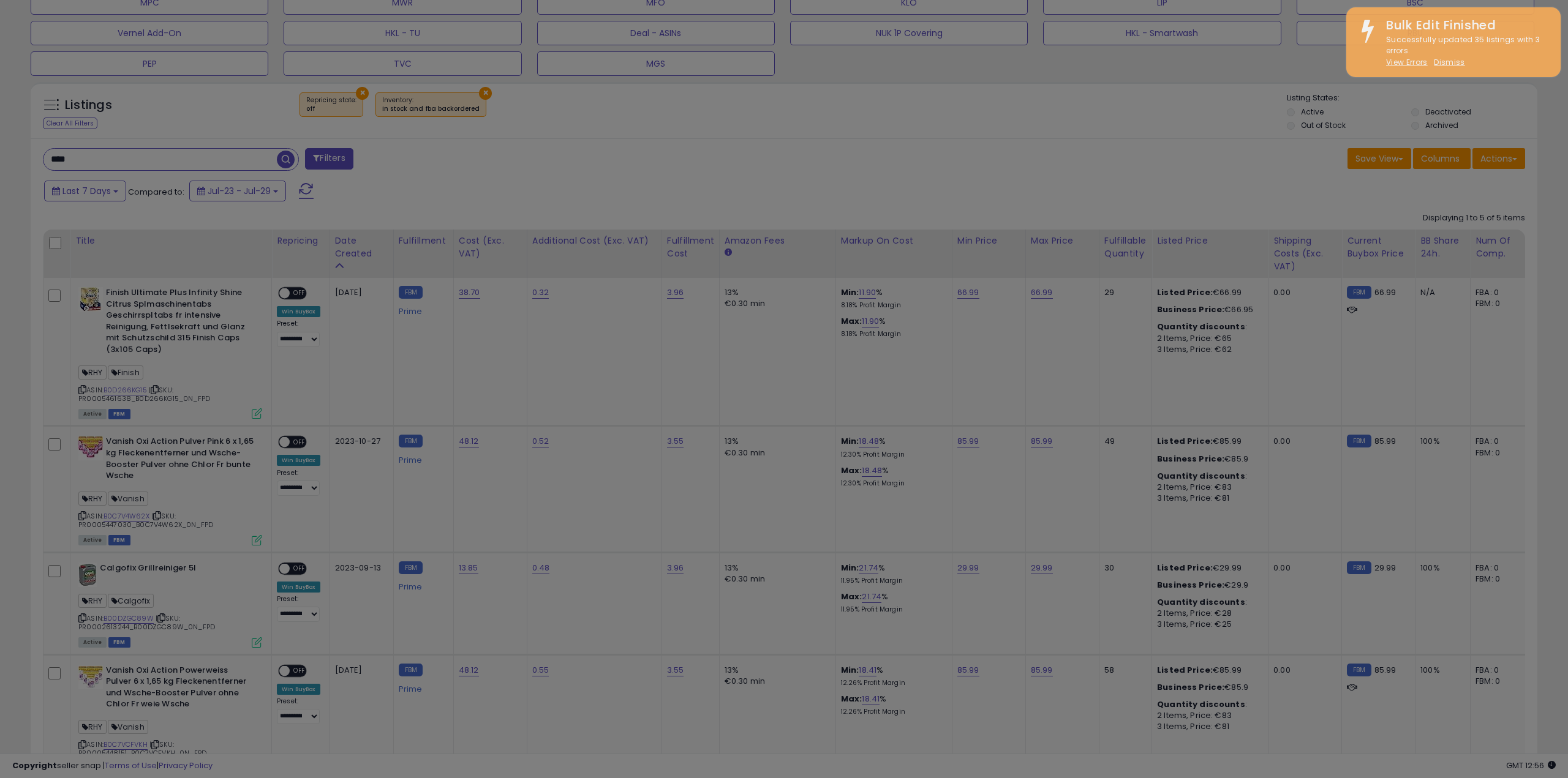 scroll, scrollTop: 611865, scrollLeft: 611625, axis: both 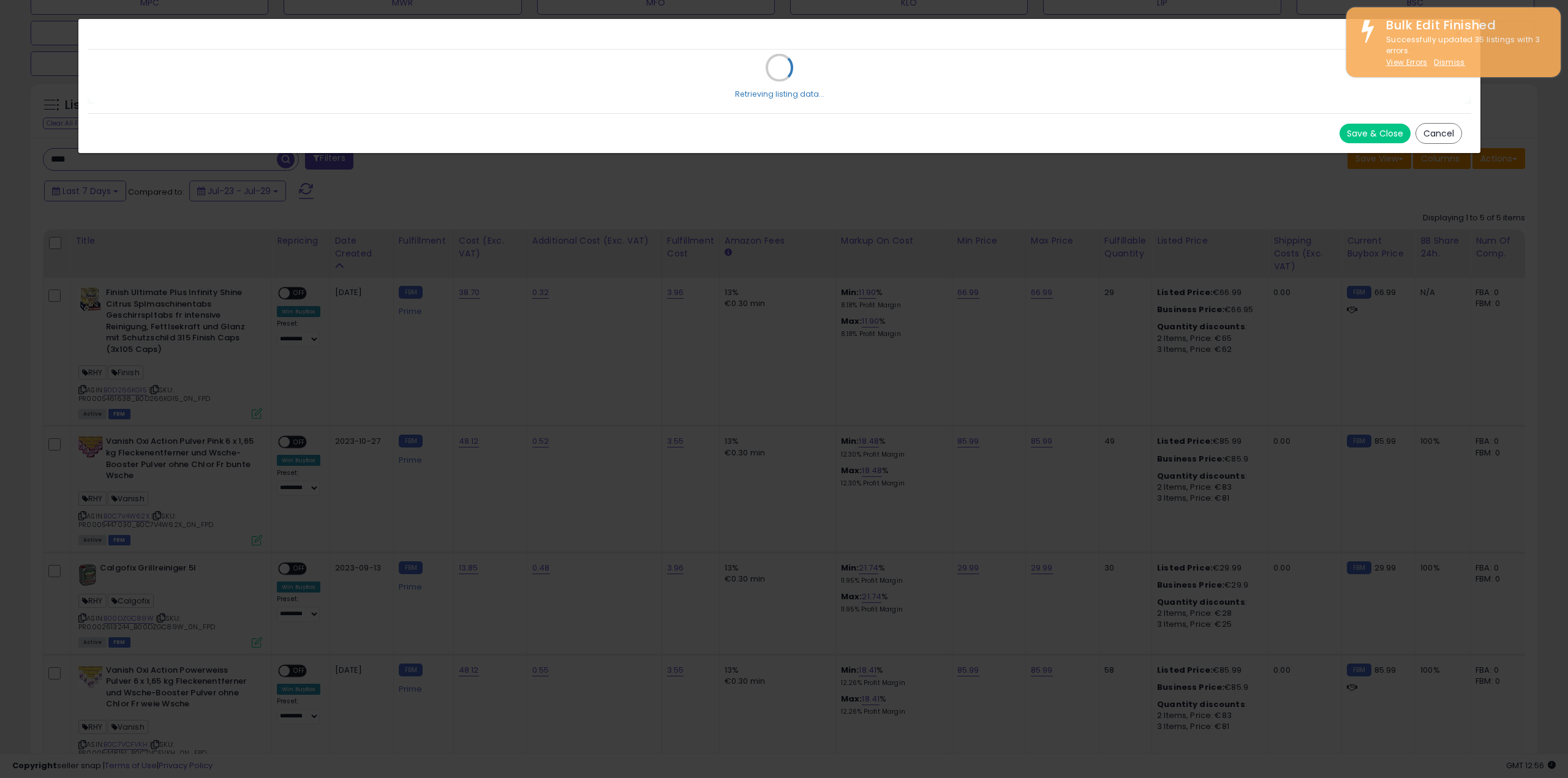 select on "*****" 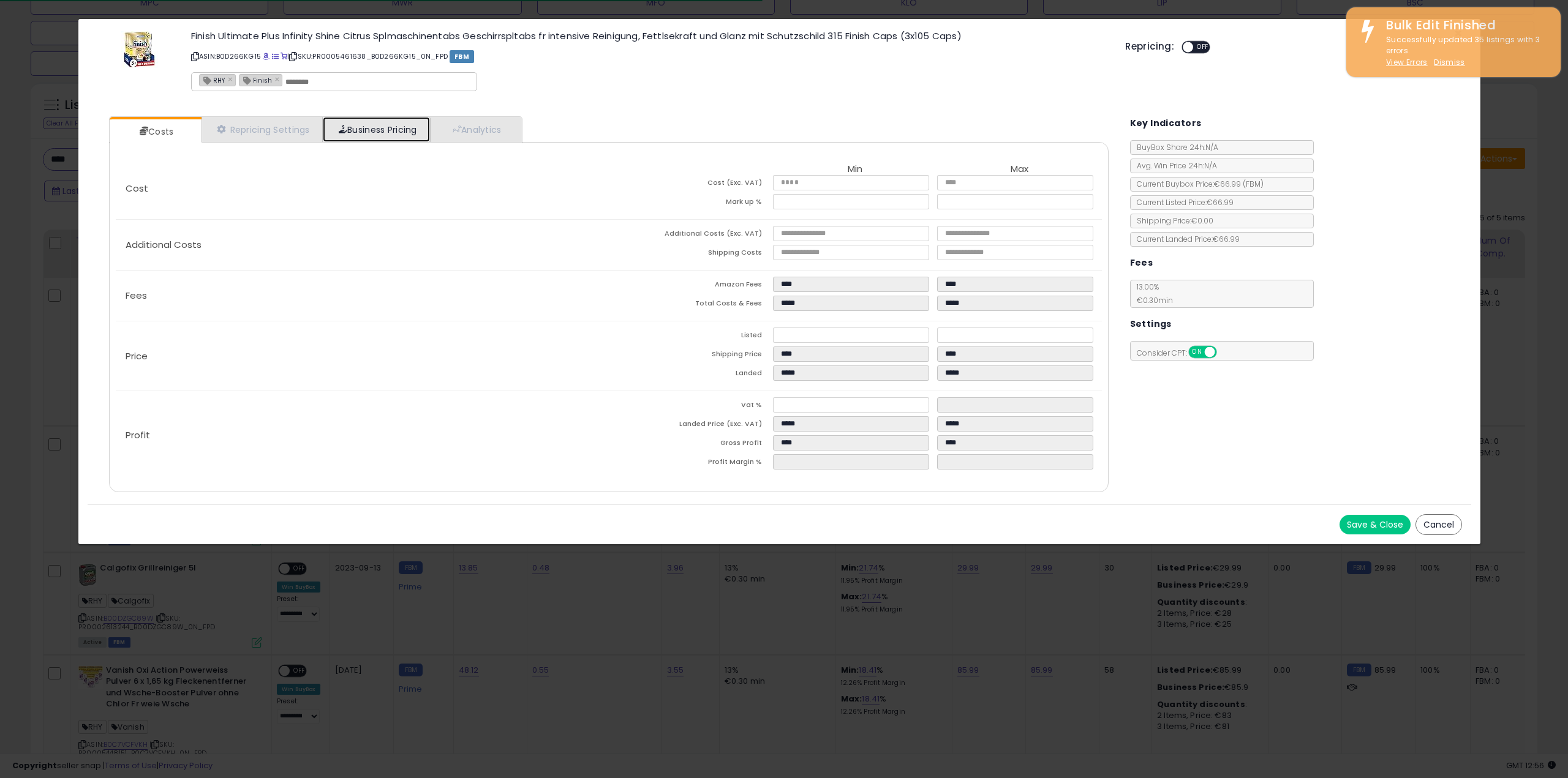 click on "Business Pricing" at bounding box center (376, 129) 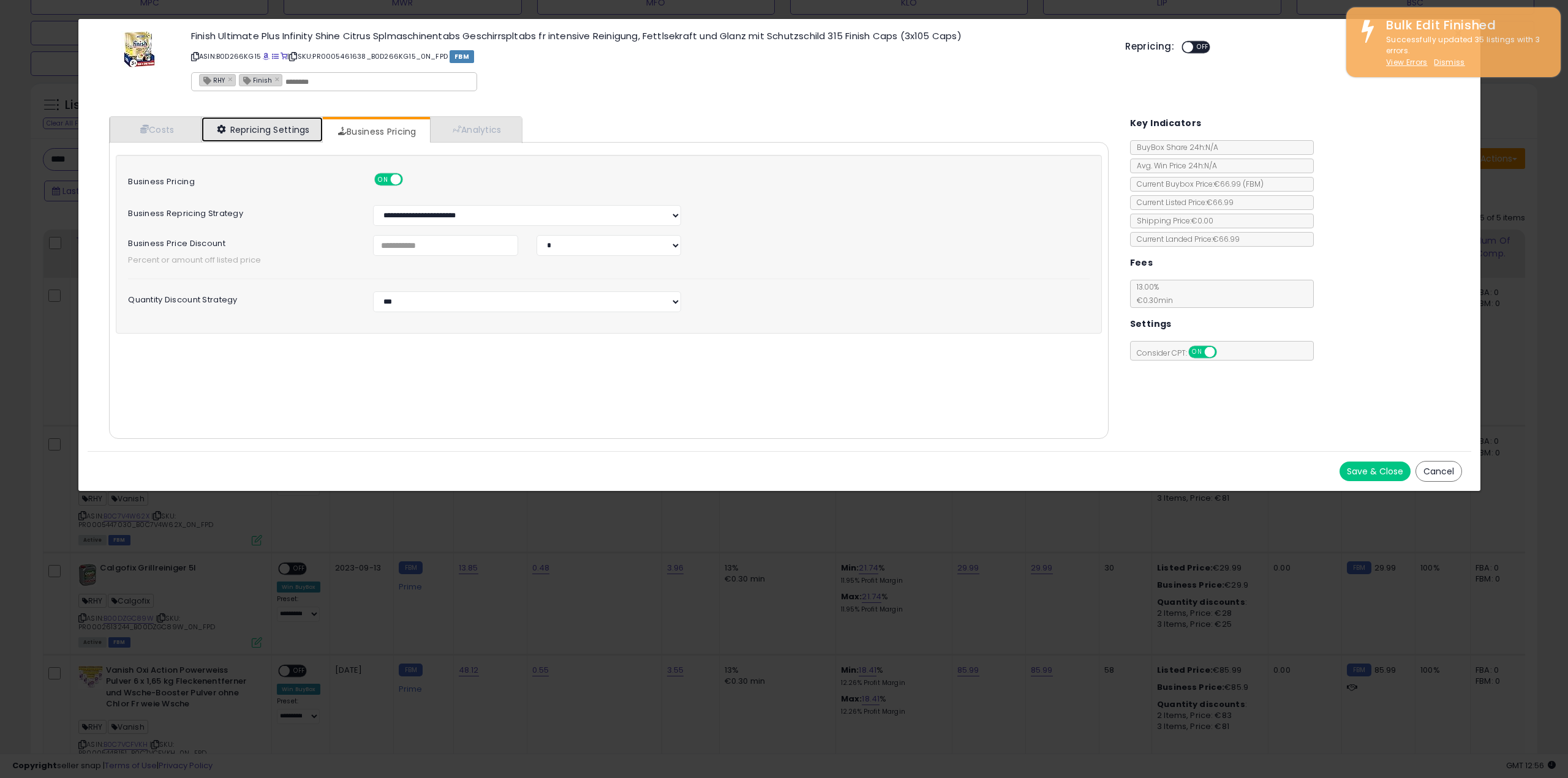 click on "Repricing Settings" at bounding box center (262, 129) 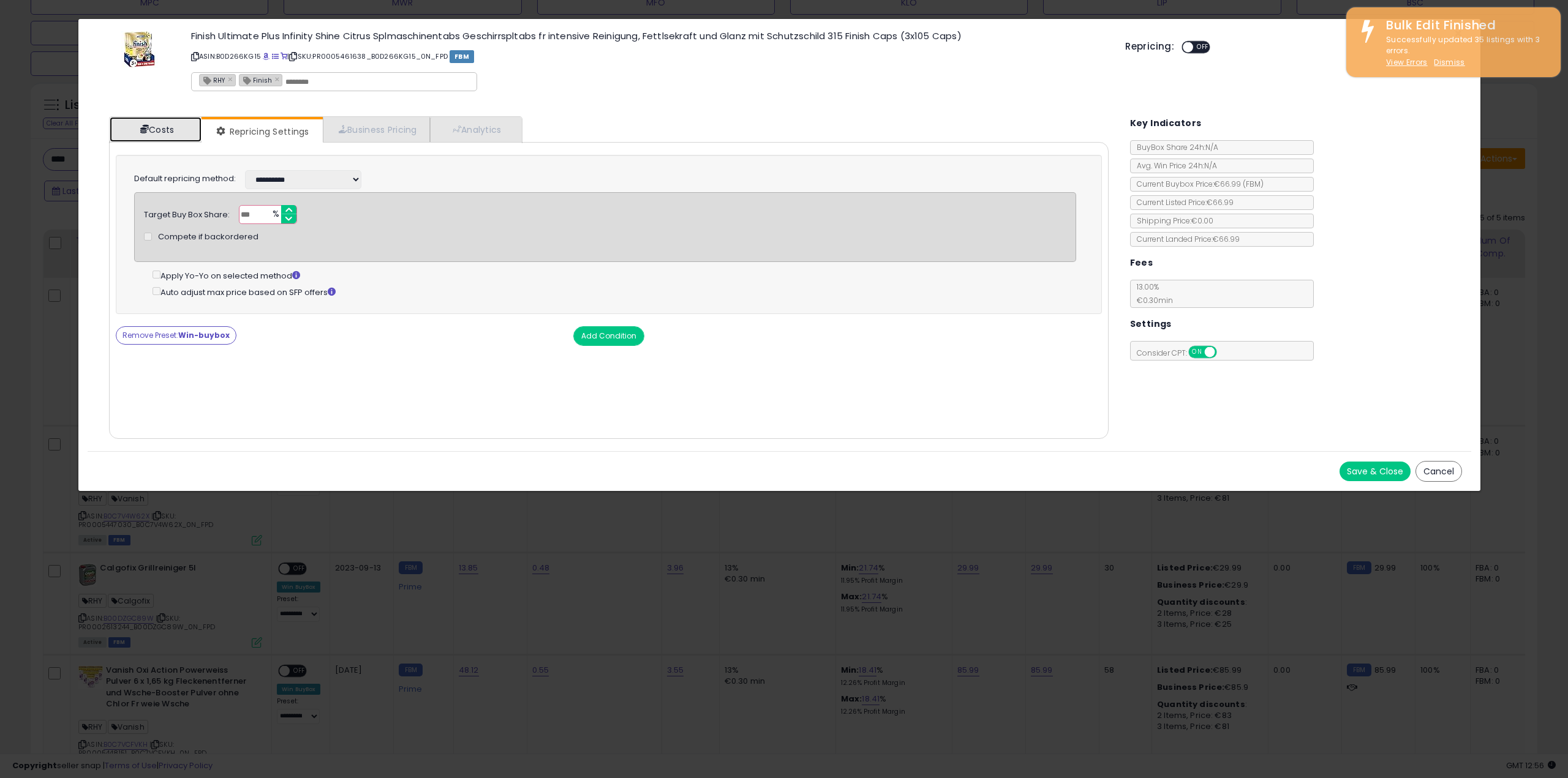 click at bounding box center (145, 129) 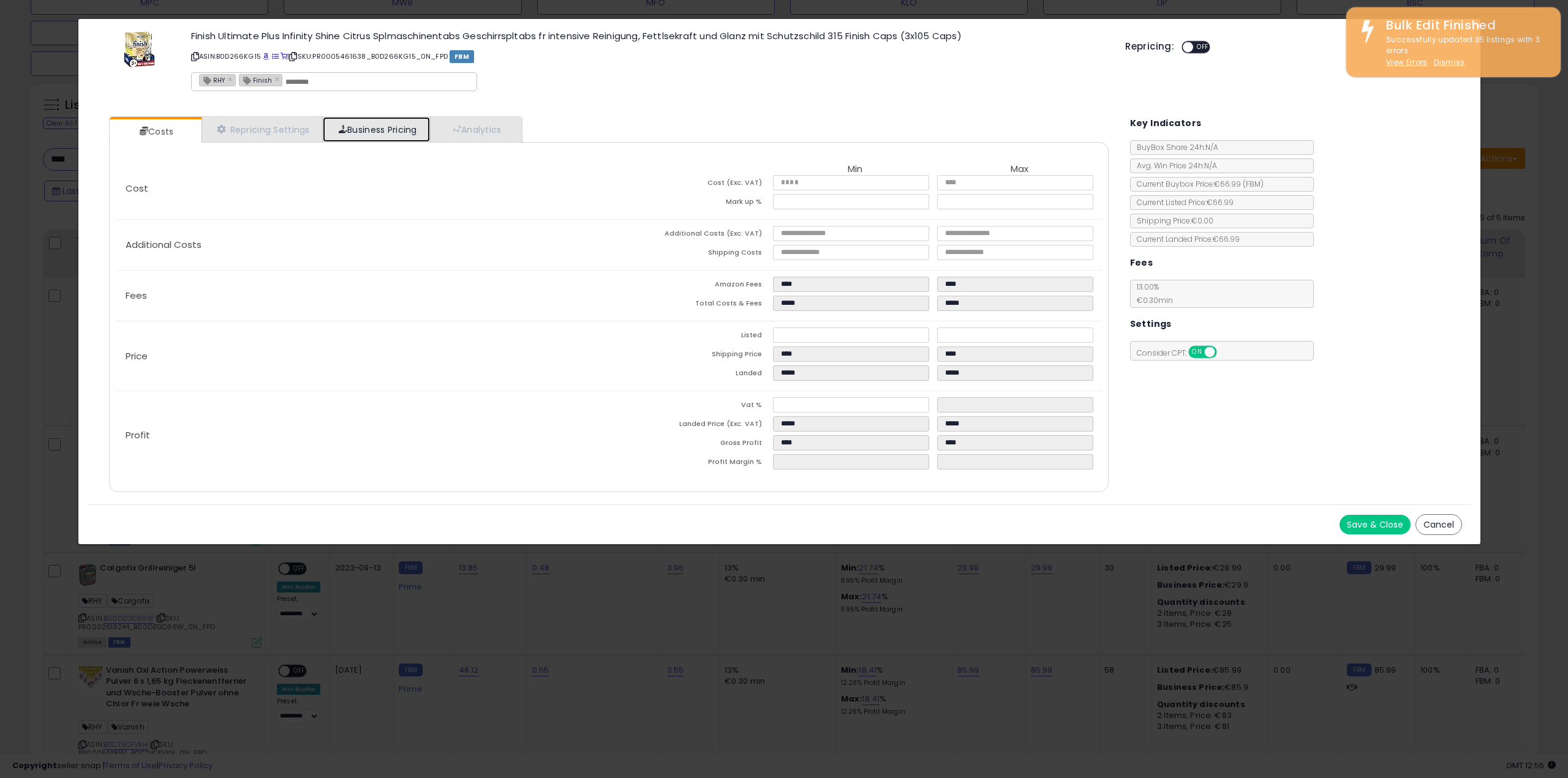 click on "Business Pricing" at bounding box center (376, 129) 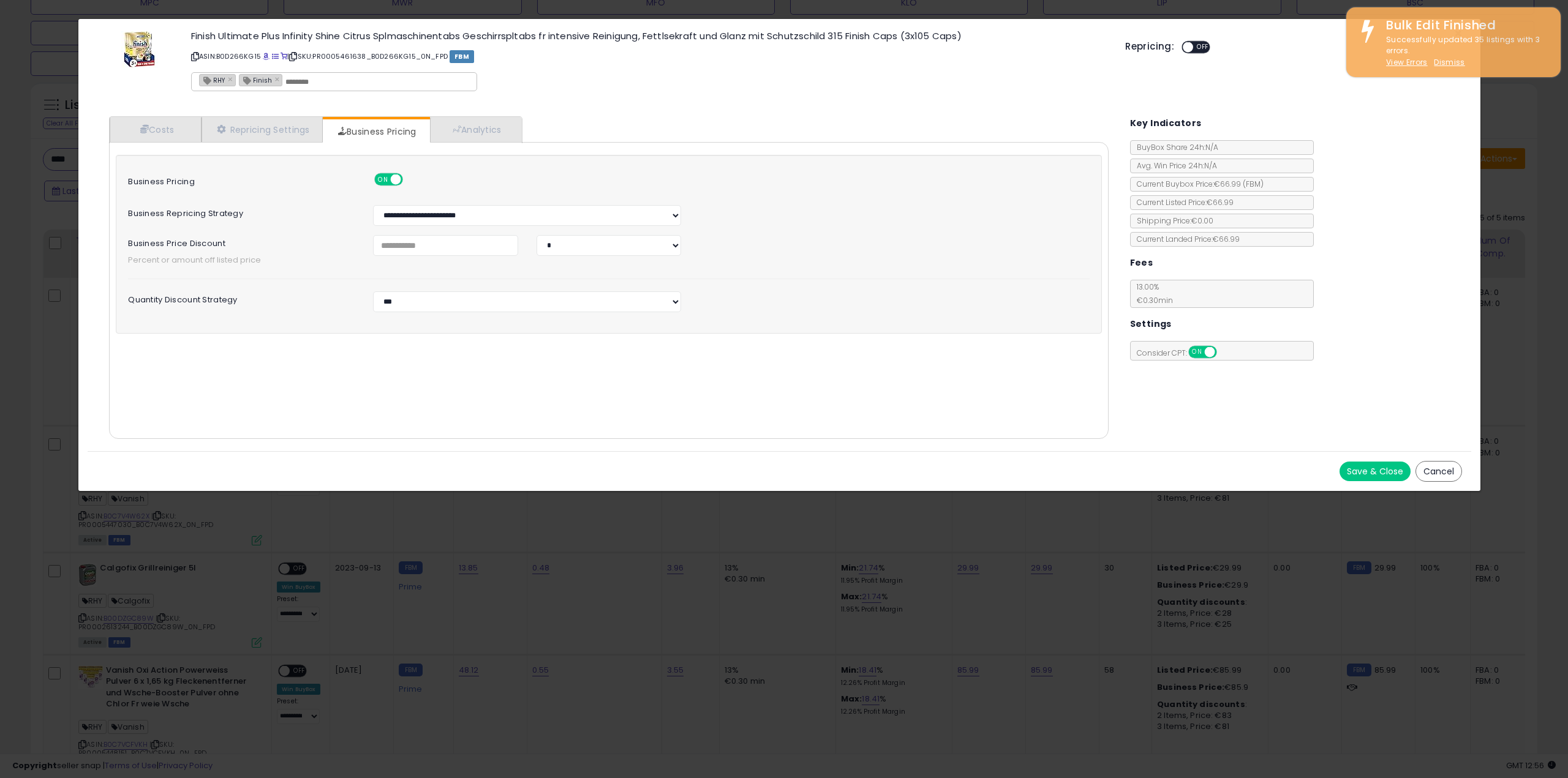 click on "Cancel" at bounding box center [1439, 471] 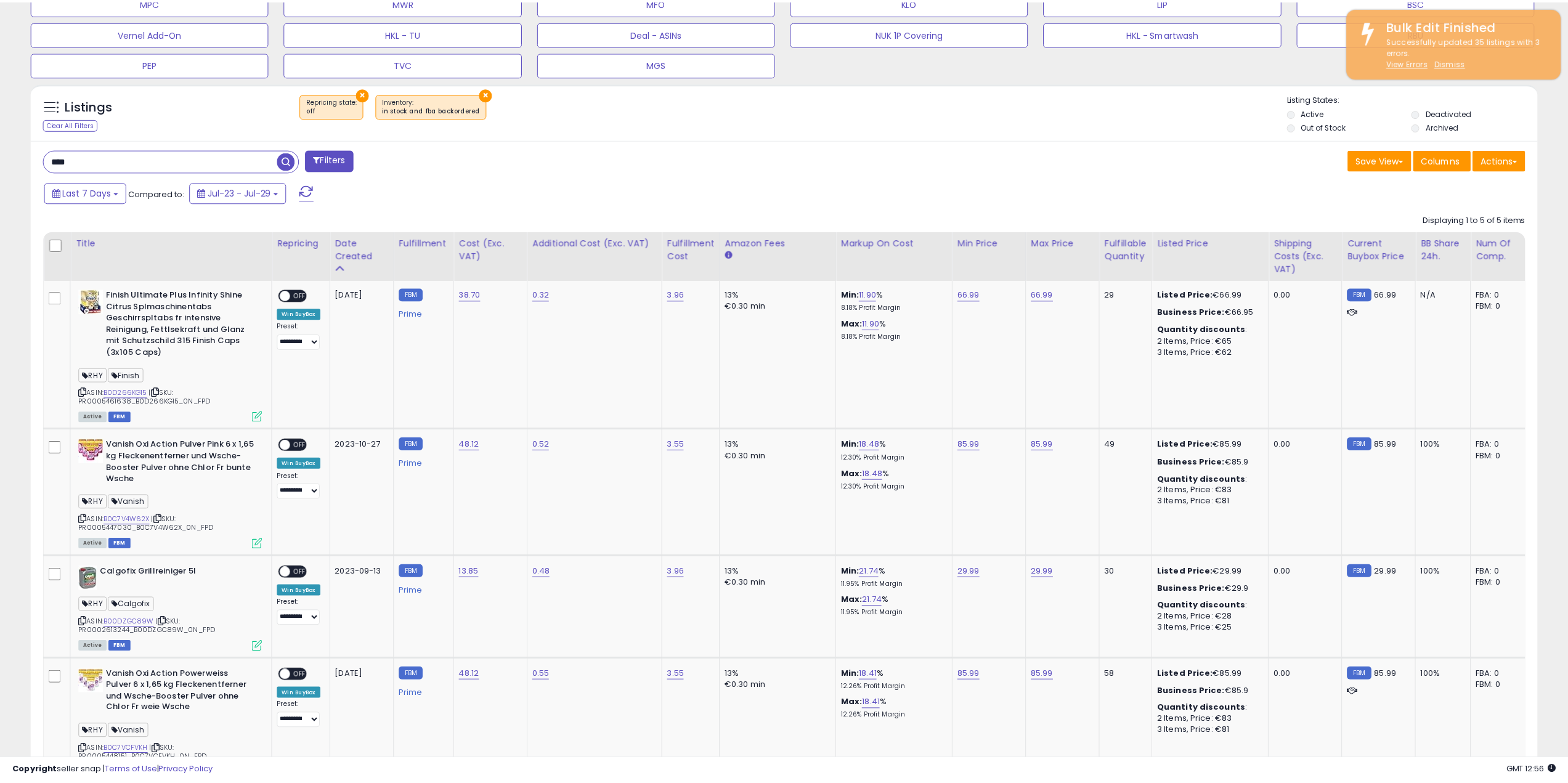 scroll, scrollTop: 253, scrollLeft: 875, axis: both 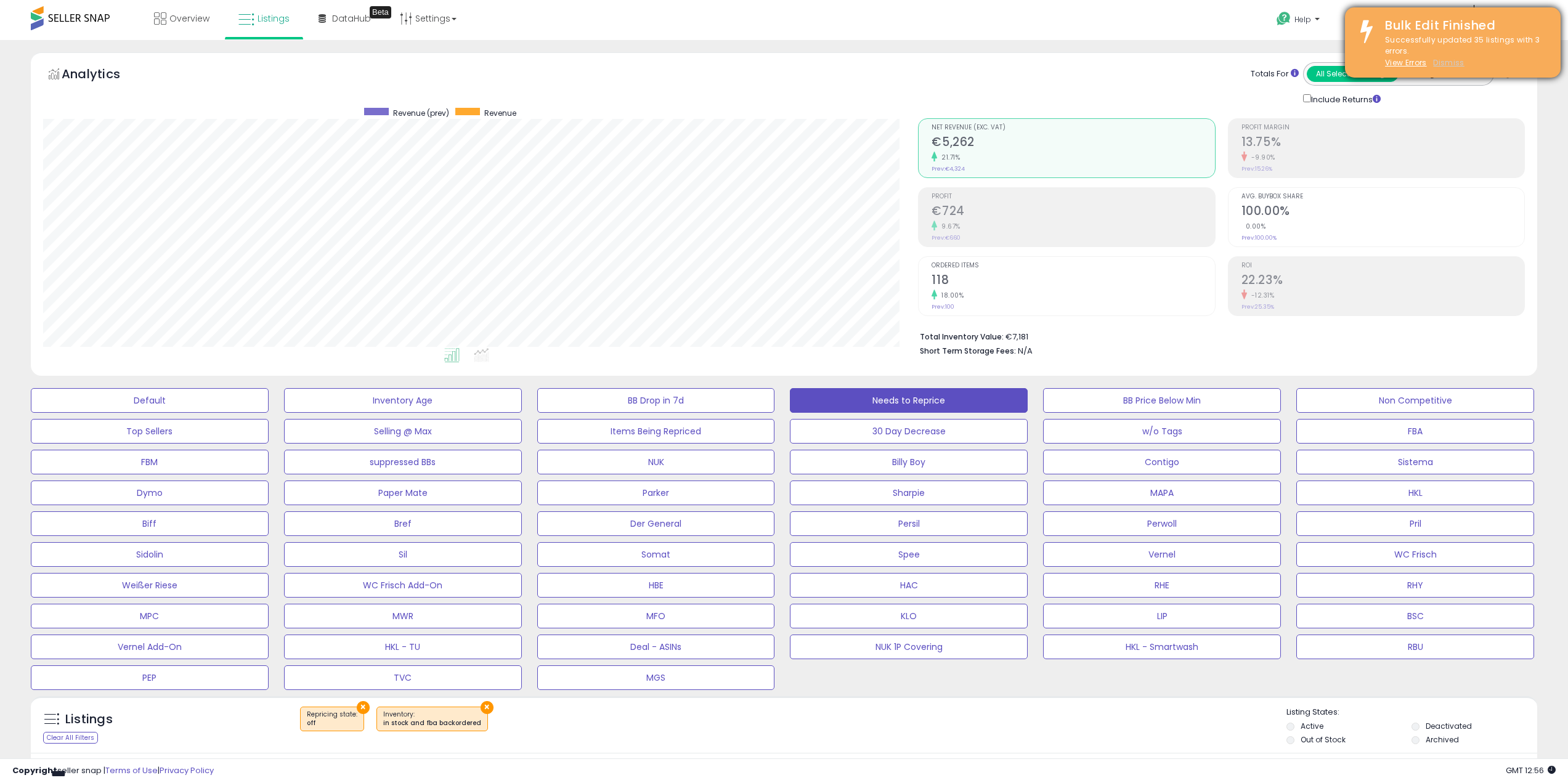 click on "Dismiss" at bounding box center [1448, 62] 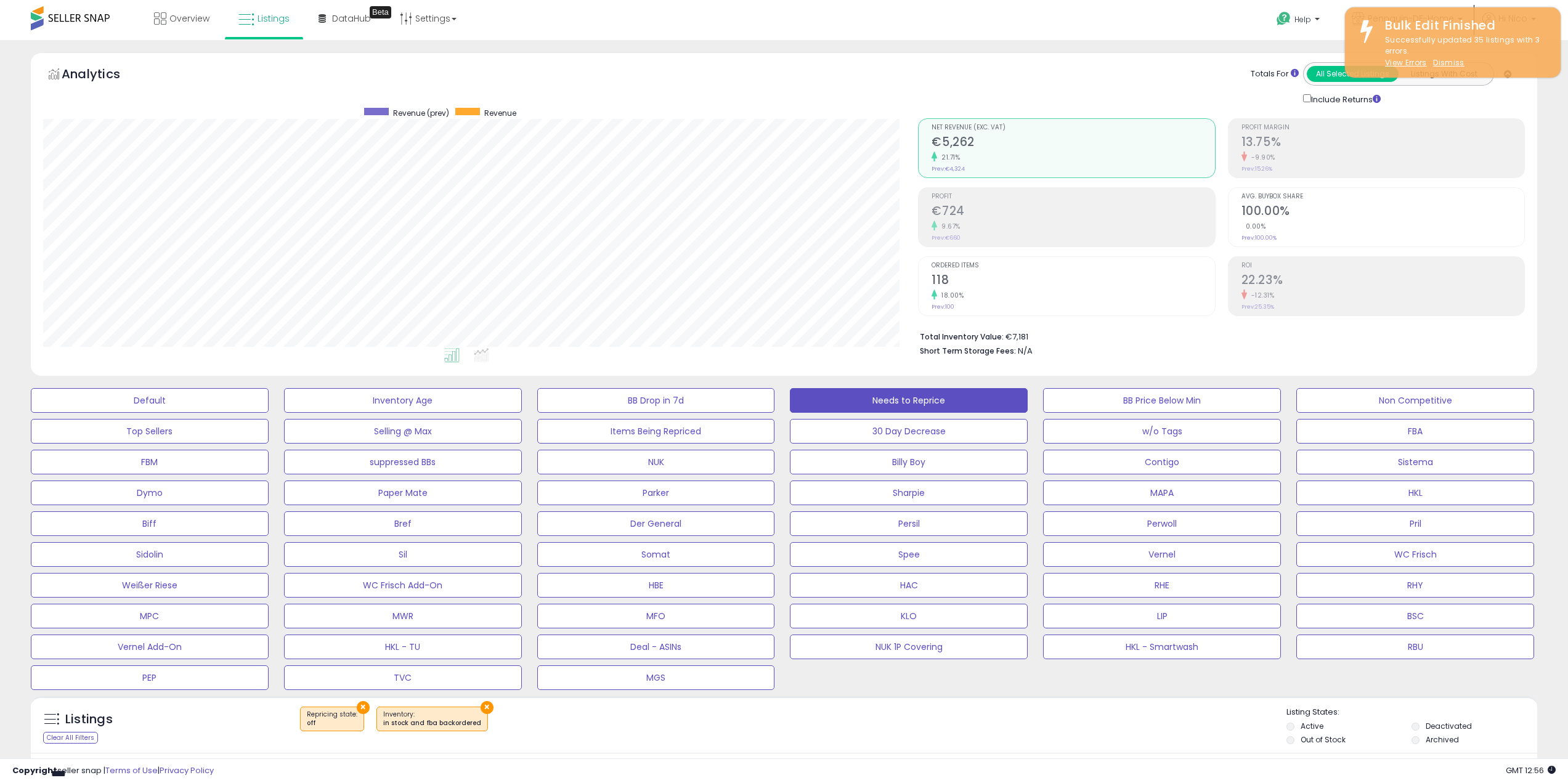 click on "Totals For
All Selected Listings
Listings With Cost
Include Returns" at bounding box center (1217, 84) 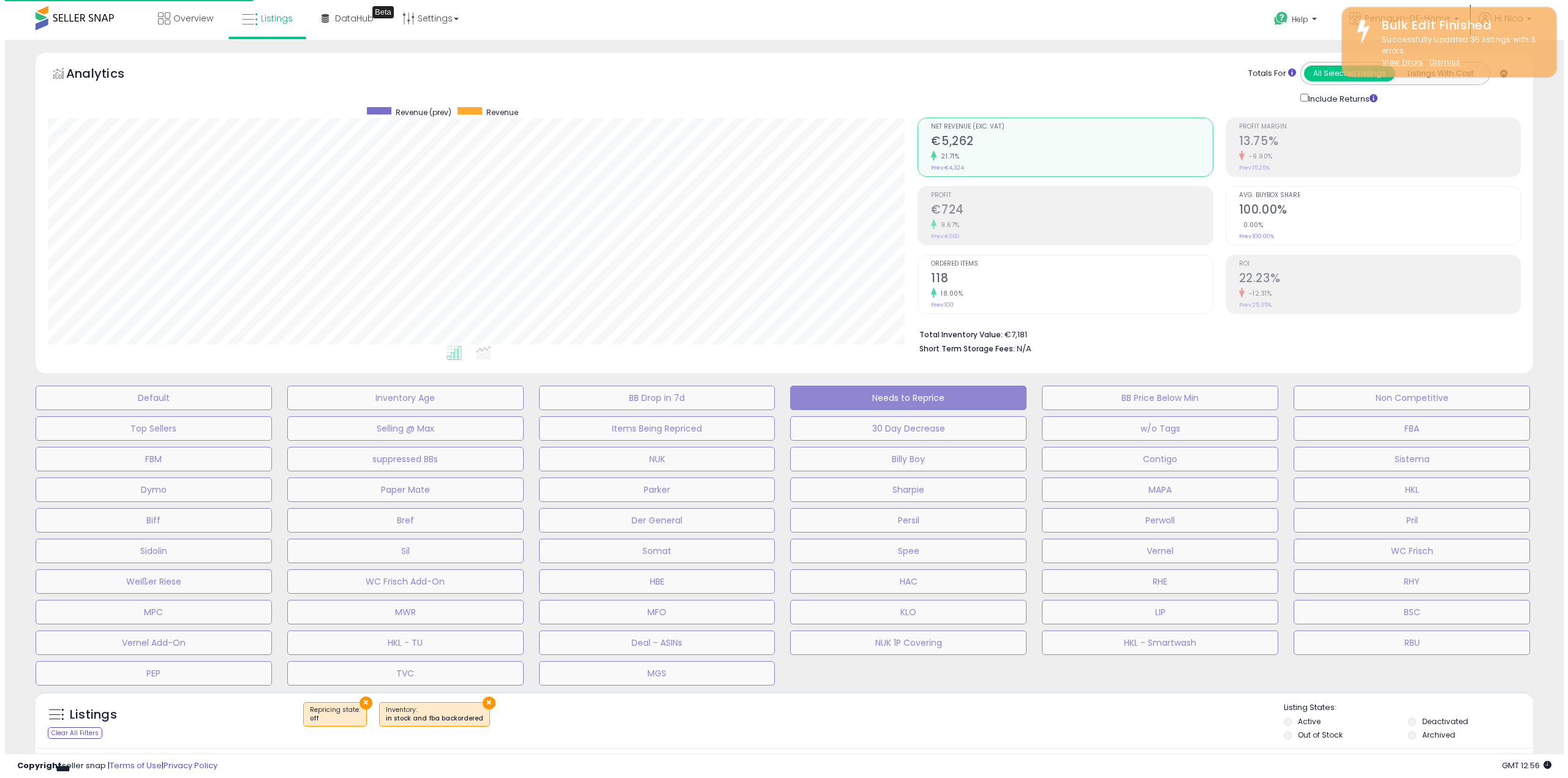 scroll, scrollTop: 611865, scrollLeft: 611625, axis: both 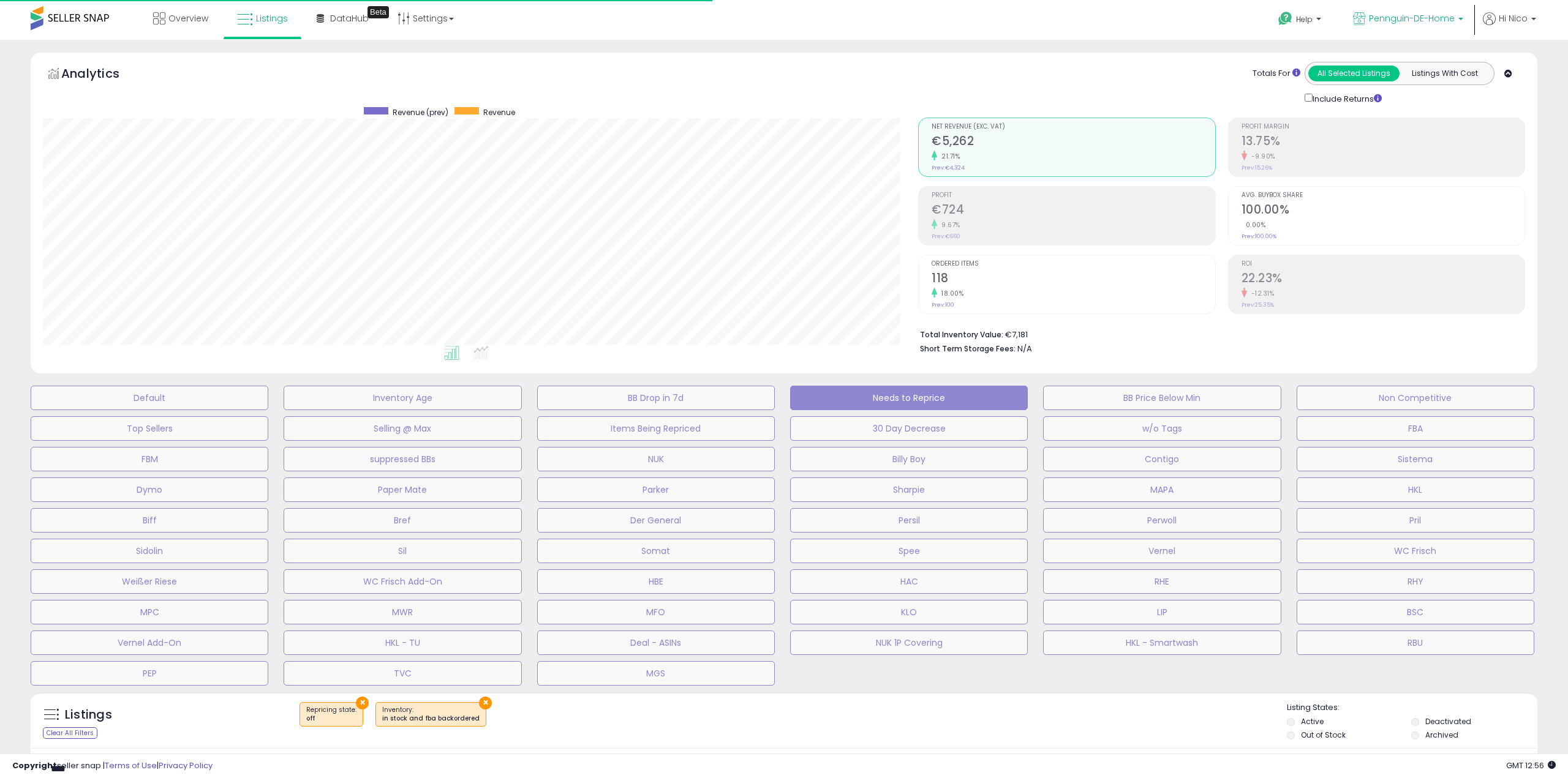 click on "Pennguin-DE-Home" at bounding box center [1412, 18] 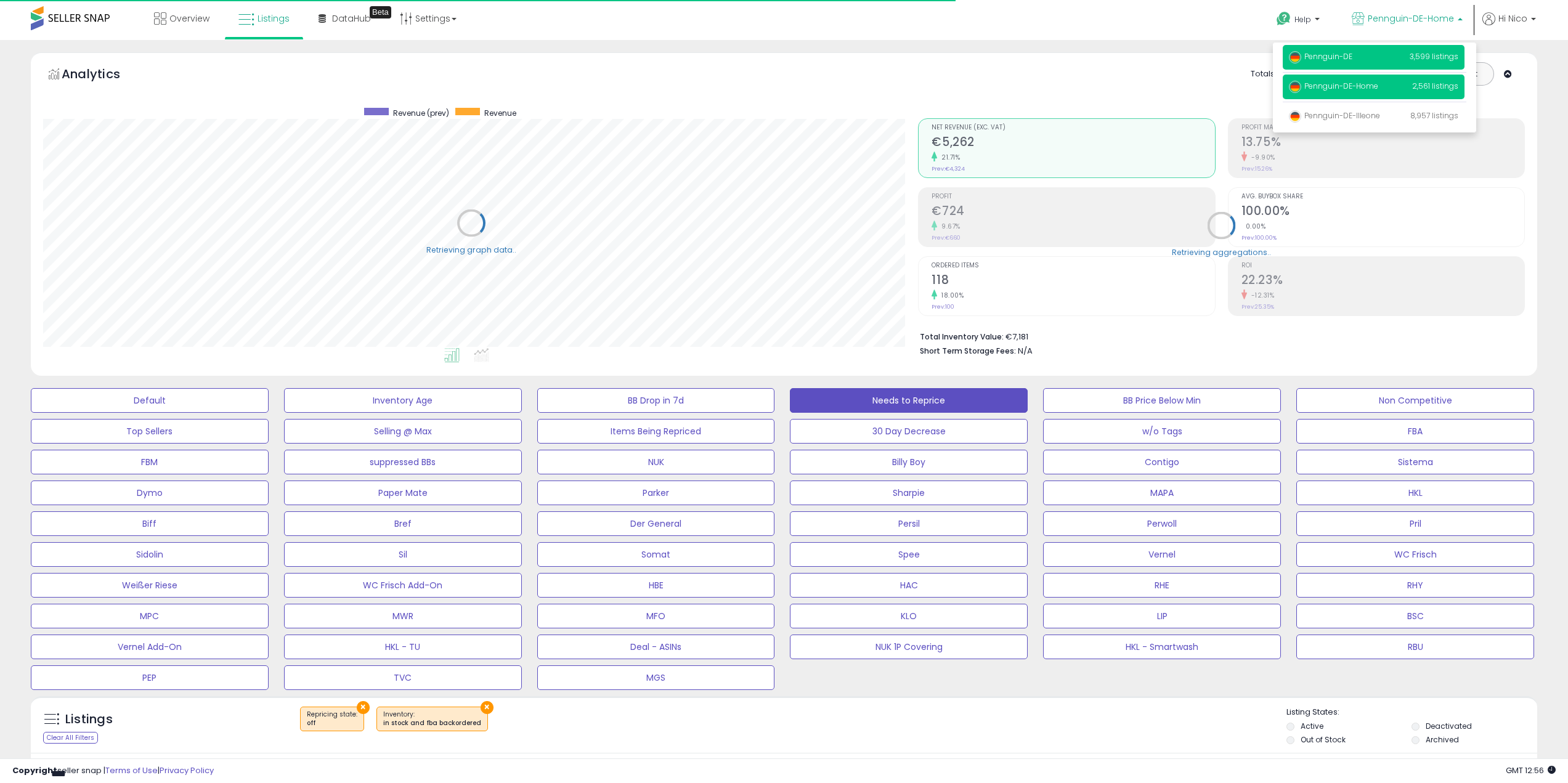 scroll, scrollTop: 253, scrollLeft: 875, axis: both 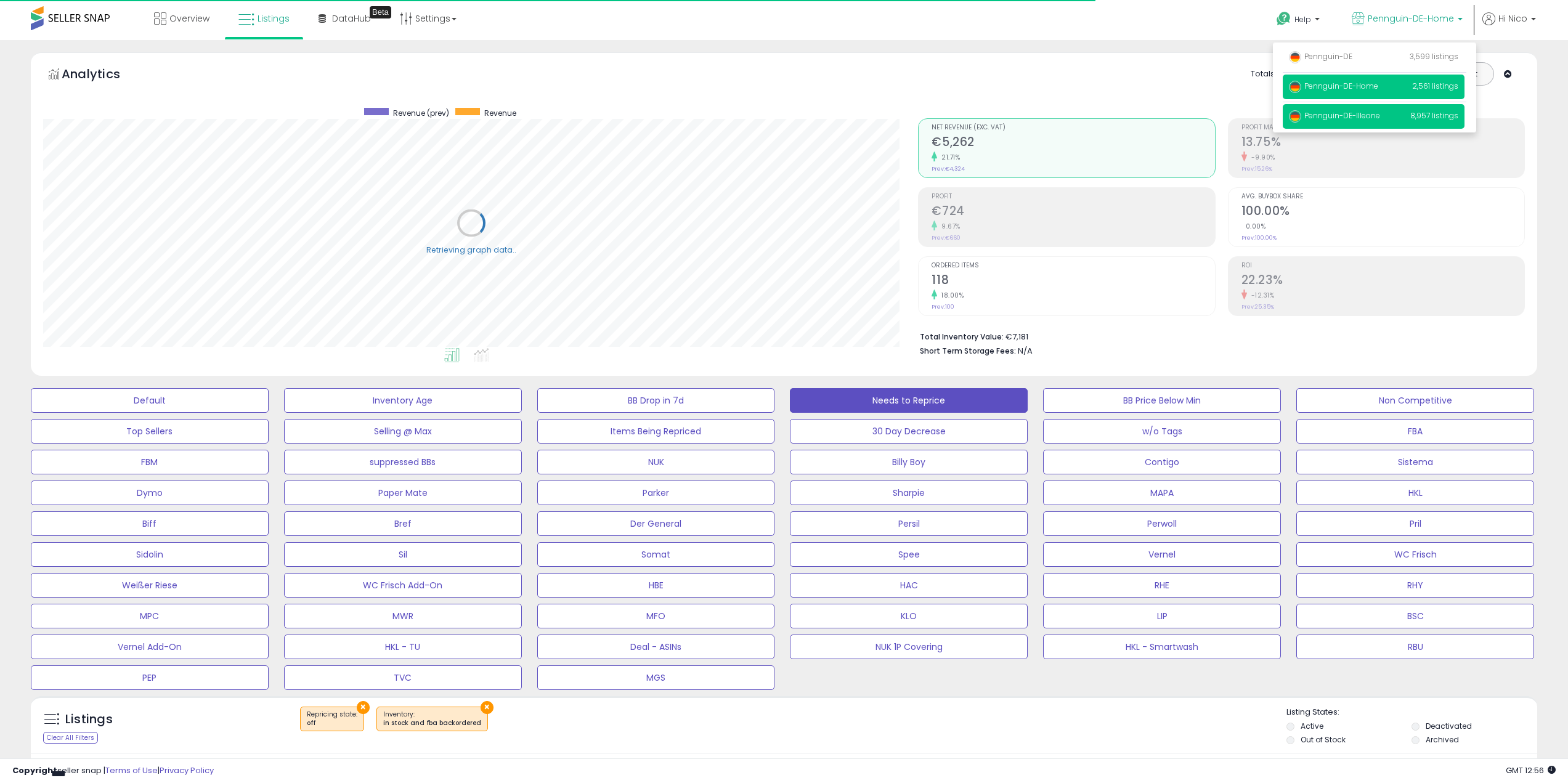 click on "Pennguin-DE-Illeone
8,957
listings" at bounding box center (1373, 116) 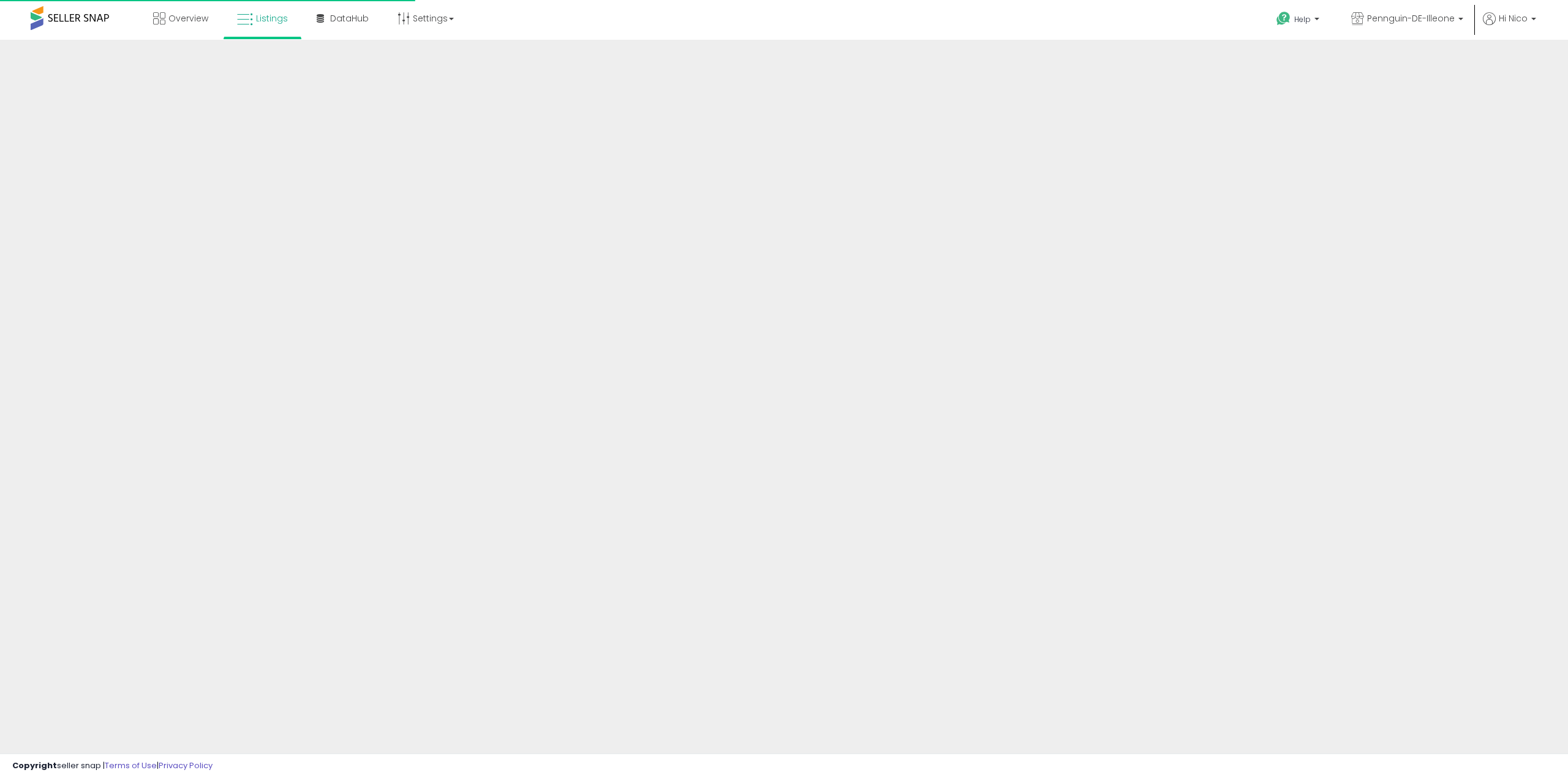 scroll, scrollTop: 0, scrollLeft: 0, axis: both 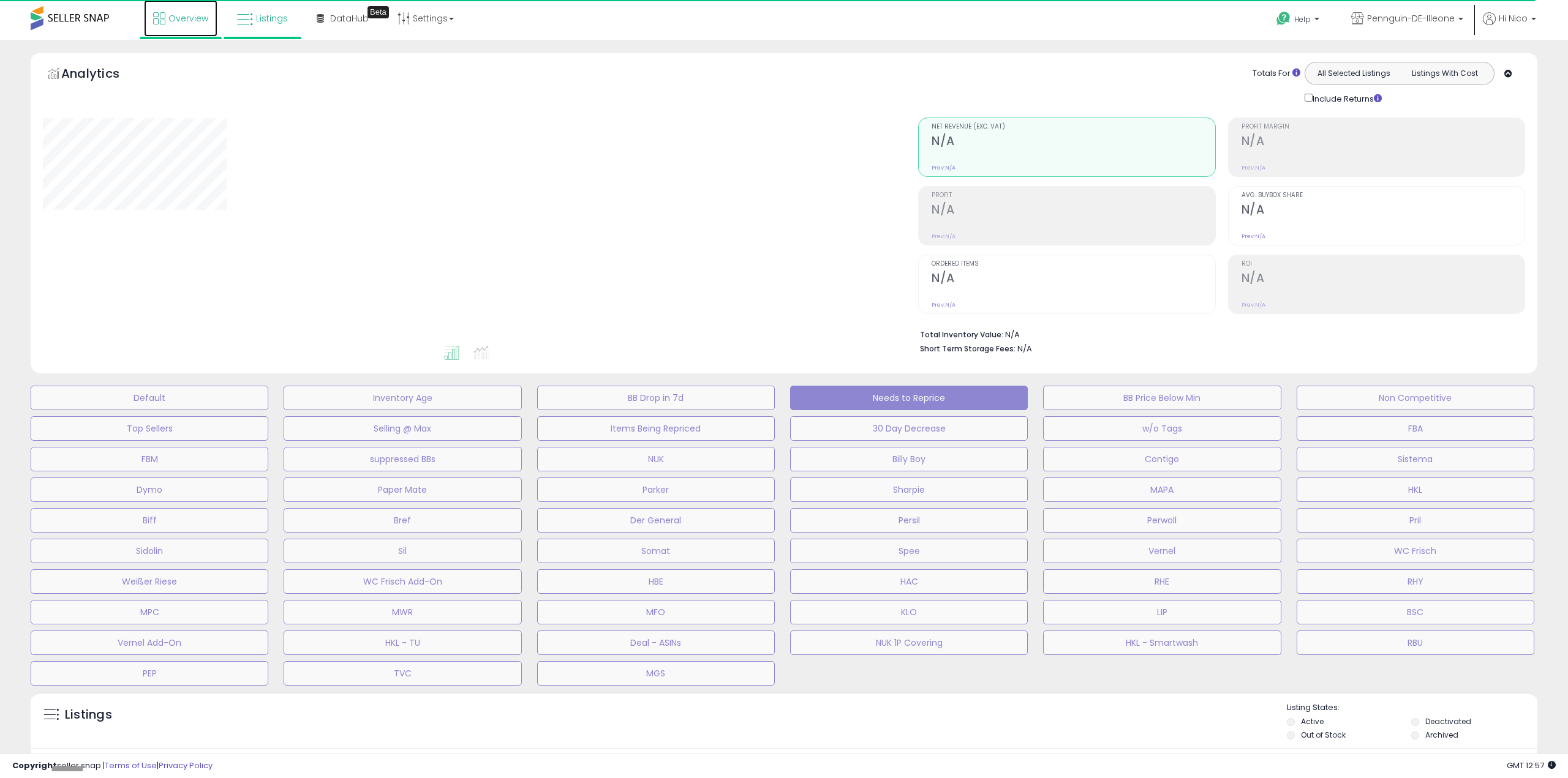 click on "Overview" at bounding box center (188, 18) 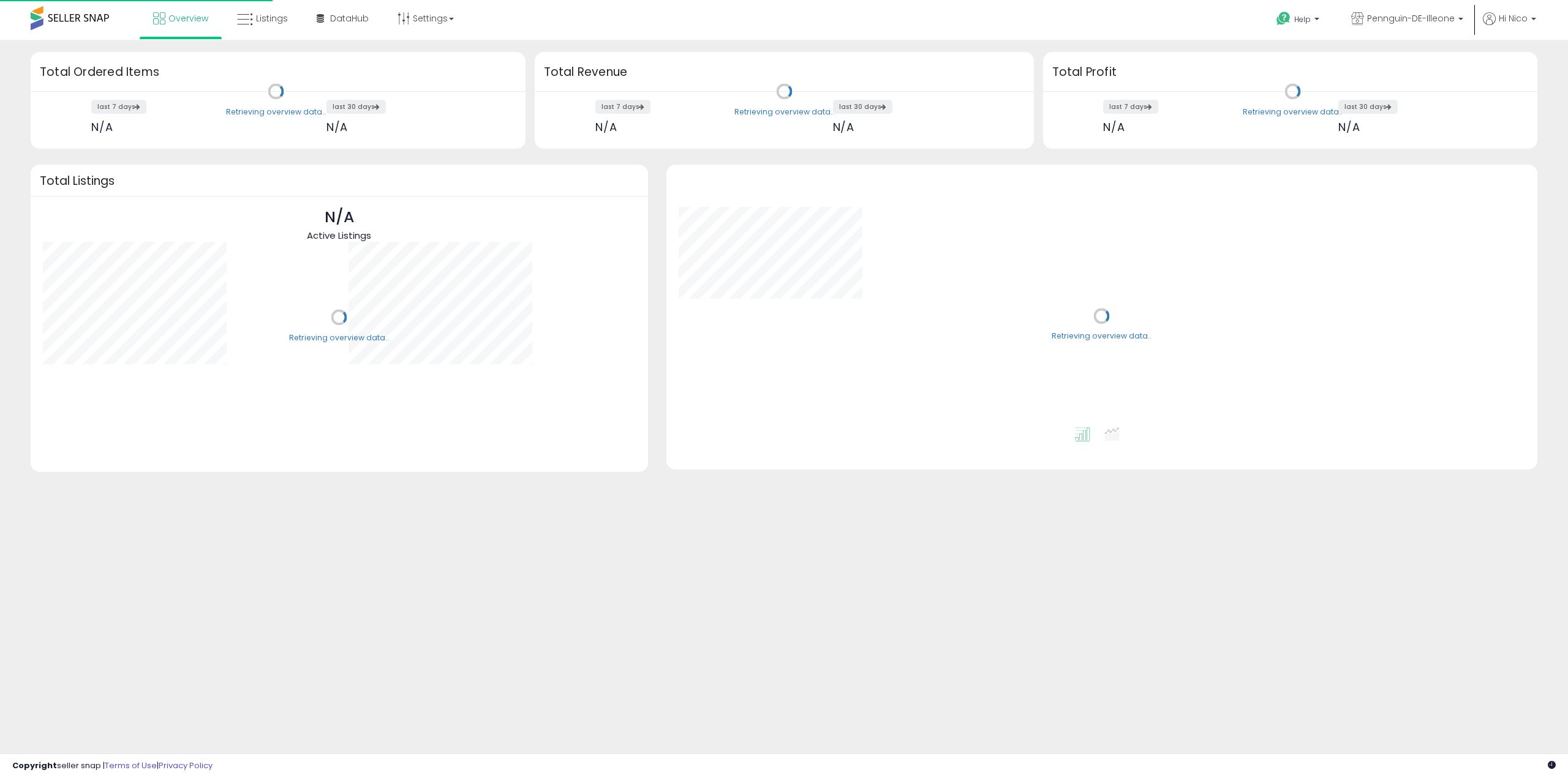 scroll, scrollTop: 0, scrollLeft: 0, axis: both 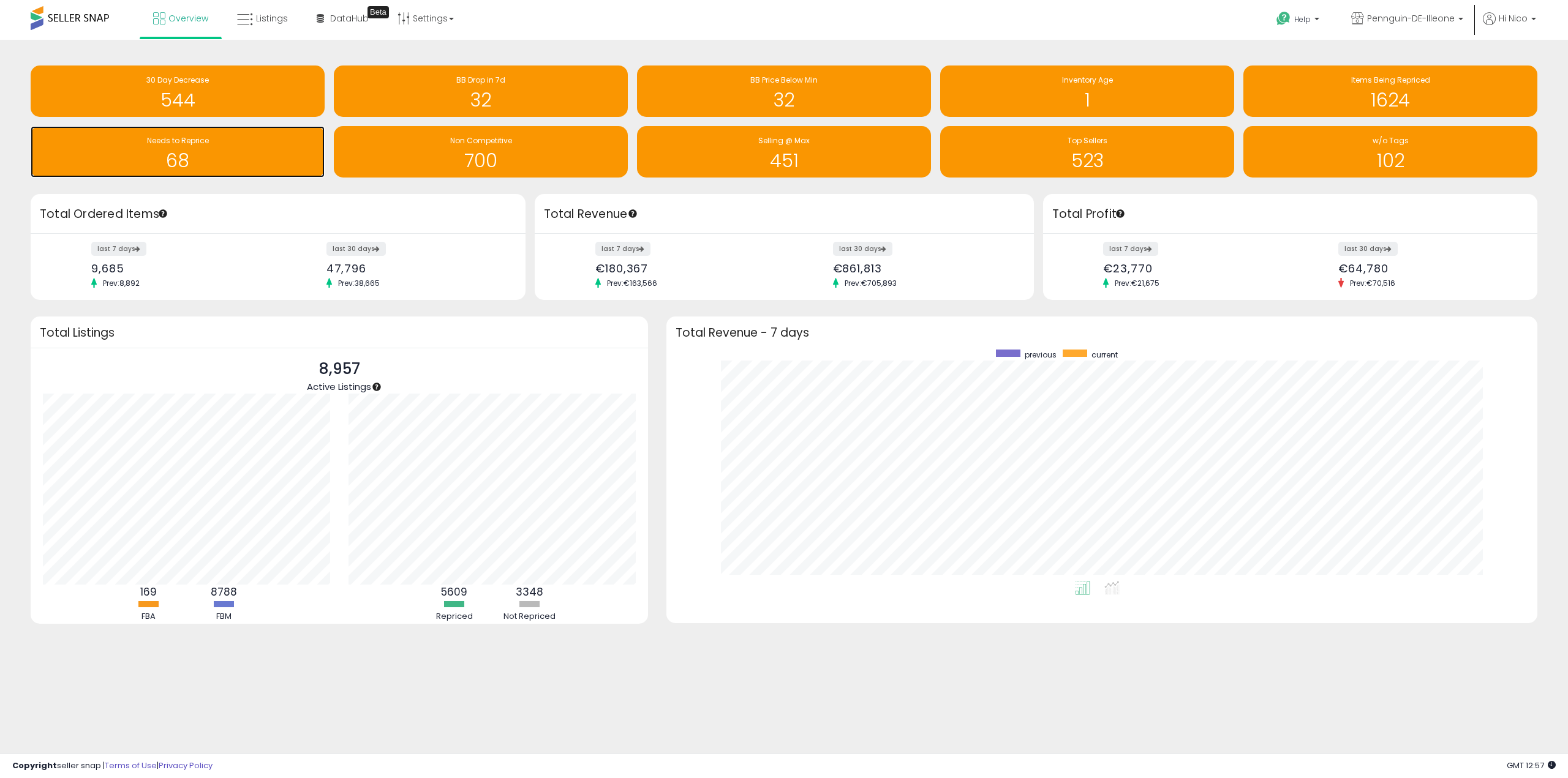 click on "Needs to Reprice" at bounding box center [178, 140] 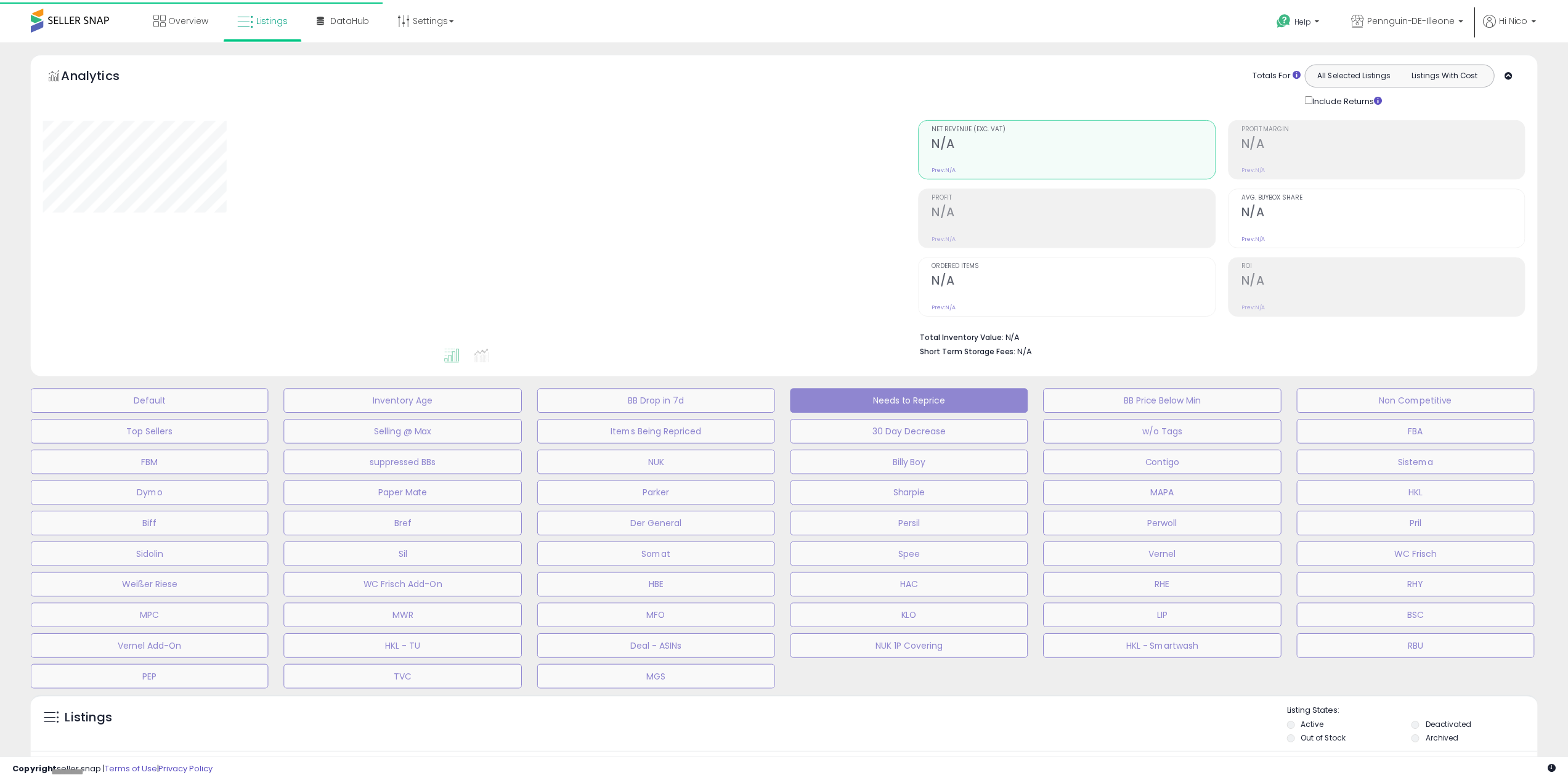 scroll, scrollTop: 0, scrollLeft: 0, axis: both 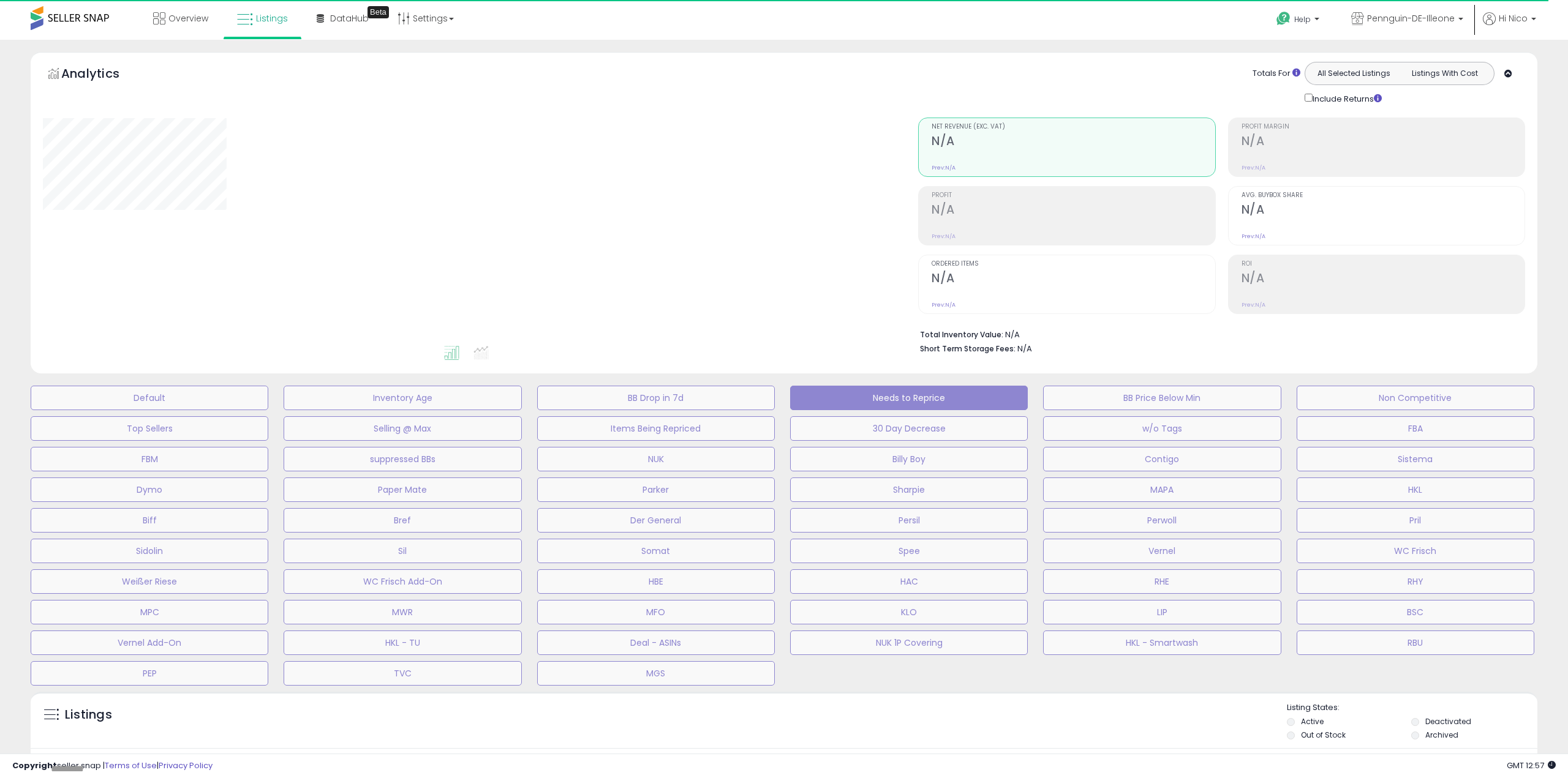 type on "****" 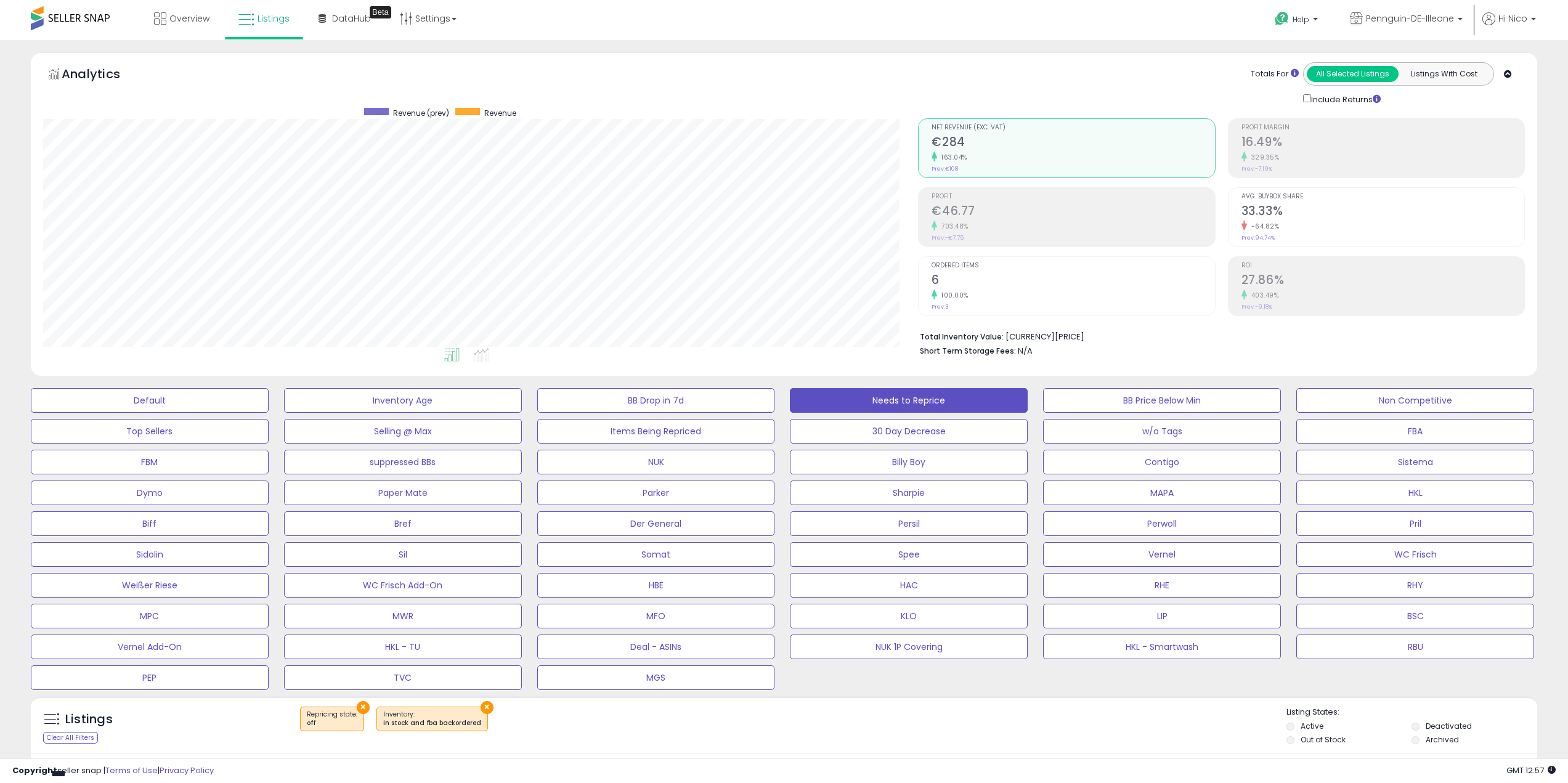 scroll, scrollTop: 615798, scrollLeft: 615235, axis: both 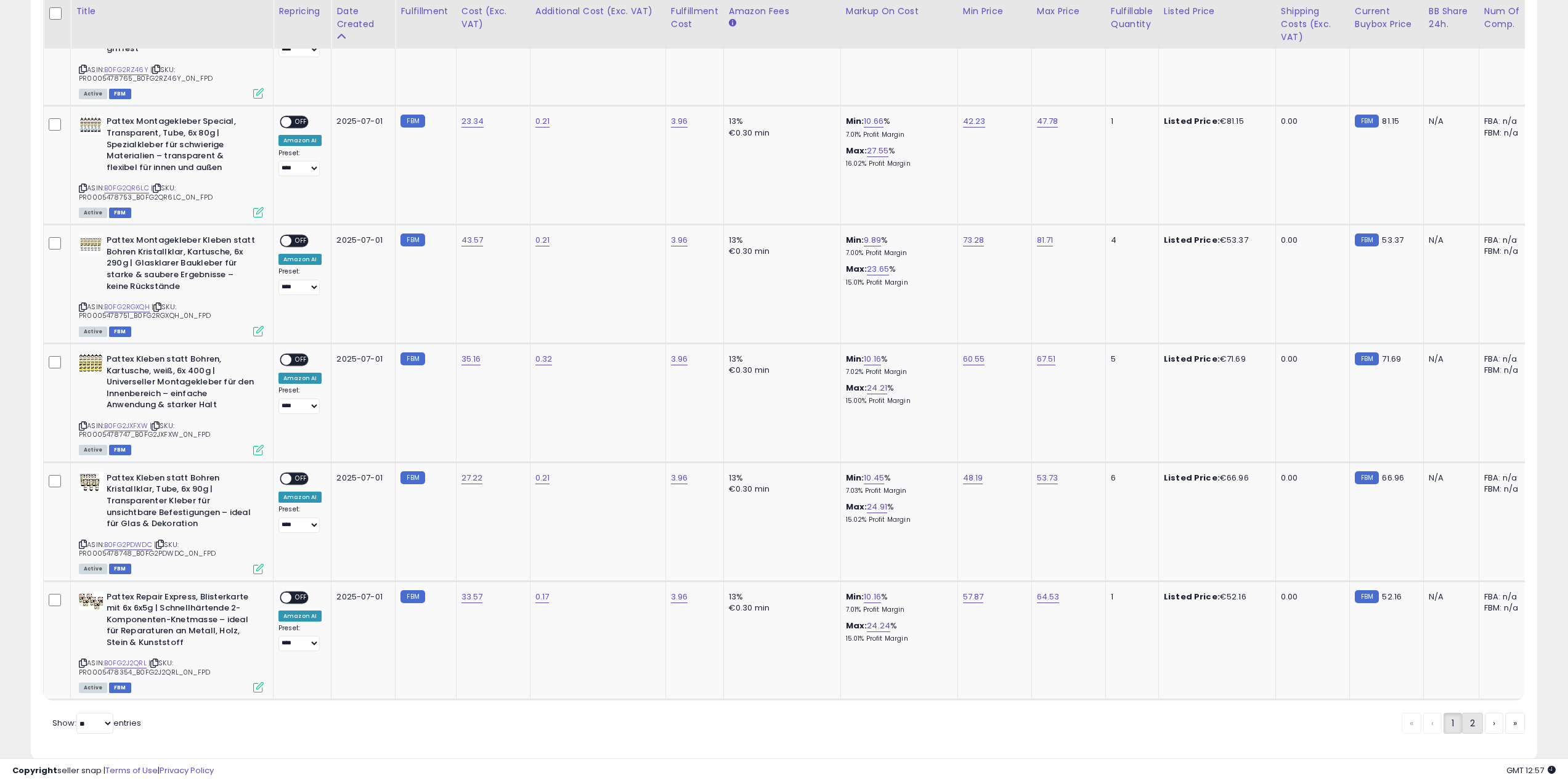 click on "2" 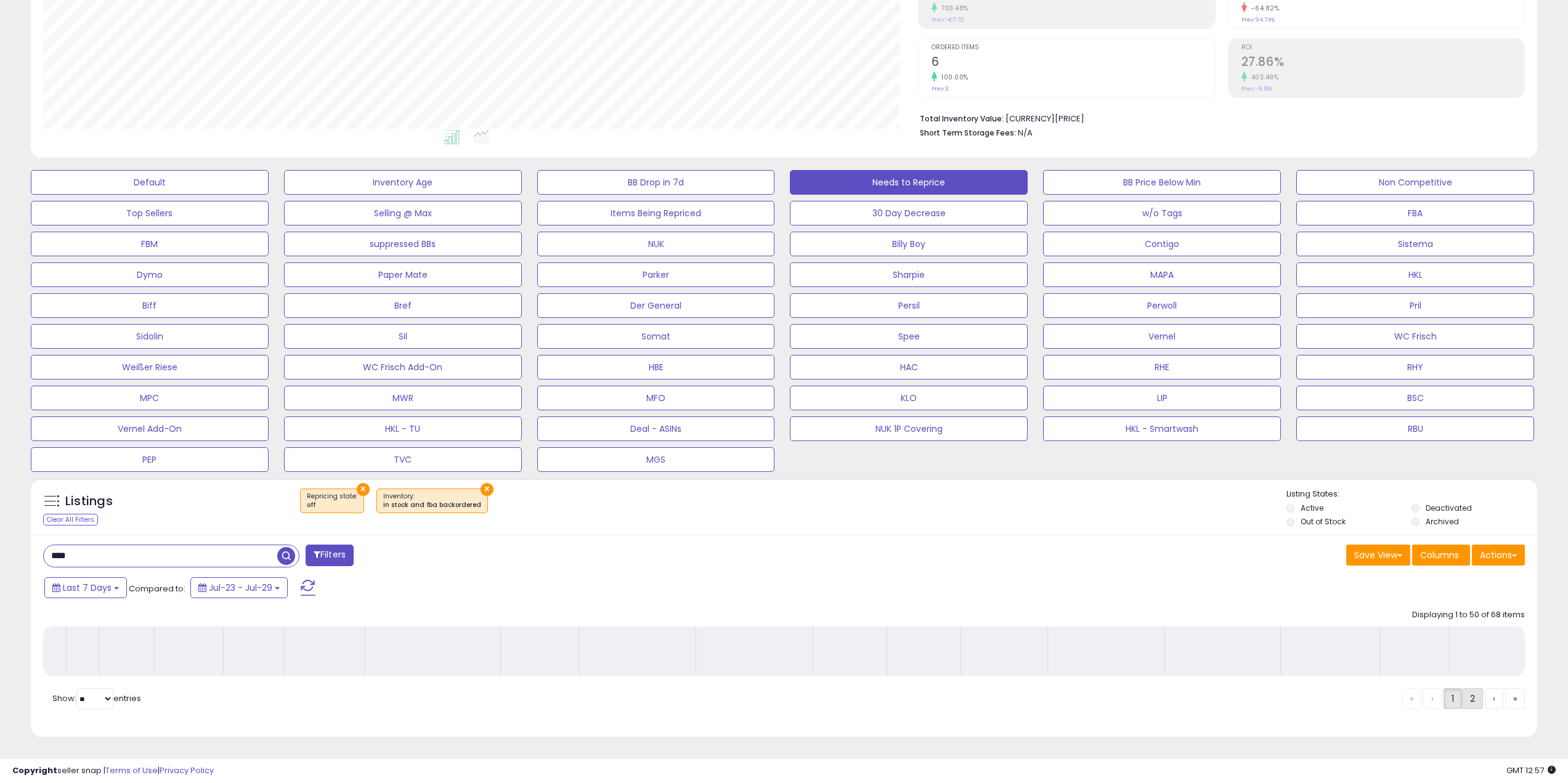 scroll, scrollTop: 218, scrollLeft: 0, axis: vertical 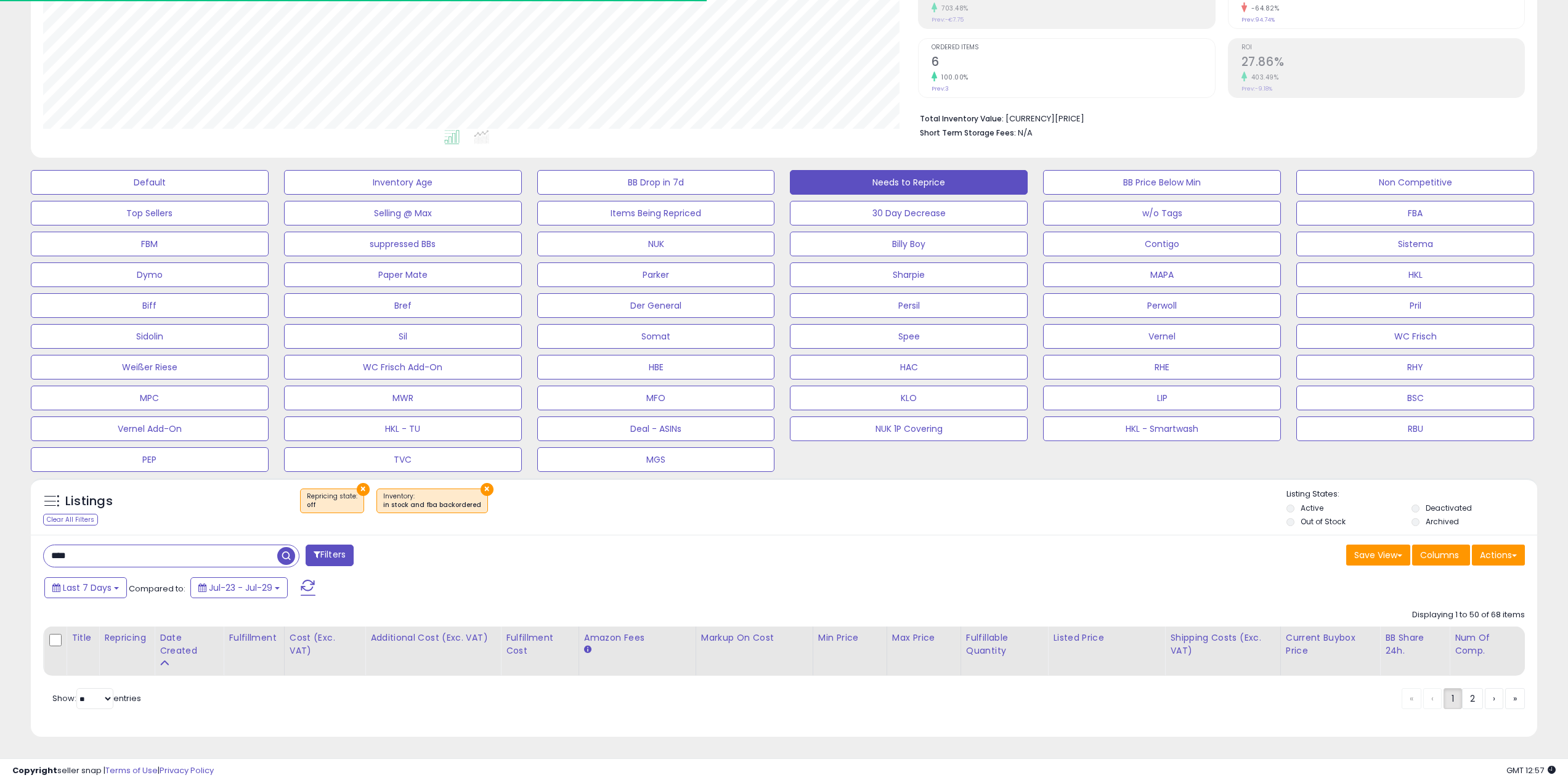 click on "****
Filters
Save View
Save As New View
Update Current View" at bounding box center [784, 636] 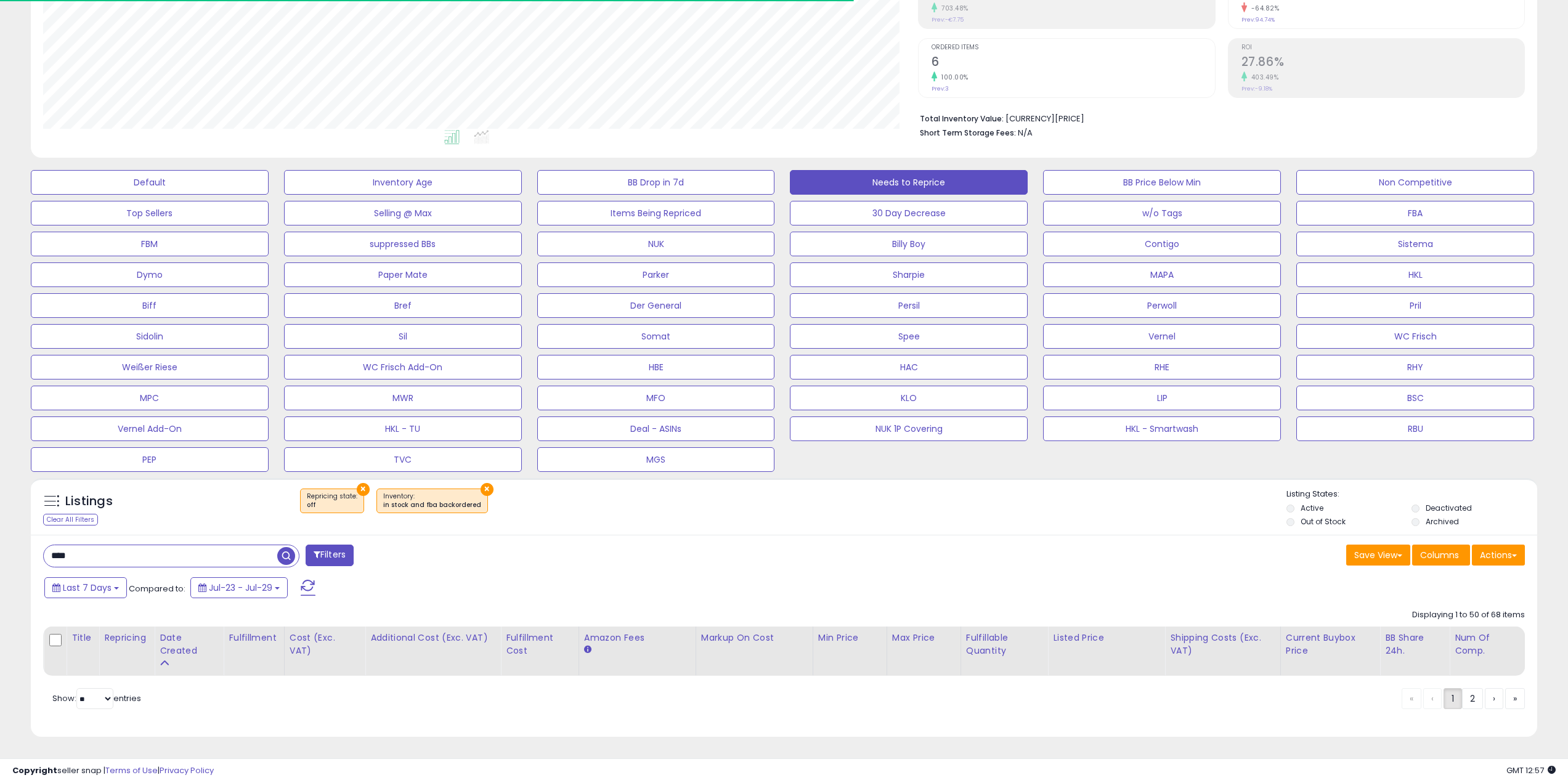 click on "****
Filters
Save View
Save As New View
Update Current View" at bounding box center [784, 636] 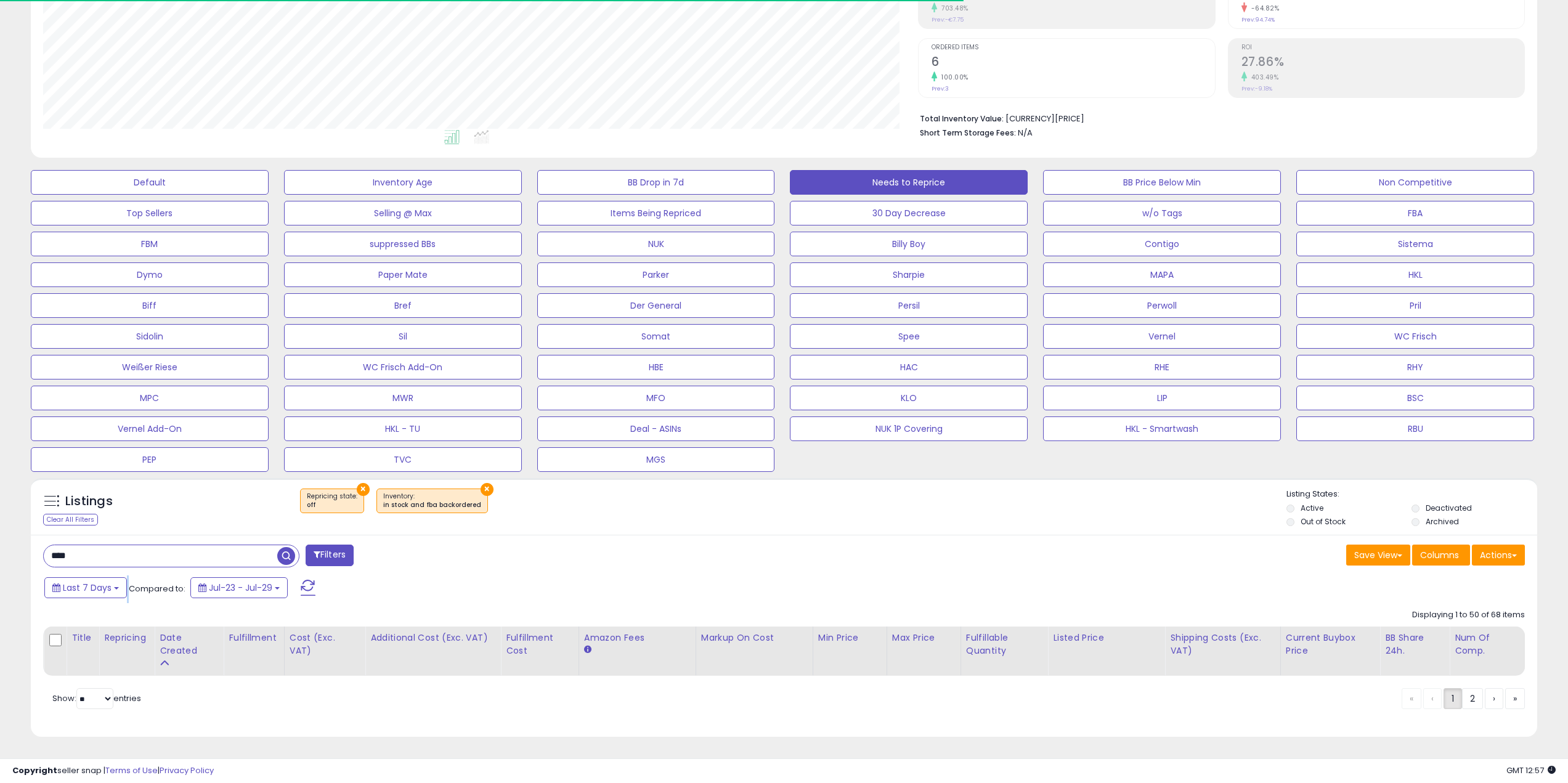 click on "****
Filters
Save View
Save As New View
Update Current View" at bounding box center [784, 636] 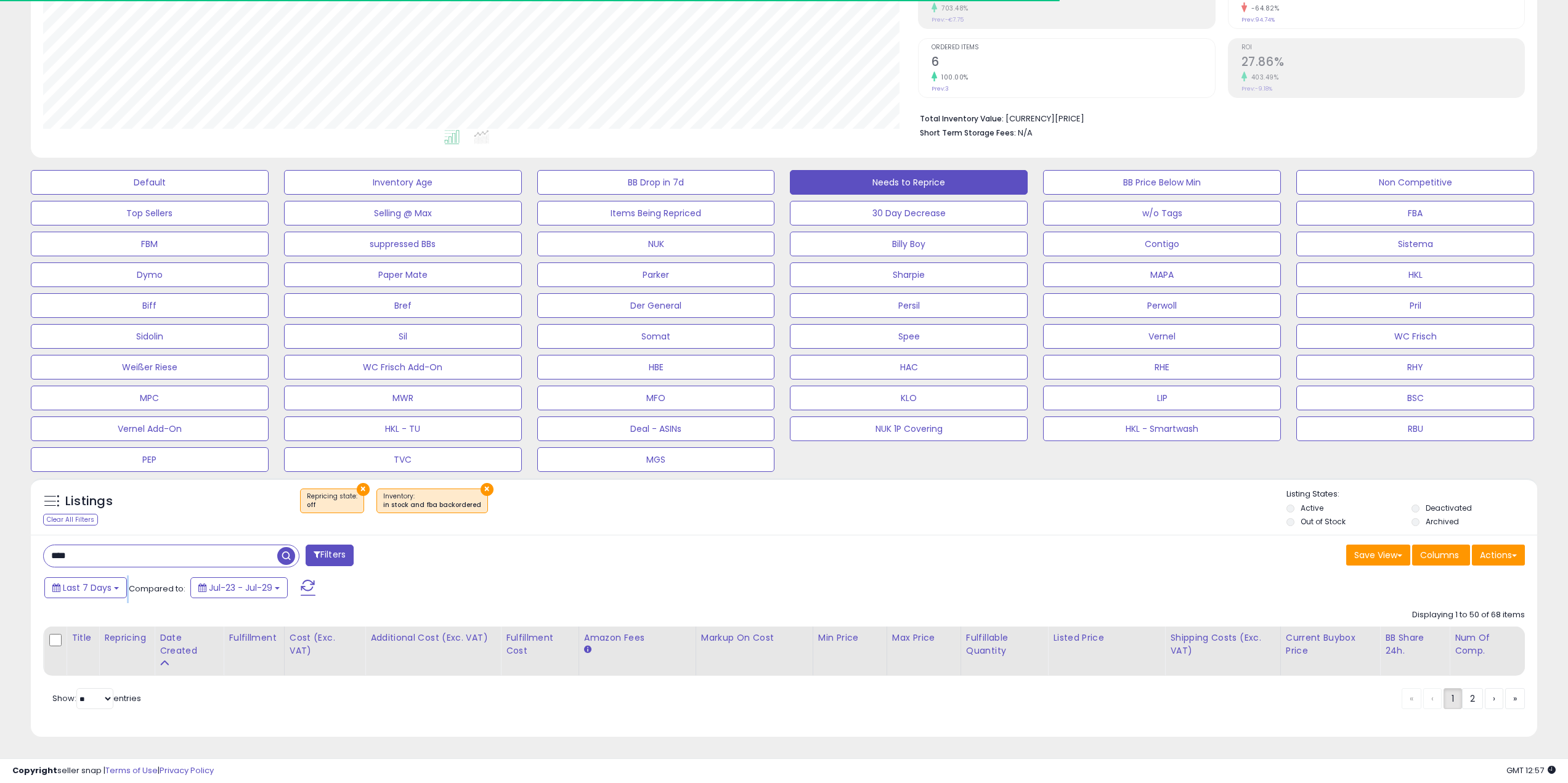 click on "****
Filters
Save View
Save As New View
Update Current View" at bounding box center [784, 636] 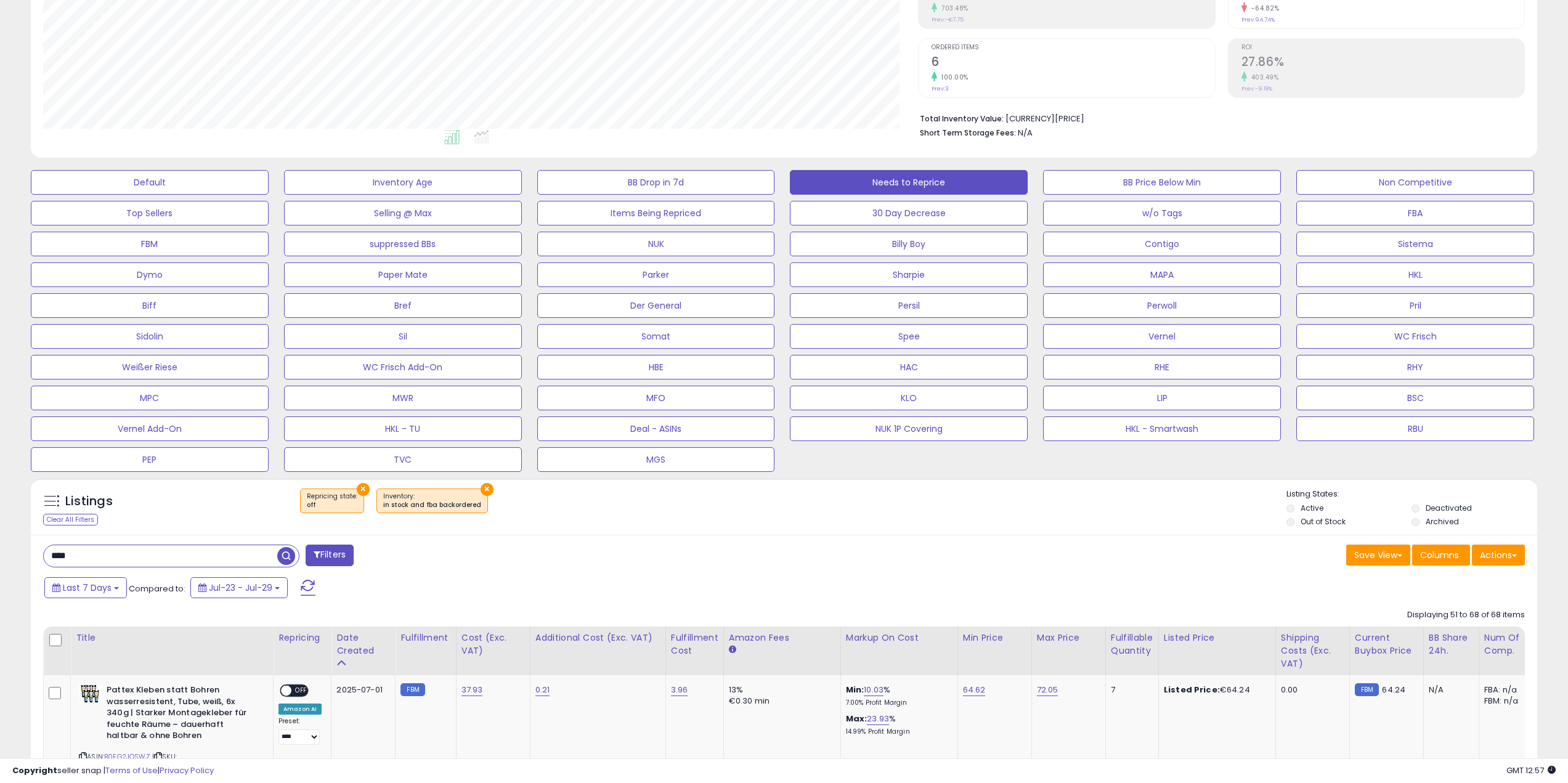 click on "****
Filters" at bounding box center [409, 557] 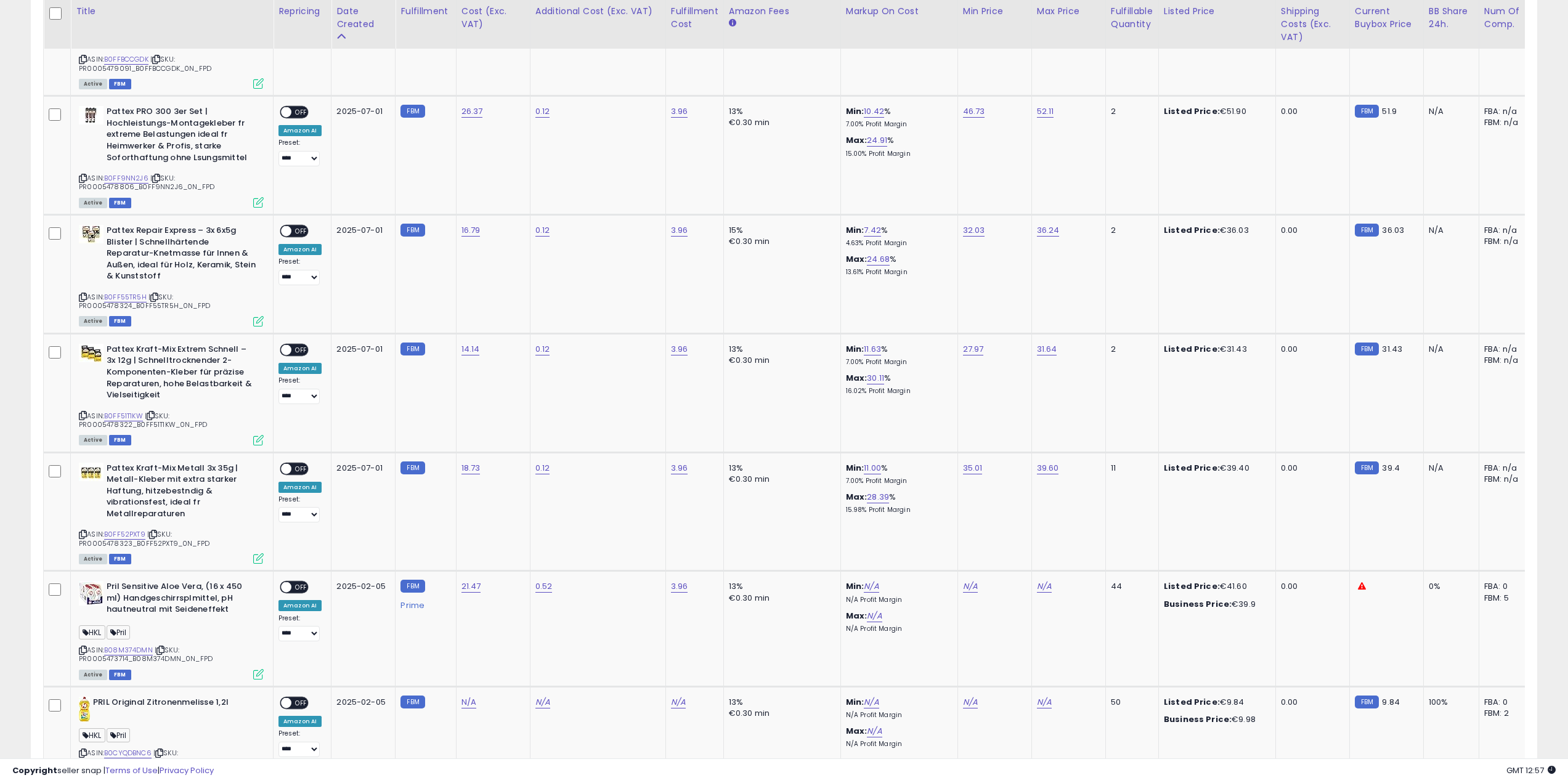 scroll, scrollTop: 2368, scrollLeft: 0, axis: vertical 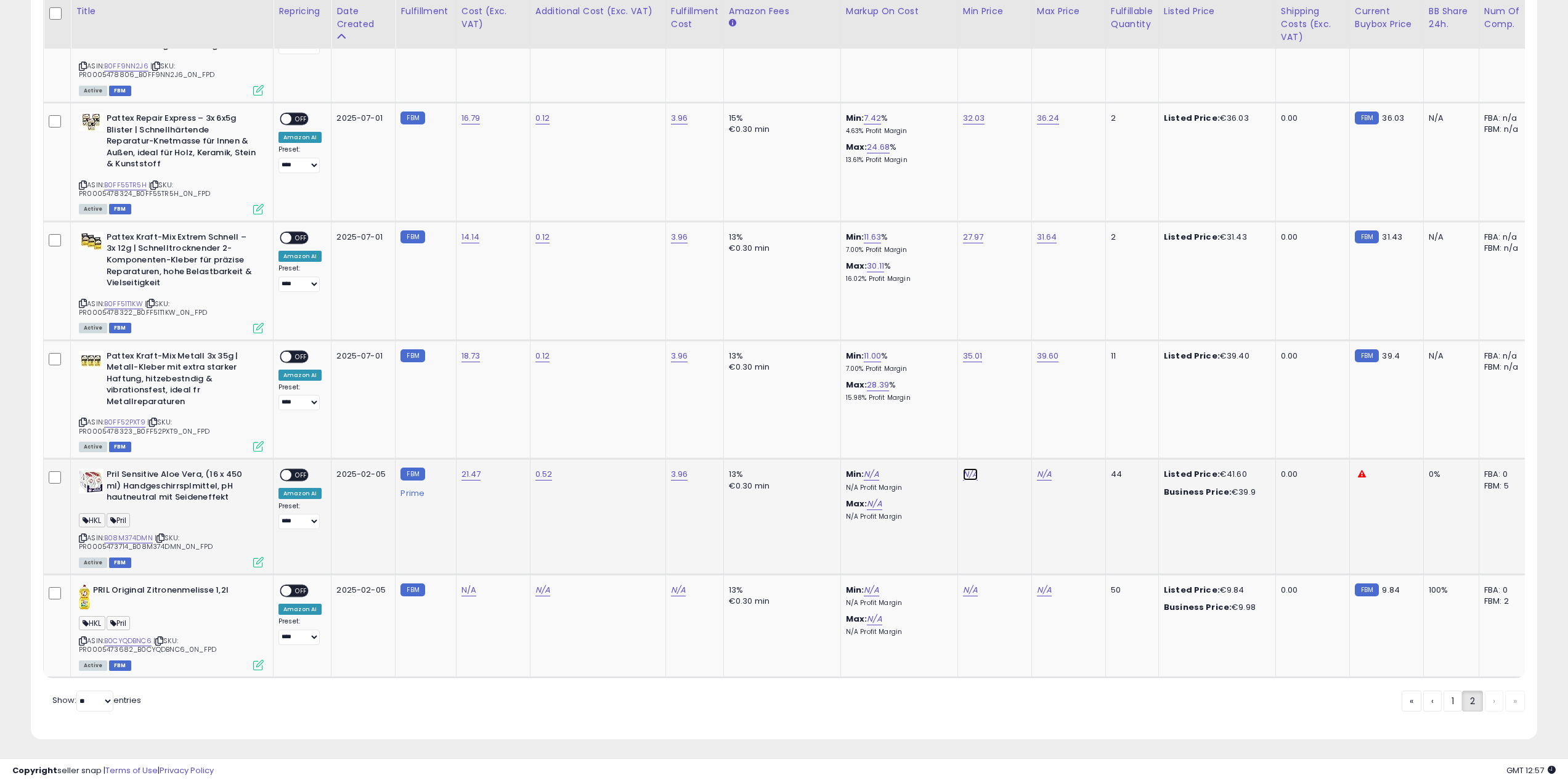 click on "N/A" at bounding box center (970, 474) 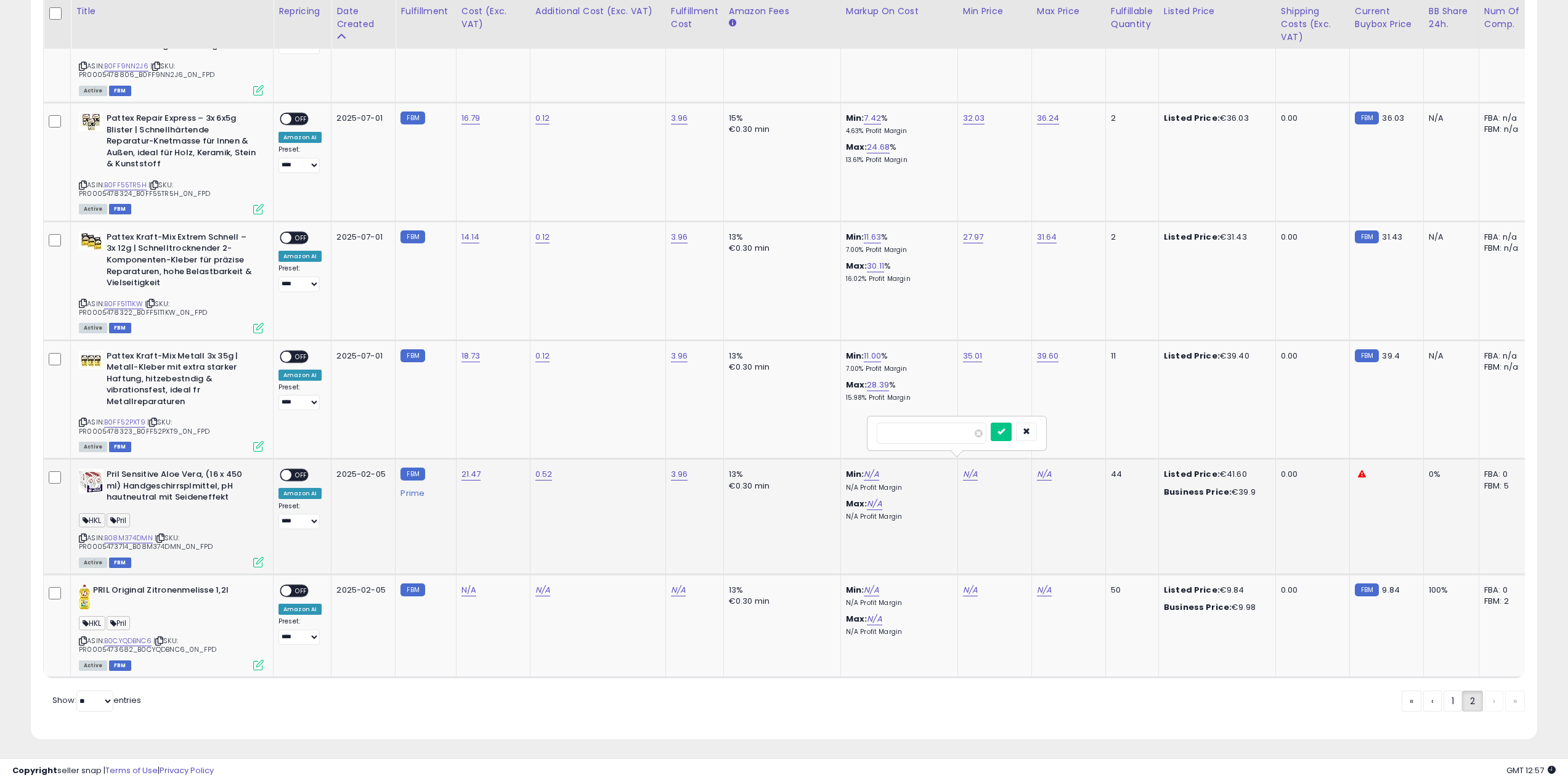 type on "**" 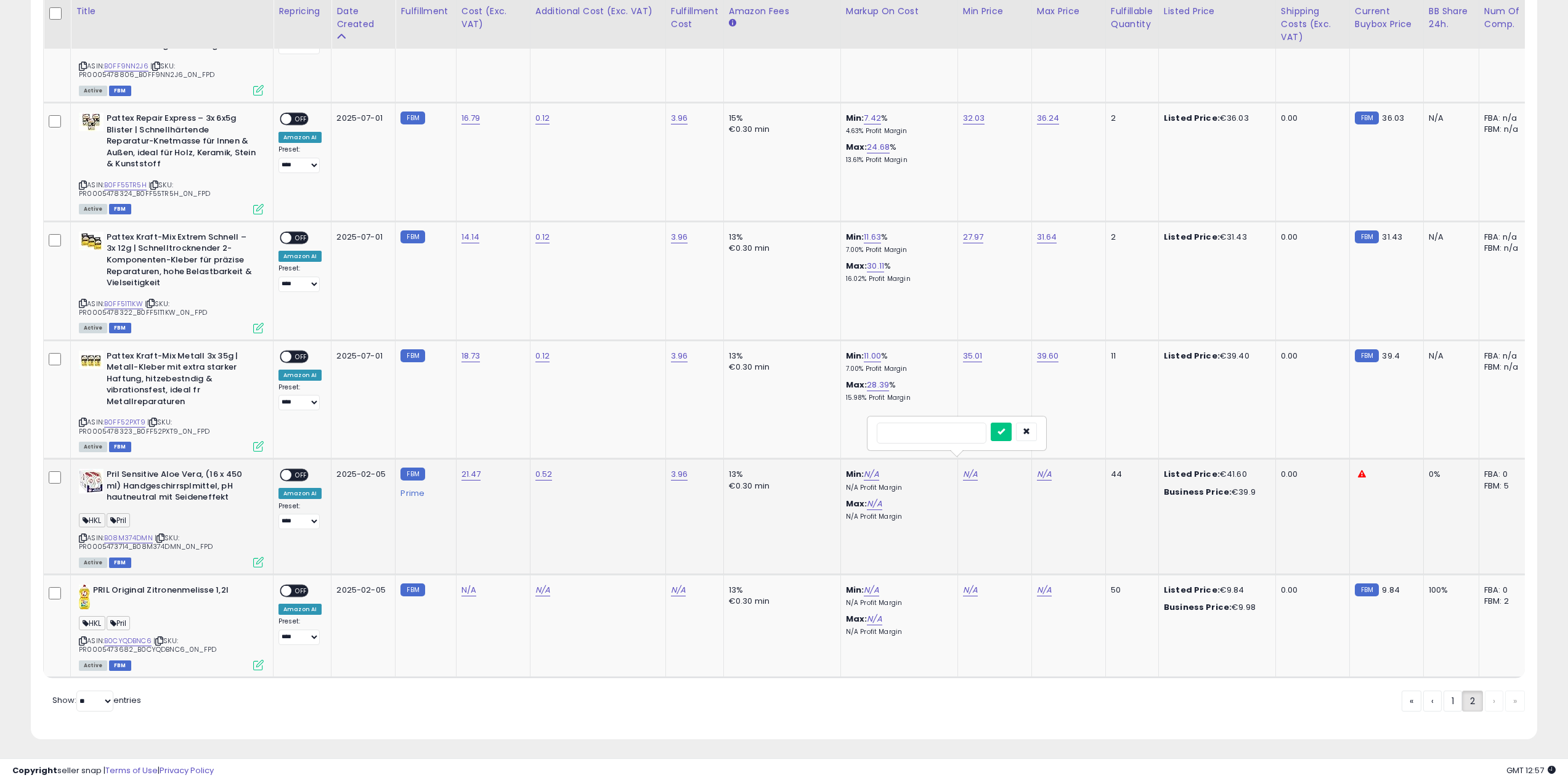 type on "*****" 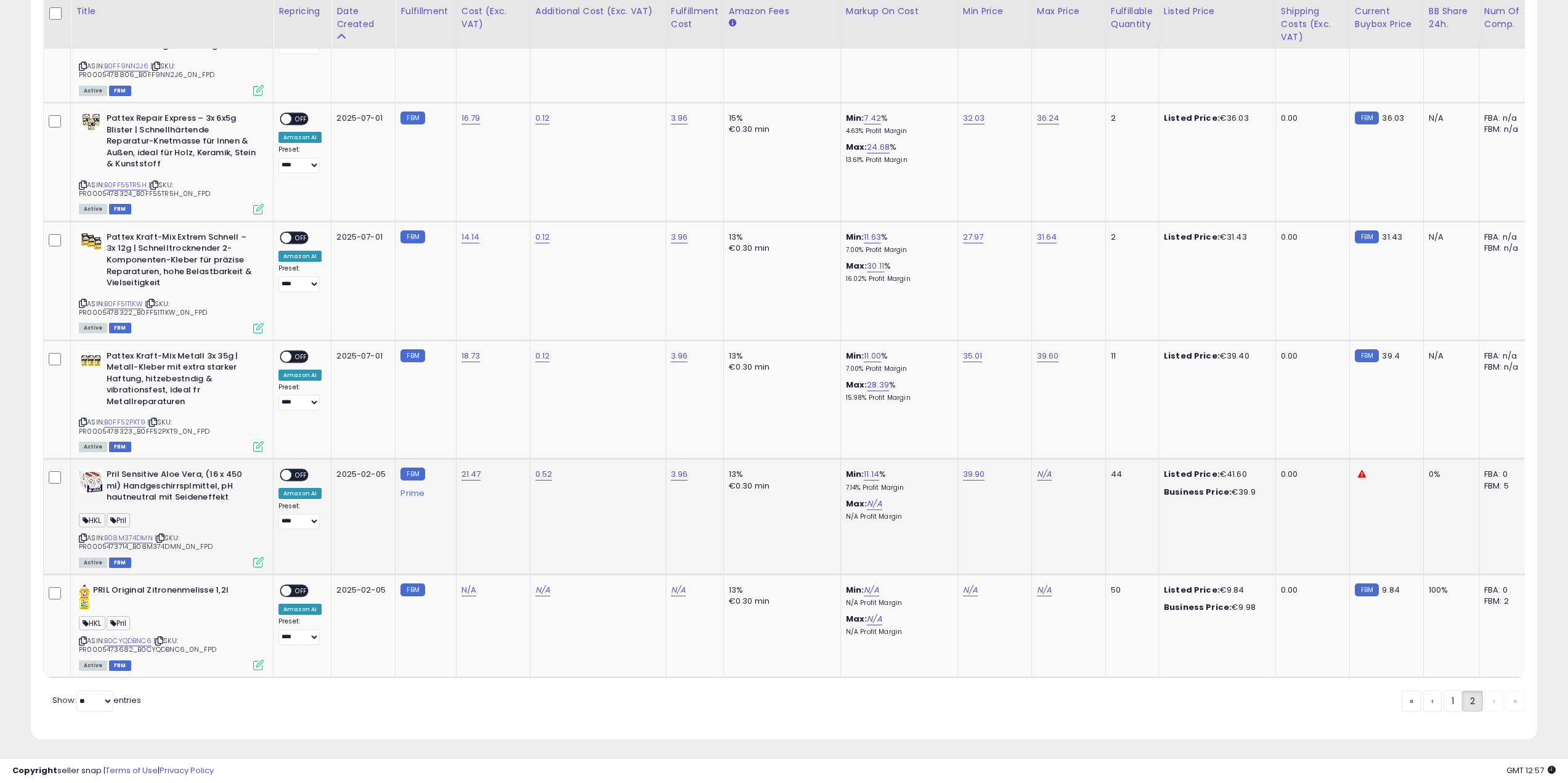 click at bounding box center [83, 538] 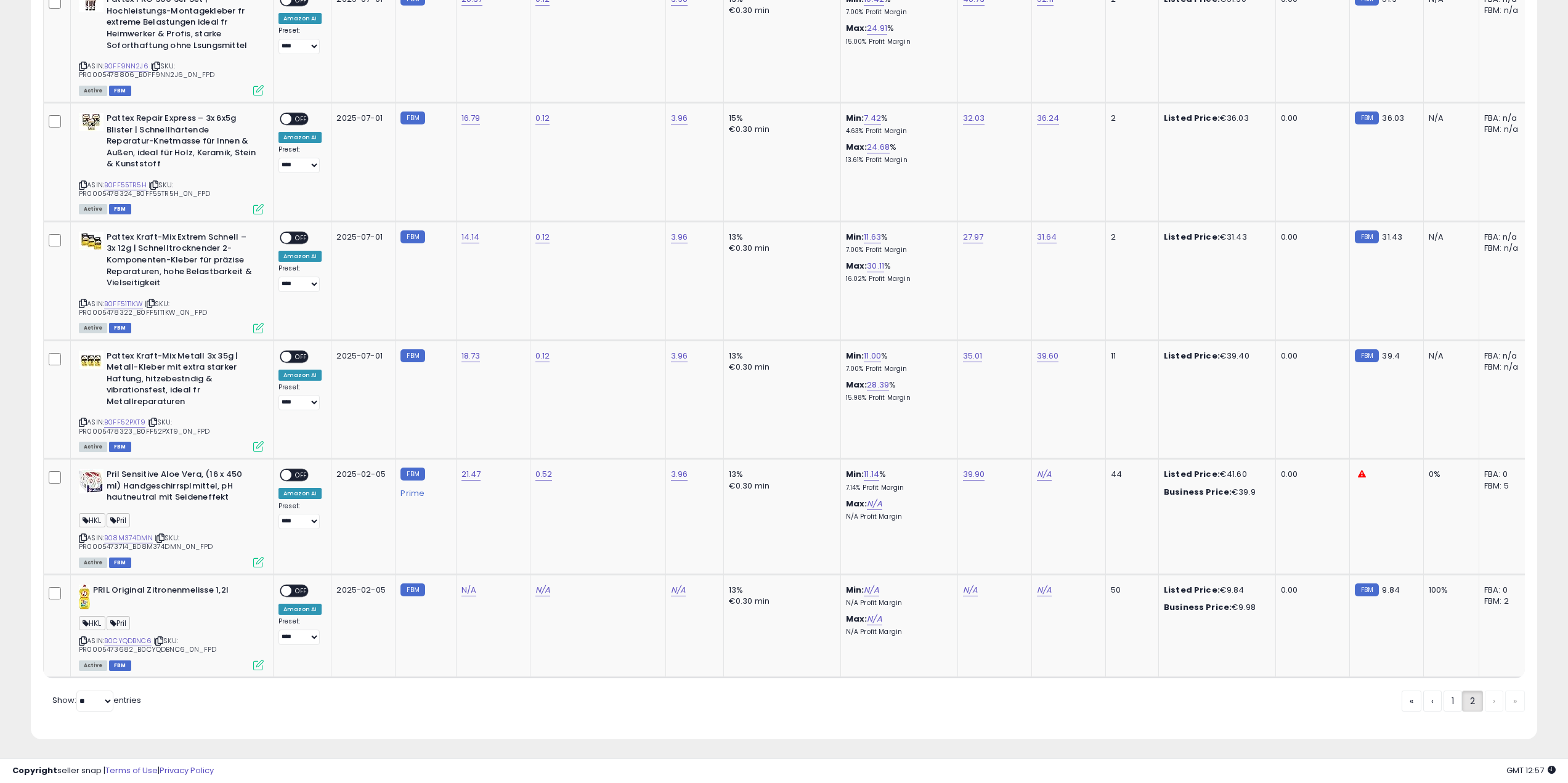 scroll, scrollTop: 0, scrollLeft: 0, axis: both 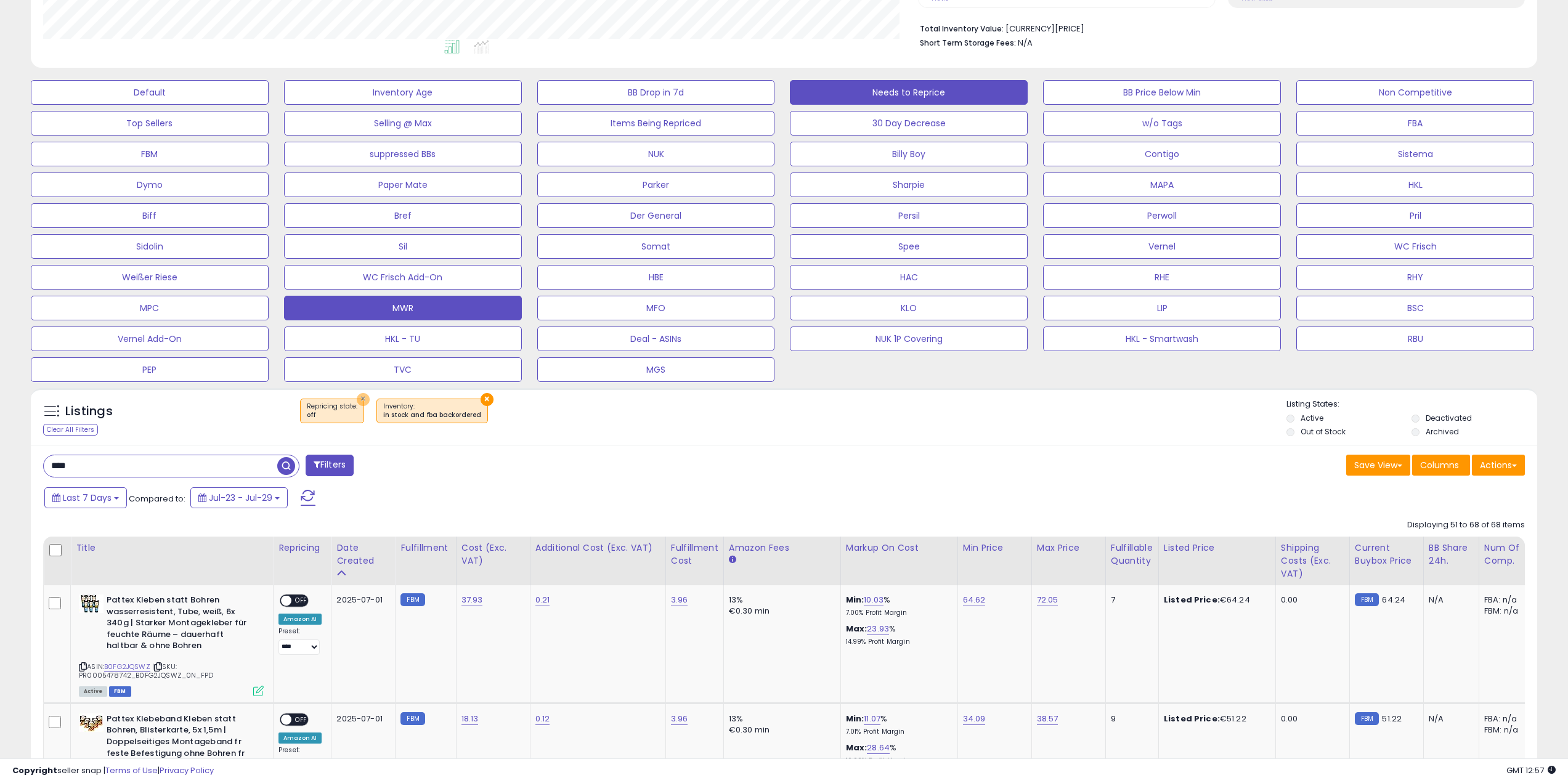 drag, startPoint x: 360, startPoint y: 400, endPoint x: 363, endPoint y: 408, distance: 8.544004 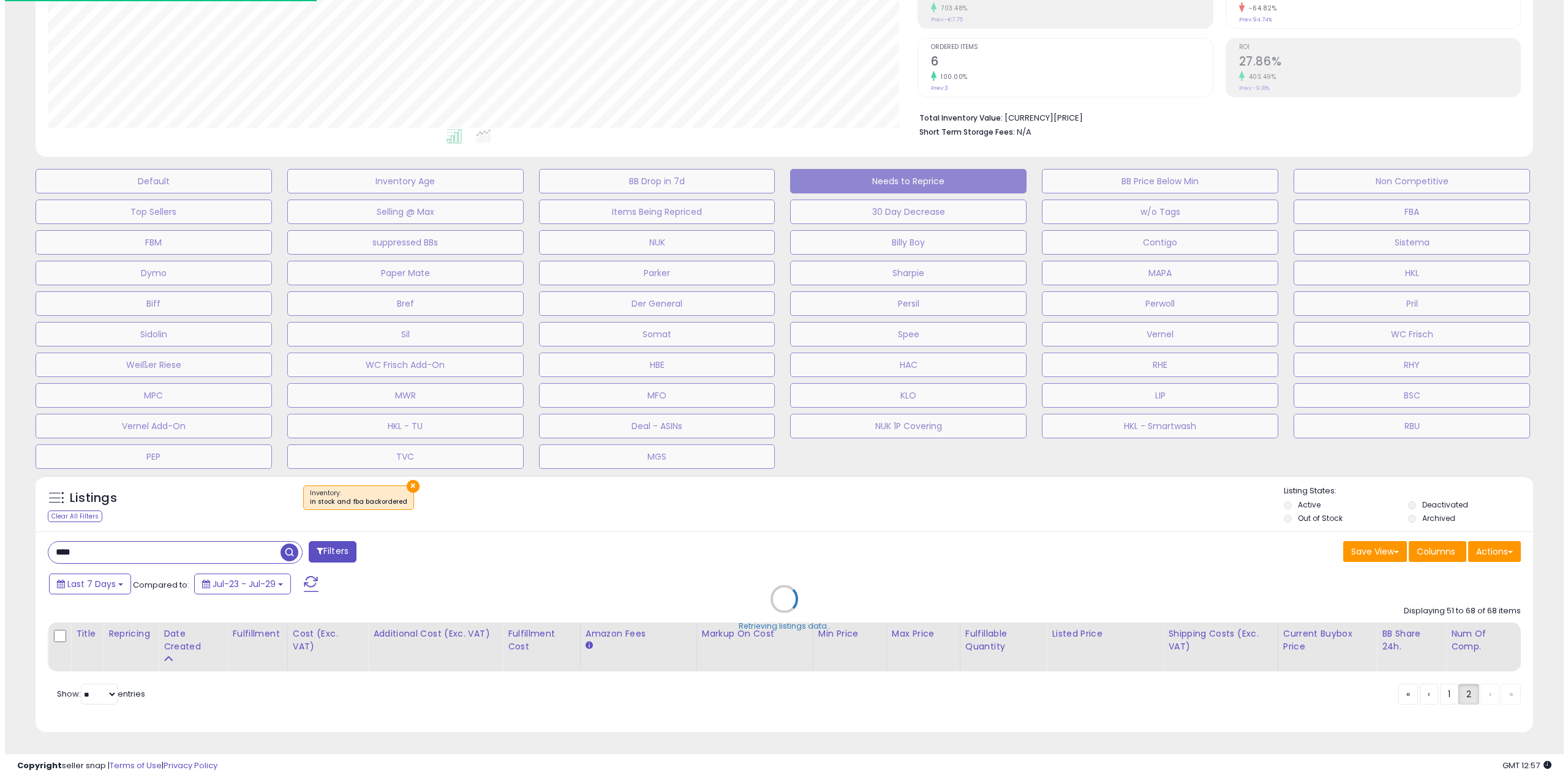 scroll, scrollTop: 217, scrollLeft: 0, axis: vertical 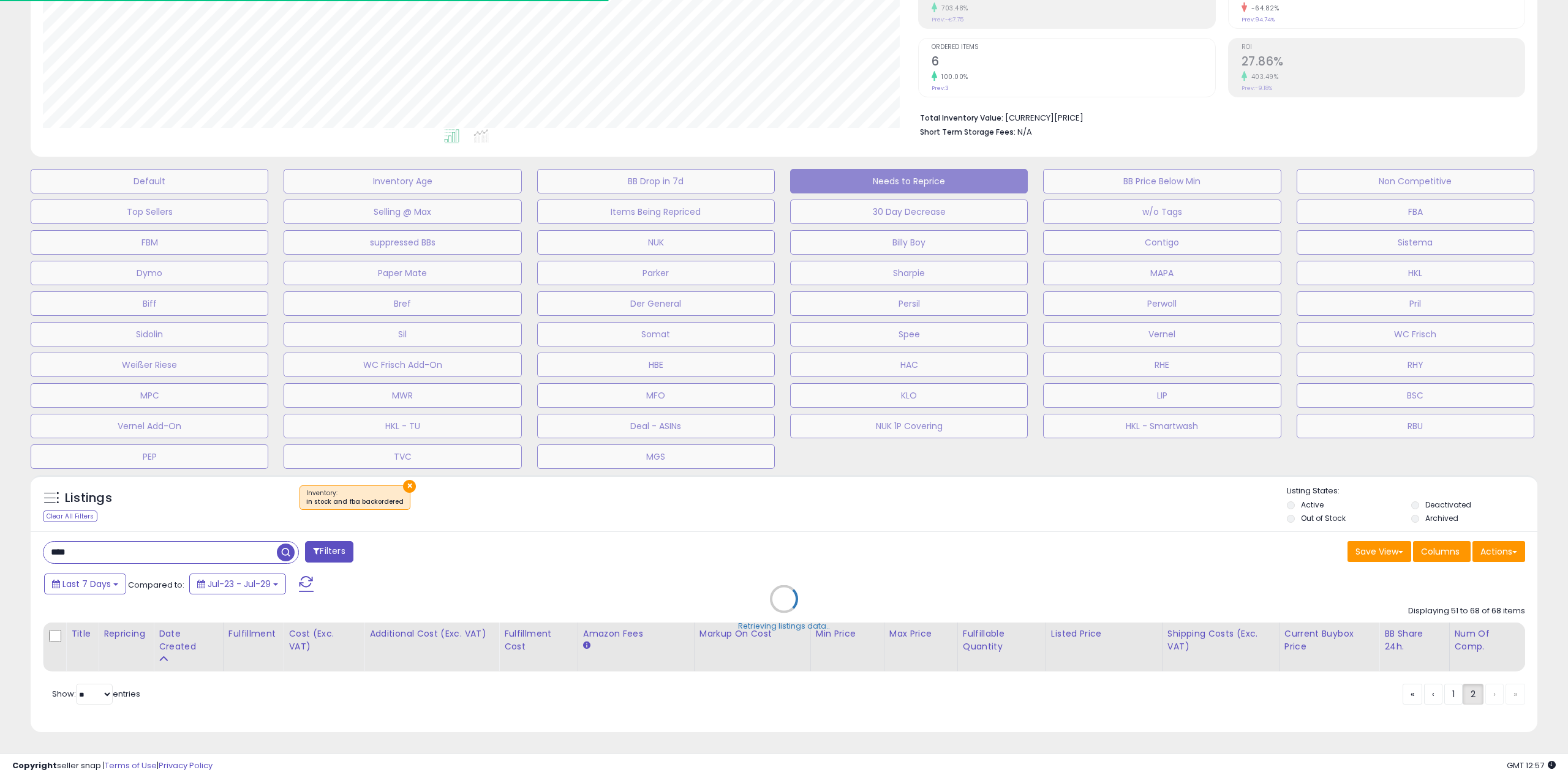 click on "Retrieving listings data.." at bounding box center [784, 608] 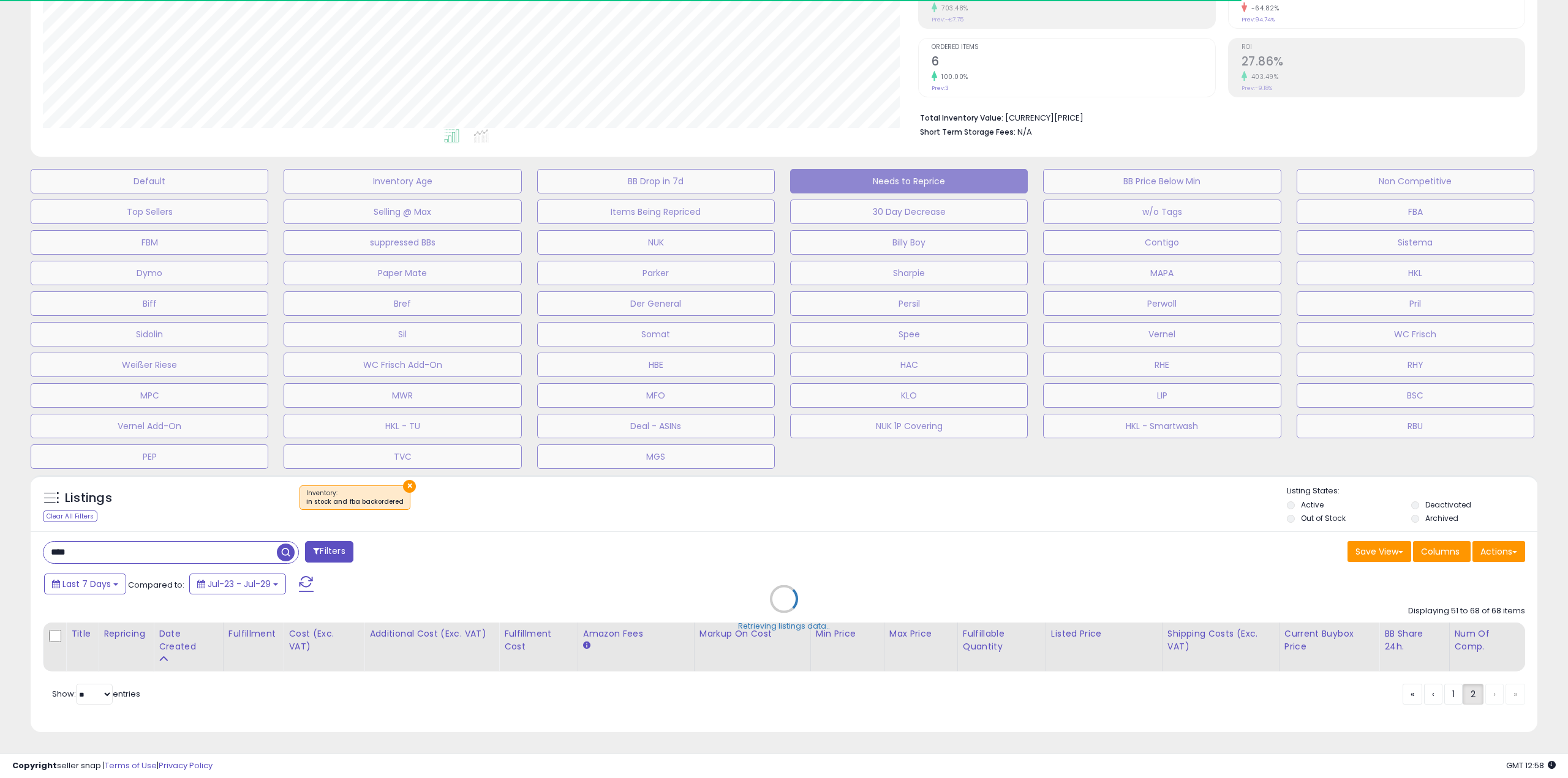 click on "Retrieving listings data.." at bounding box center [784, 608] 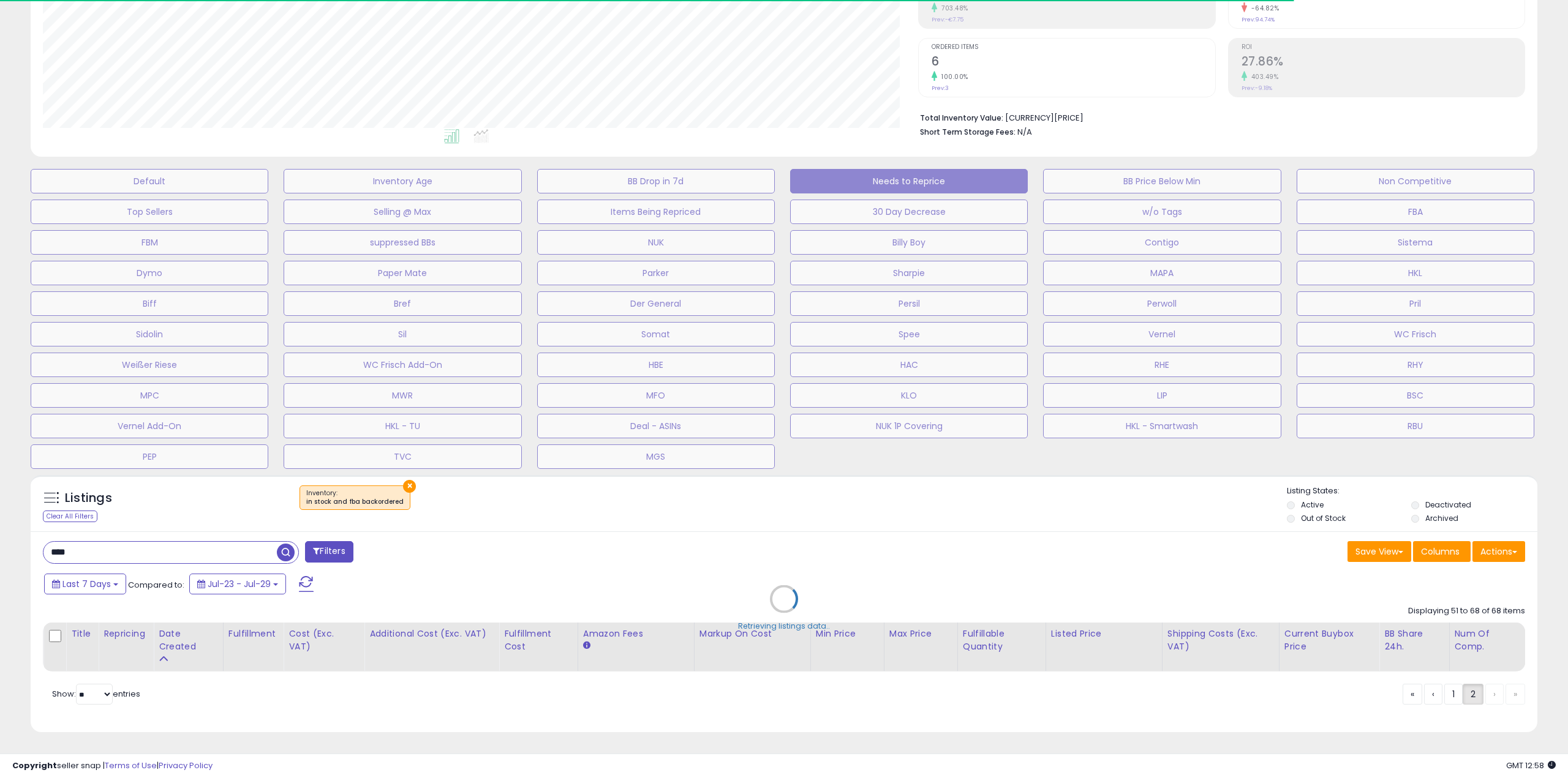 click on "Retrieving listings data.." at bounding box center (784, 608) 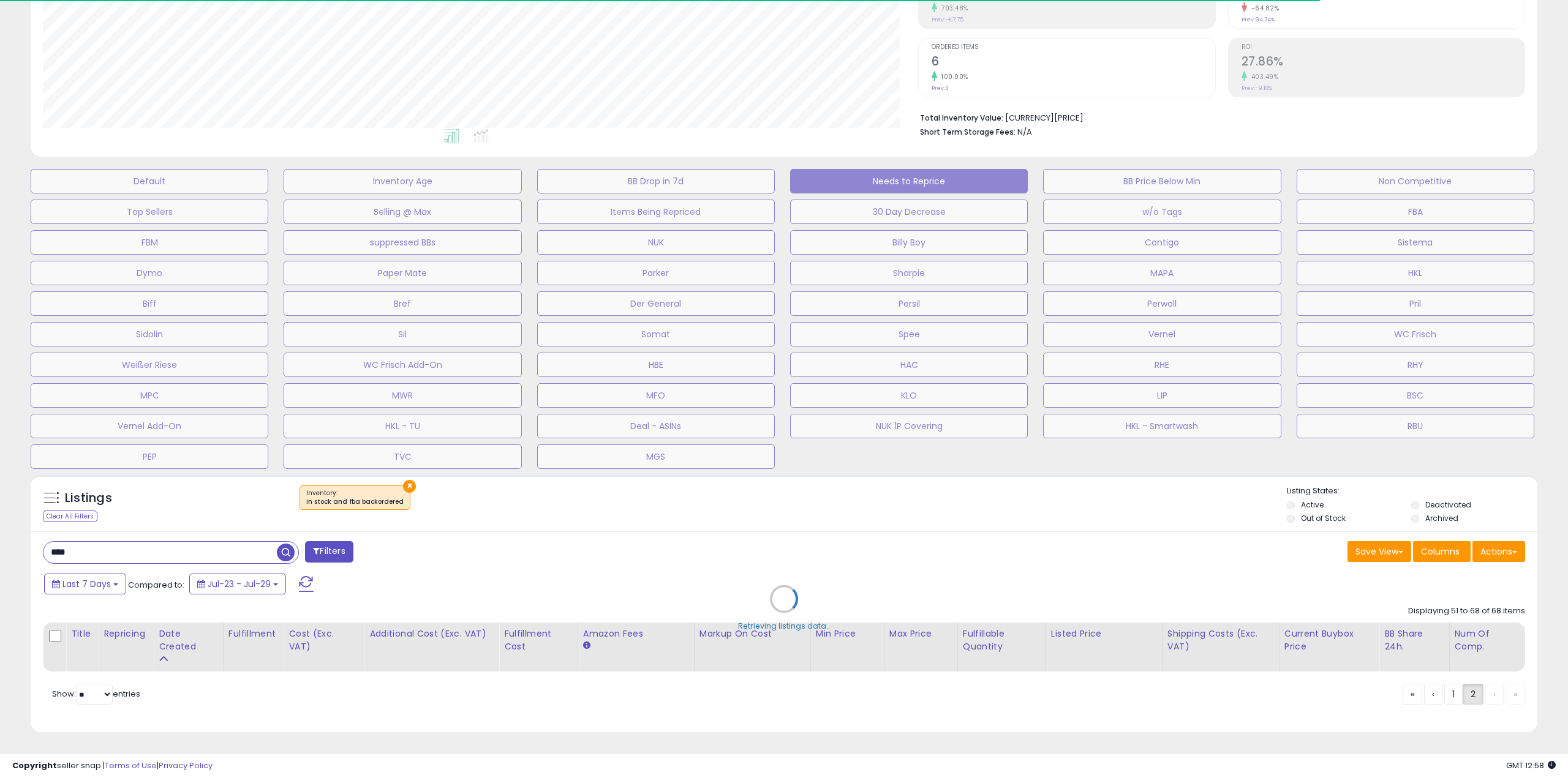 click on "Retrieving listings data.." at bounding box center (784, 608) 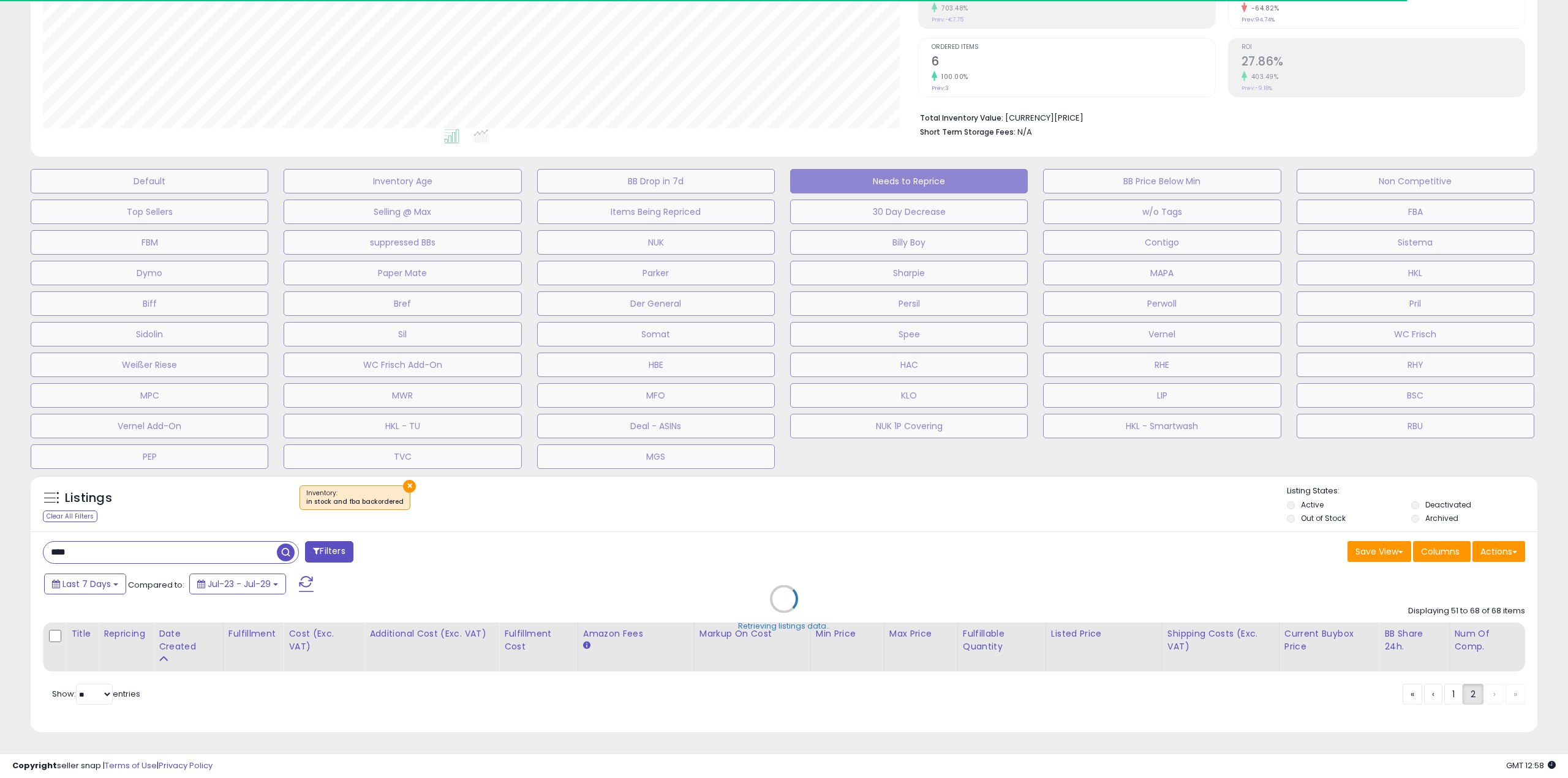 click on "Retrieving listings data.." at bounding box center (784, 608) 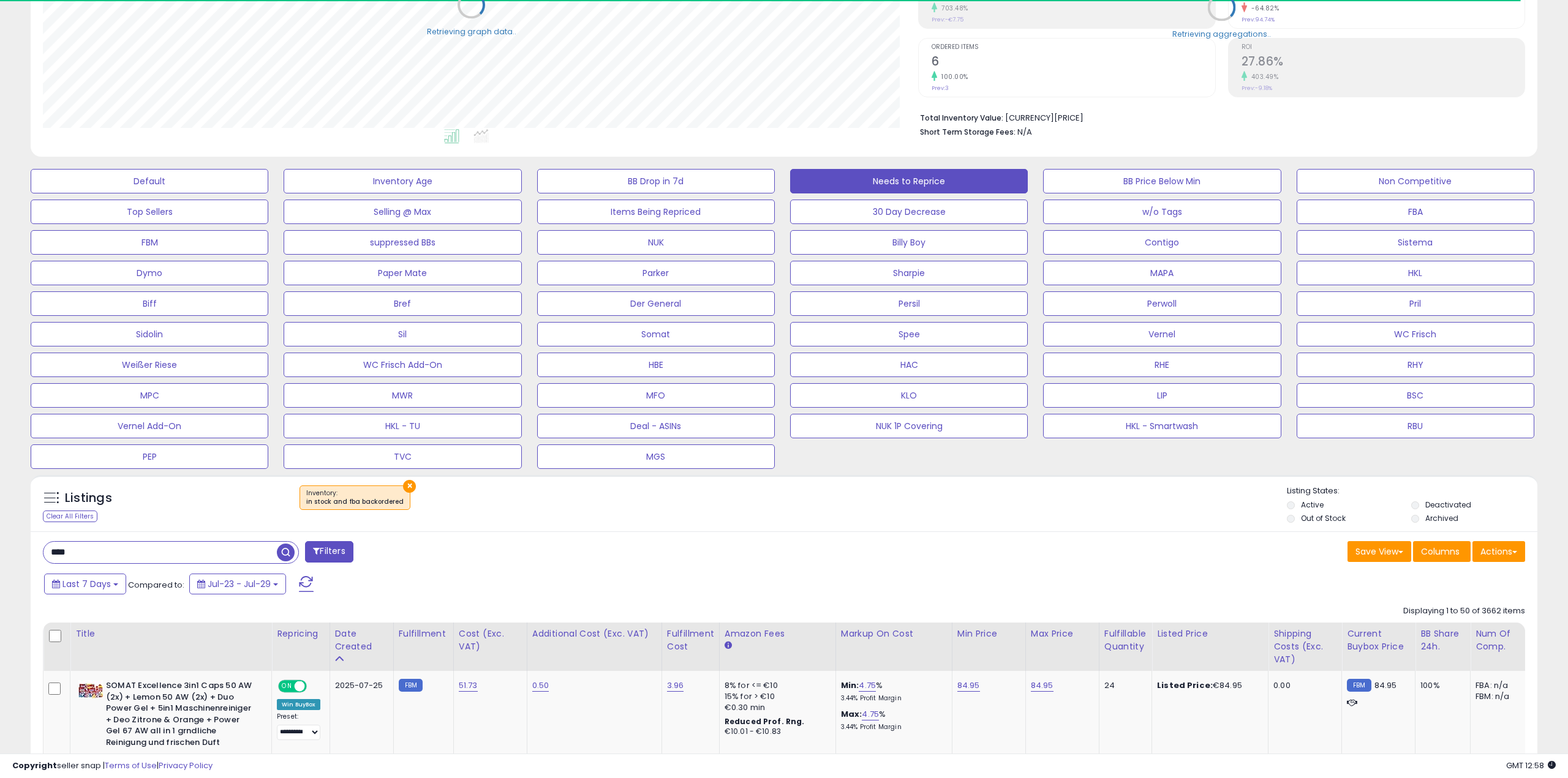 click on "****
Filters
Save View
Save As New View
Update Current View" at bounding box center [784, 4240] 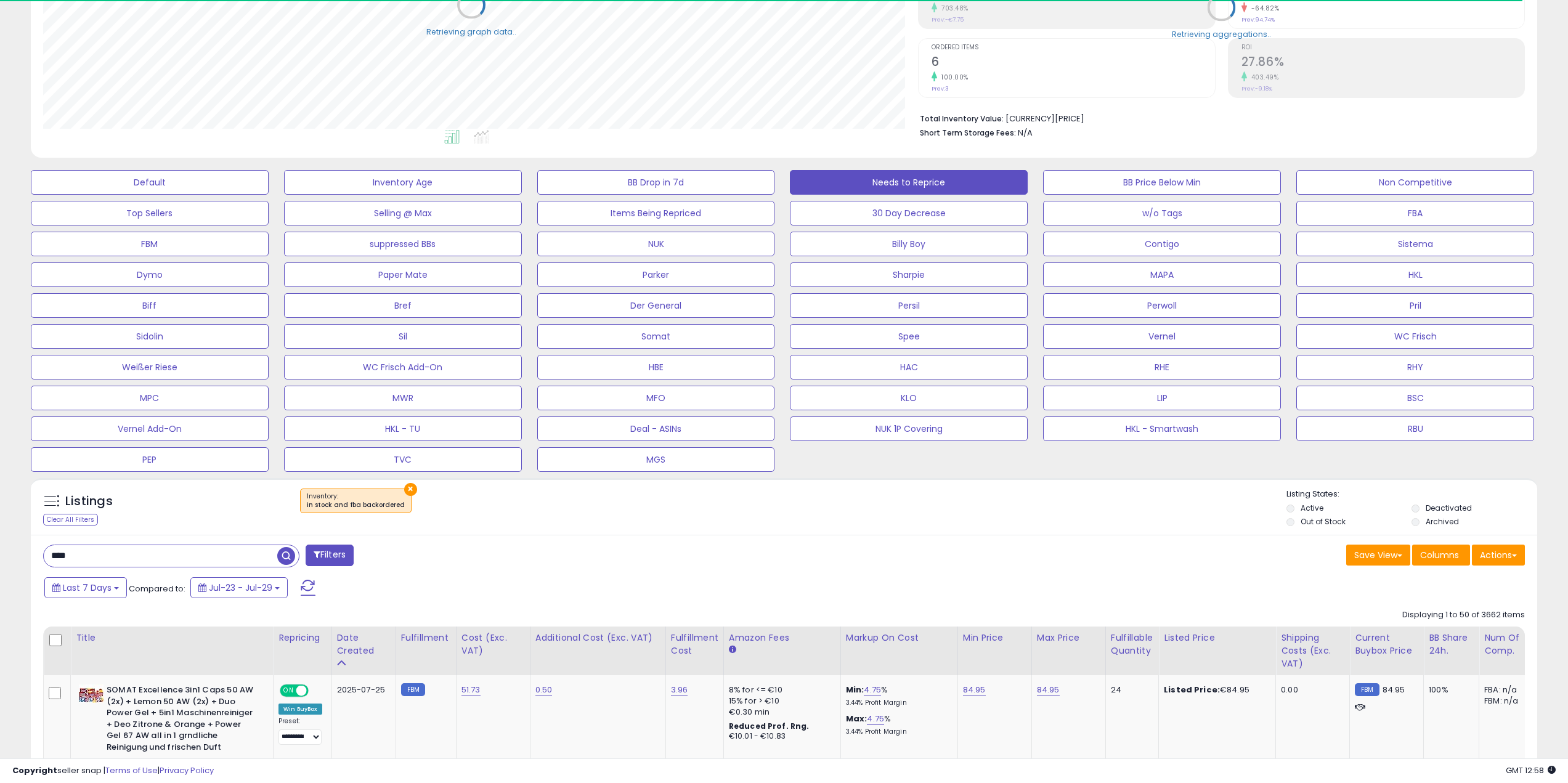scroll, scrollTop: 253, scrollLeft: 875, axis: both 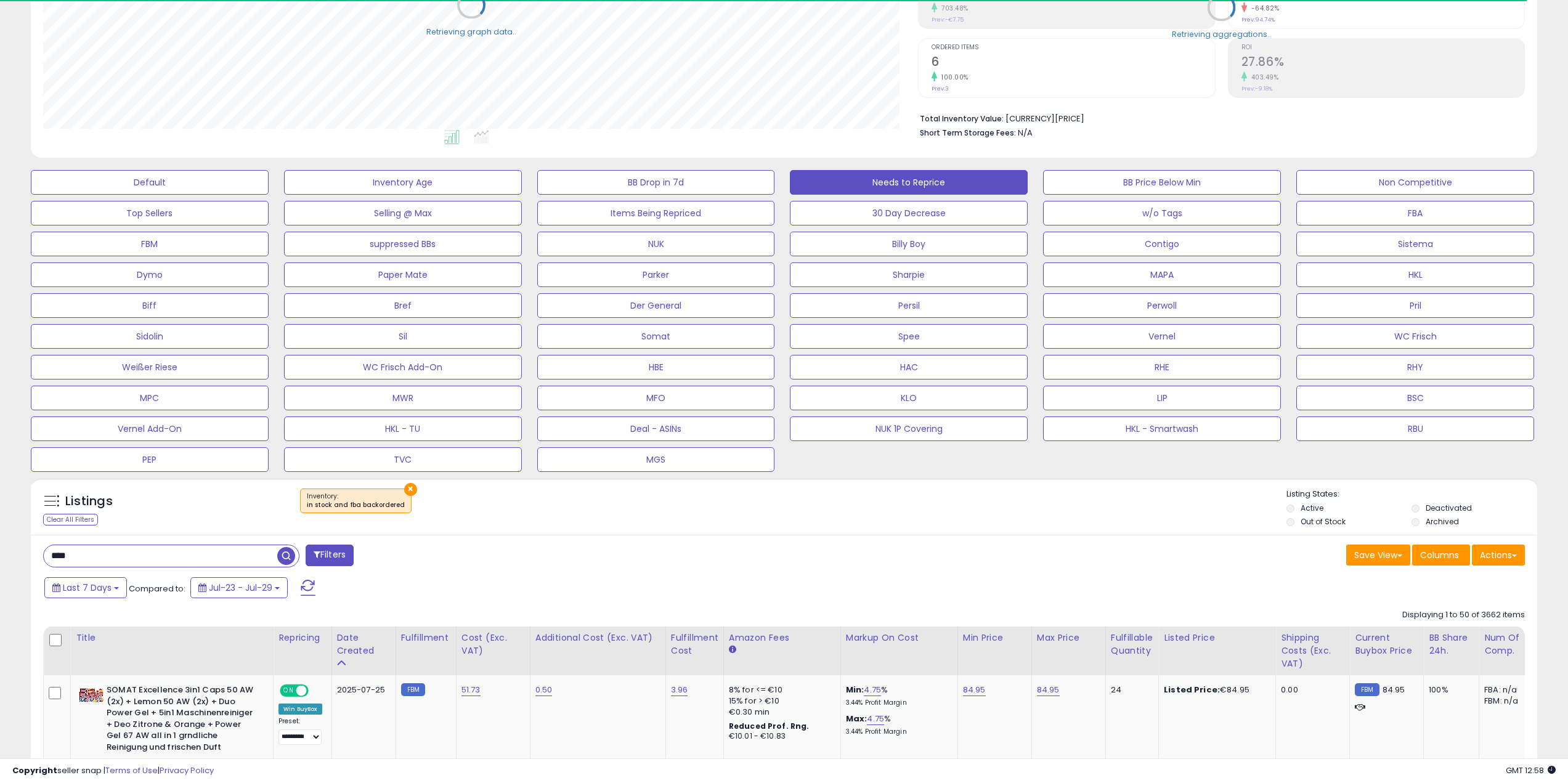 click on "****" at bounding box center [160, 556] 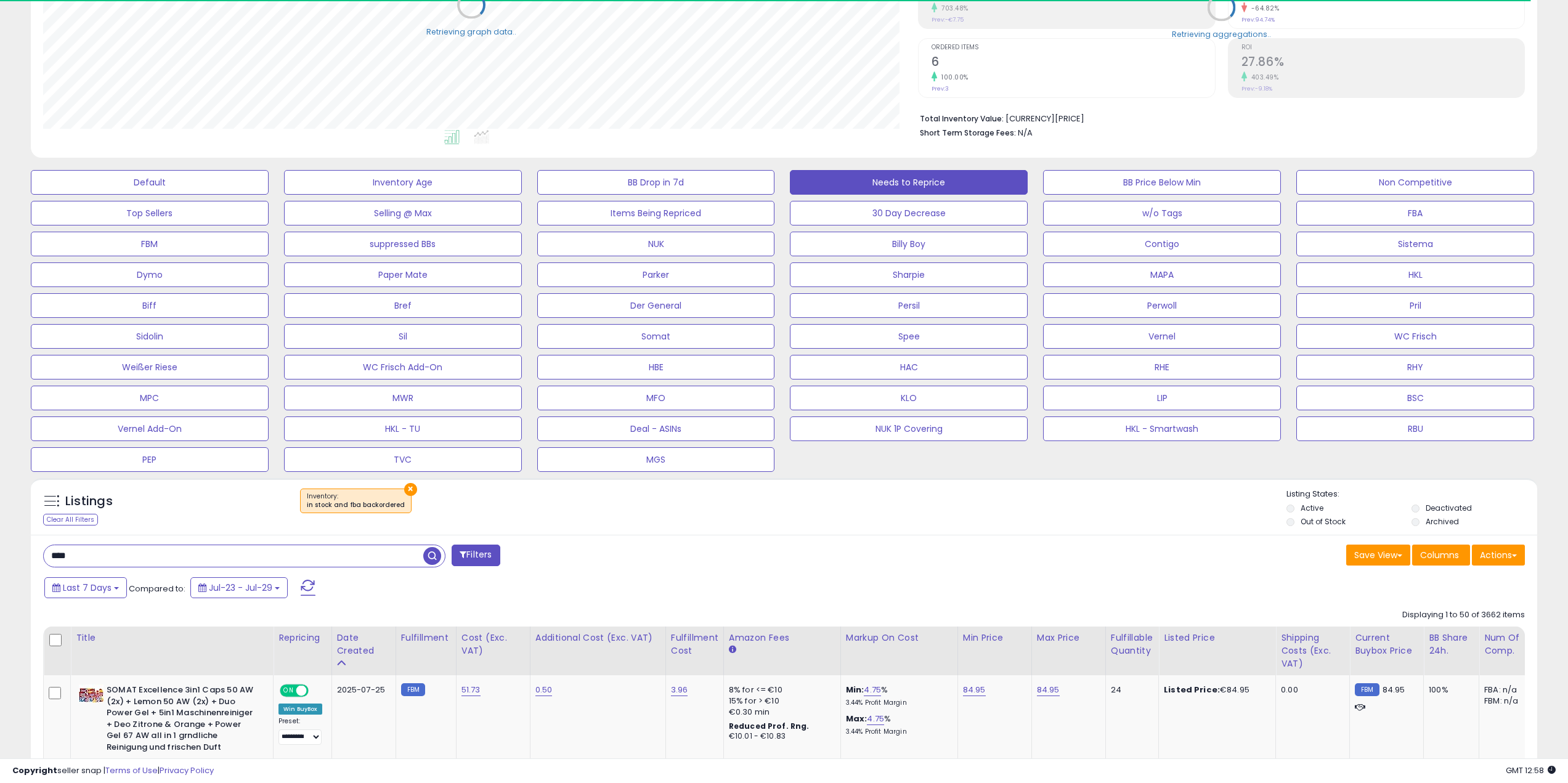 click on "****" at bounding box center [234, 556] 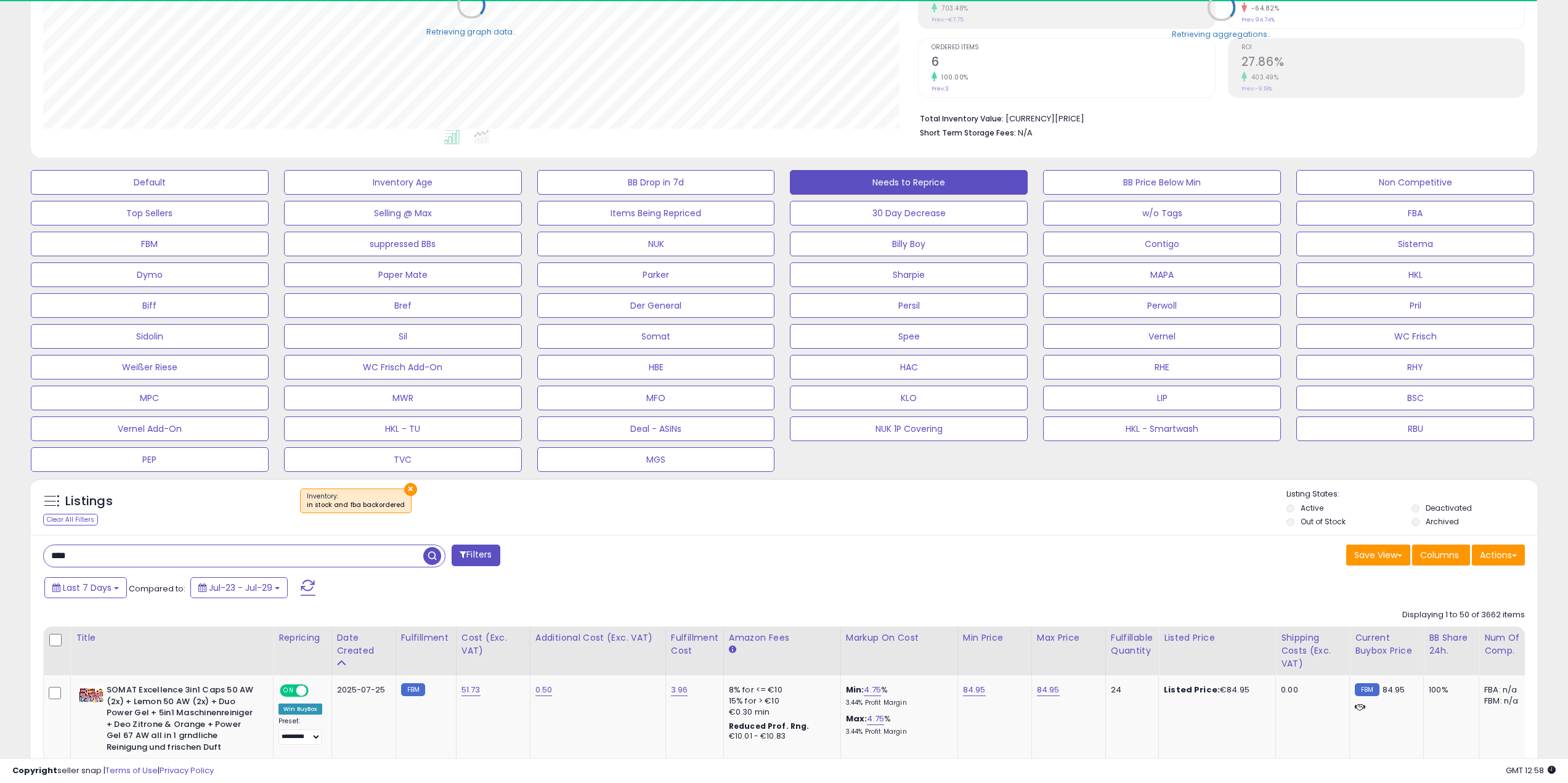 paste on "******" 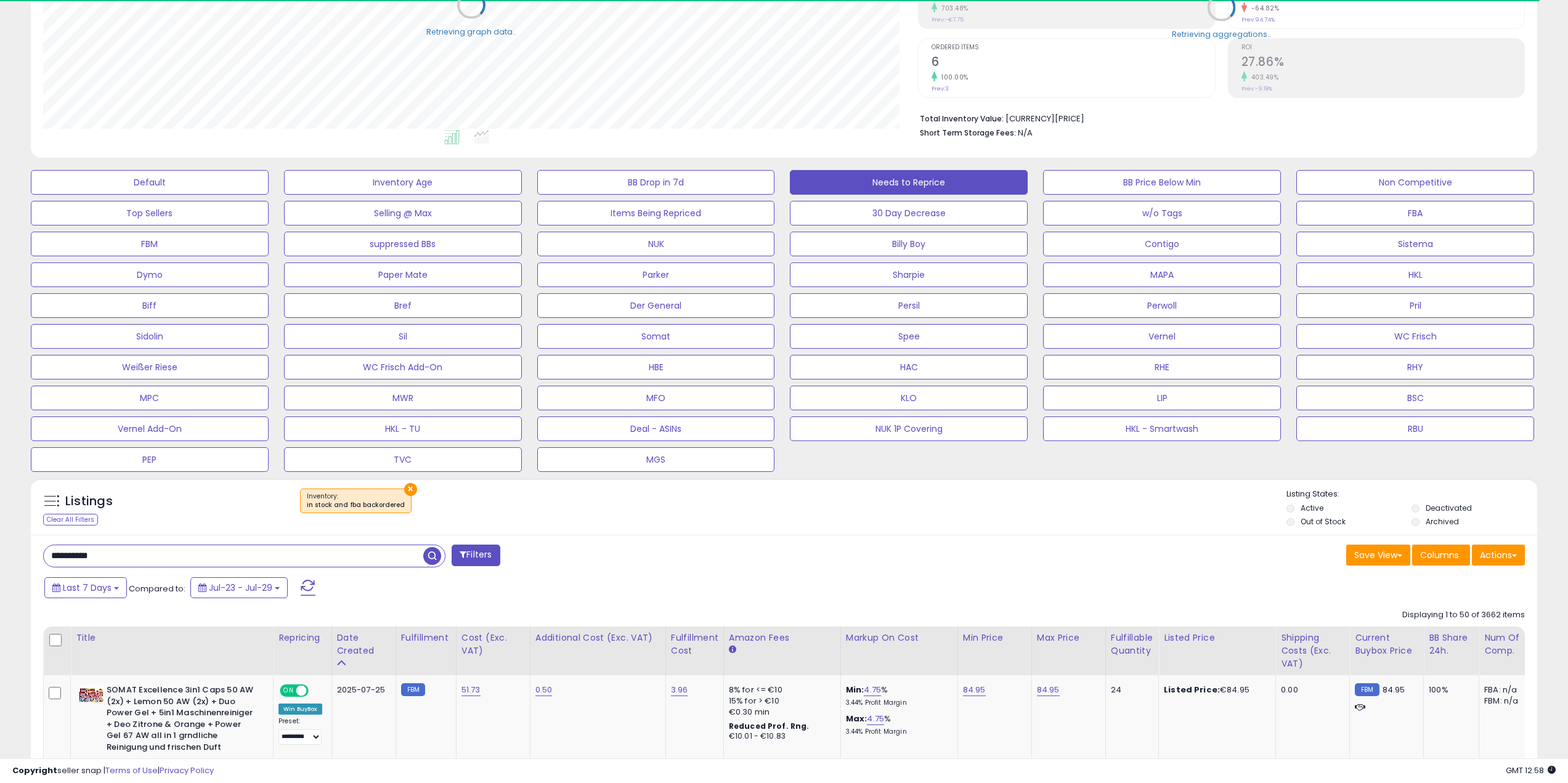 type on "**********" 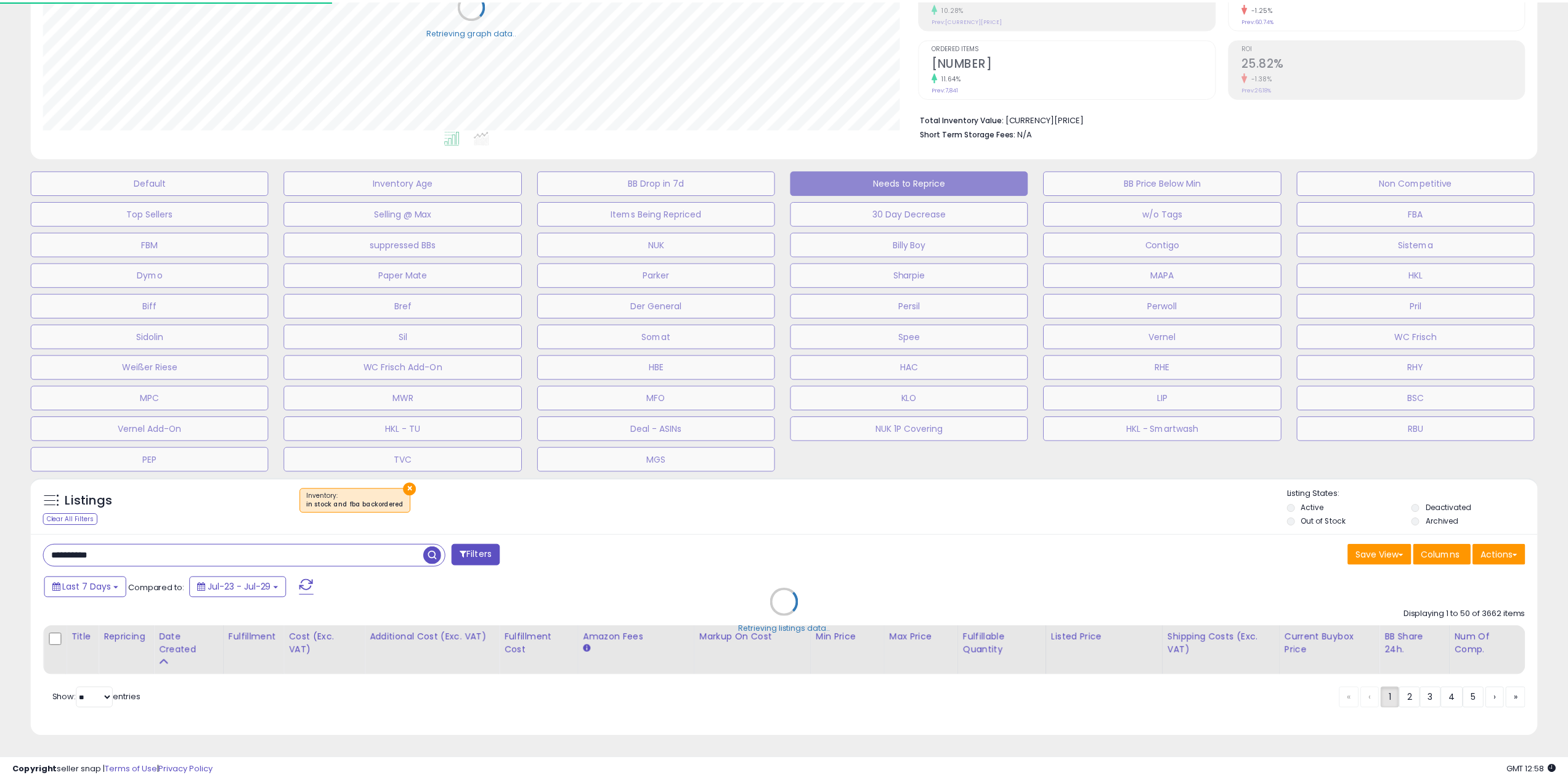 scroll, scrollTop: 615798, scrollLeft: 615235, axis: both 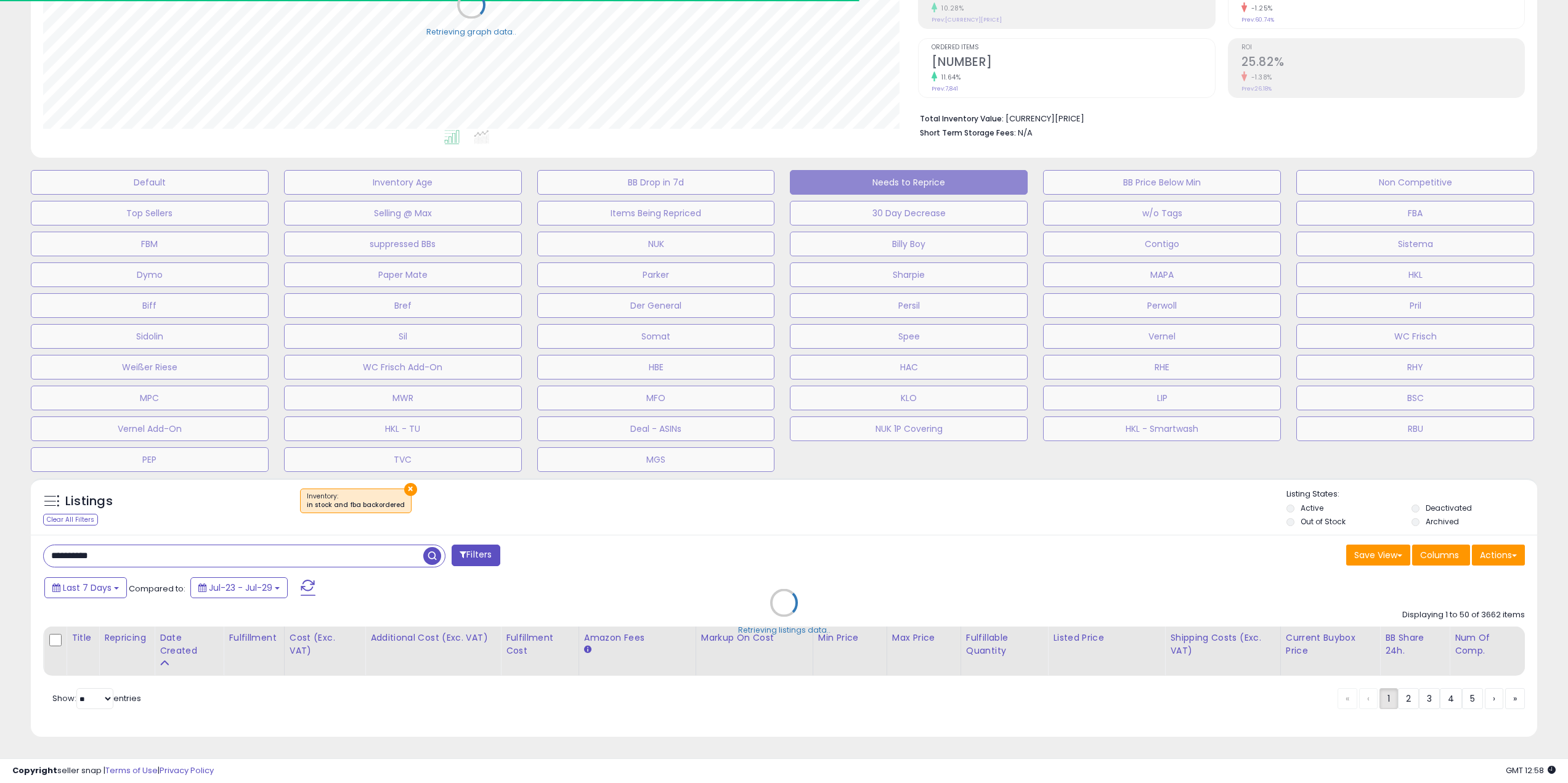 click on "Retrieving listings data.." at bounding box center [784, 612] 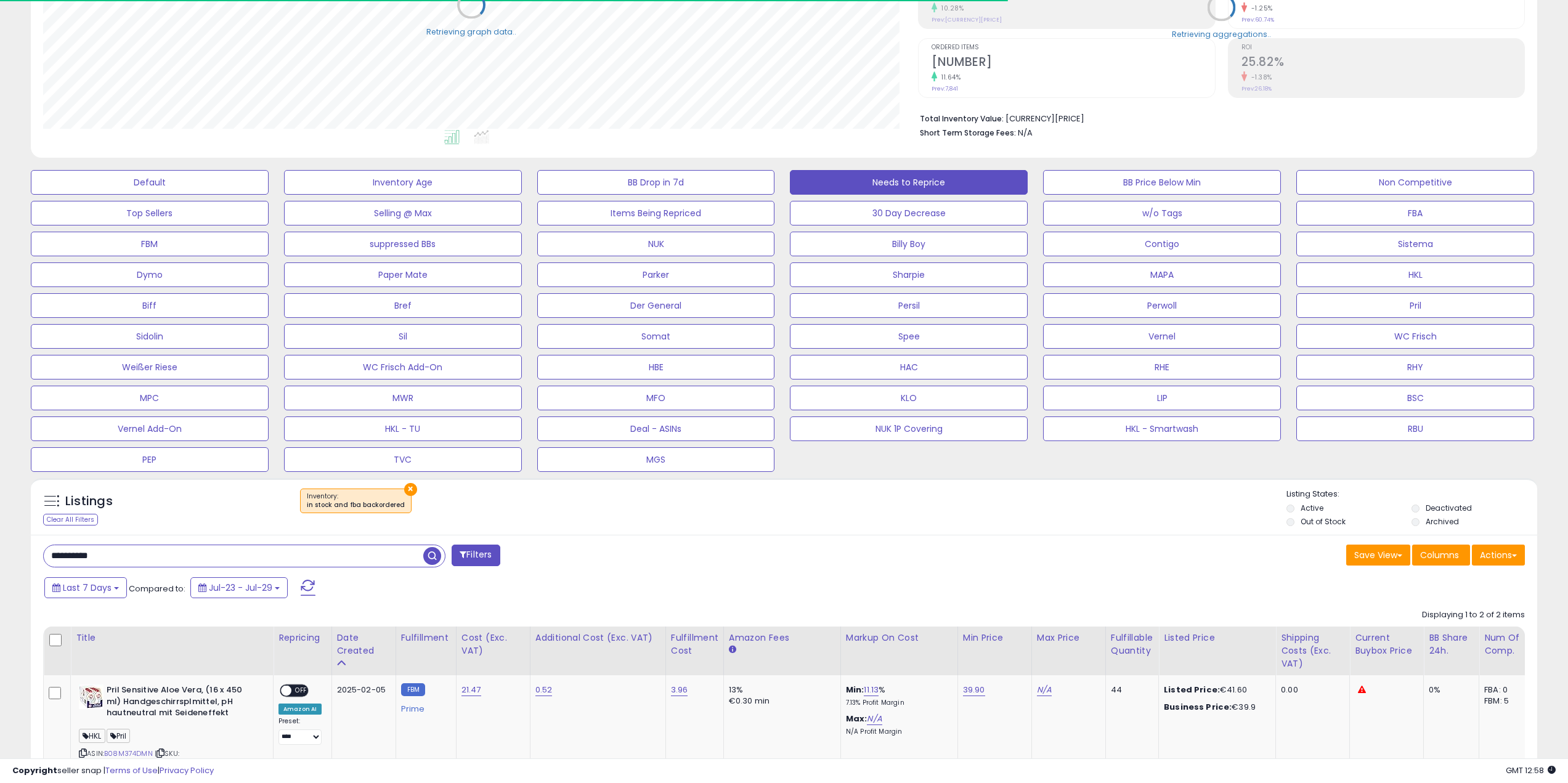 scroll, scrollTop: 615798, scrollLeft: 615235, axis: both 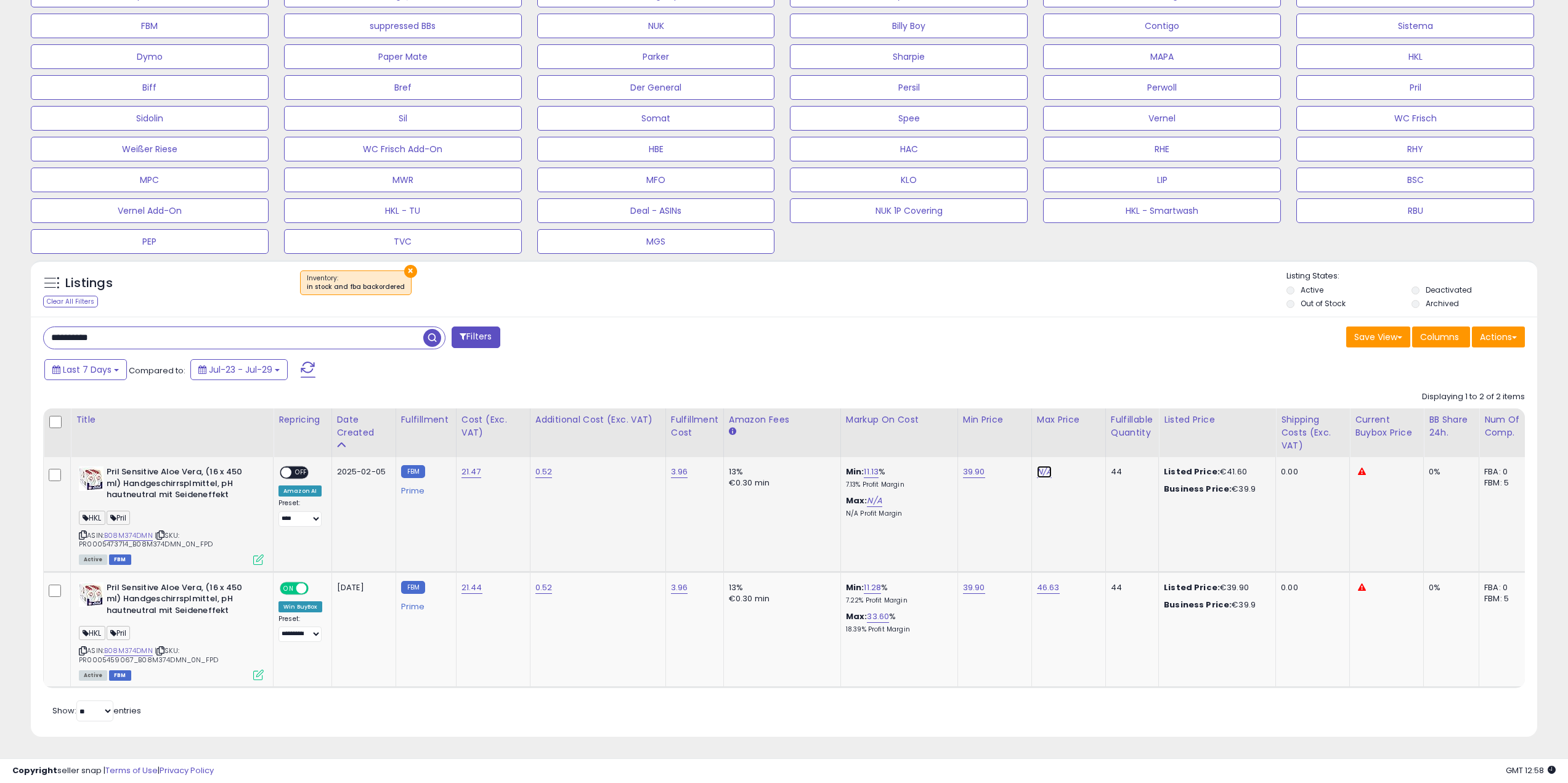 click on "N/A" at bounding box center [1044, 472] 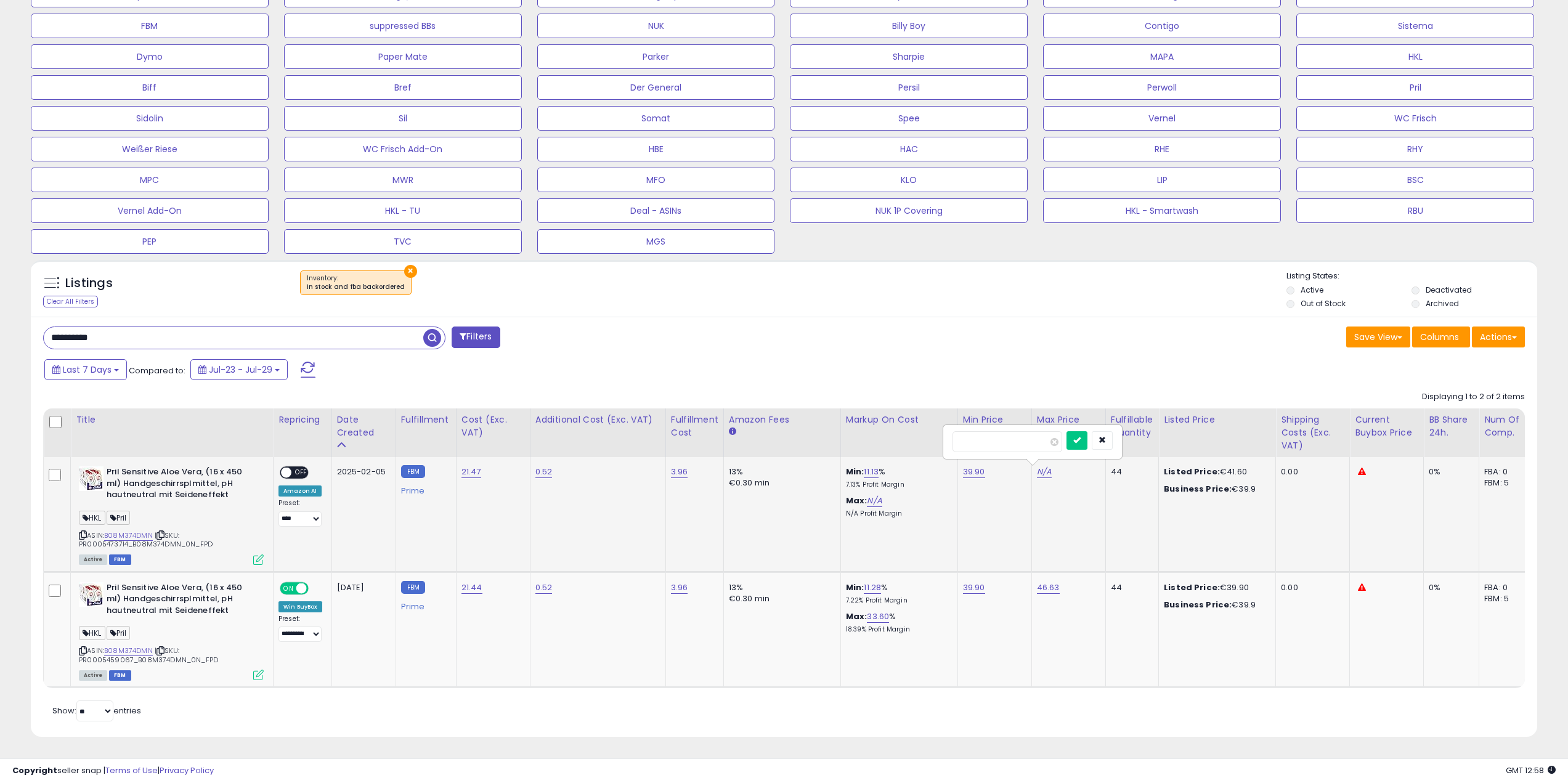 scroll, scrollTop: 615798, scrollLeft: 615235, axis: both 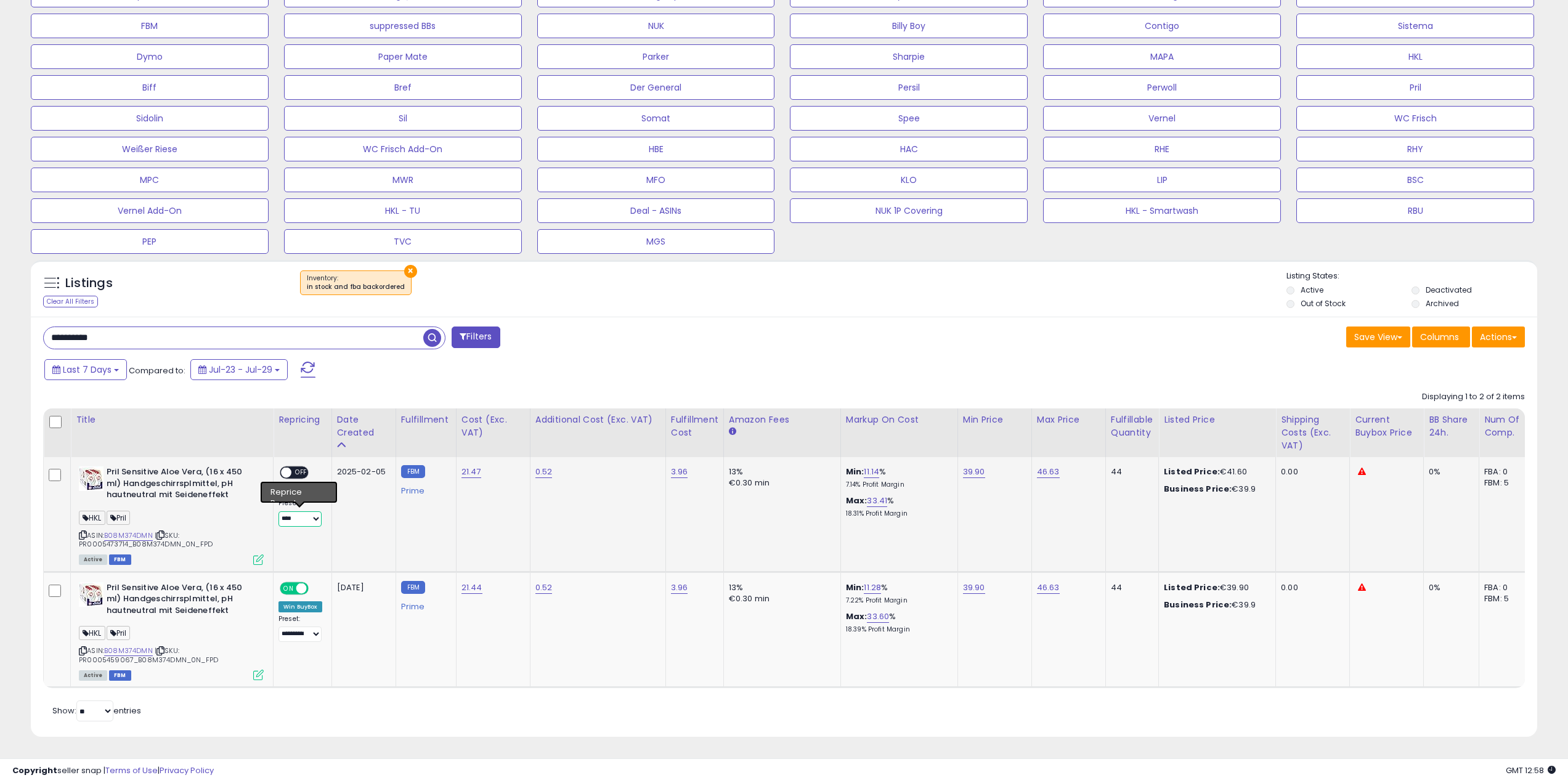 drag, startPoint x: 304, startPoint y: 518, endPoint x: 306, endPoint y: 524, distance: 6.324555 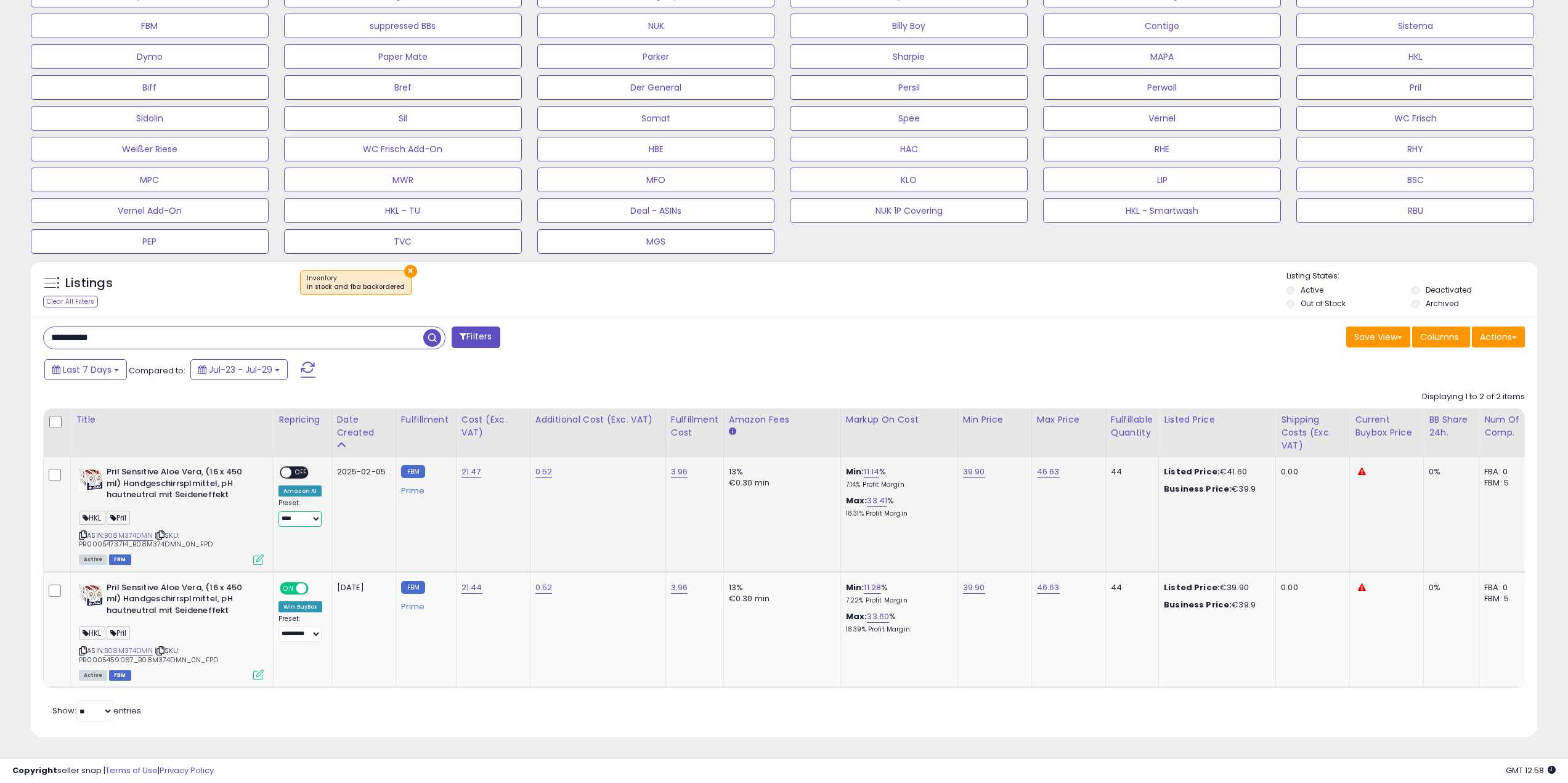 select on "**********" 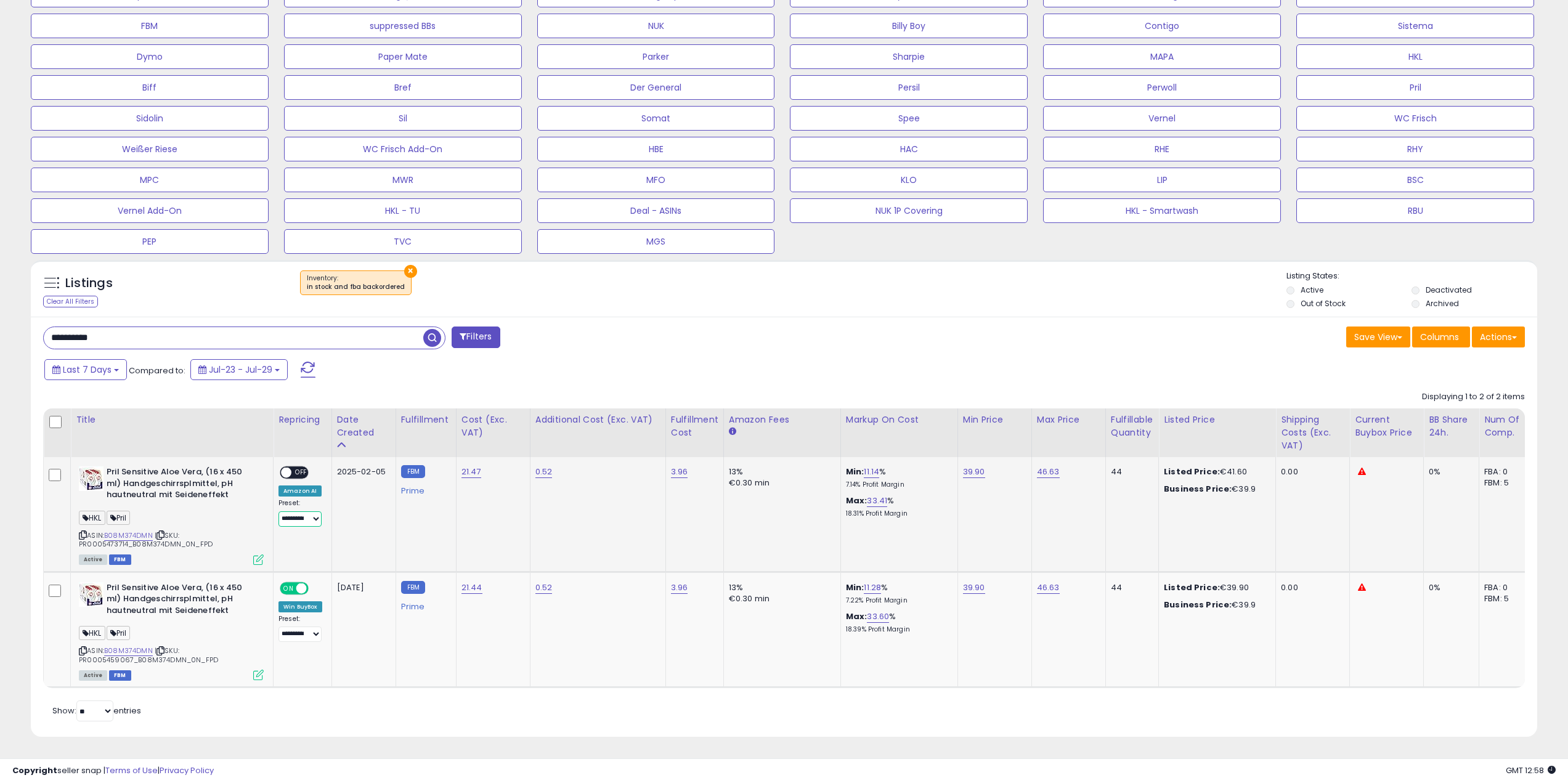 click on "**********" at bounding box center [300, 519] 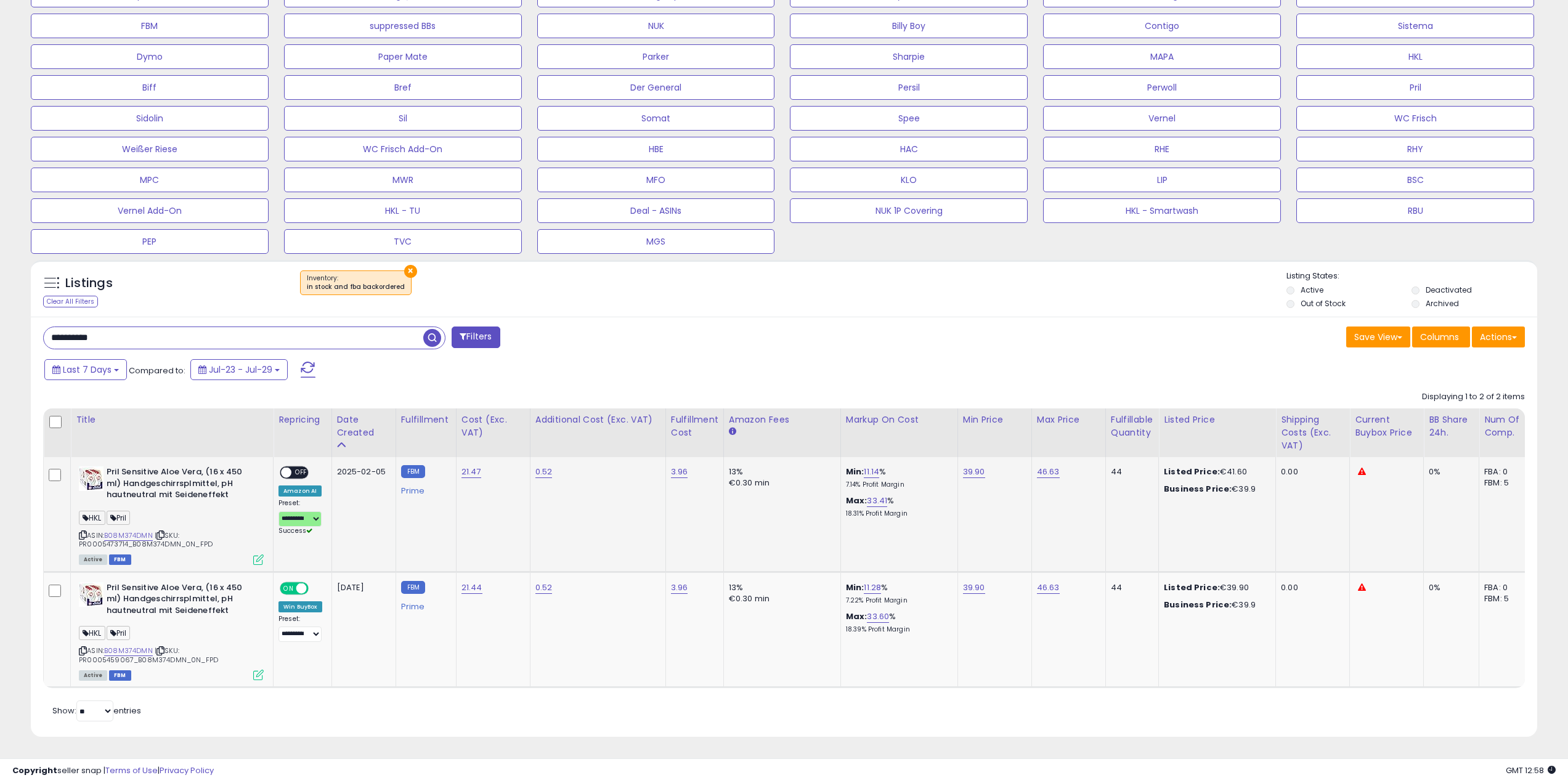 click on "OFF" at bounding box center [301, 473] 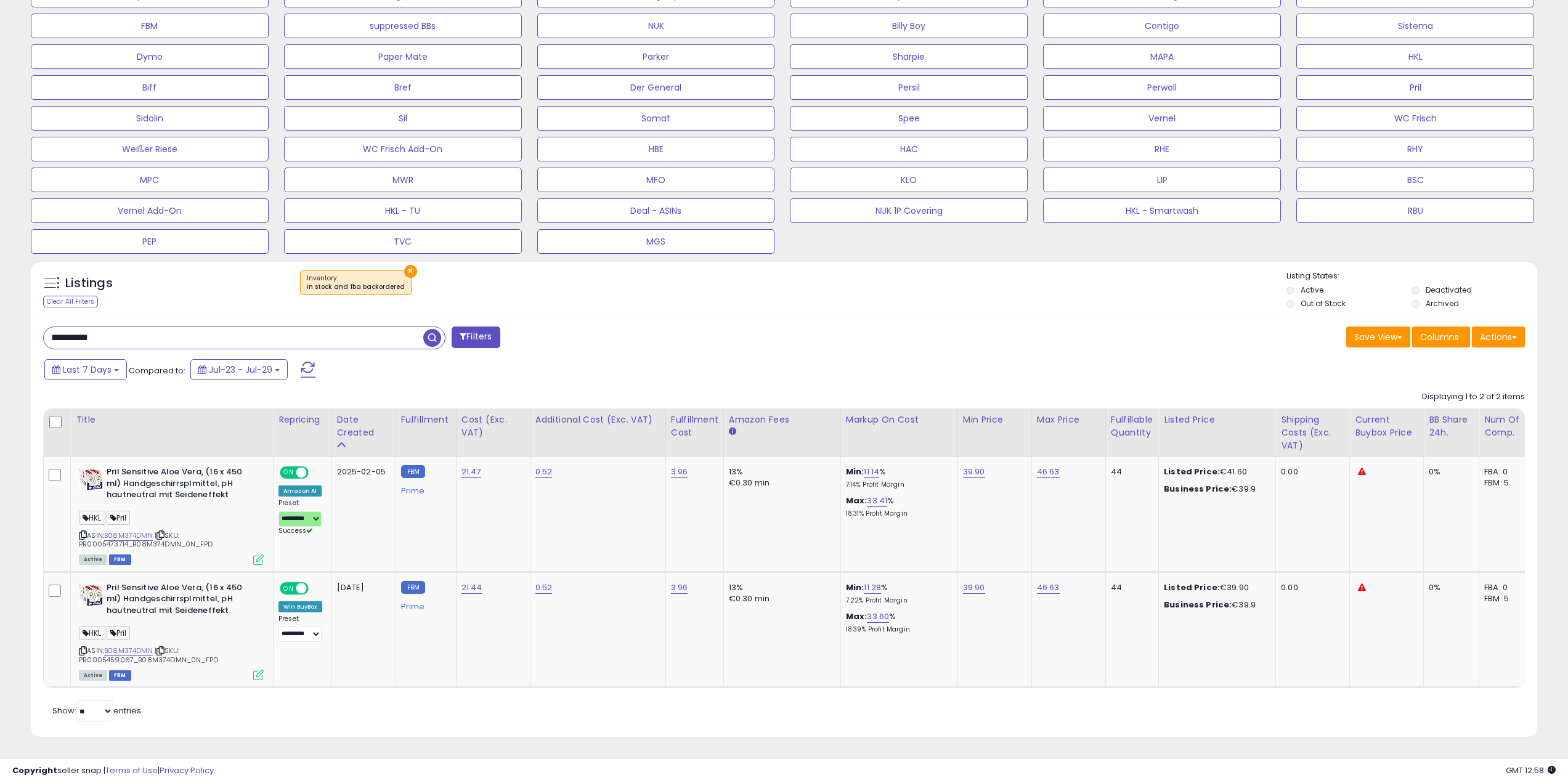click on "**********" at bounding box center [409, 339] 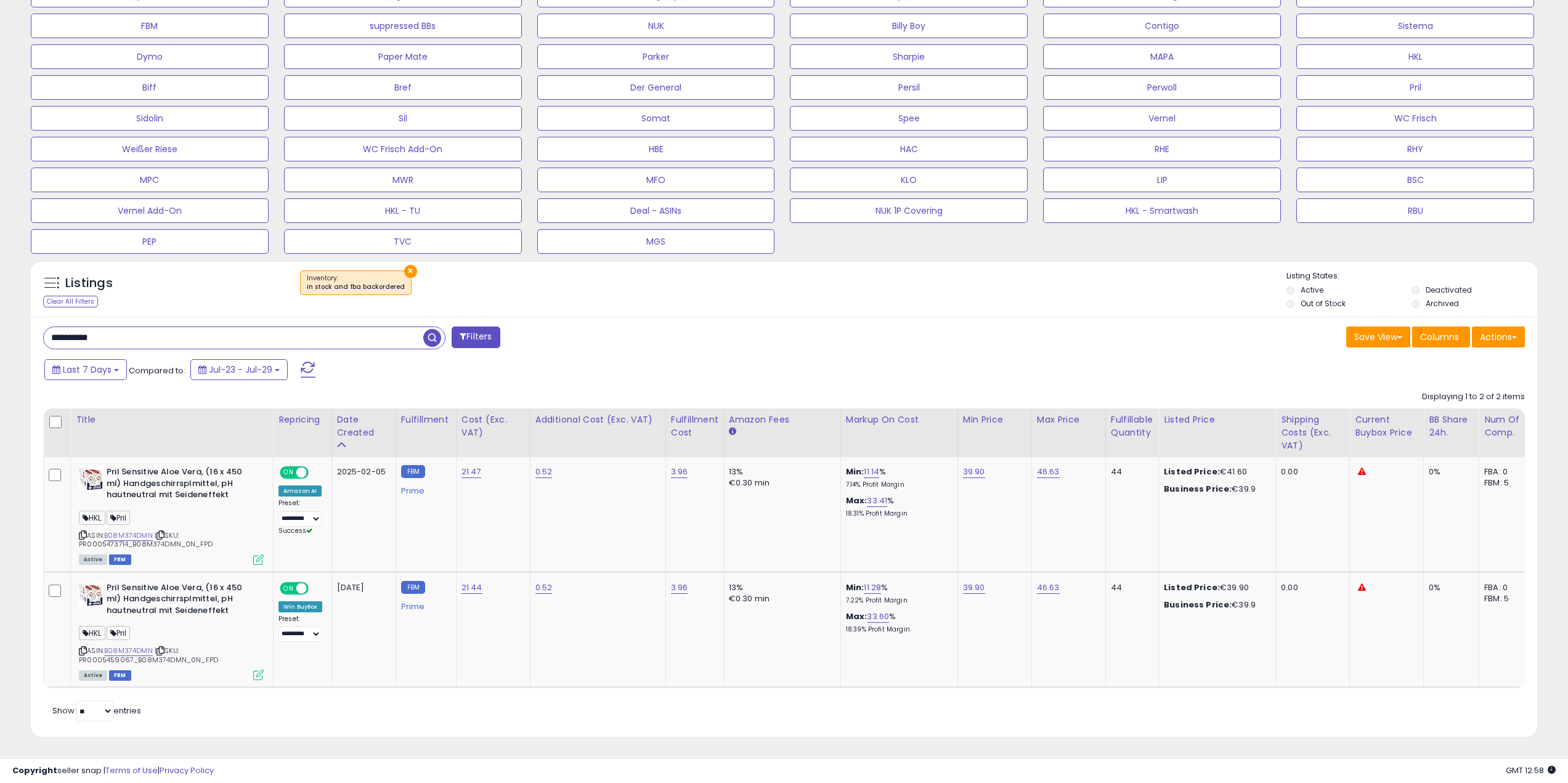 click on "**********" at bounding box center (244, 338) 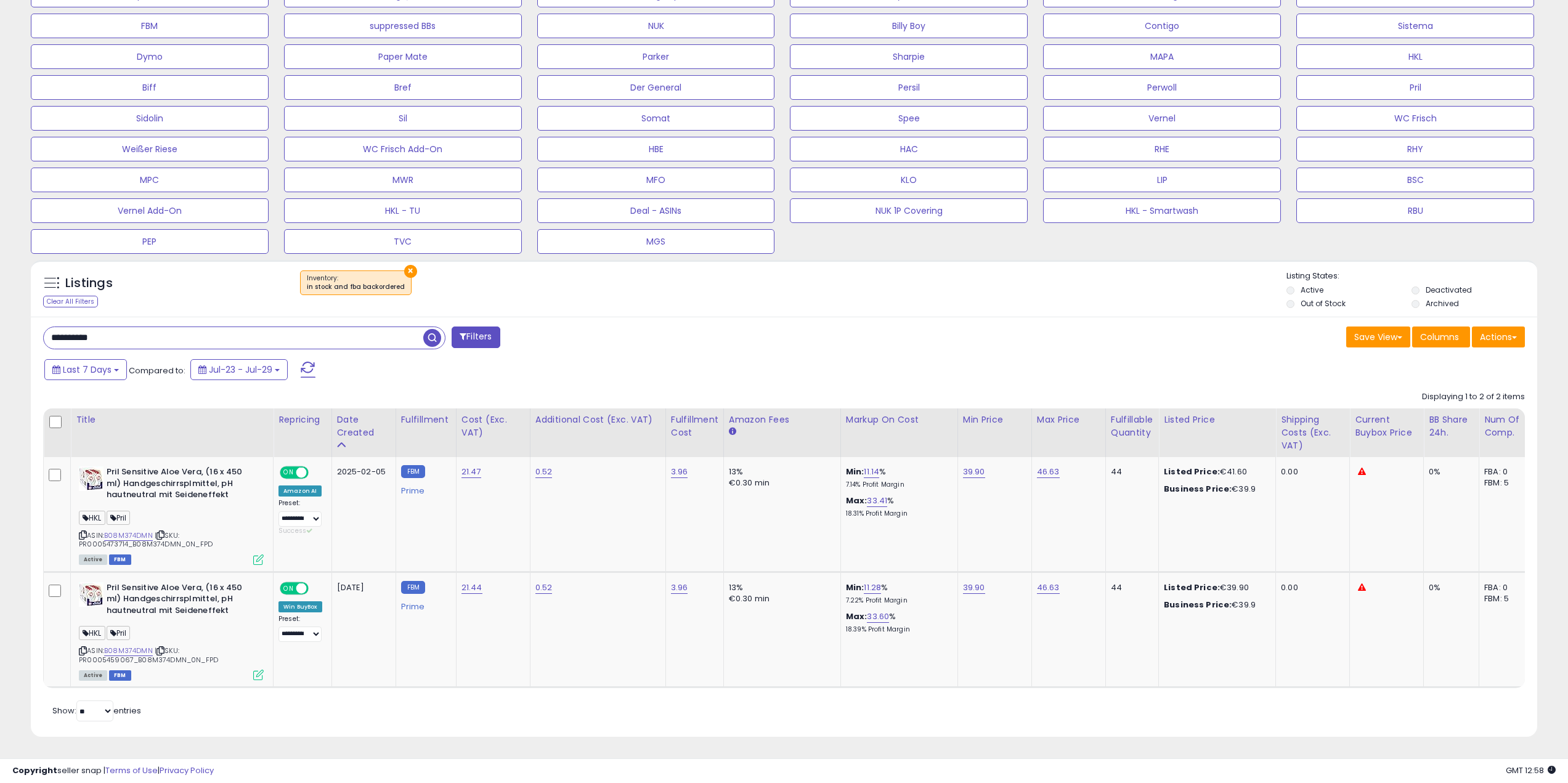 click on "**********" at bounding box center (234, 338) 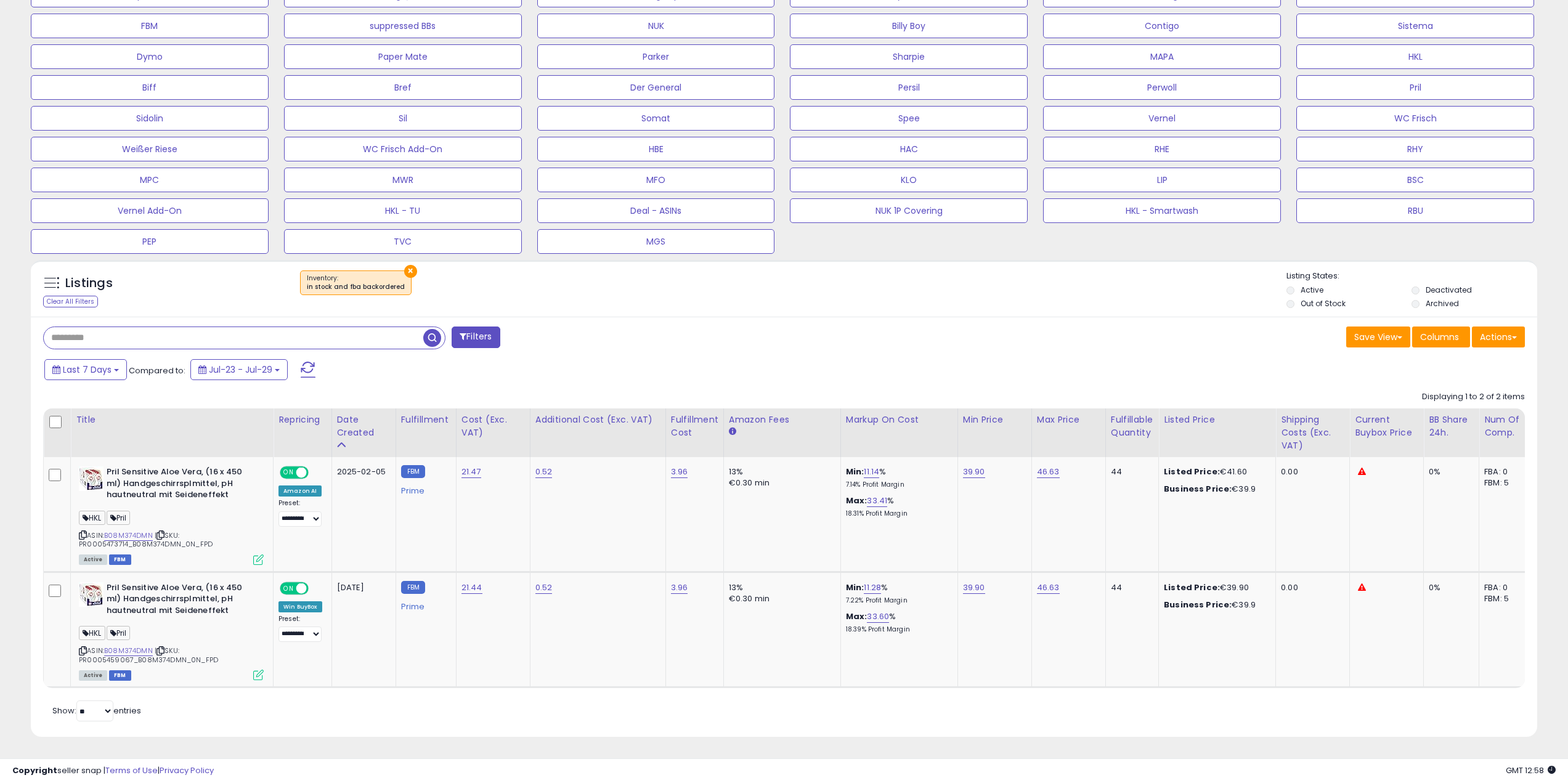 click on "Last 7 Days
Compared to:
Jul-23 - Jul-29" at bounding box center [597, 371] 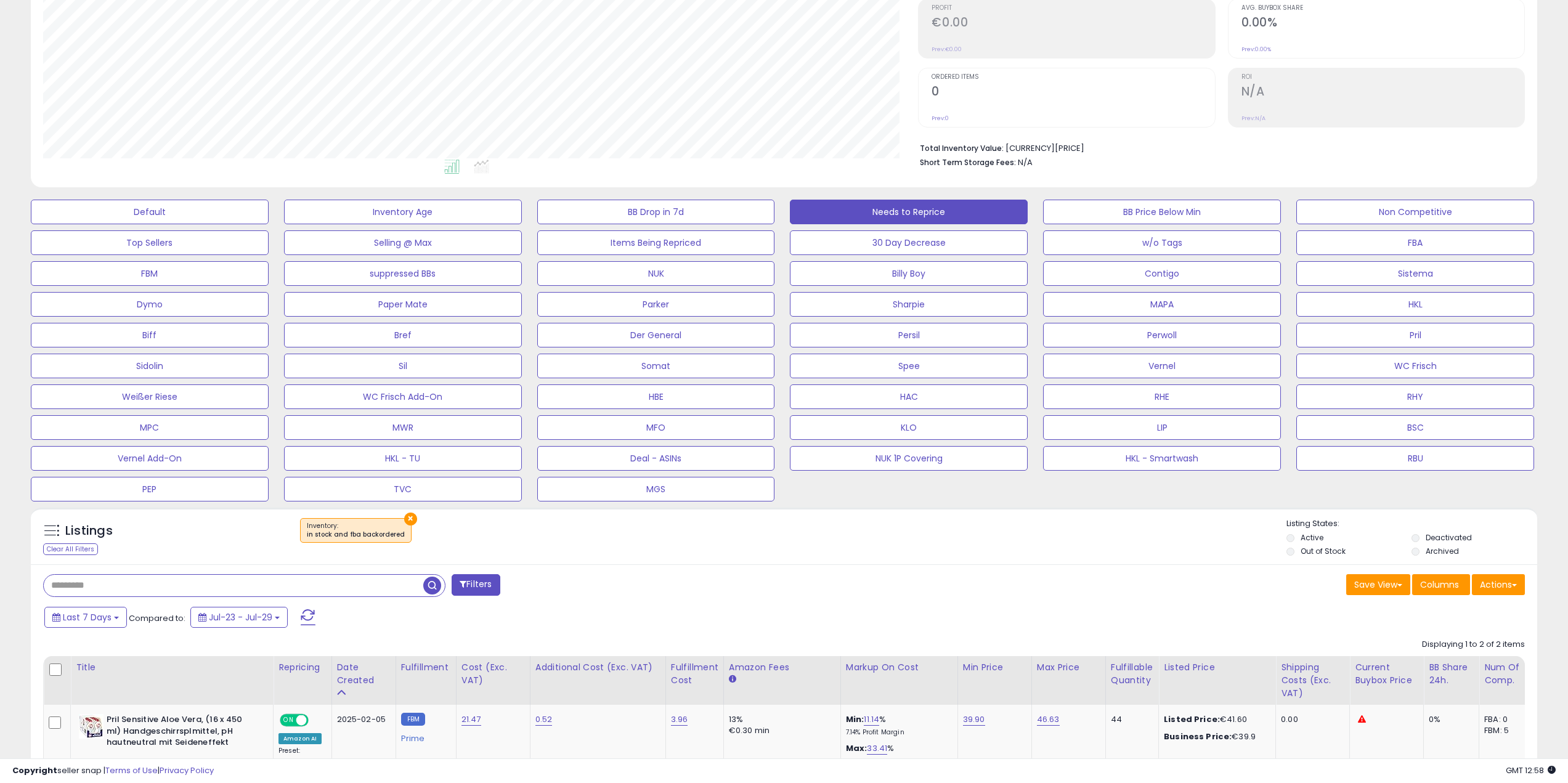 scroll, scrollTop: 128, scrollLeft: 0, axis: vertical 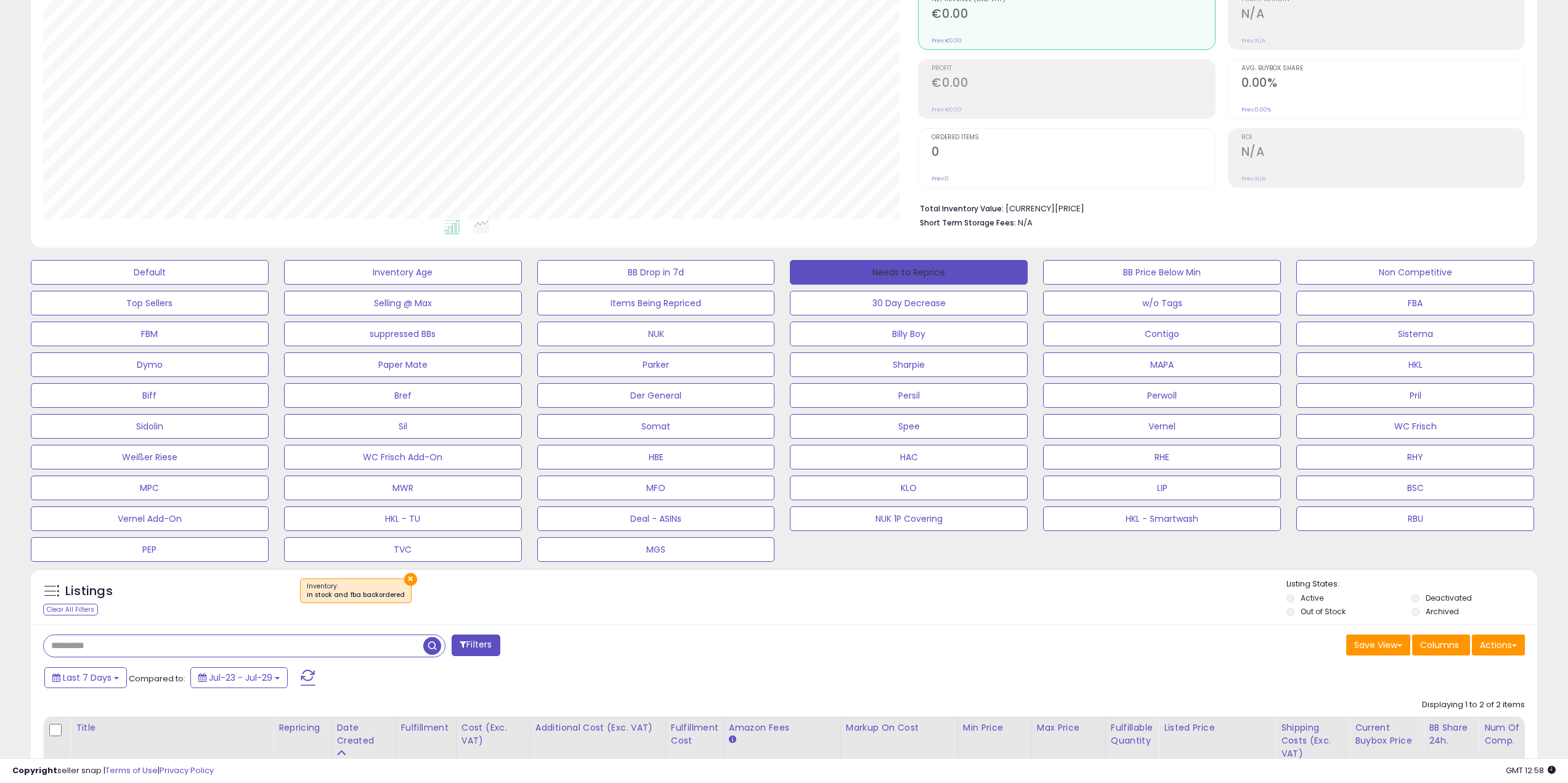 click on "Needs to Reprice" at bounding box center (909, 272) 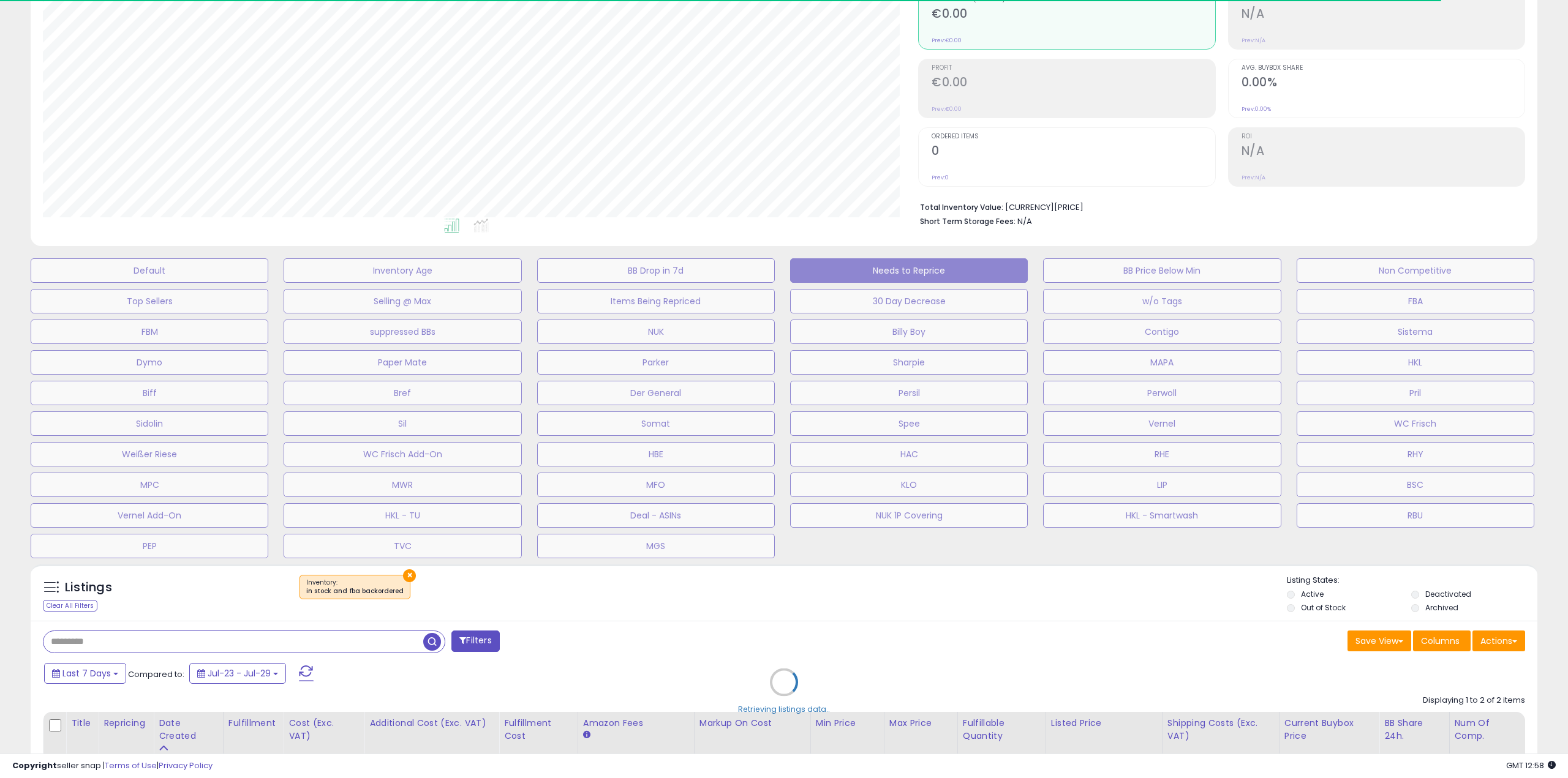 click on "Retrieving listings data.." at bounding box center (784, 691) 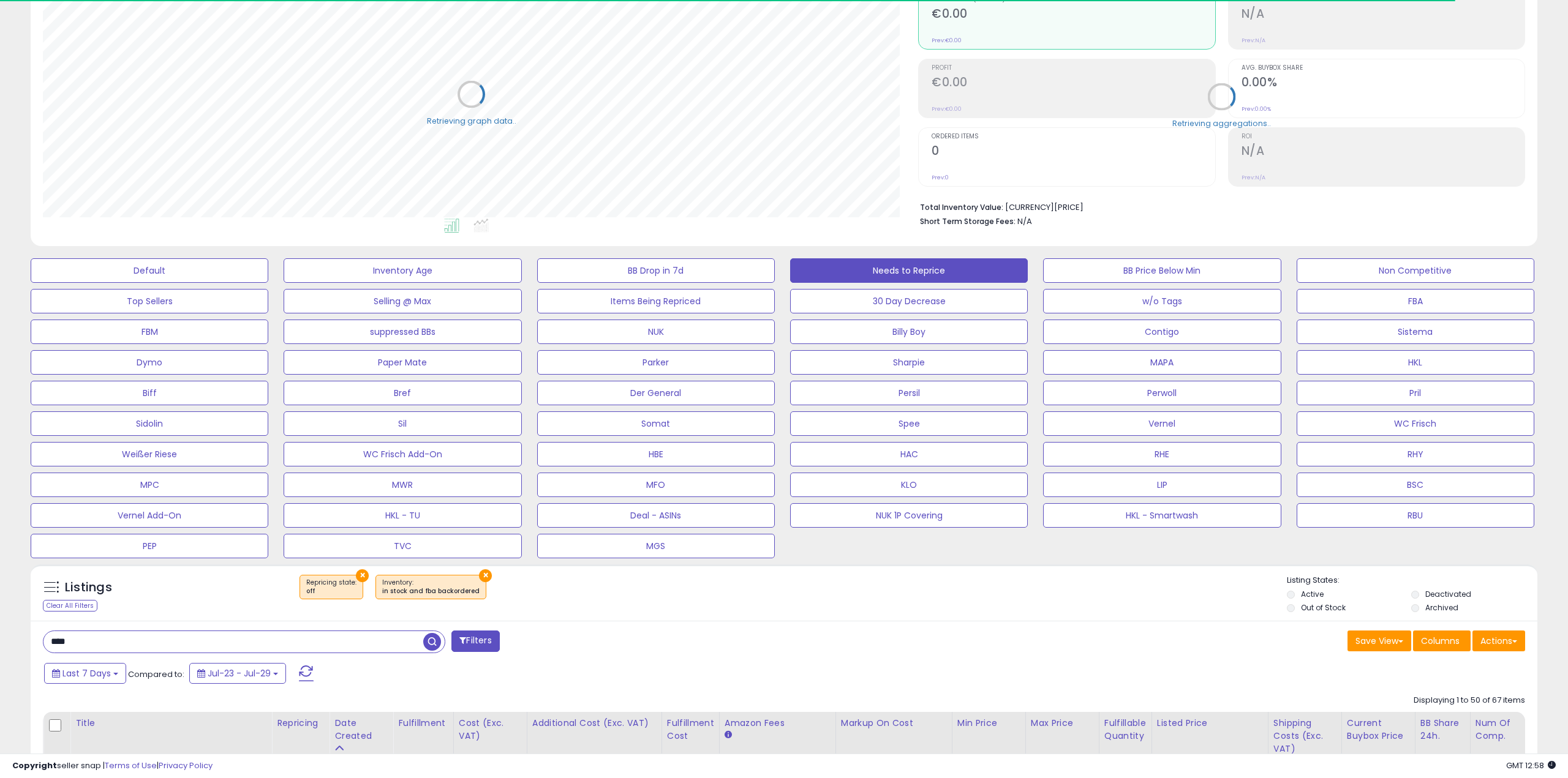 click on "Listings
Clear All Filters
×
Repricing state :
off" at bounding box center [784, 596] 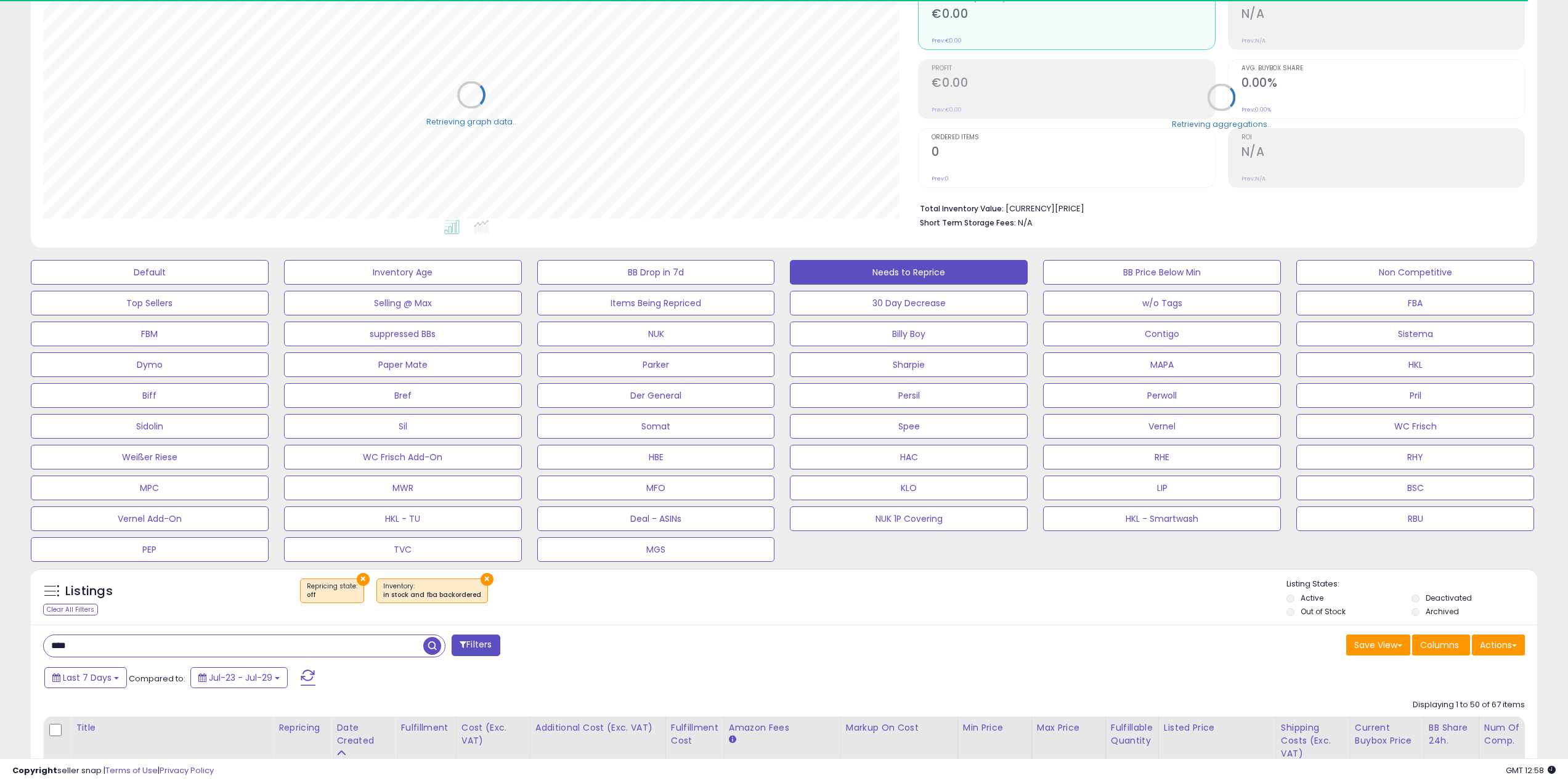 scroll, scrollTop: 253, scrollLeft: 875, axis: both 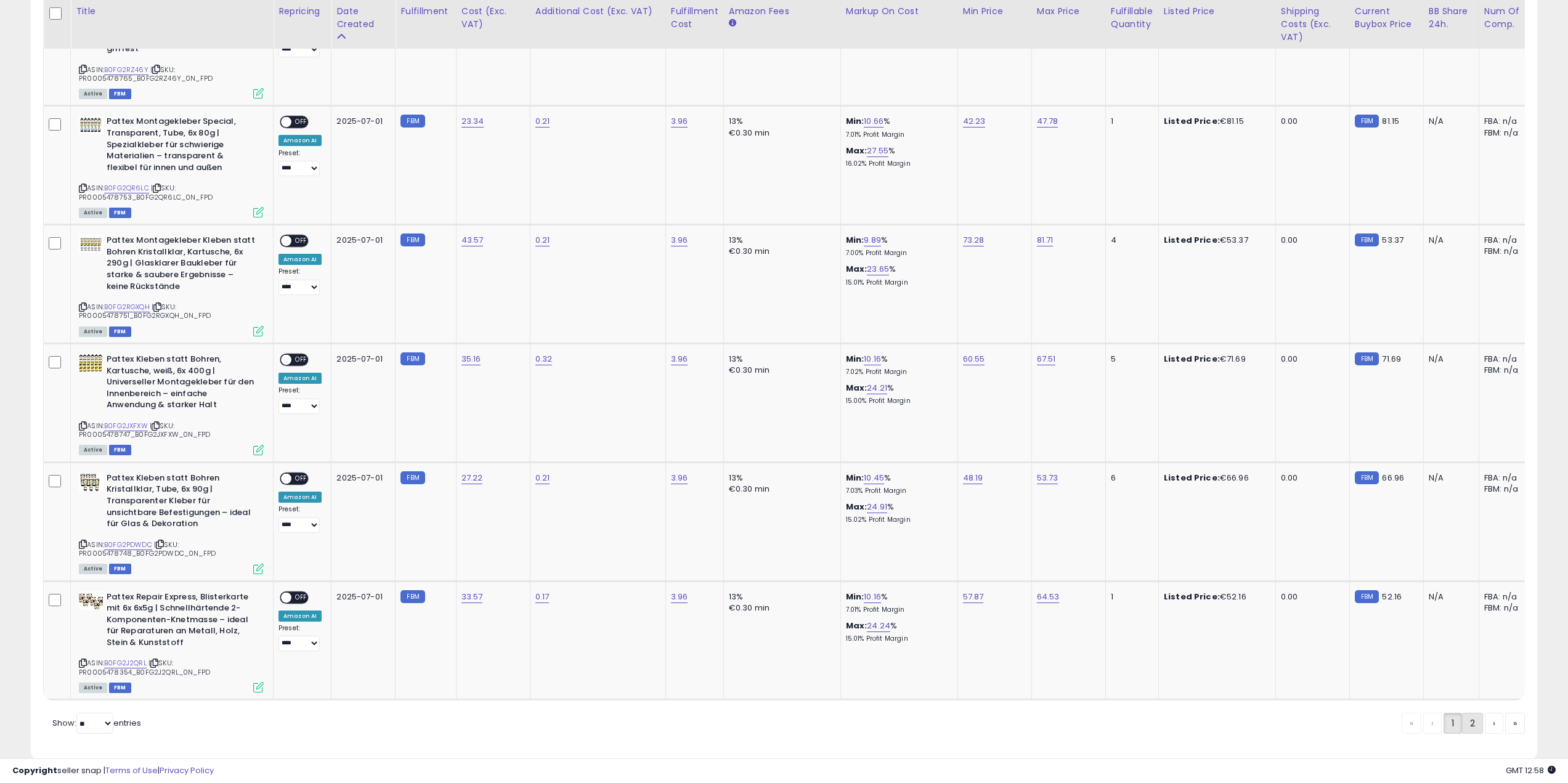 click on "2" 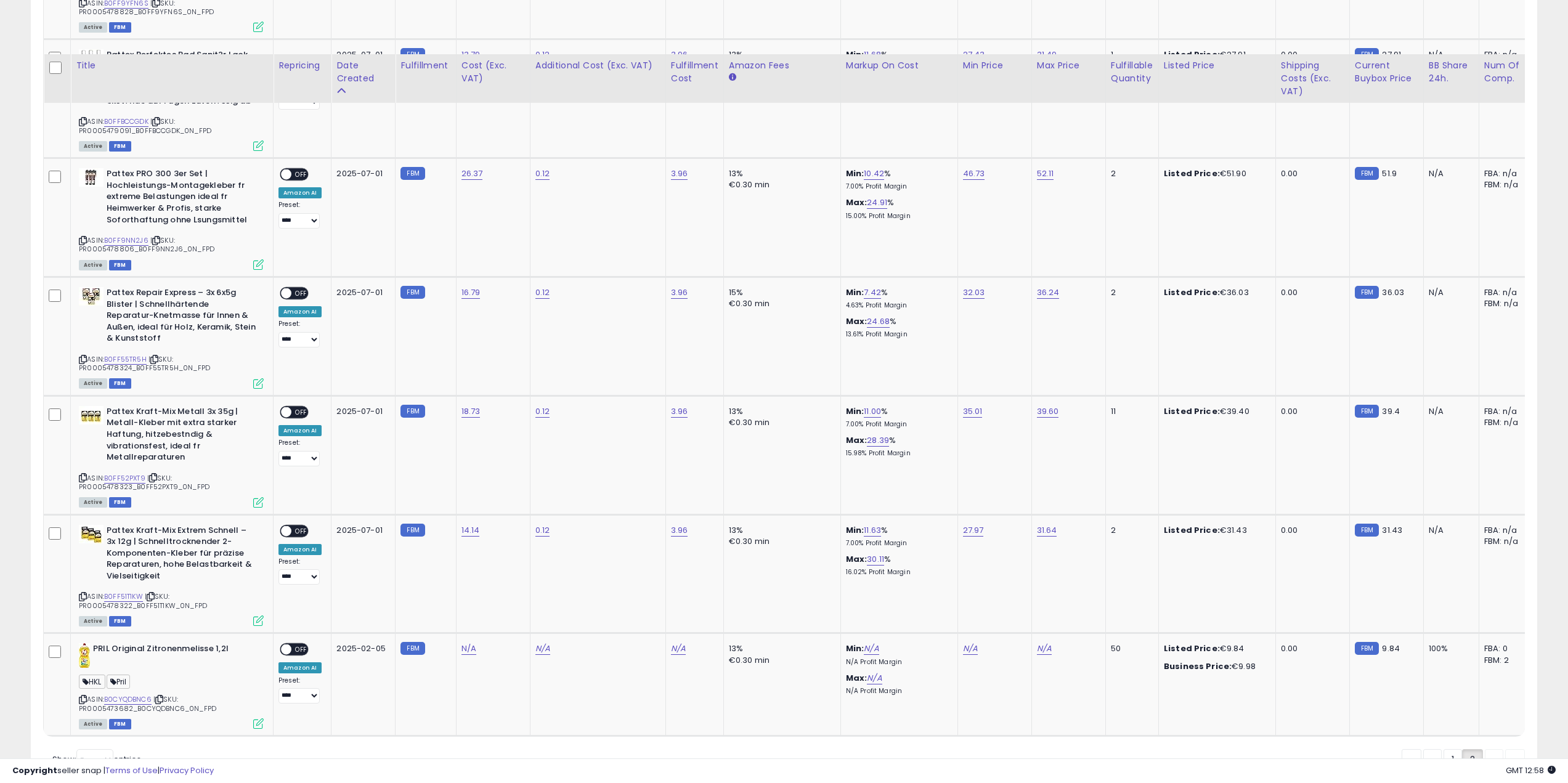 scroll, scrollTop: 2253, scrollLeft: 0, axis: vertical 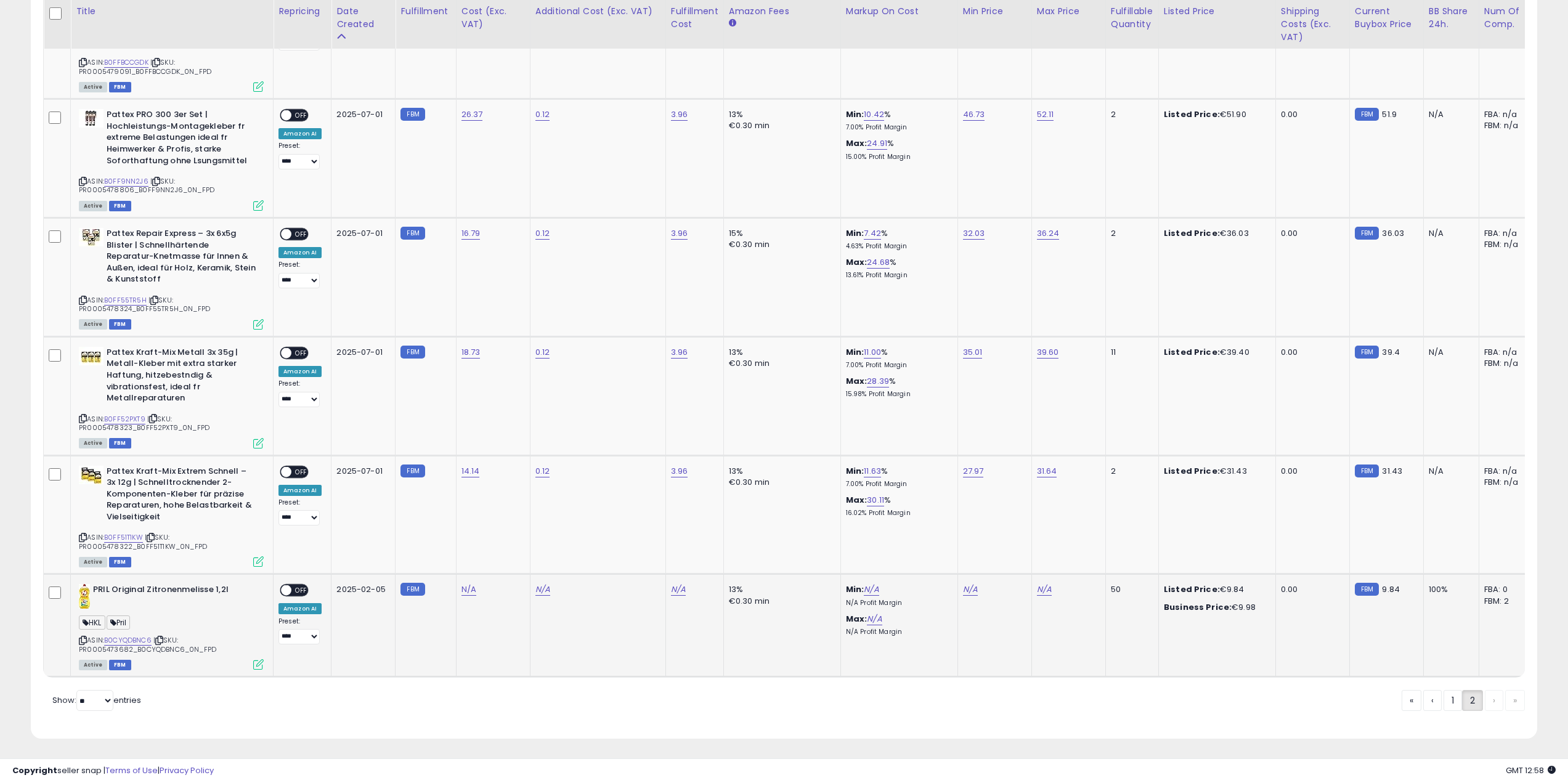 click at bounding box center (83, 640) 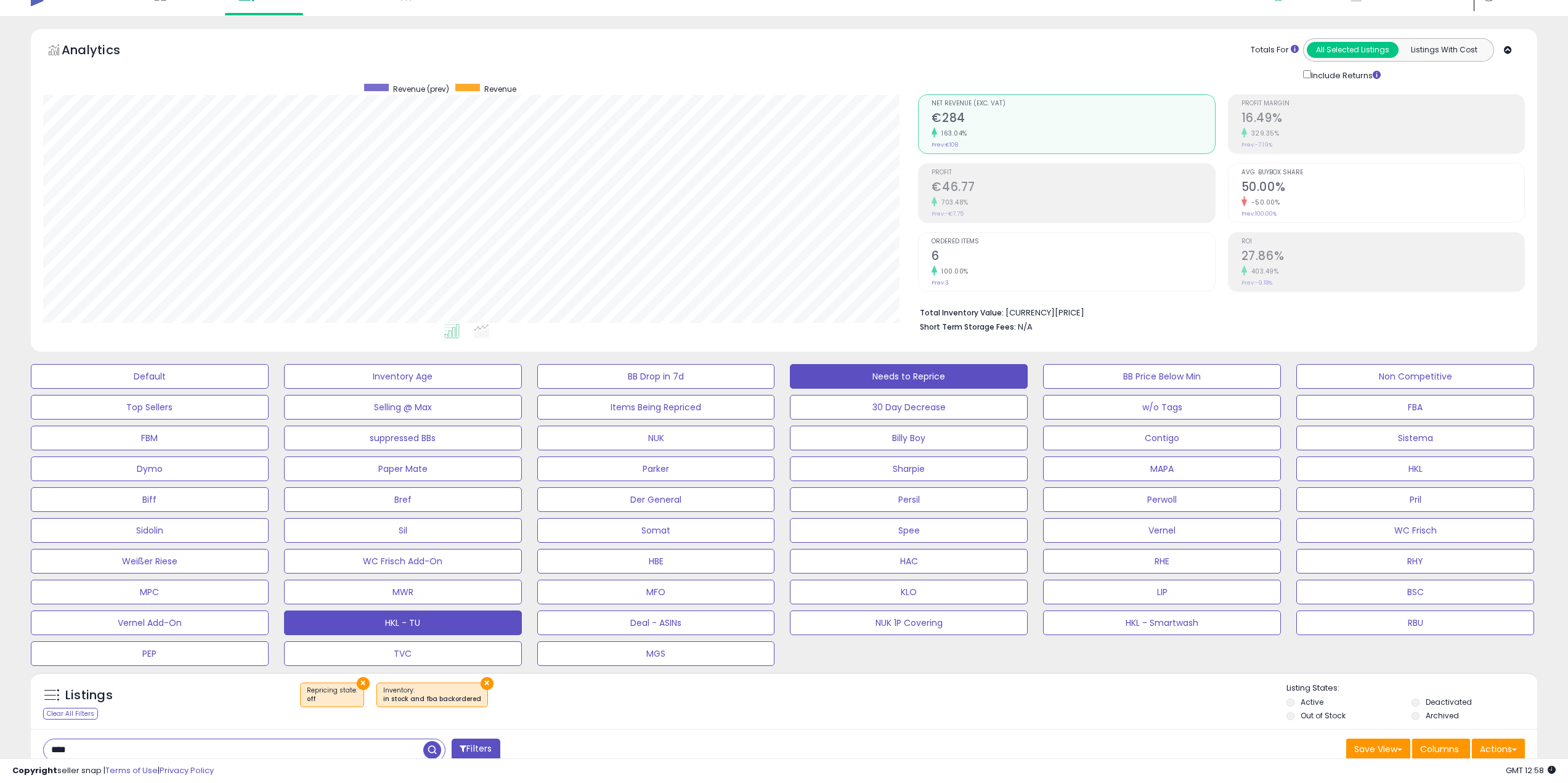 scroll, scrollTop: 0, scrollLeft: 0, axis: both 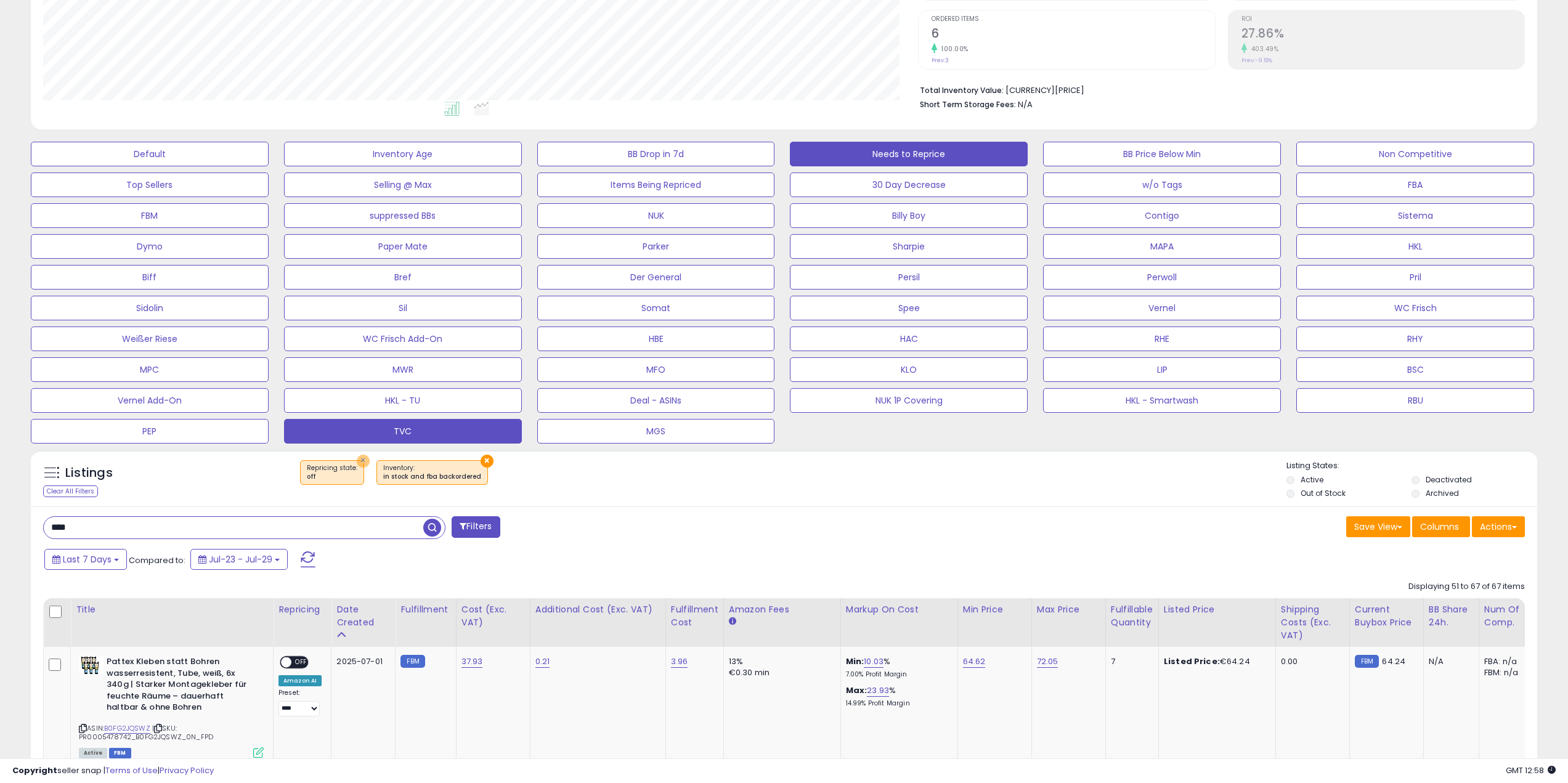 click on "×" at bounding box center [363, 461] 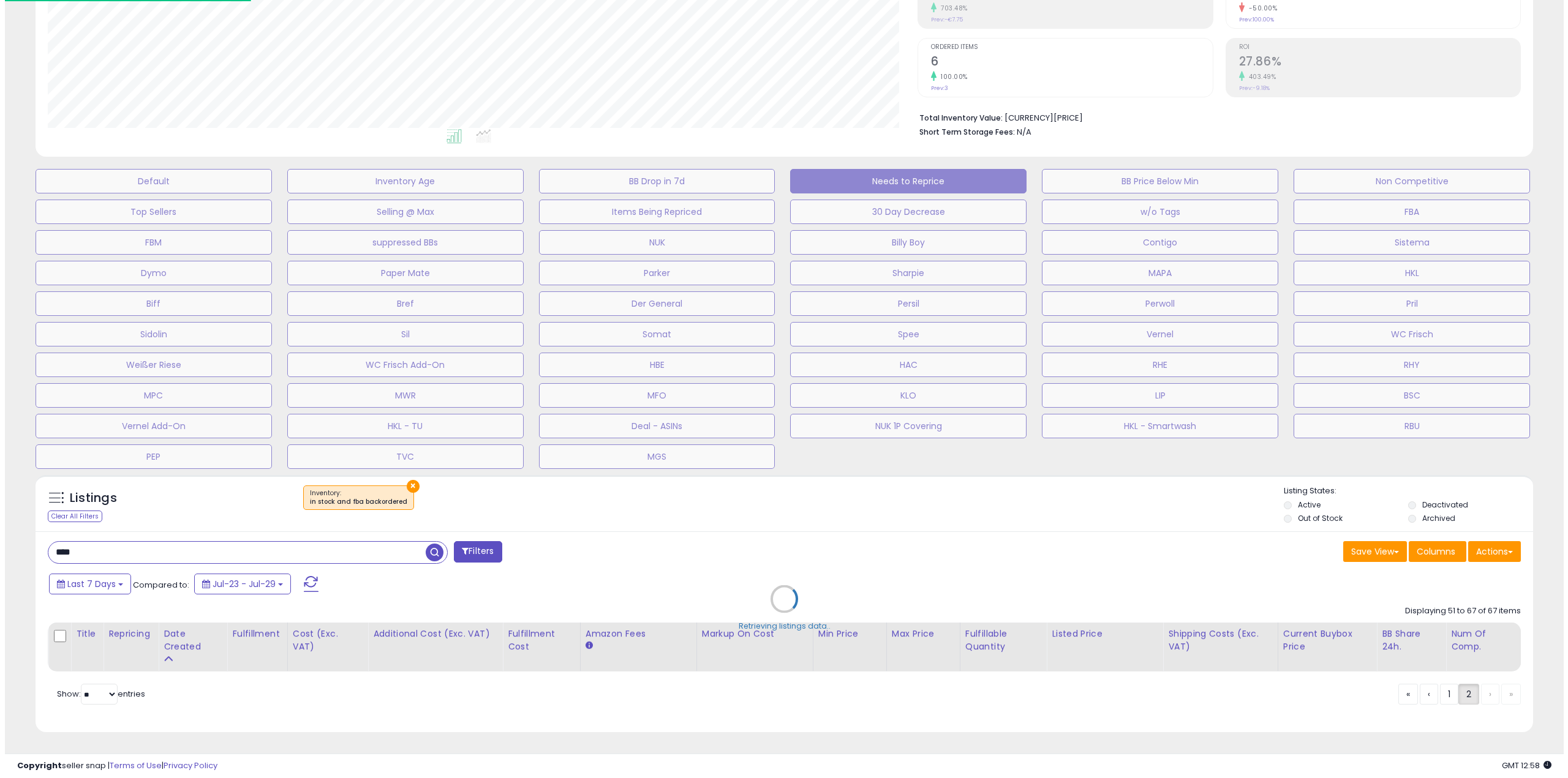 scroll 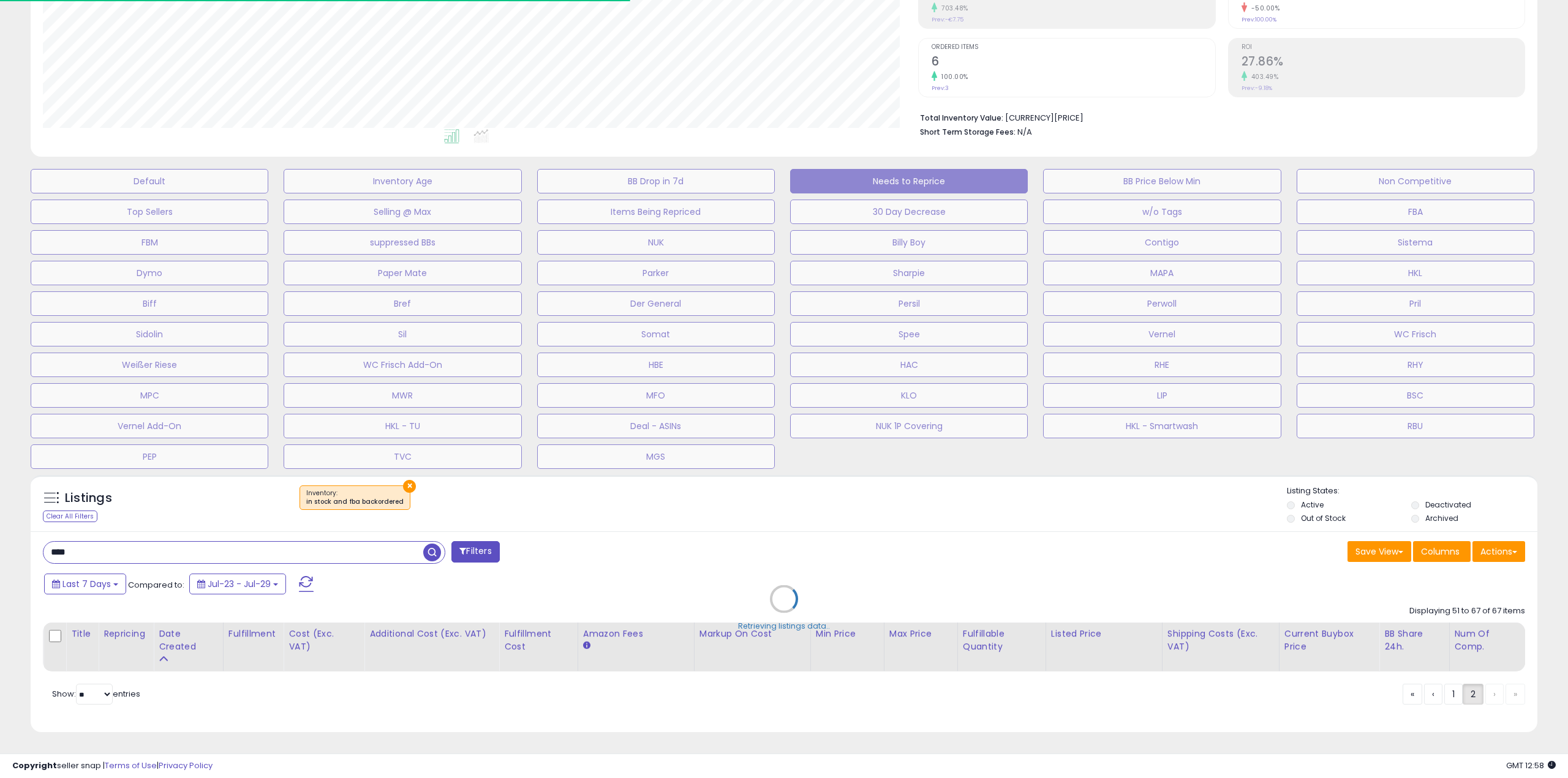 click on "Retrieving listings data.." at bounding box center (784, 608) 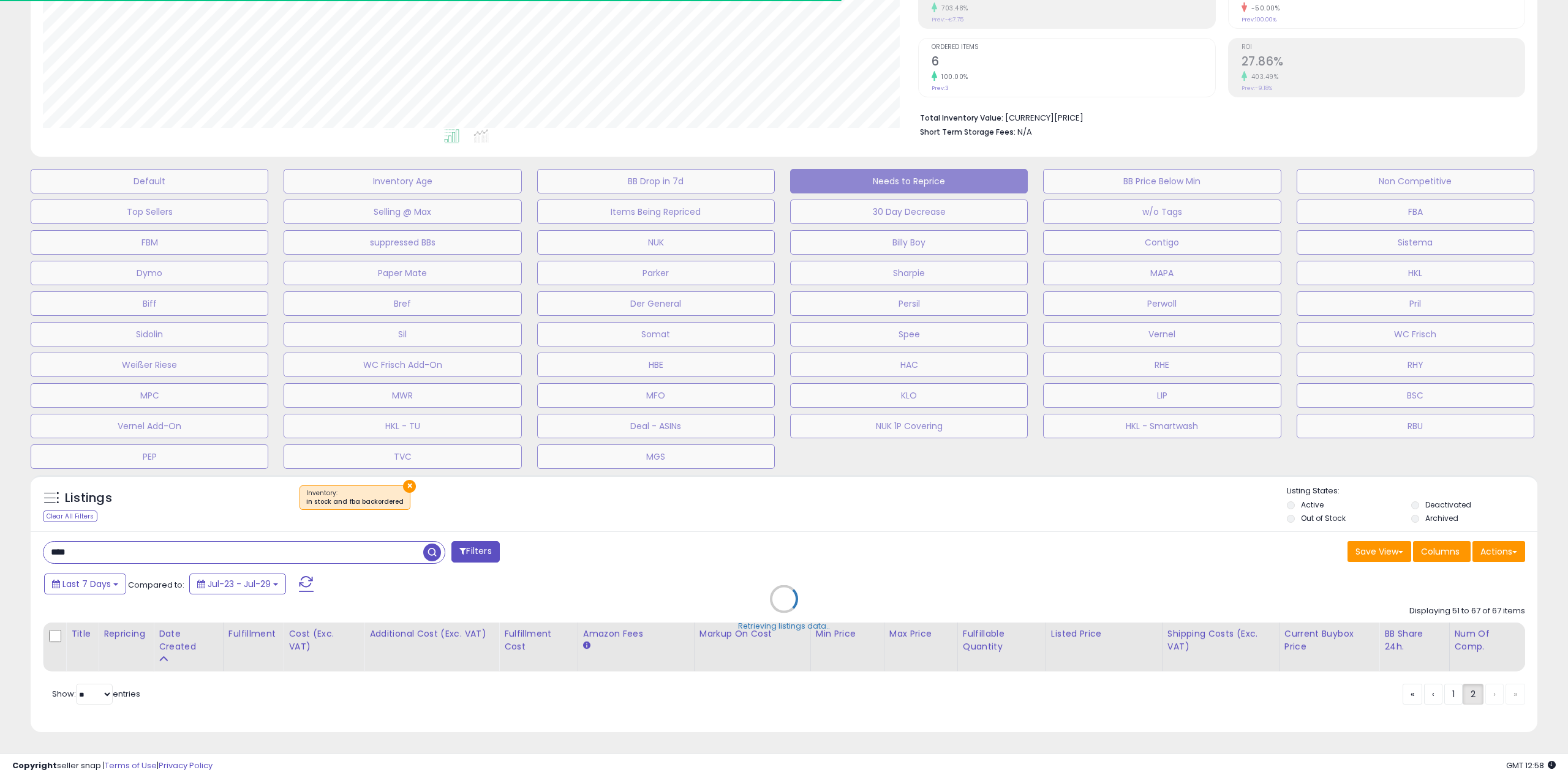 click on "Retrieving listings data.." at bounding box center [784, 608] 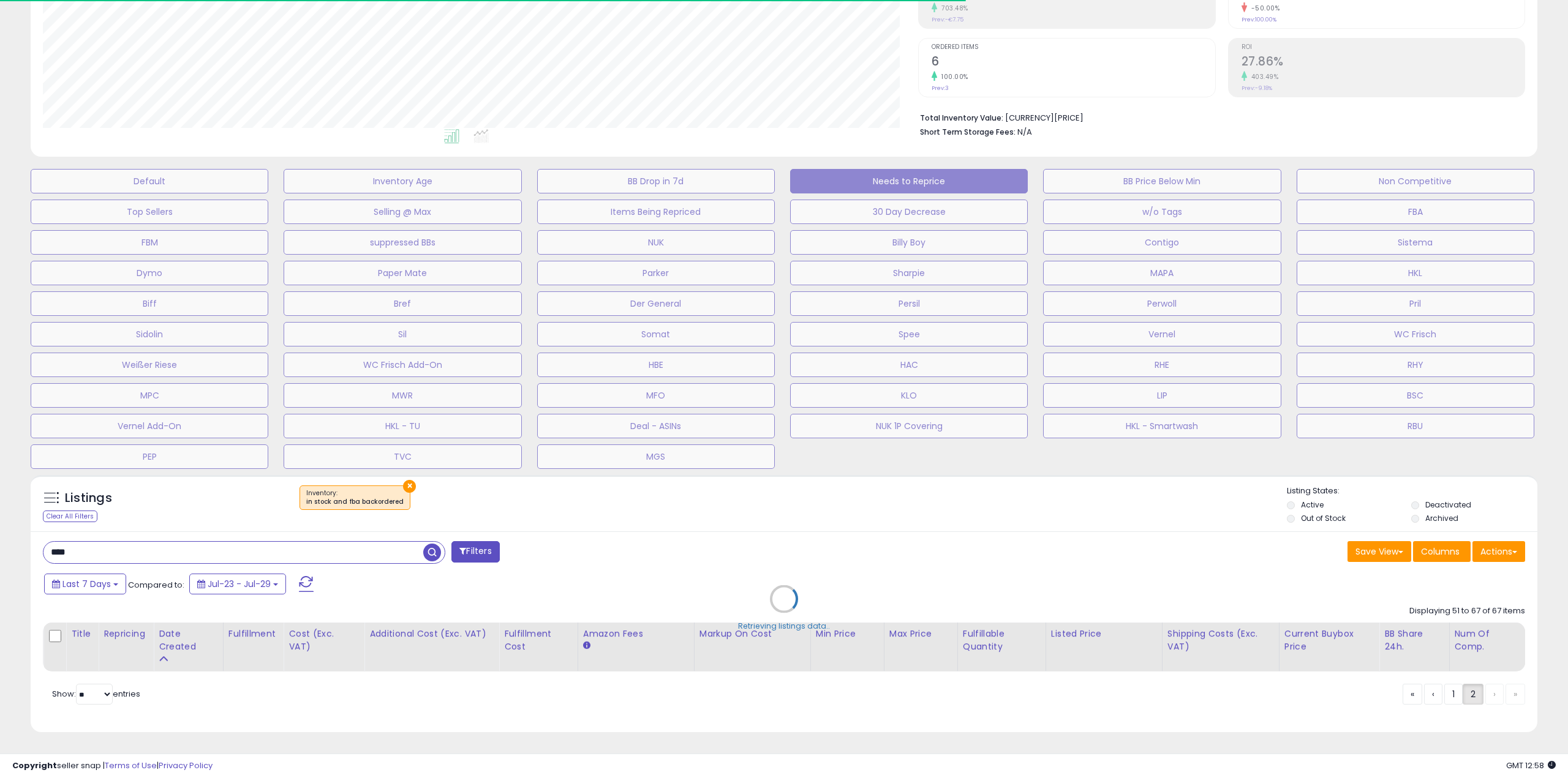 click on "Retrieving listings data.." at bounding box center (784, 608) 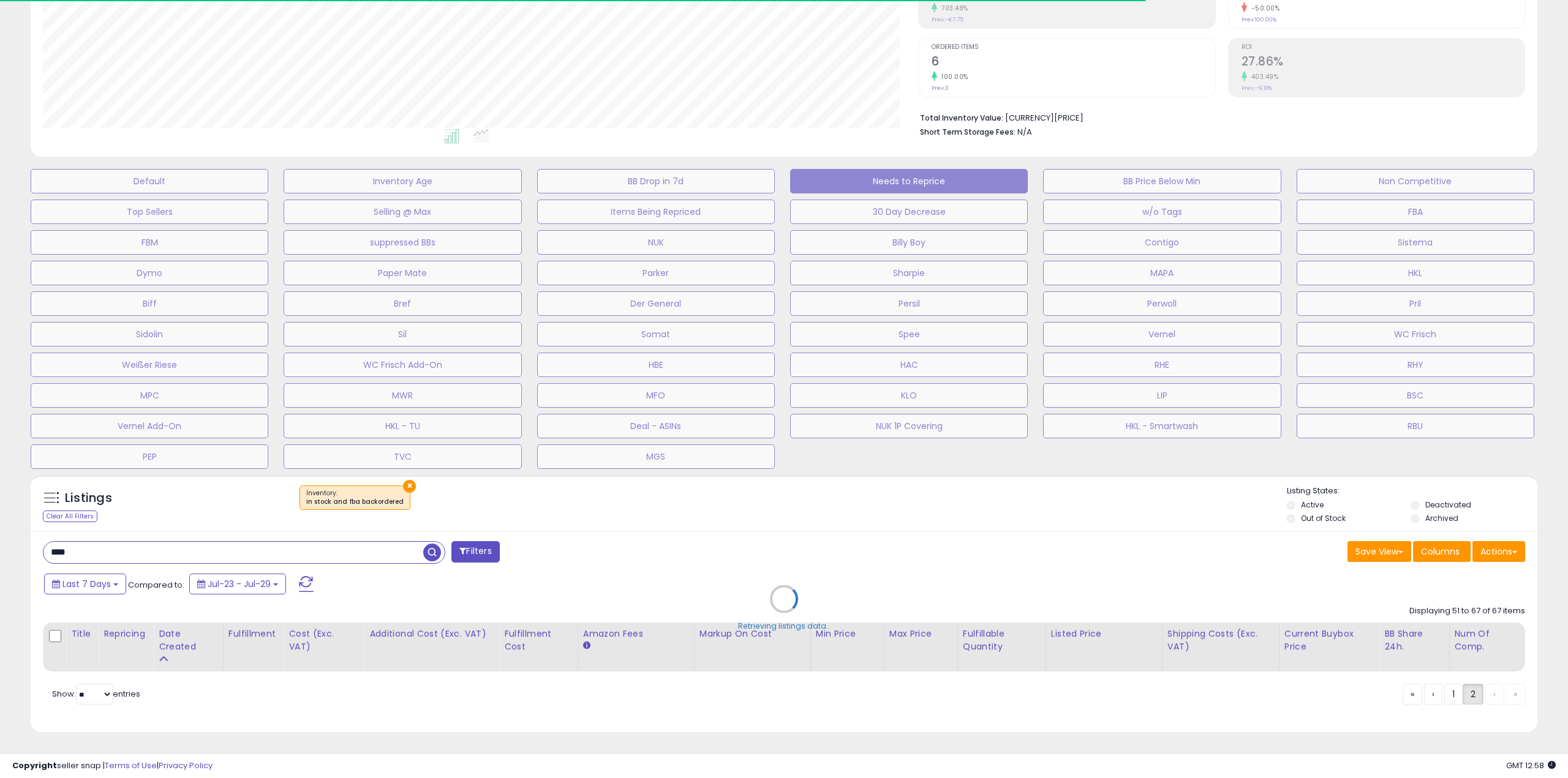 click on "Retrieving listings data.." at bounding box center [784, 608] 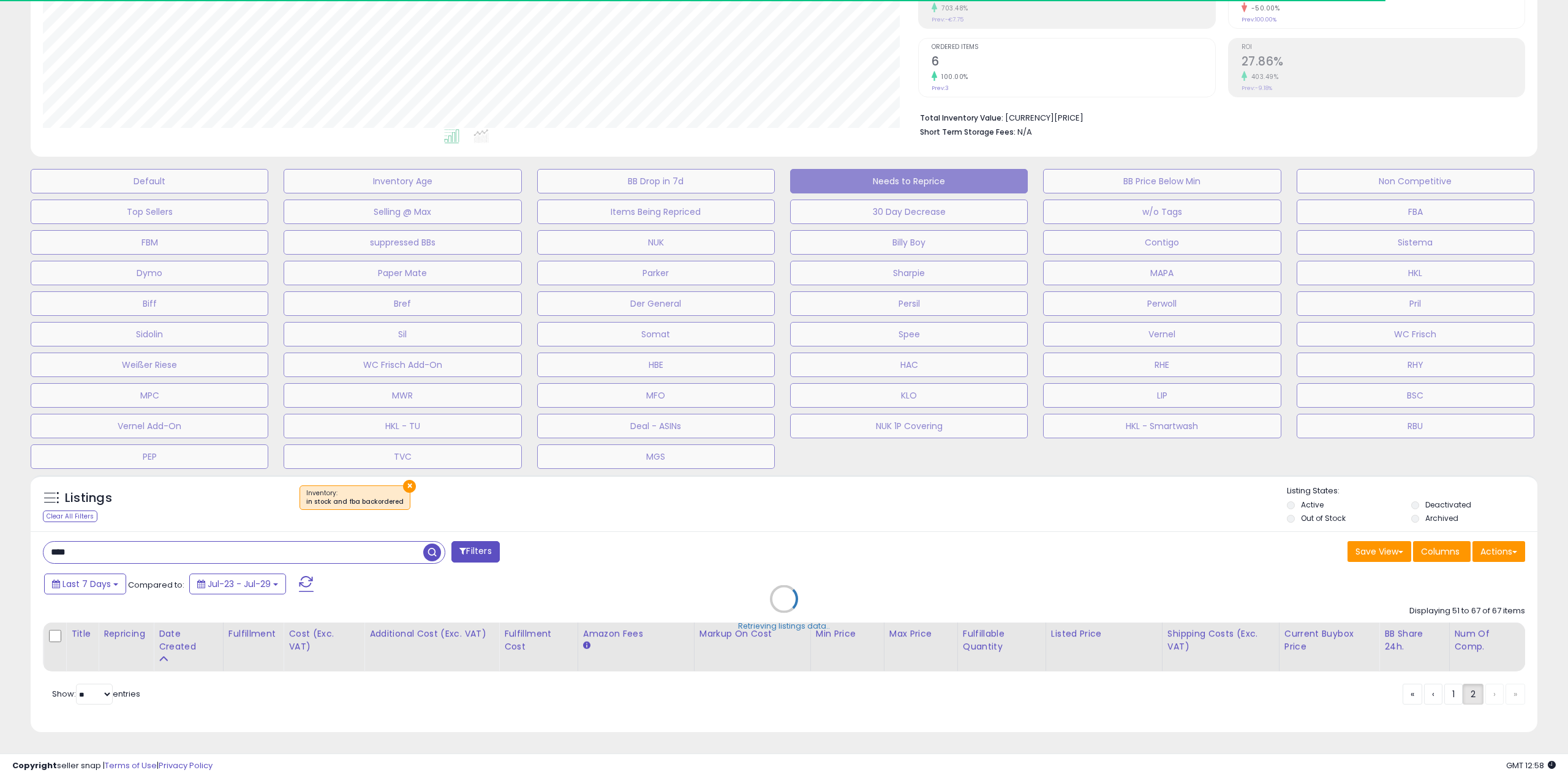 click on "Retrieving listings data.." at bounding box center (784, 608) 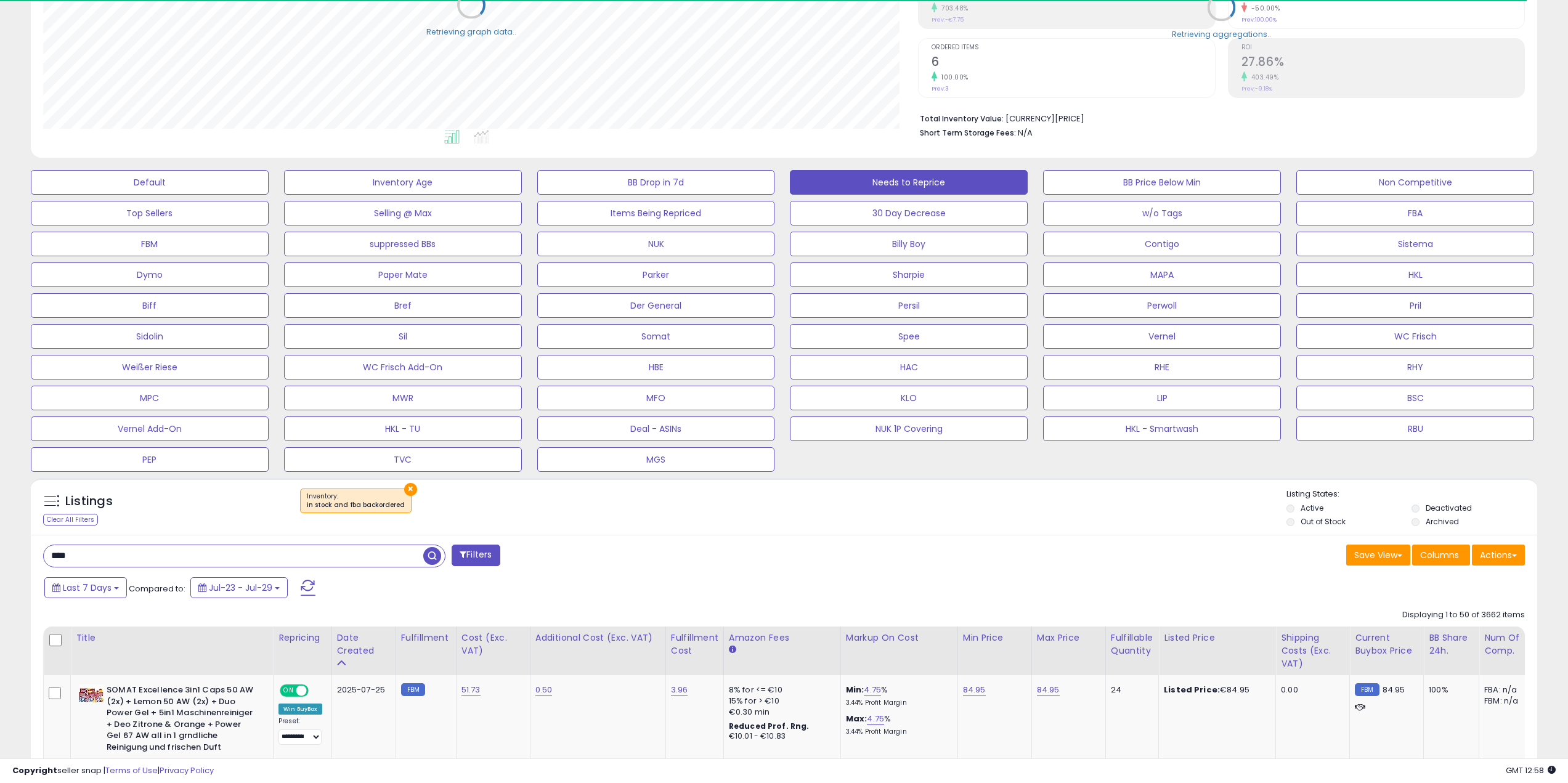 click on "****" at bounding box center (234, 556) 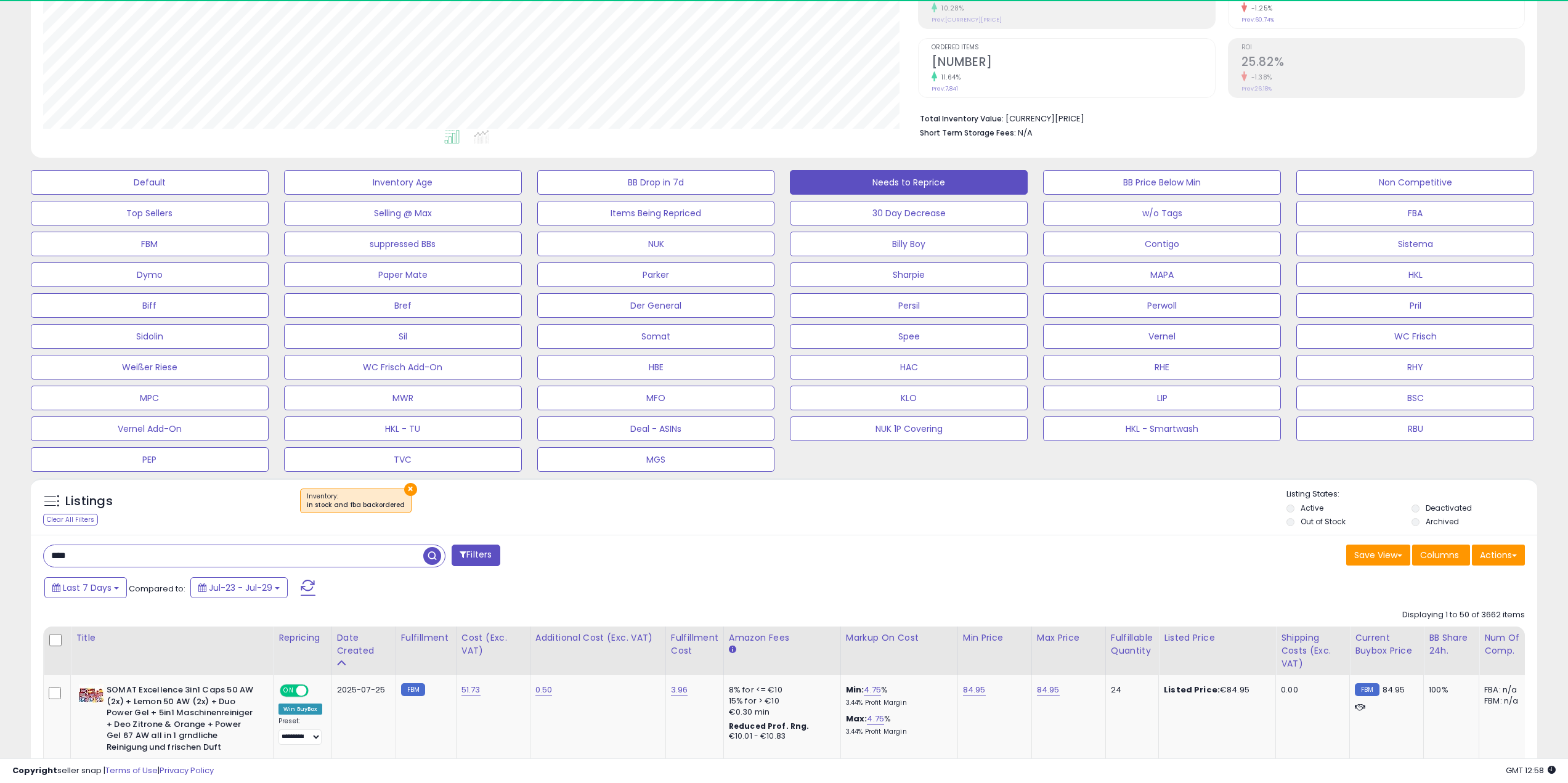 paste on "******" 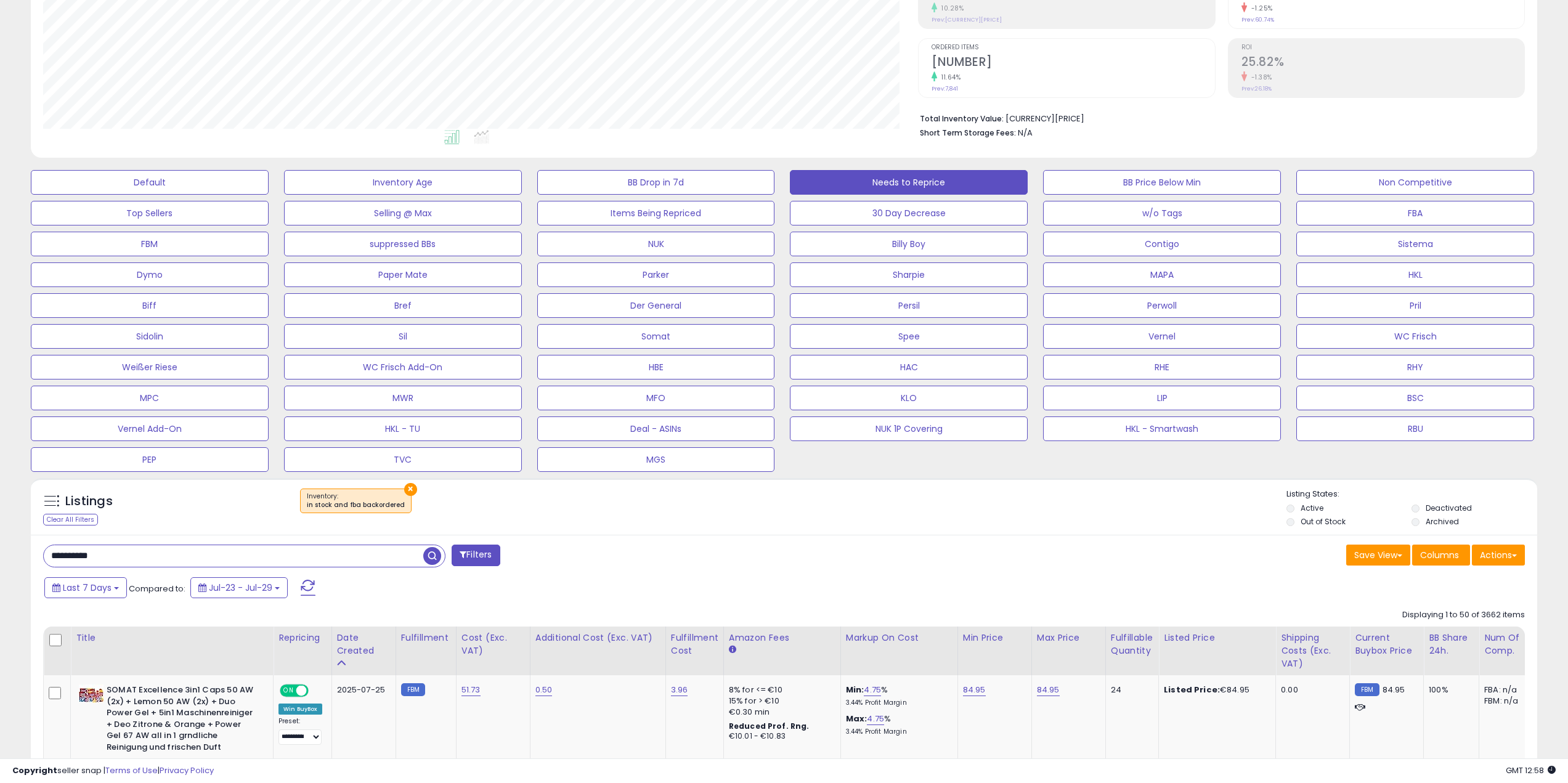 type on "**********" 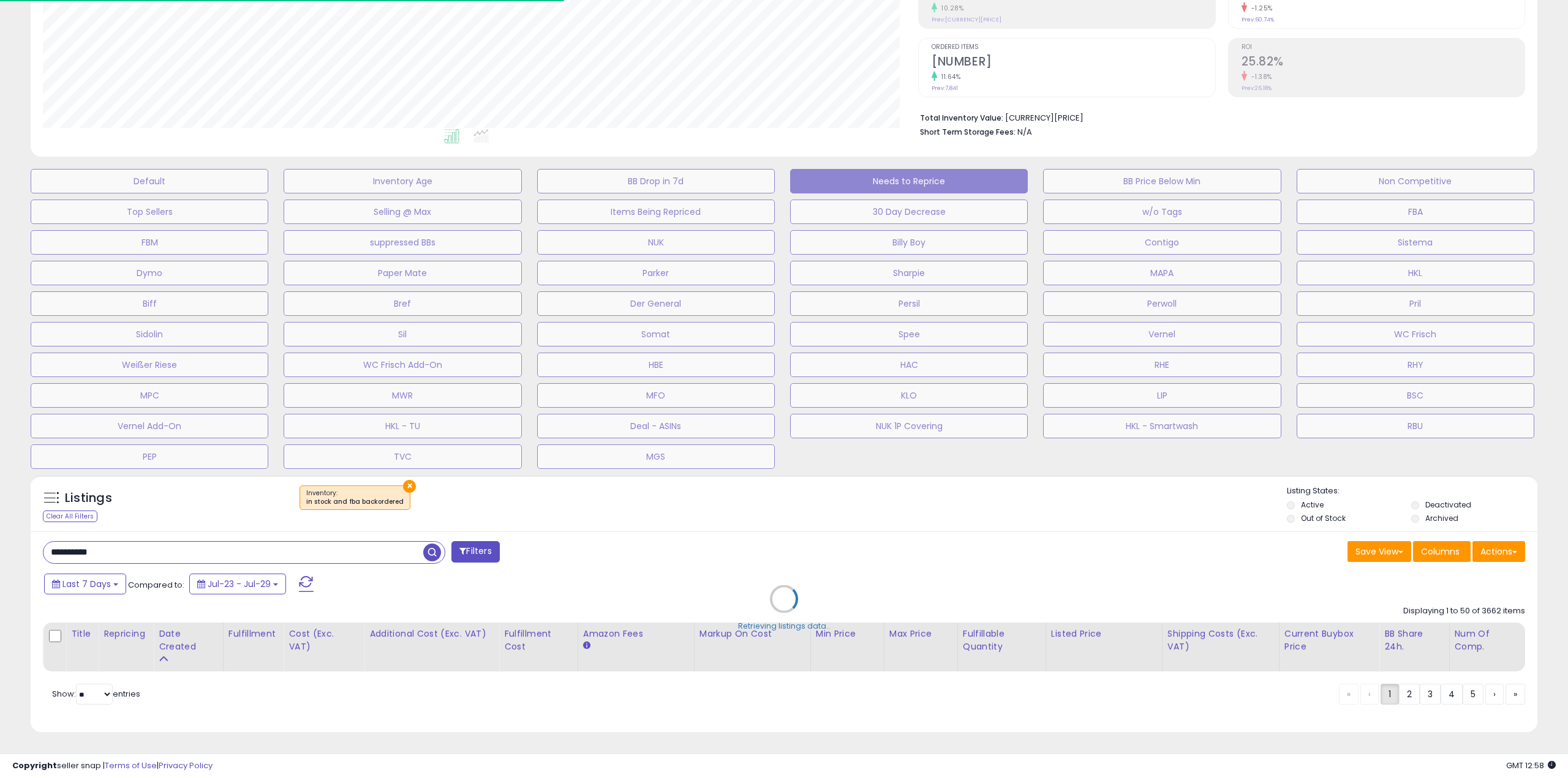 click on "Retrieving listings data.." at bounding box center [784, 608] 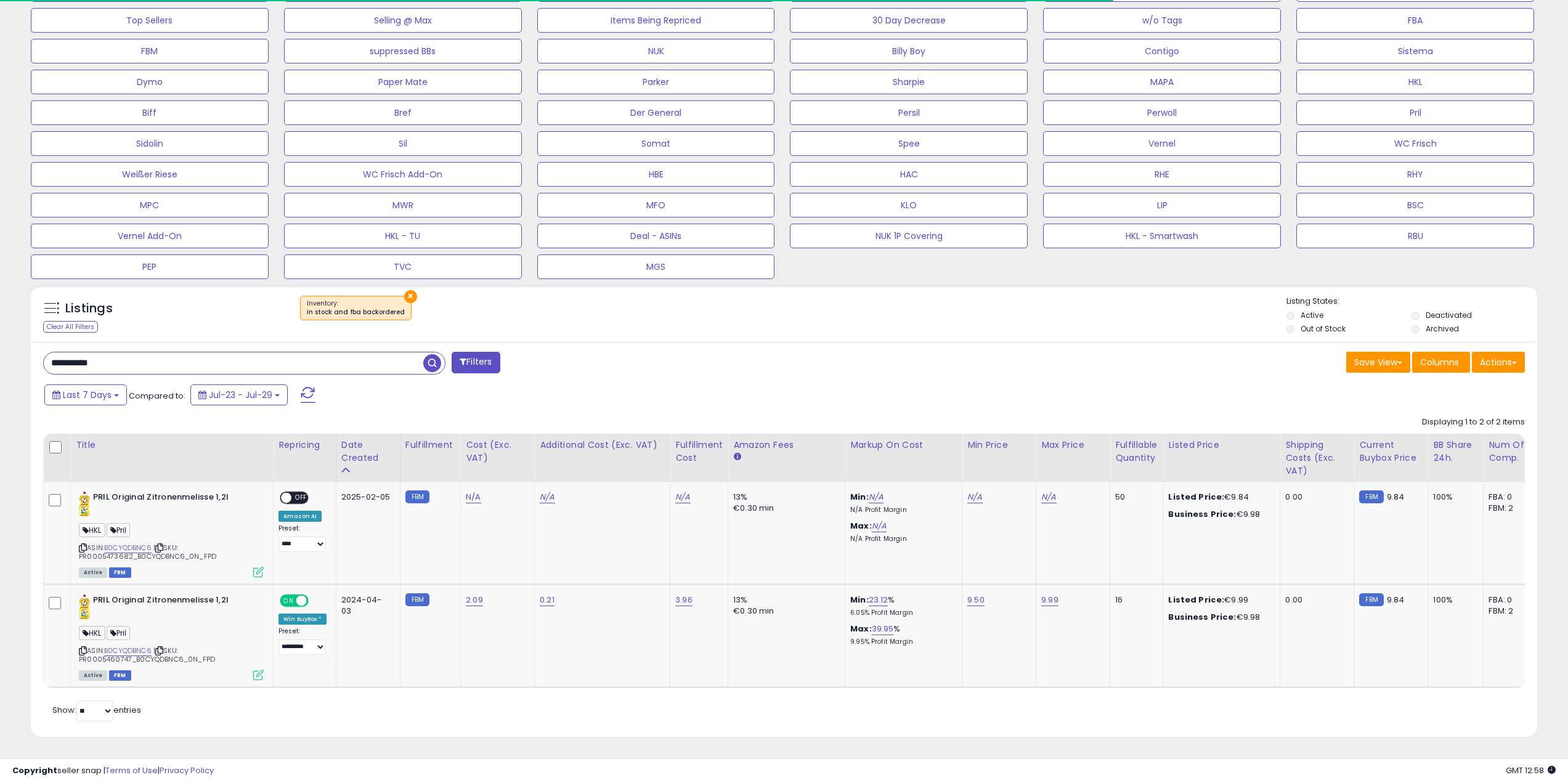 click on "**********" at bounding box center [784, 539] 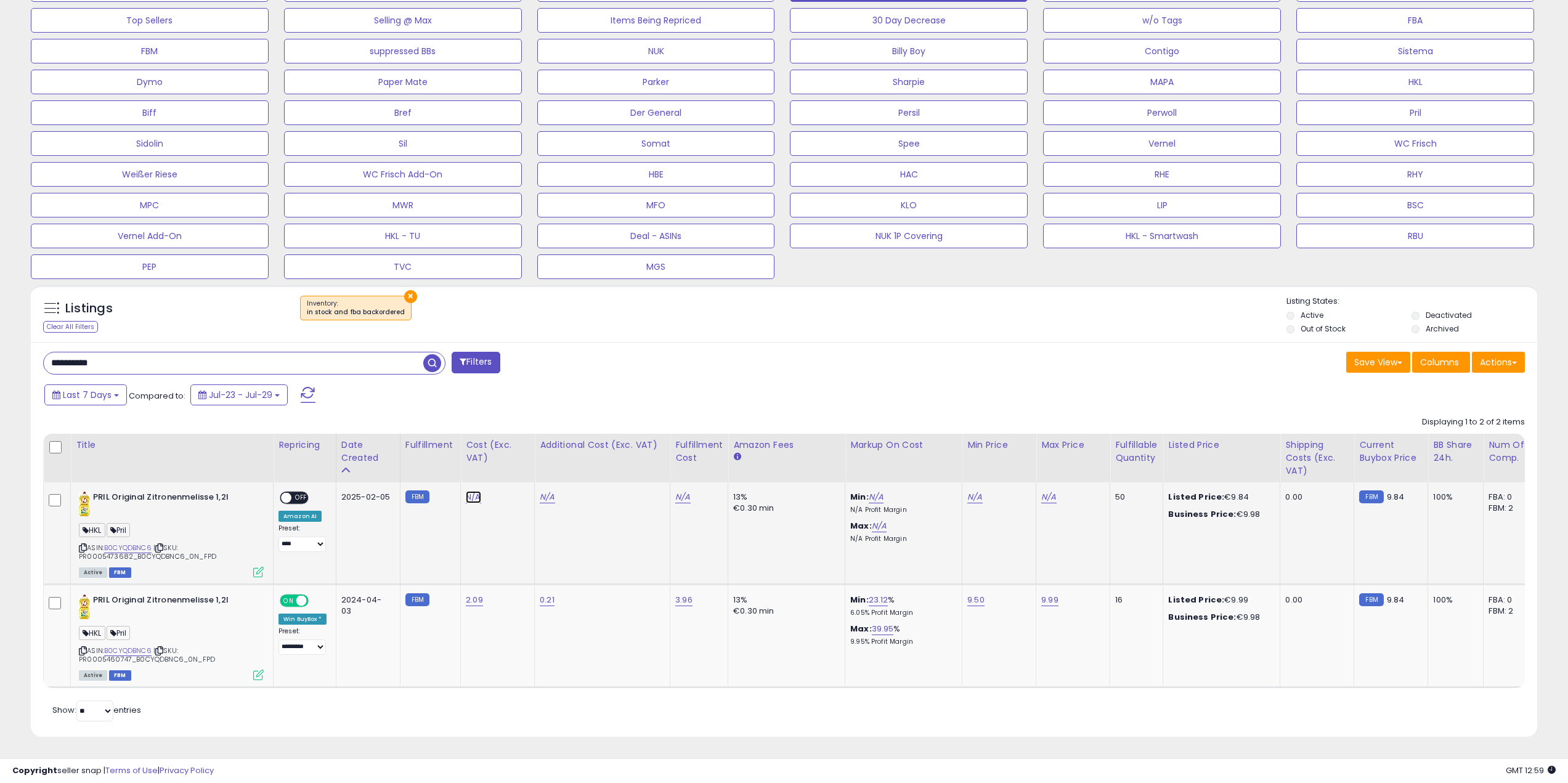click on "N/A" at bounding box center (473, 497) 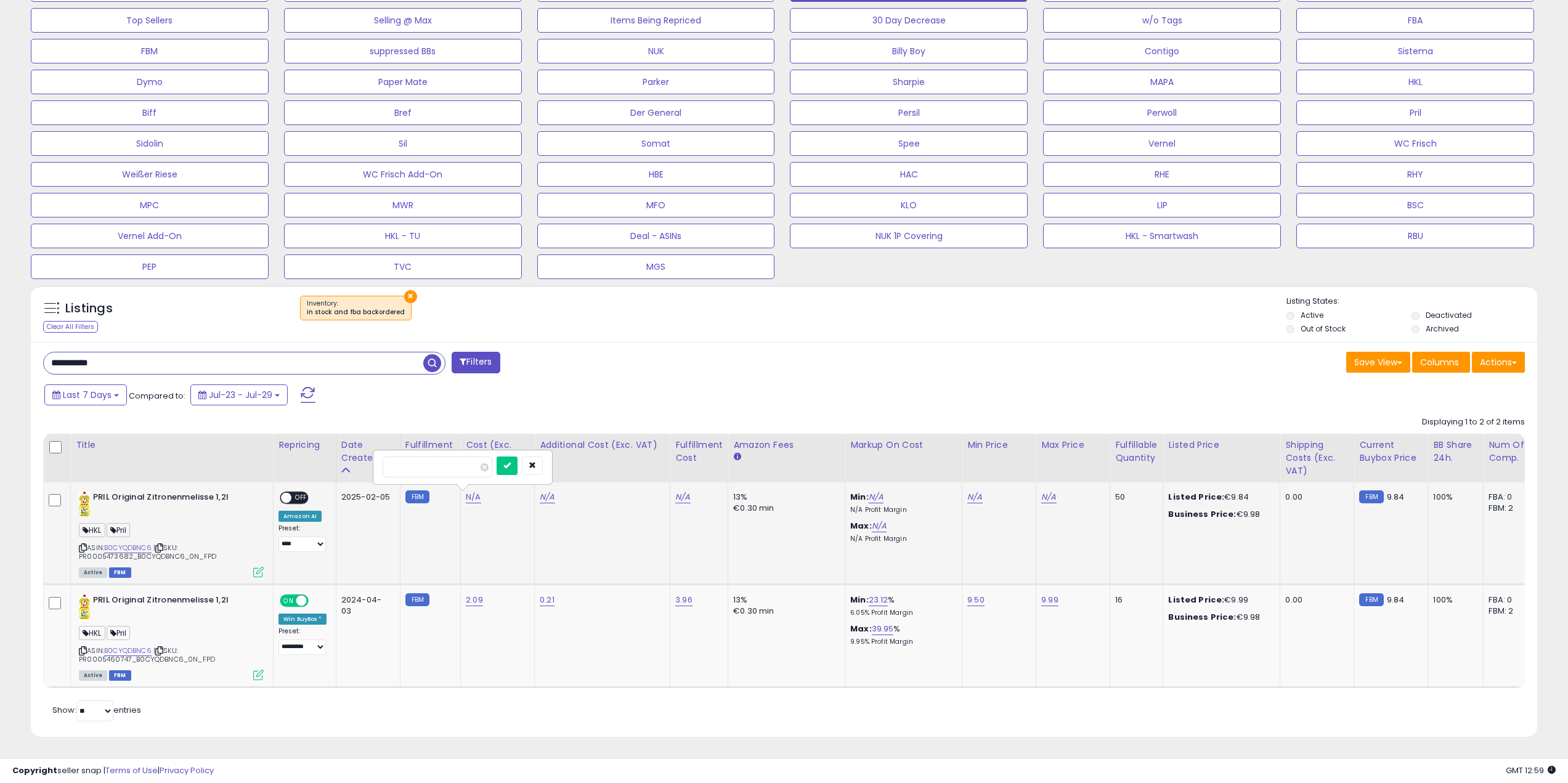 type on "*" 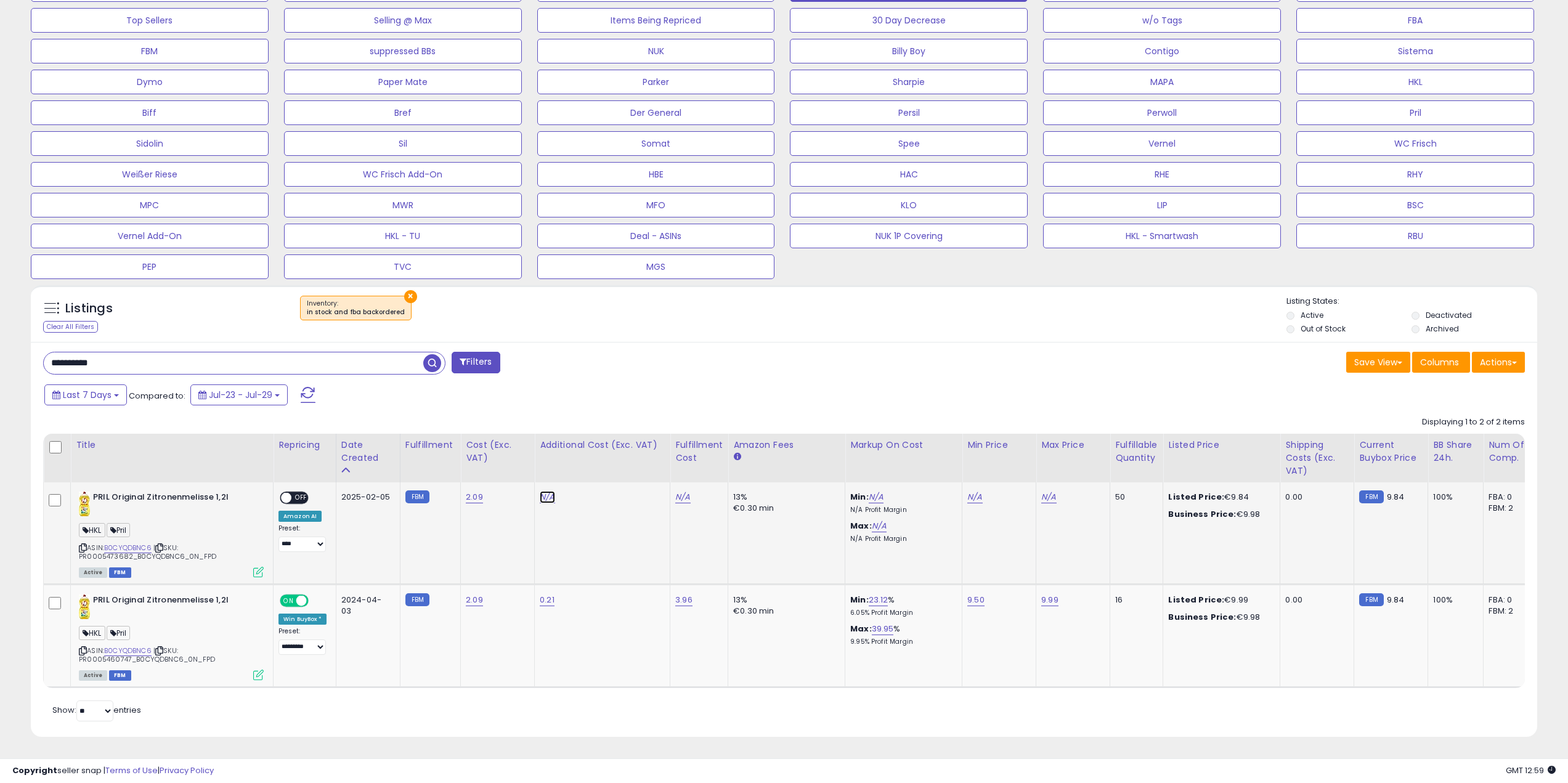 click on "N/A" at bounding box center (547, 497) 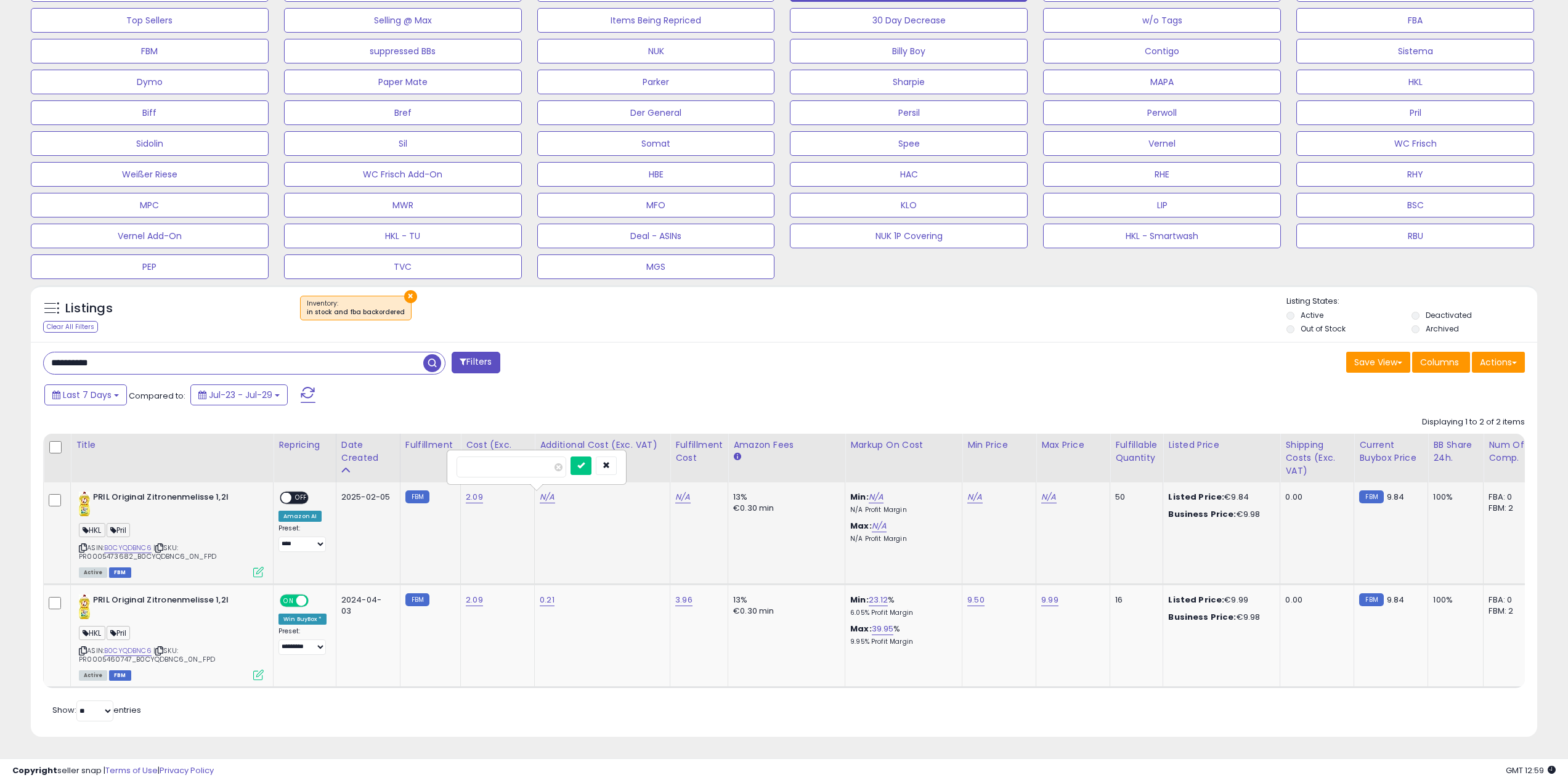 type on "*" 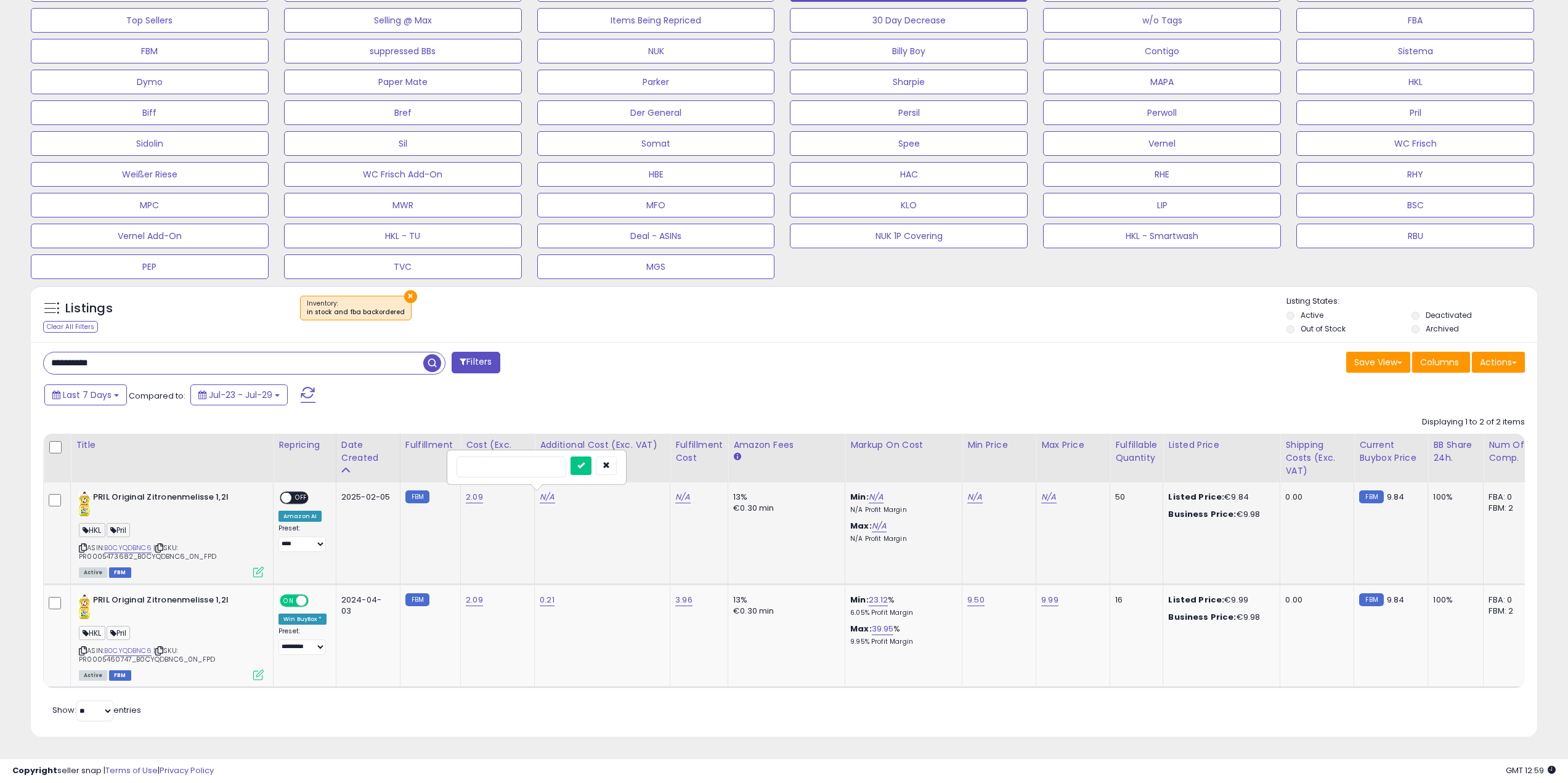 type on "****" 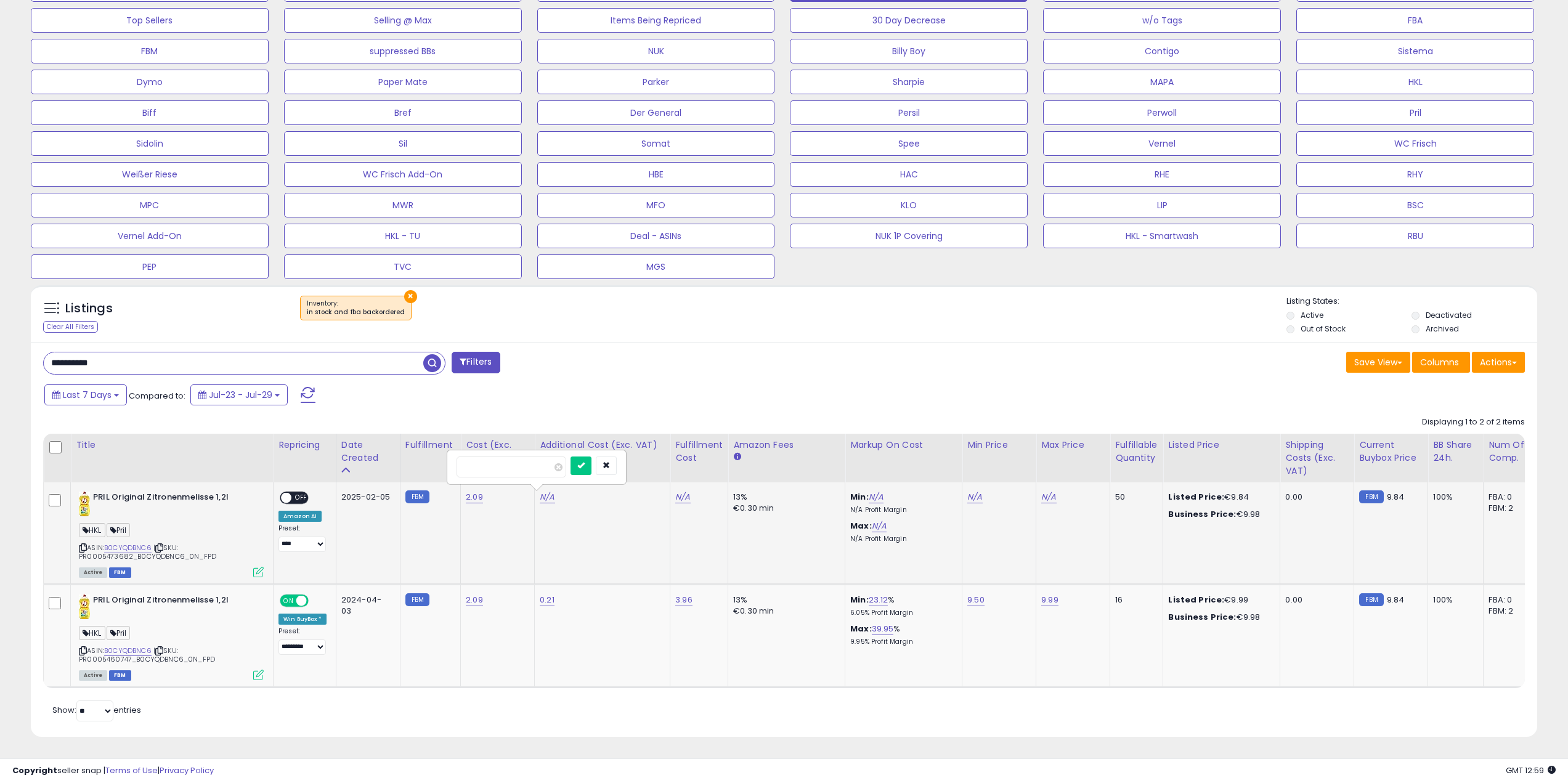 click at bounding box center [581, 466] 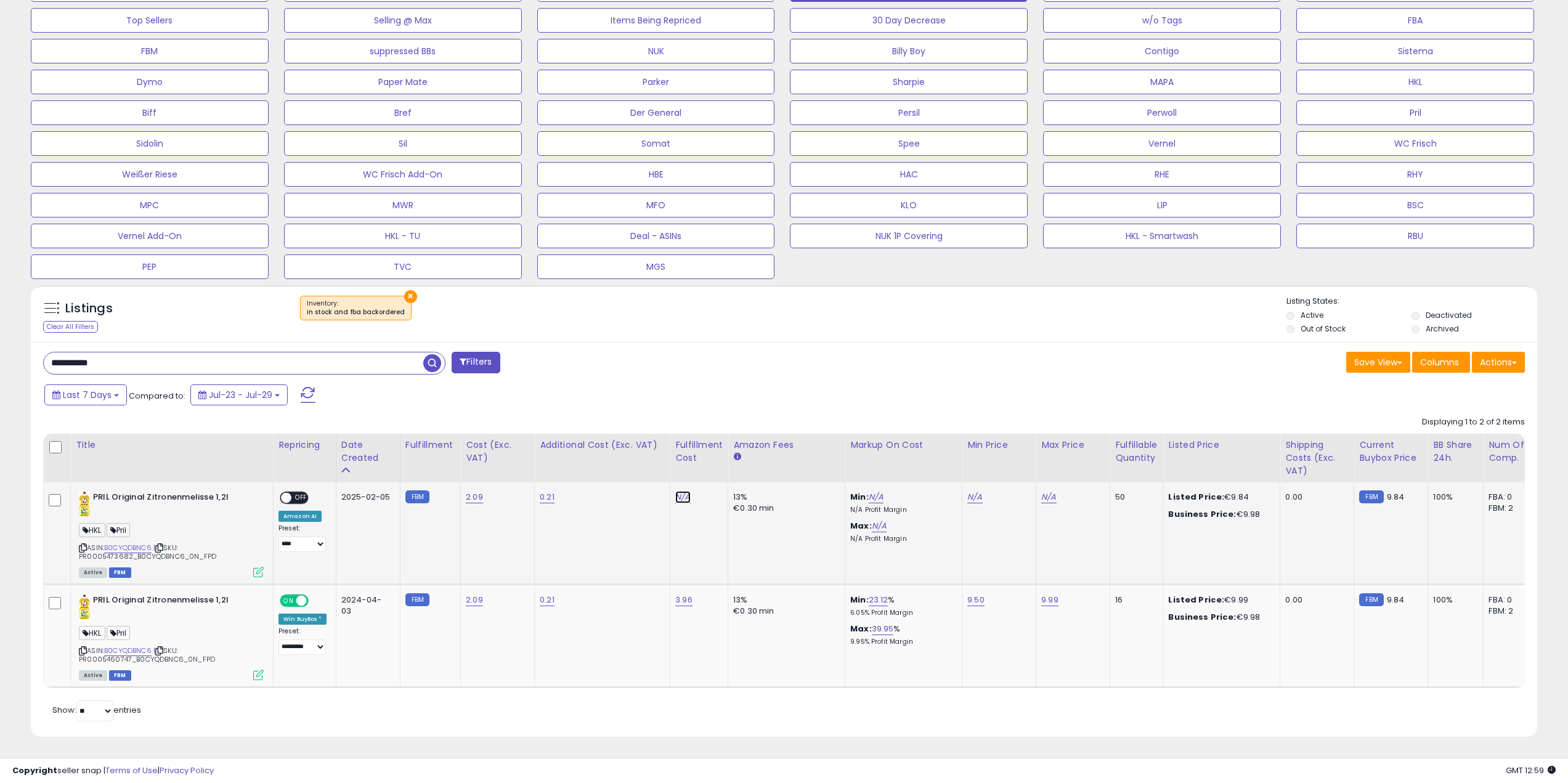 click on "N/A" at bounding box center [683, 497] 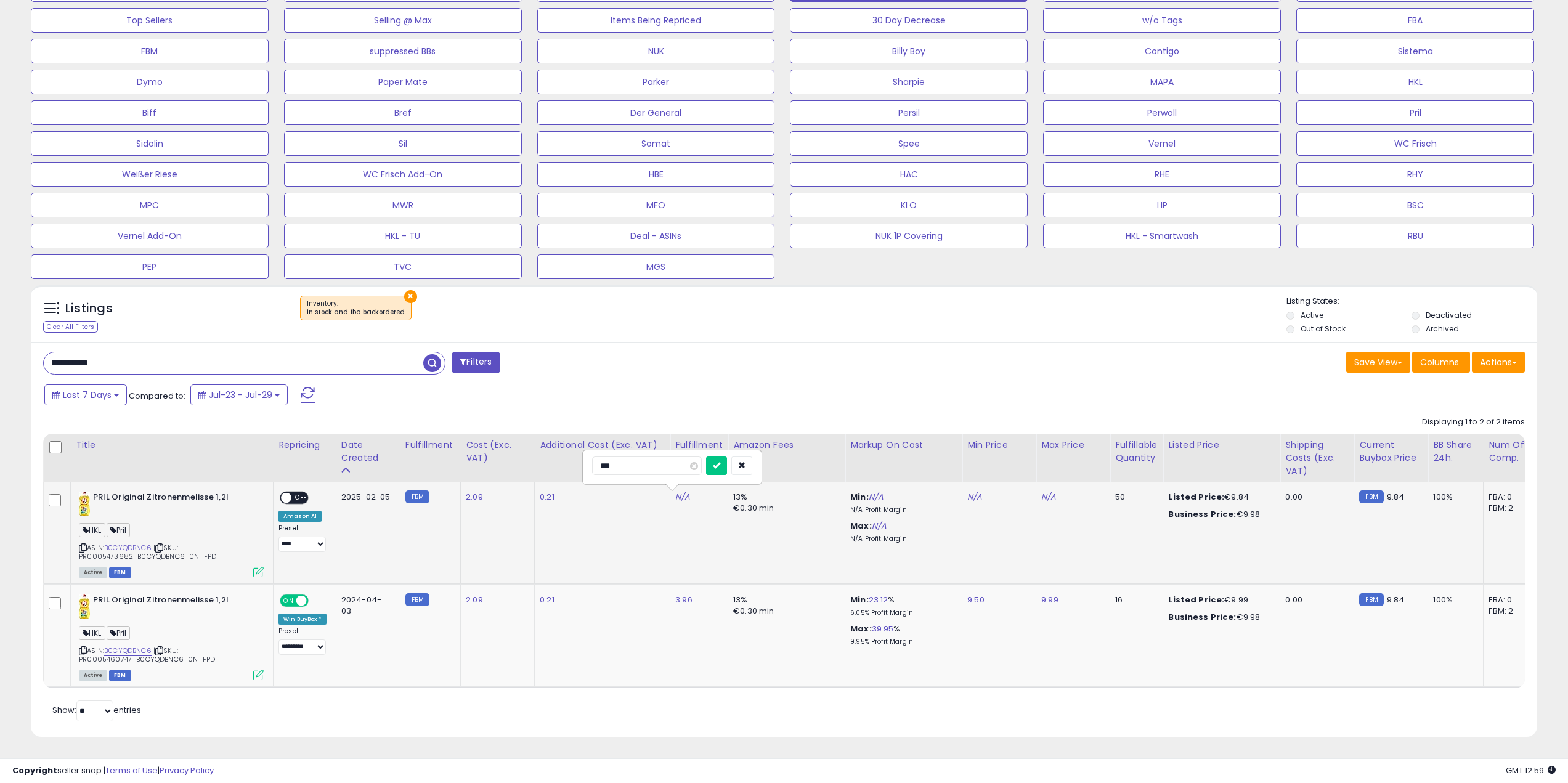 type on "****" 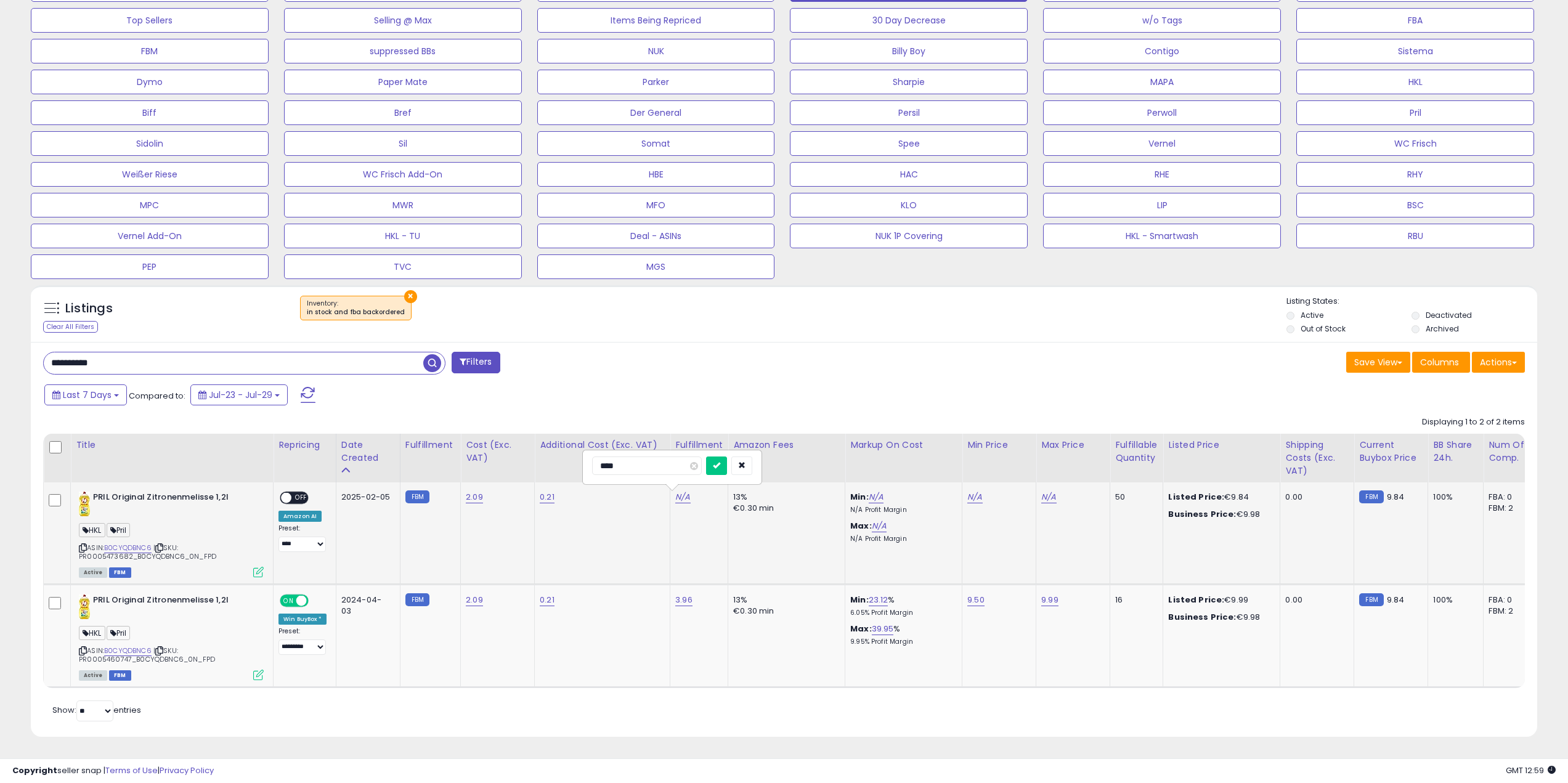 click at bounding box center (717, 466) 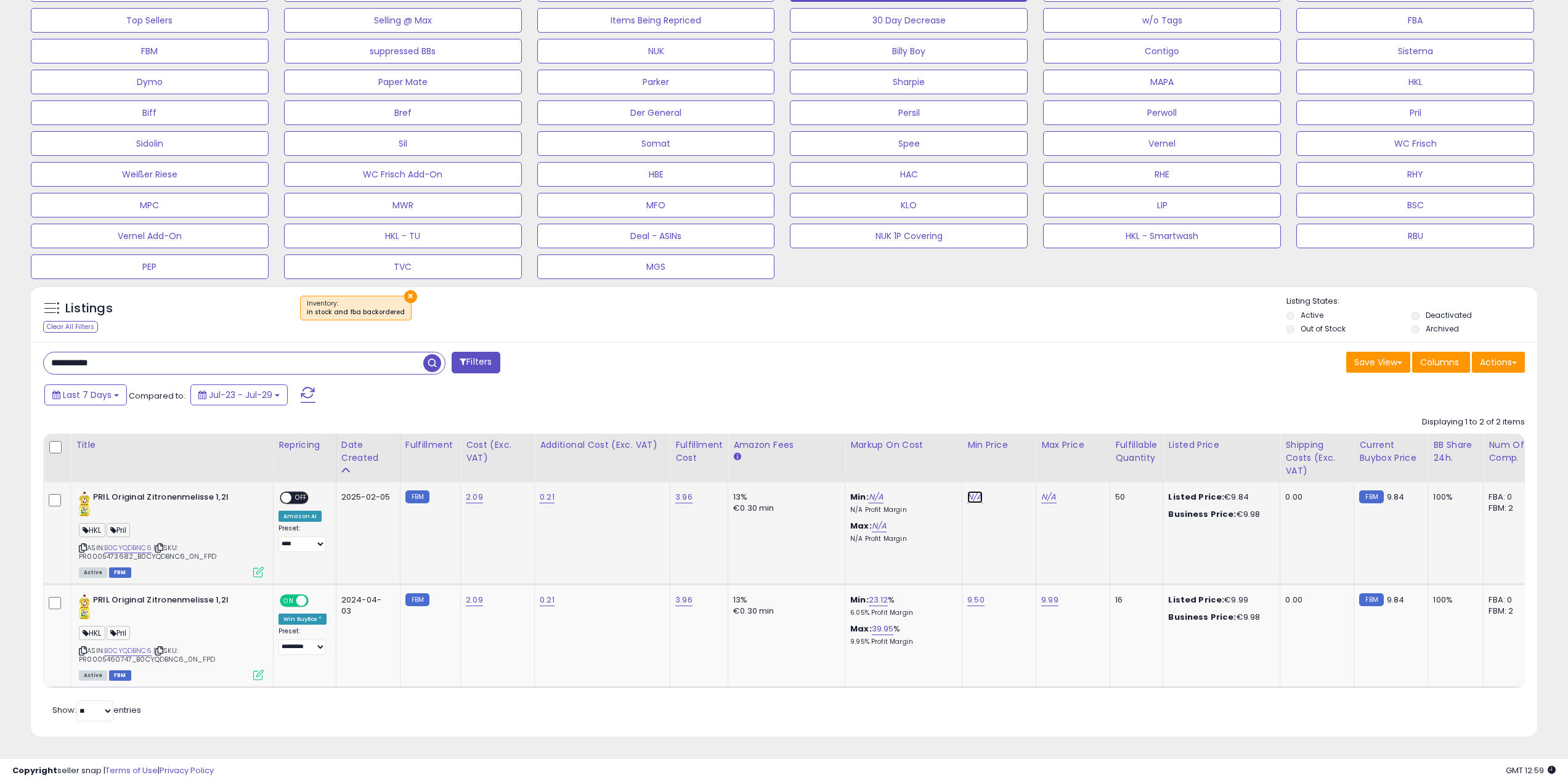 click on "N/A" at bounding box center [975, 497] 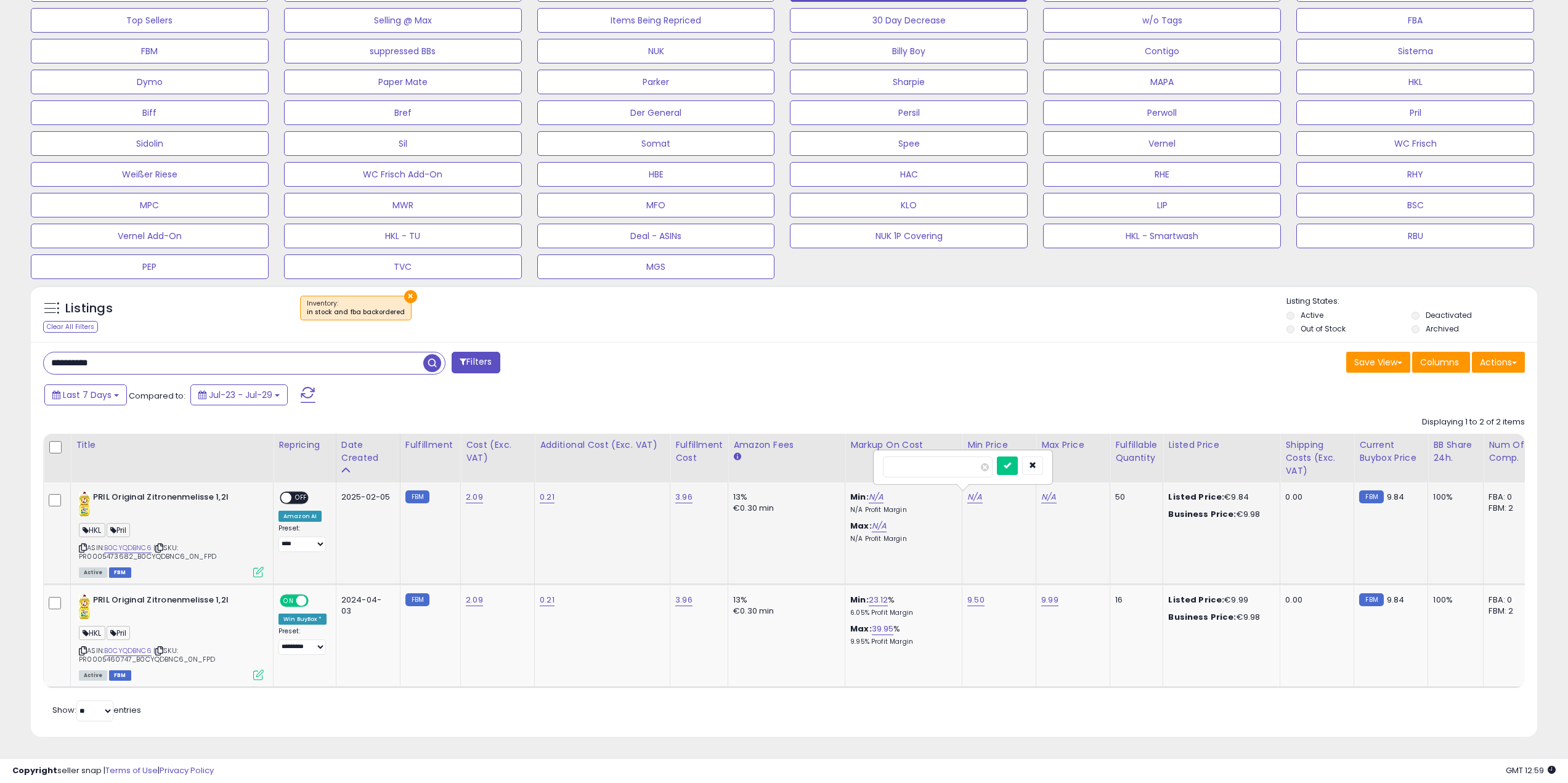 type on "*" 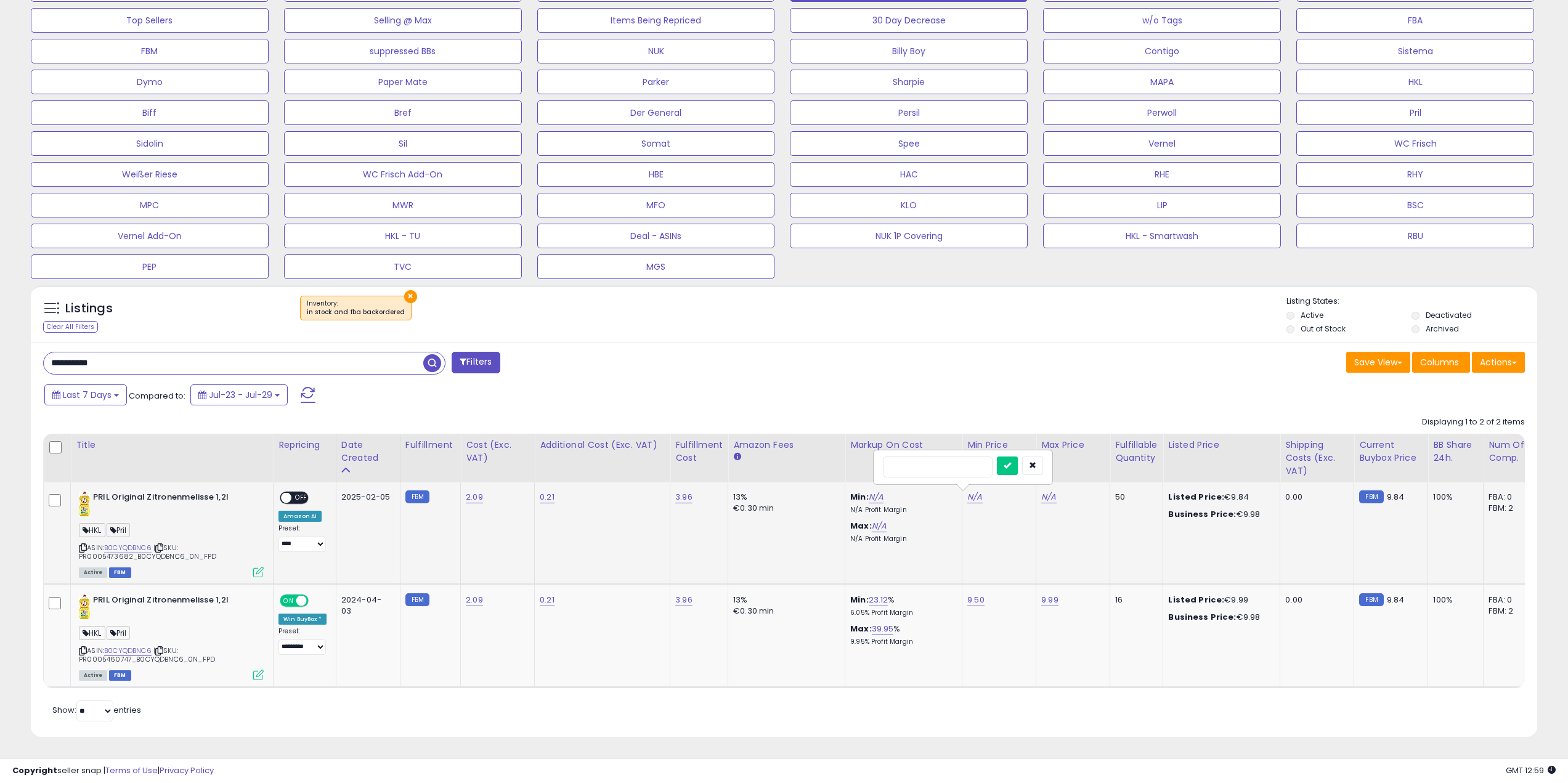 click at bounding box center (1007, 466) 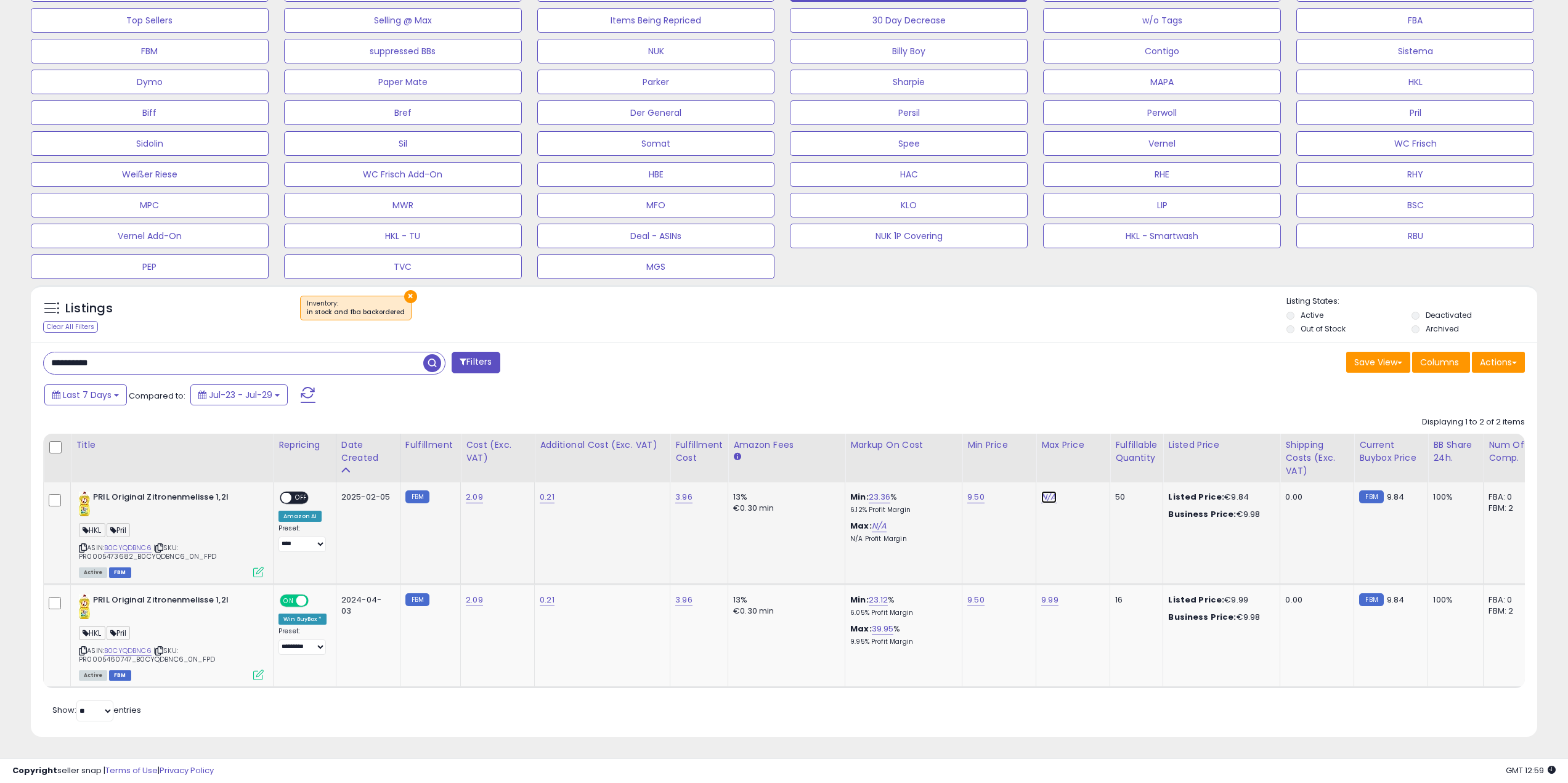 click on "N/A" at bounding box center (1049, 497) 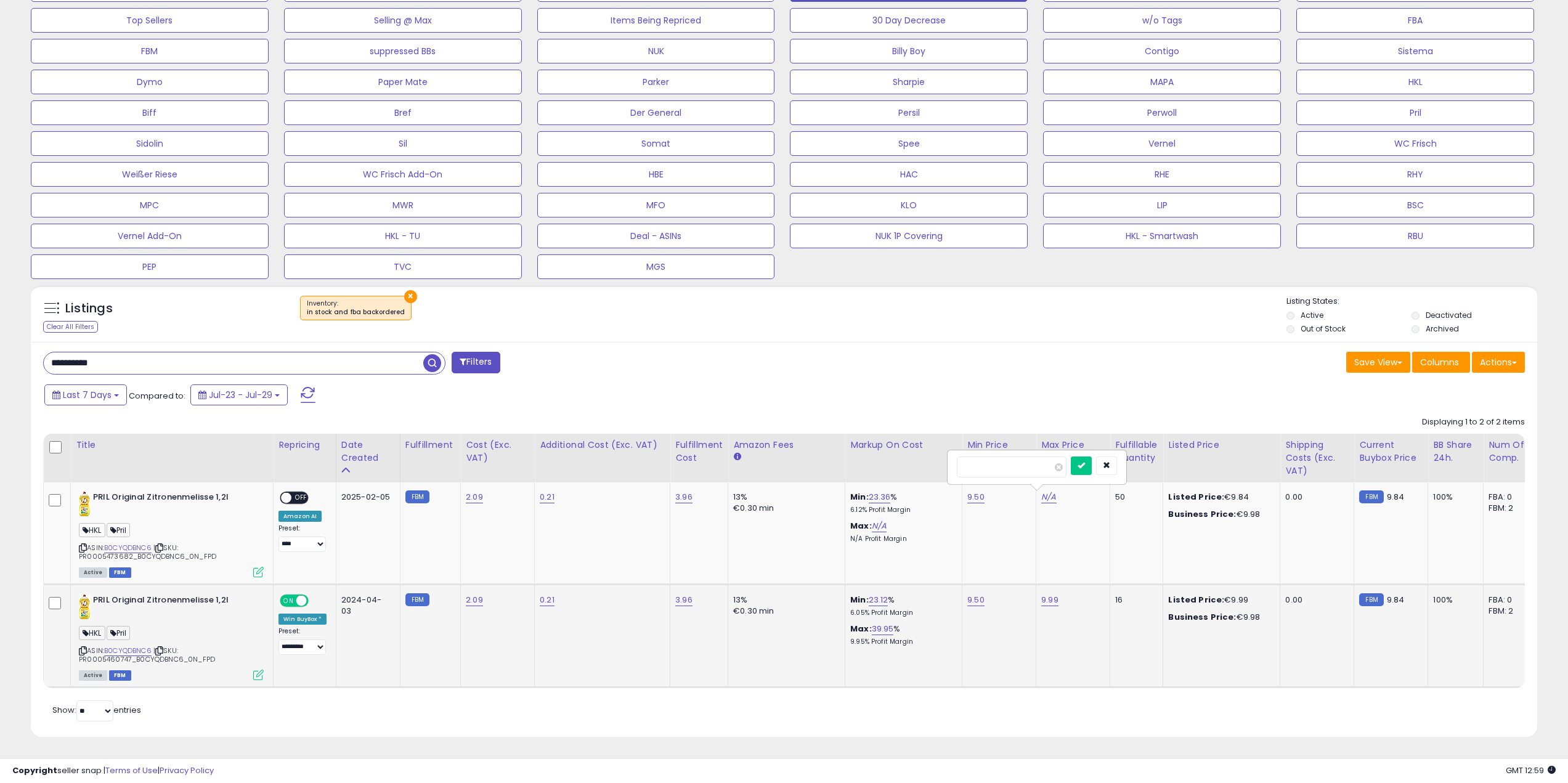 type on "*" 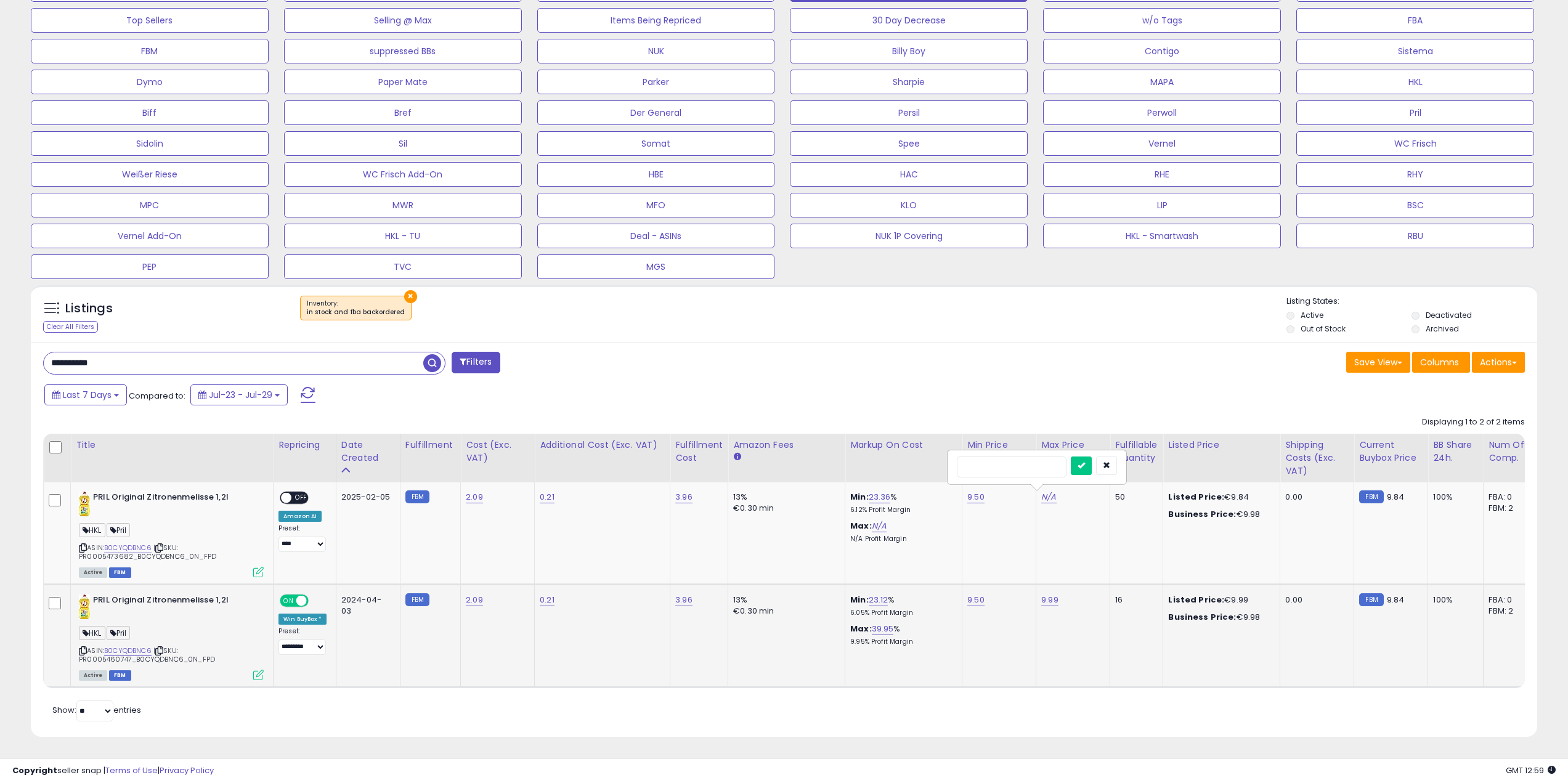 click at bounding box center [1081, 466] 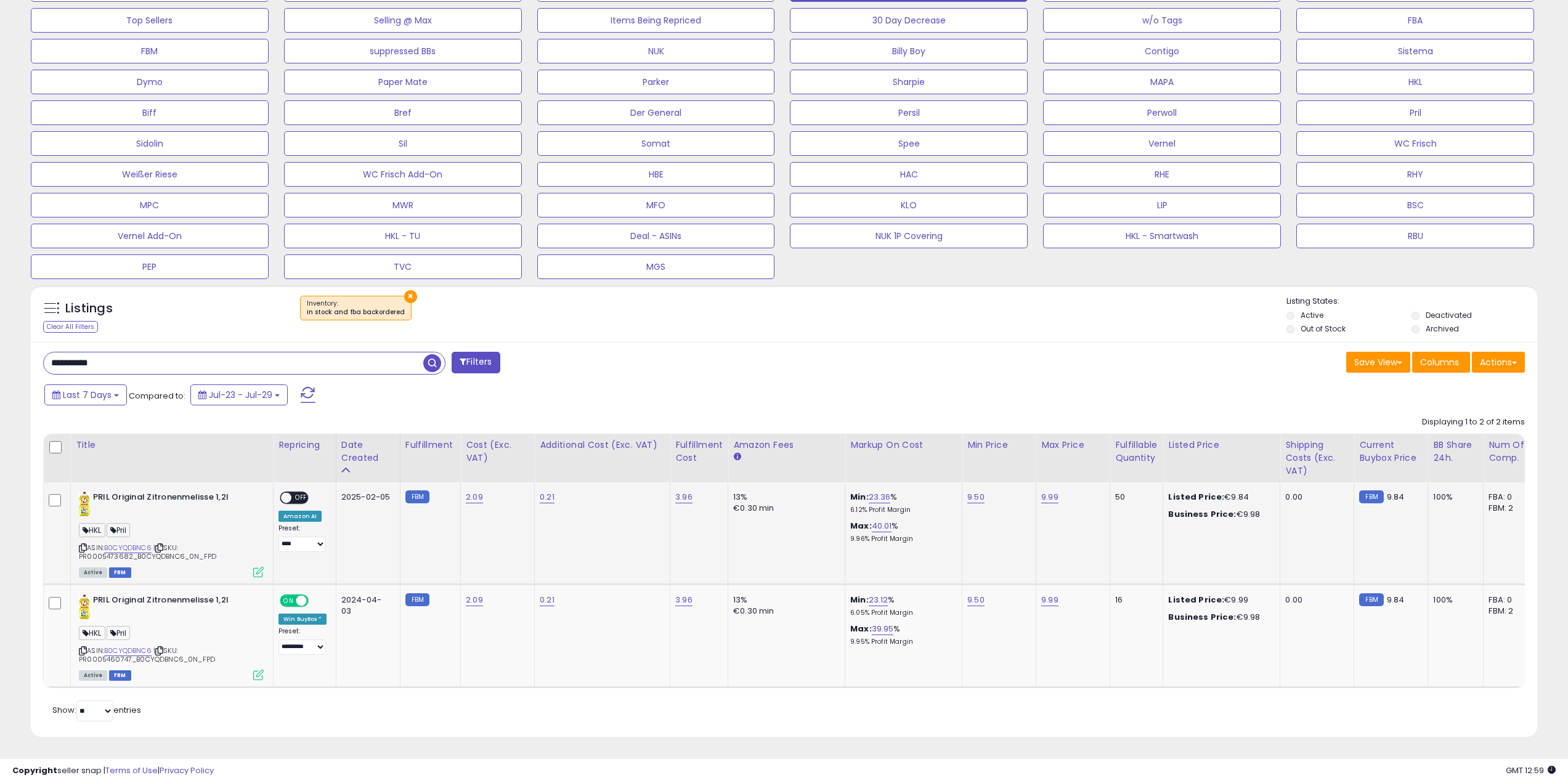 click on "**********" at bounding box center (303, 538) 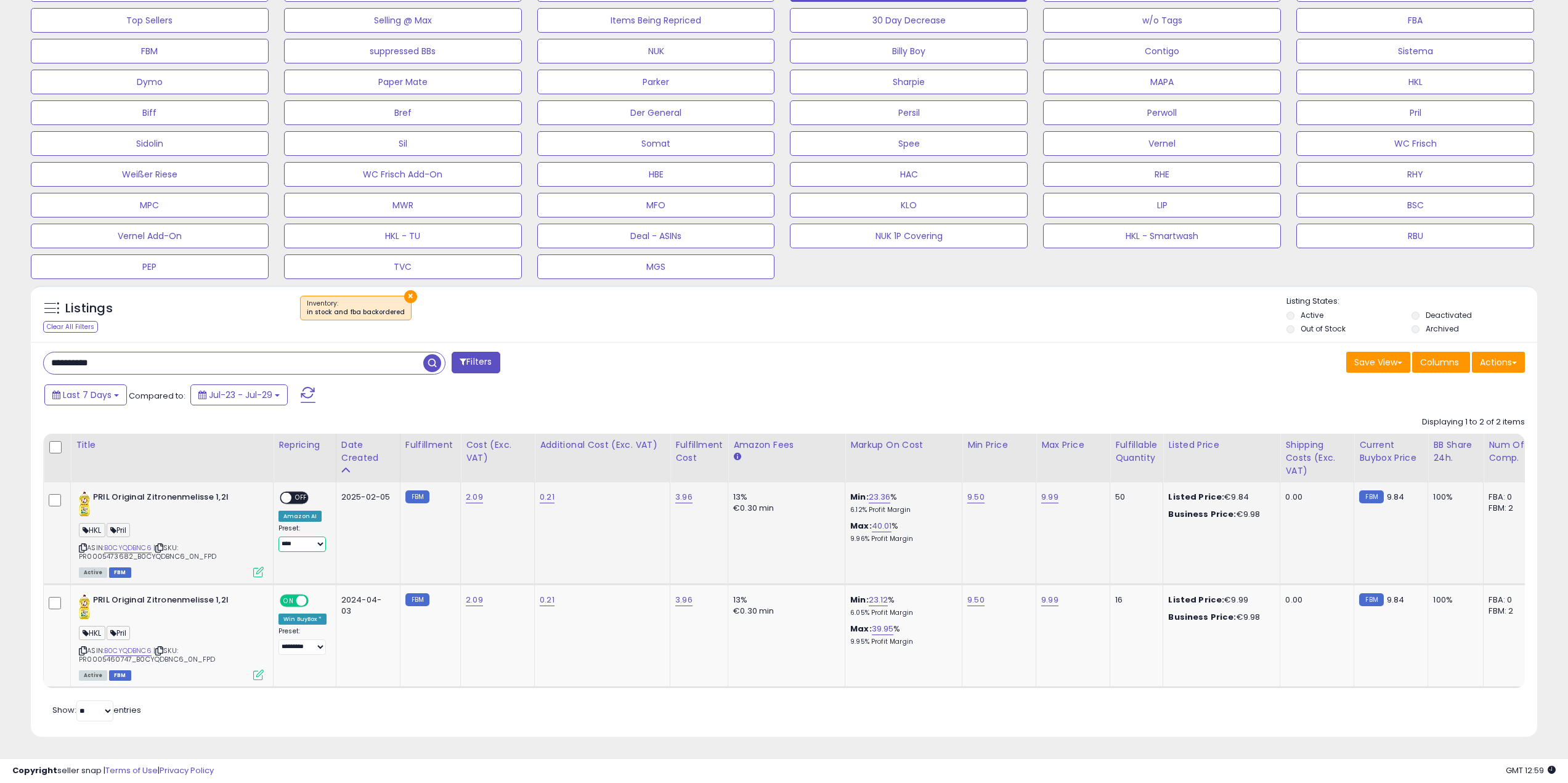 drag, startPoint x: 306, startPoint y: 535, endPoint x: 311, endPoint y: 542, distance: 8.602325 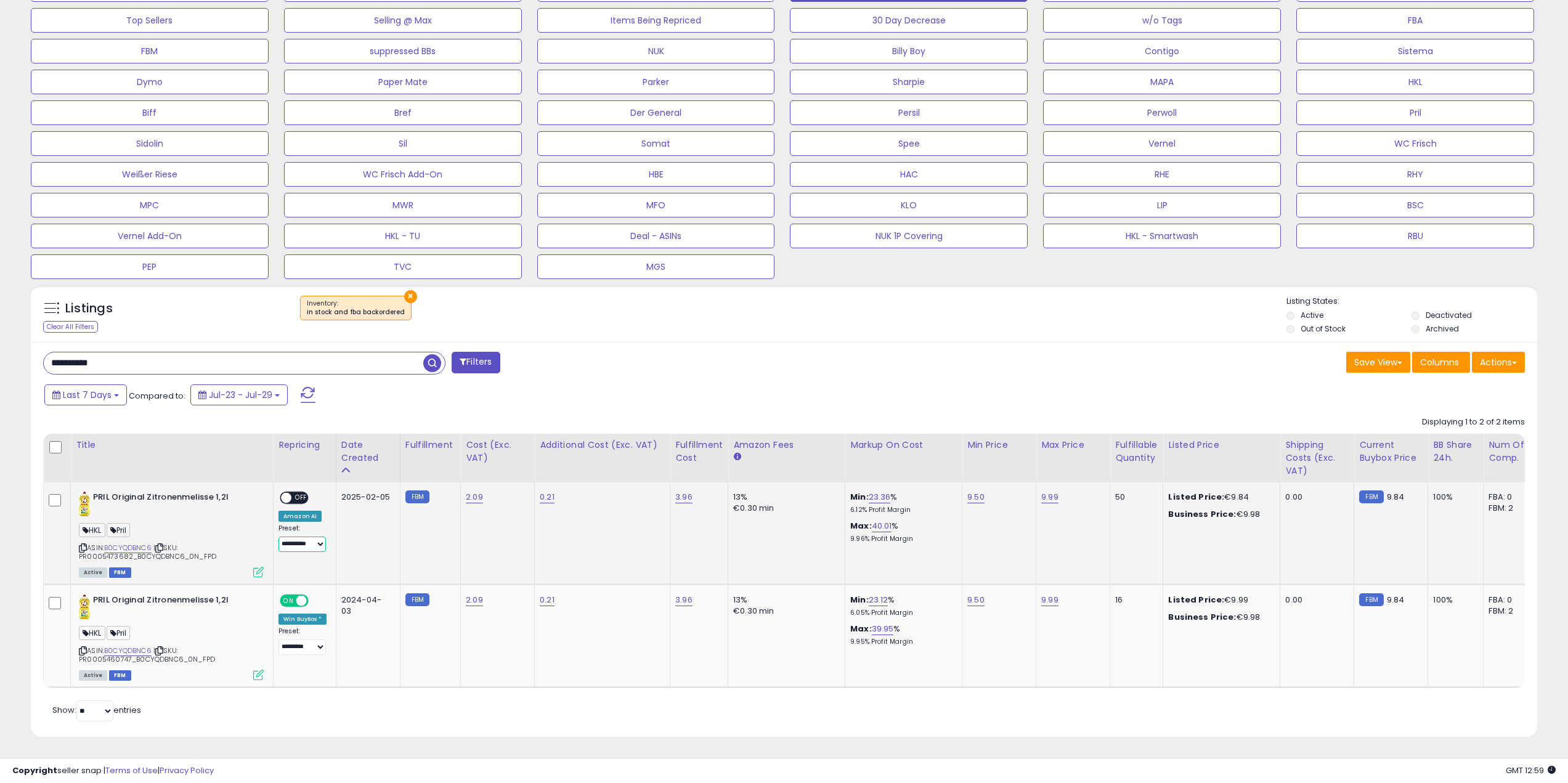 click on "**********" at bounding box center [302, 544] 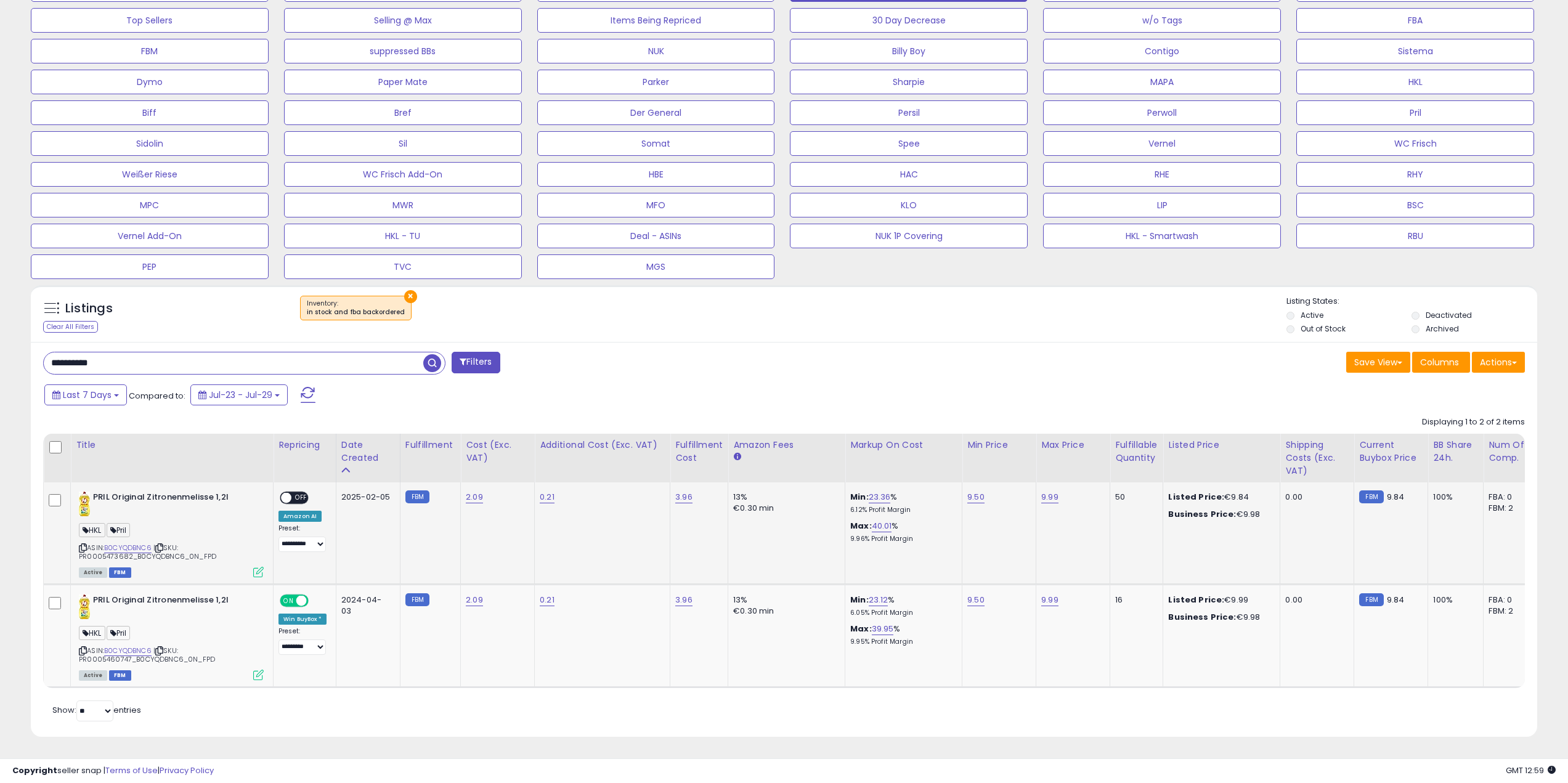 click on "ON   OFF" at bounding box center [280, 498] 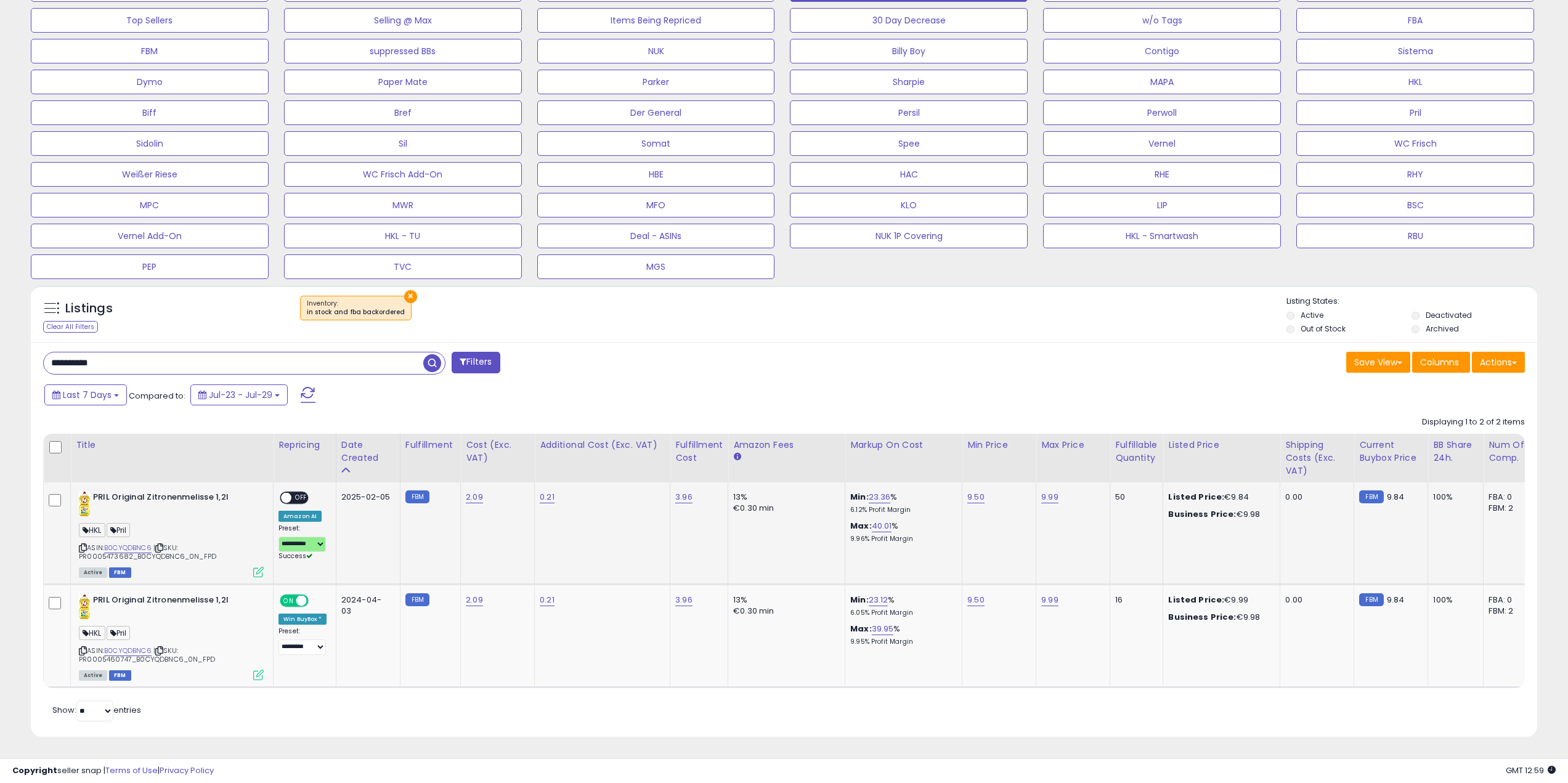 click on "OFF" at bounding box center (301, 498) 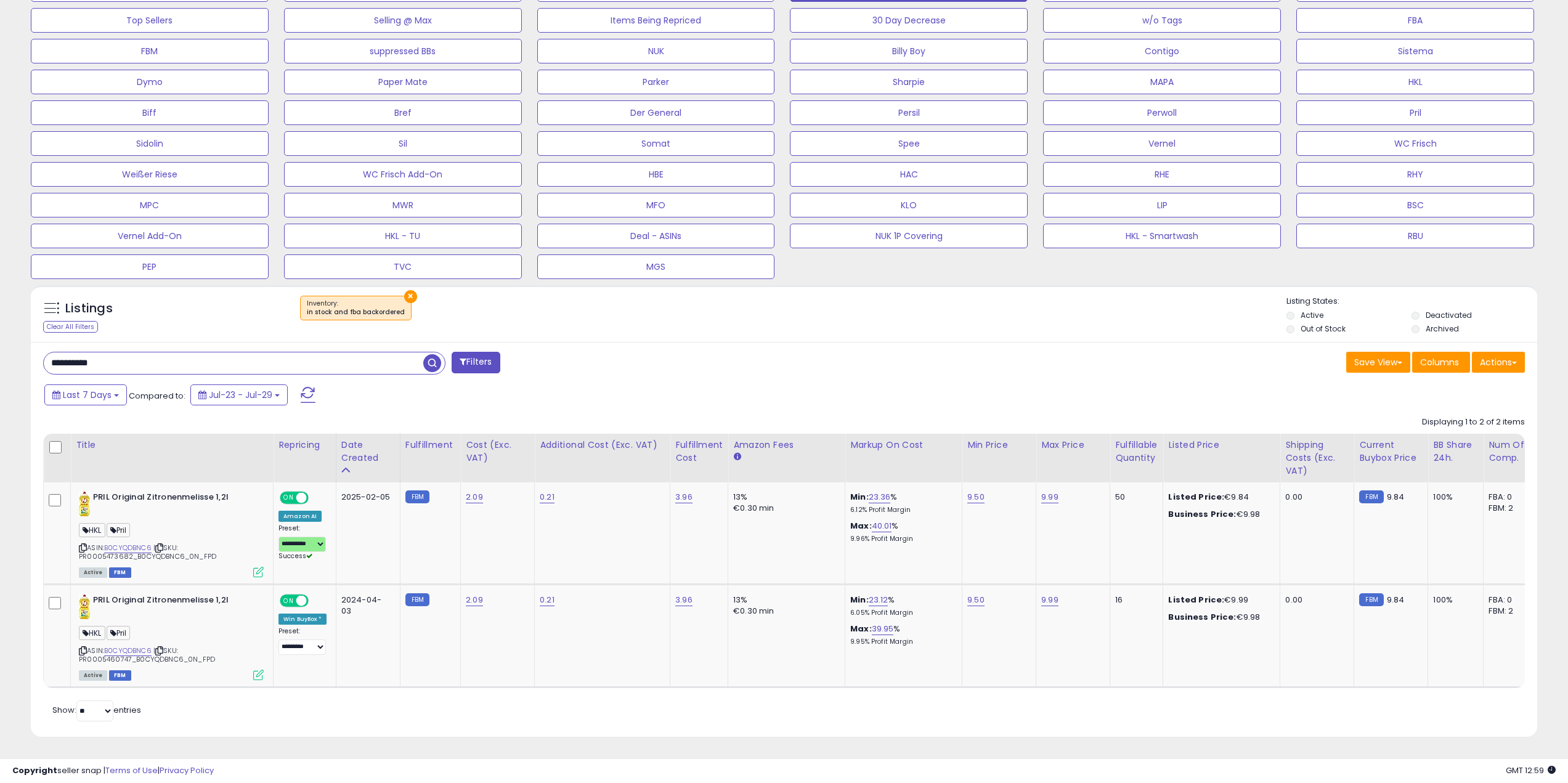 click on "Listings
Clear All Filters
× Inventory" at bounding box center [784, 317] 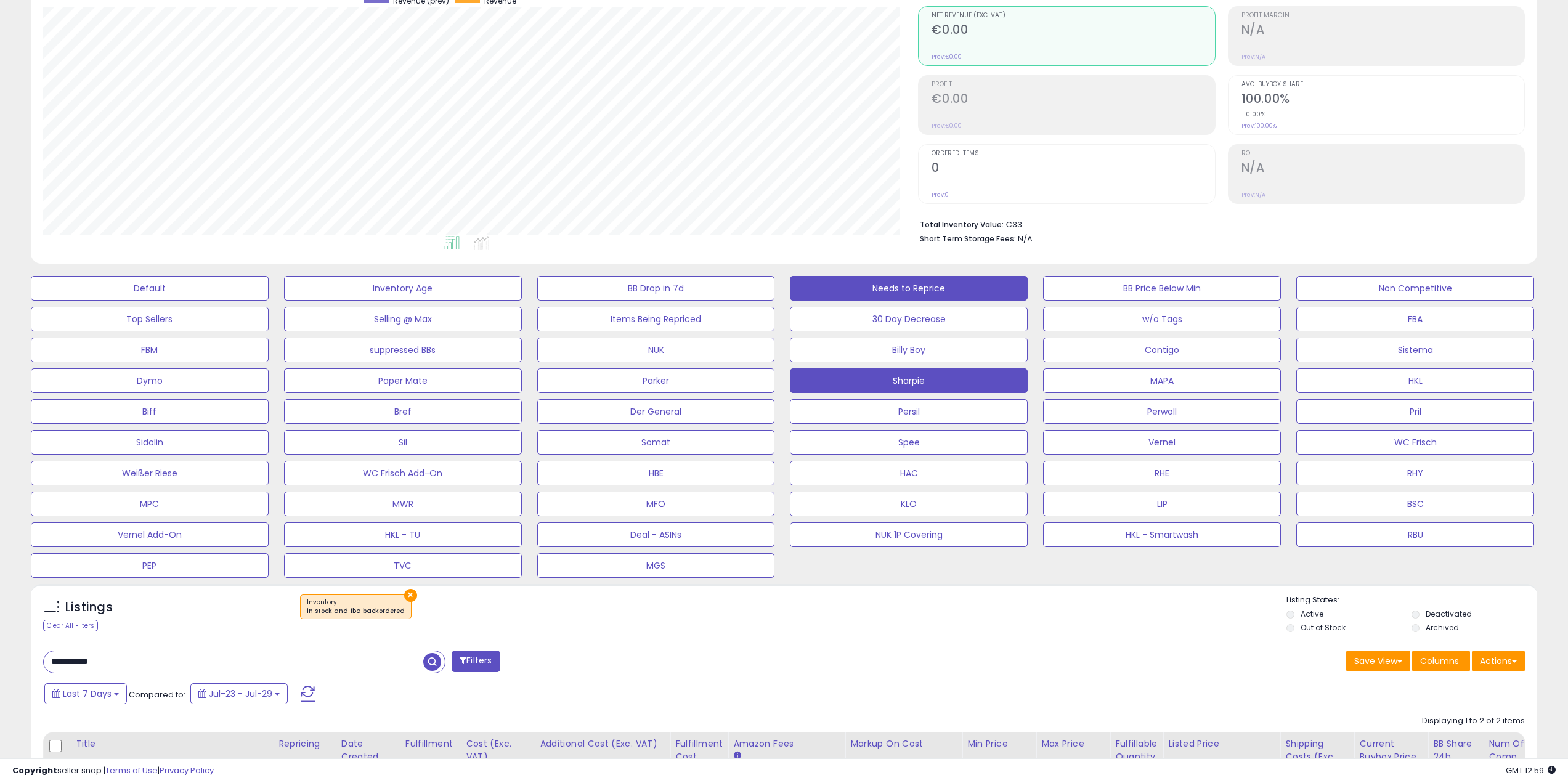 scroll, scrollTop: 0, scrollLeft: 0, axis: both 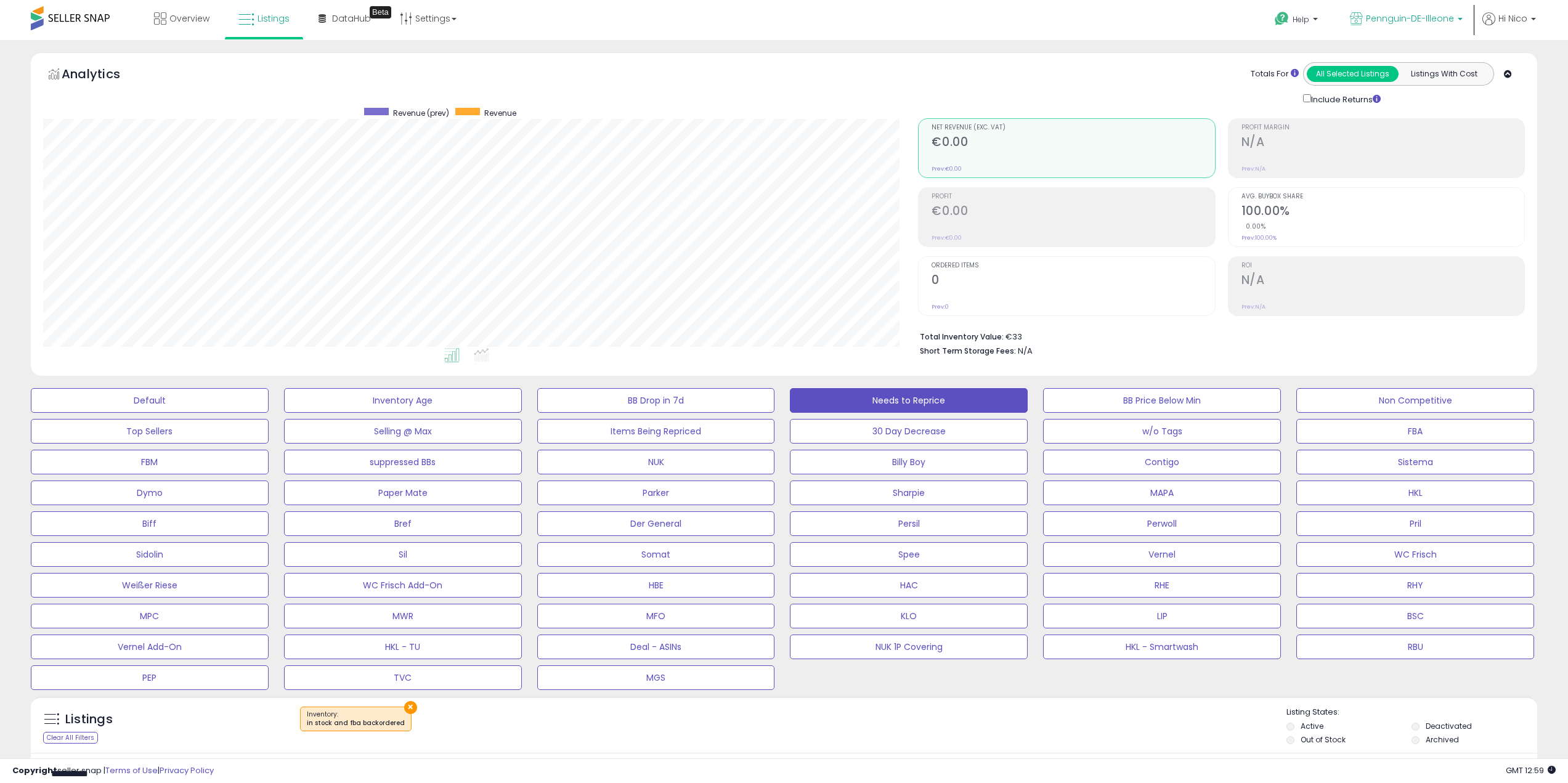 click on "Pennguin-DE-Illeone" at bounding box center (1410, 18) 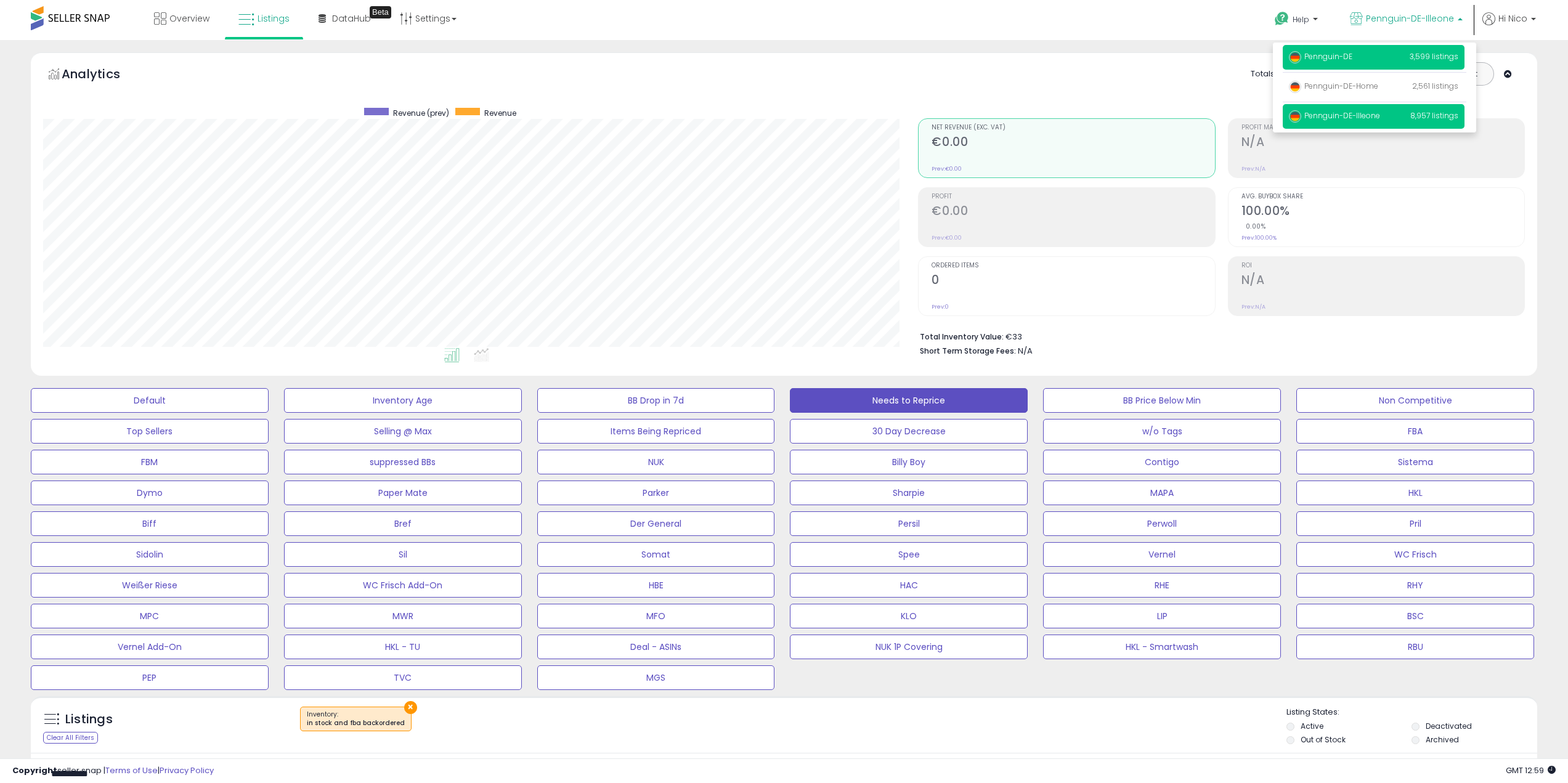 click on "3,599
listings" at bounding box center [1434, 56] 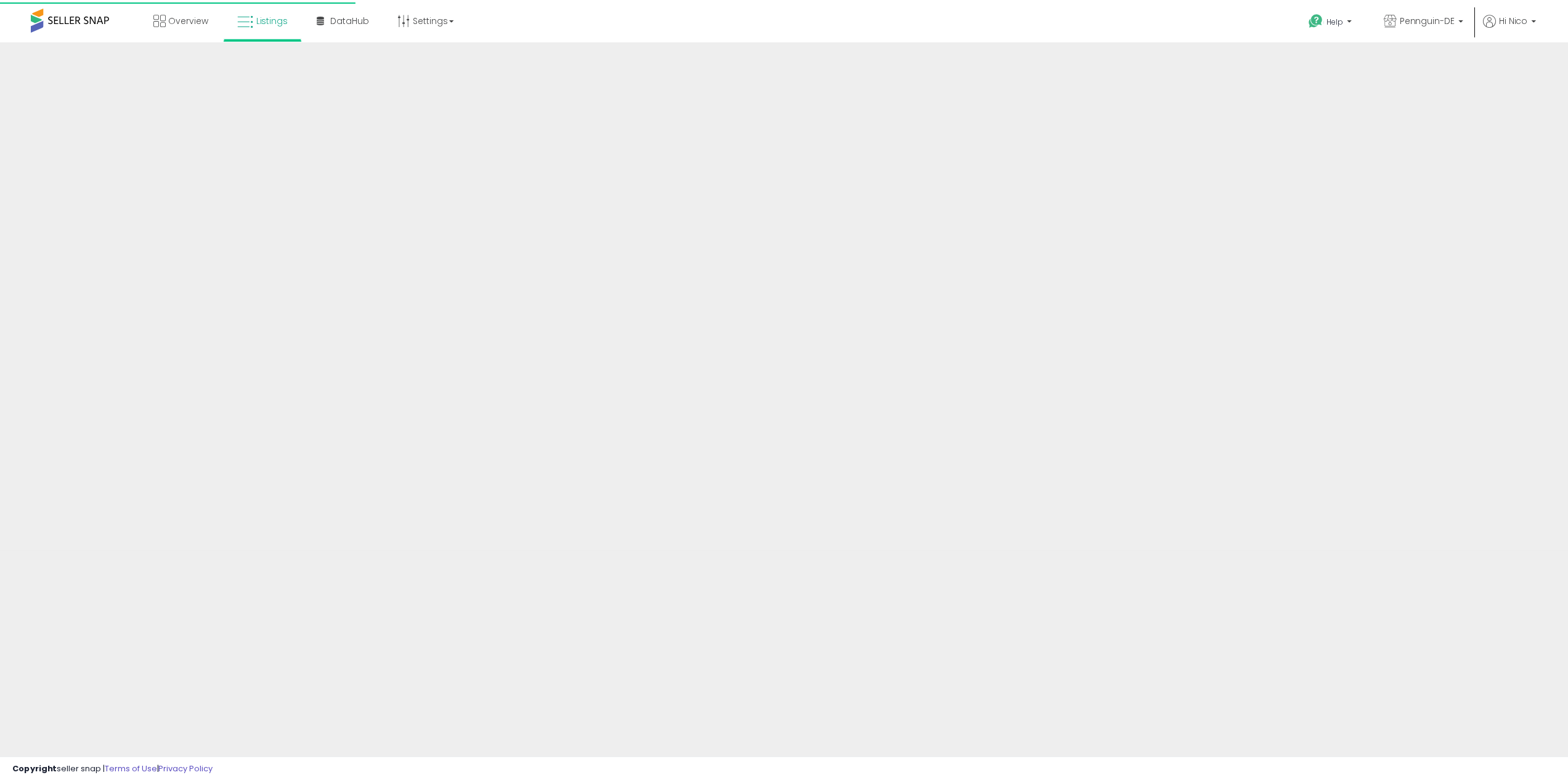scroll, scrollTop: 0, scrollLeft: 0, axis: both 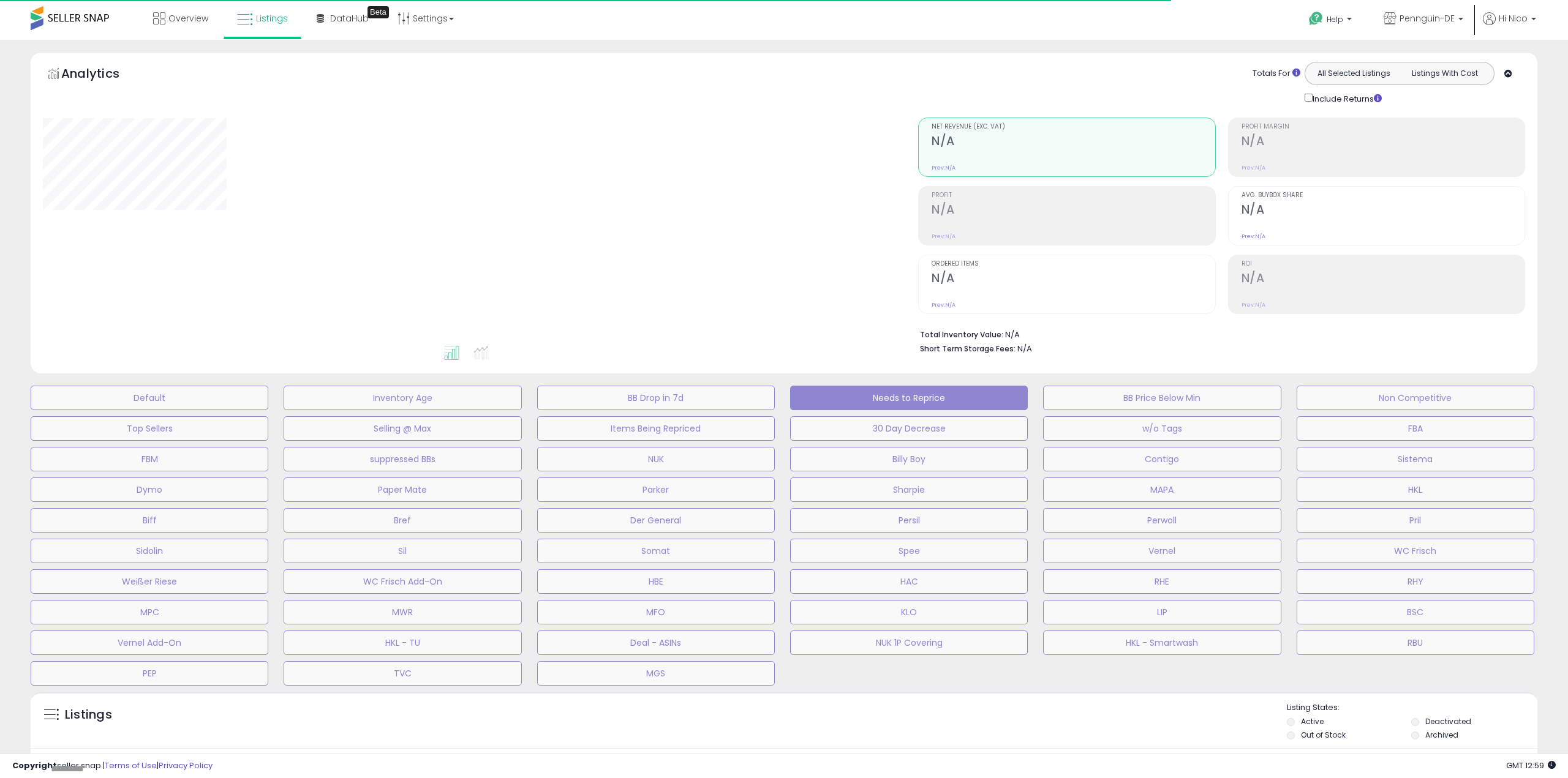 type on "**********" 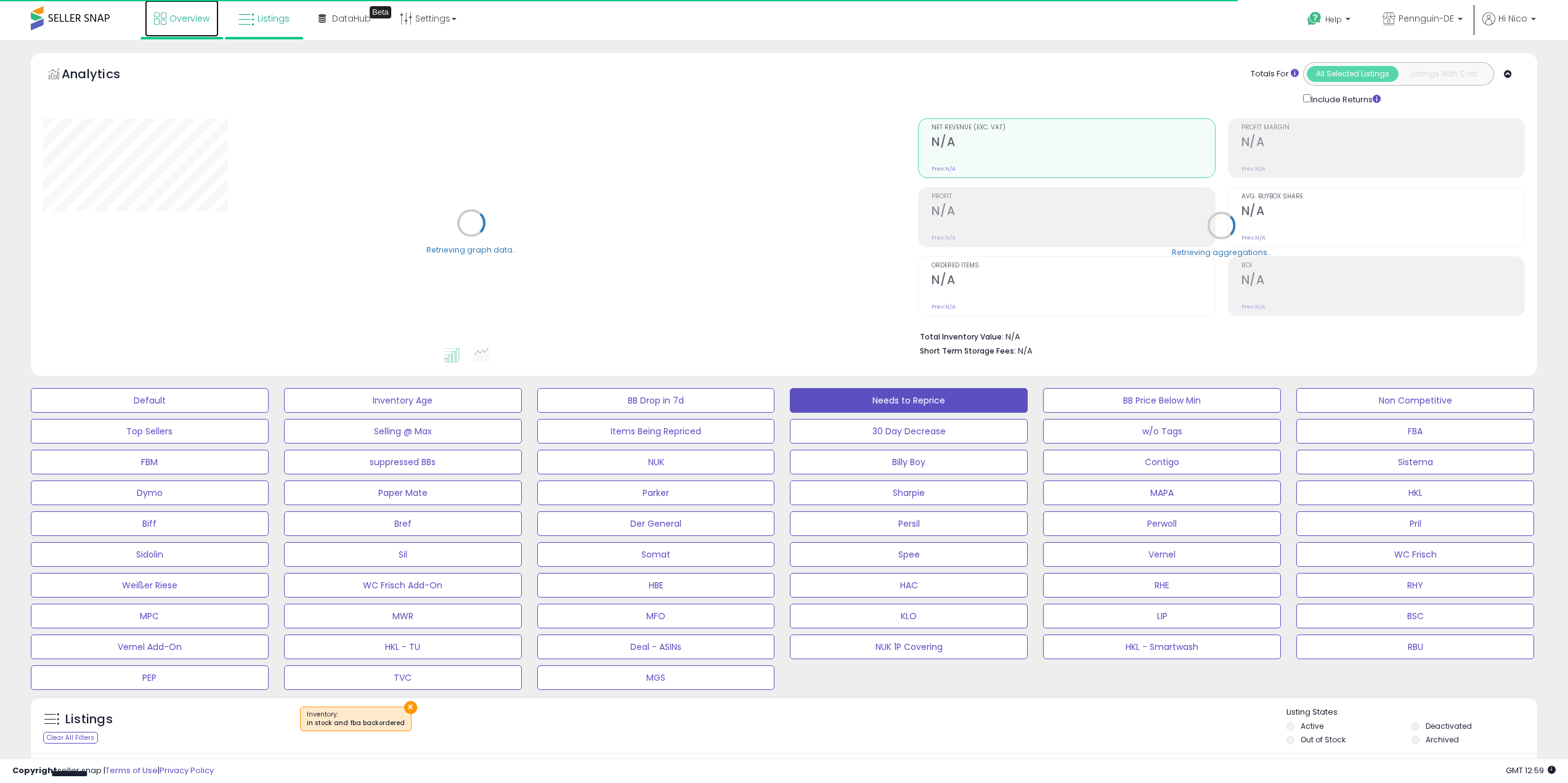 click on "Overview" at bounding box center [189, 18] 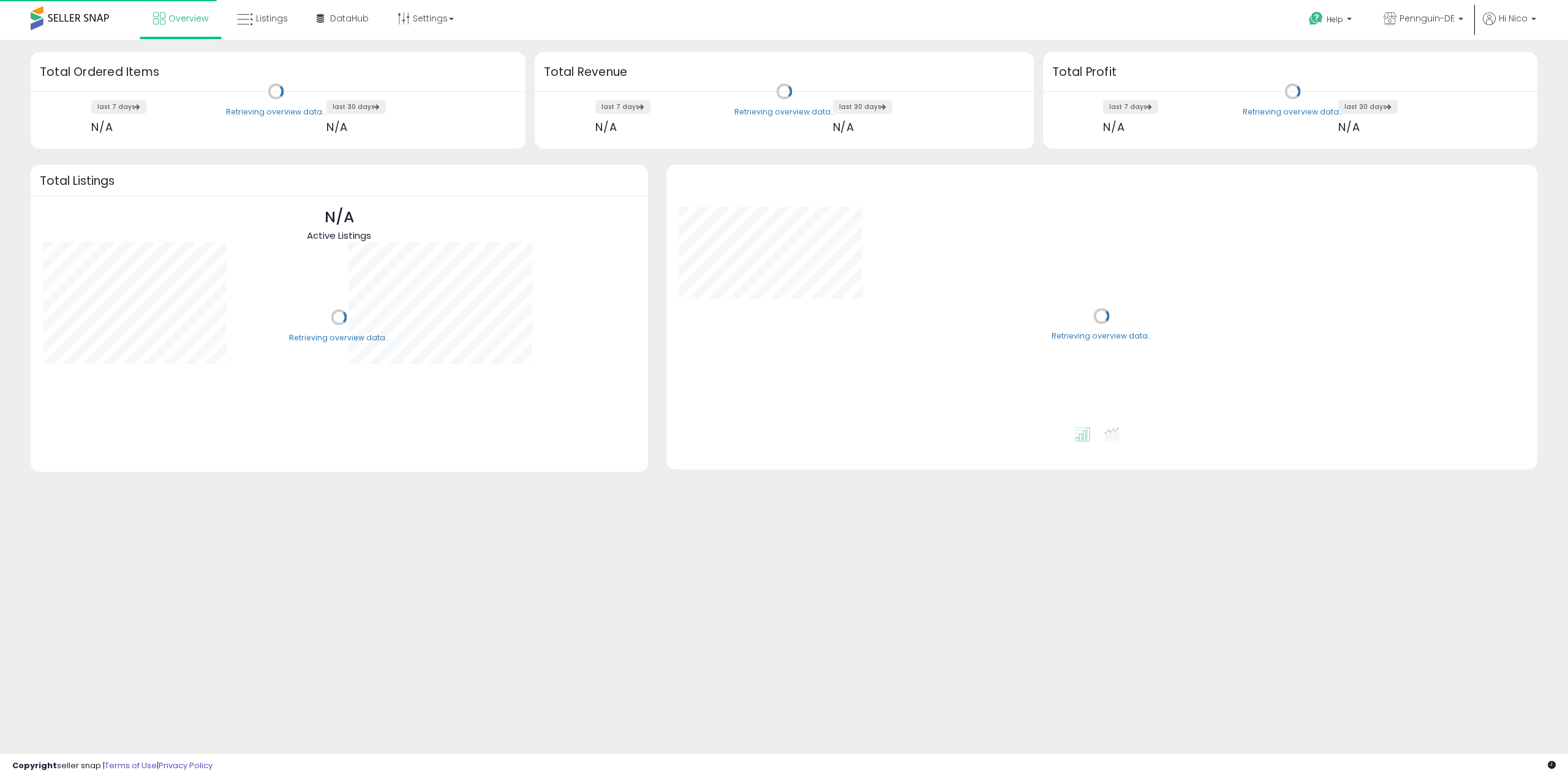 scroll, scrollTop: 0, scrollLeft: 0, axis: both 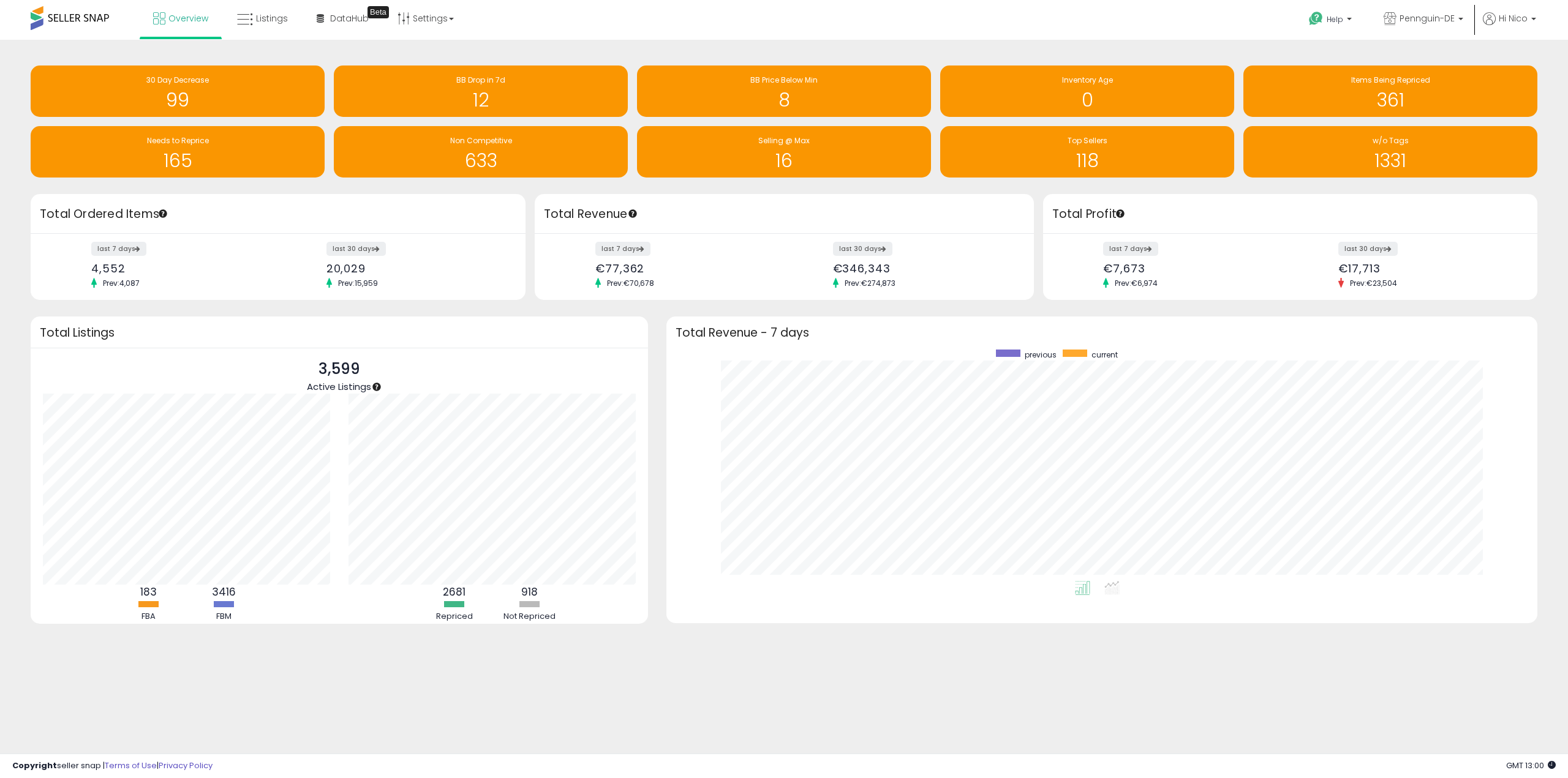 click on "Retrieving overview data..
Total Listings
3,599
Active Listings
183 FBA" 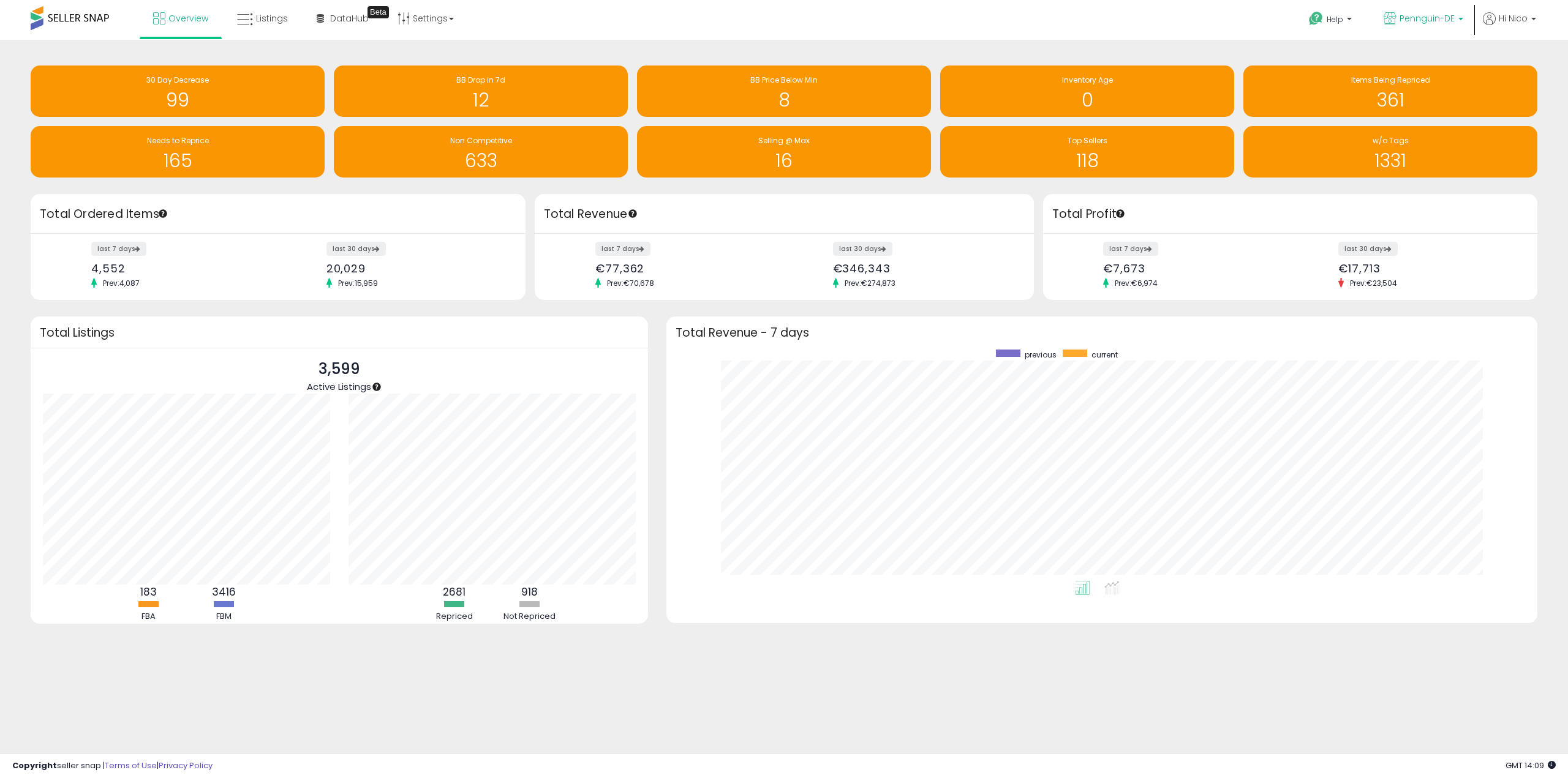 click on "Pennguin-DE" at bounding box center [1427, 18] 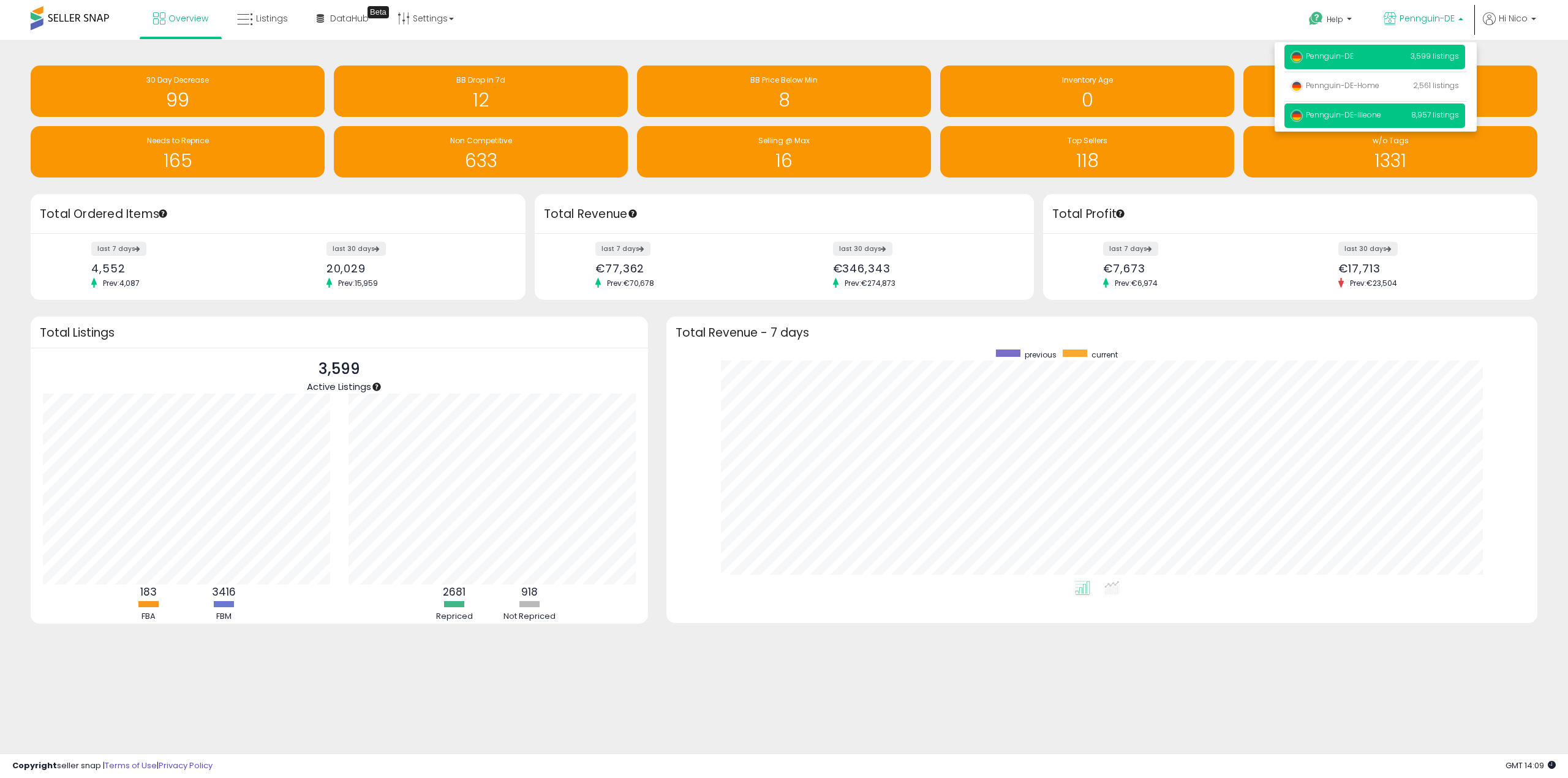 click on "Pennguin-DE-Illeone
8,957
listings" at bounding box center (1374, 116) 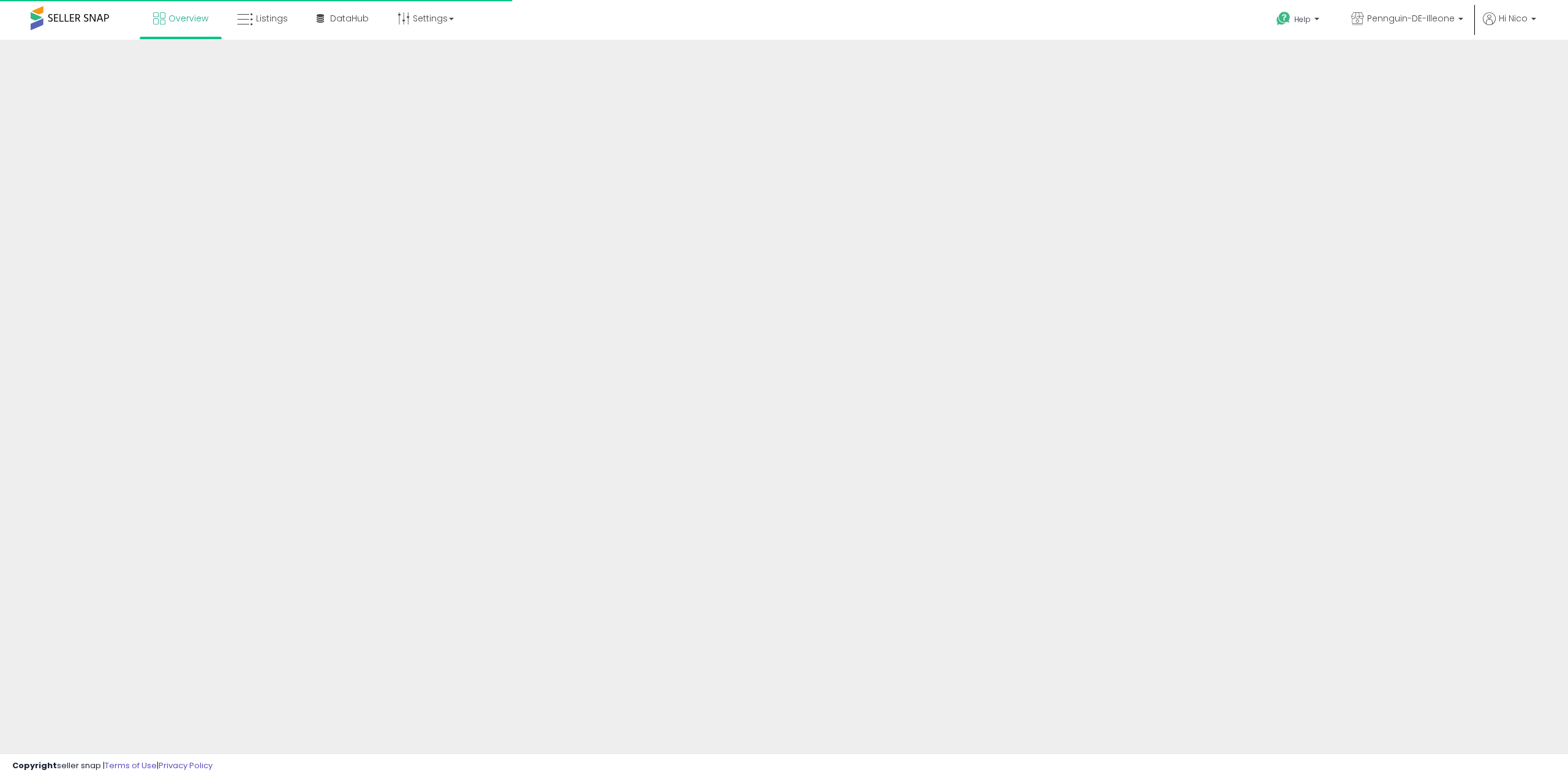 scroll, scrollTop: 0, scrollLeft: 0, axis: both 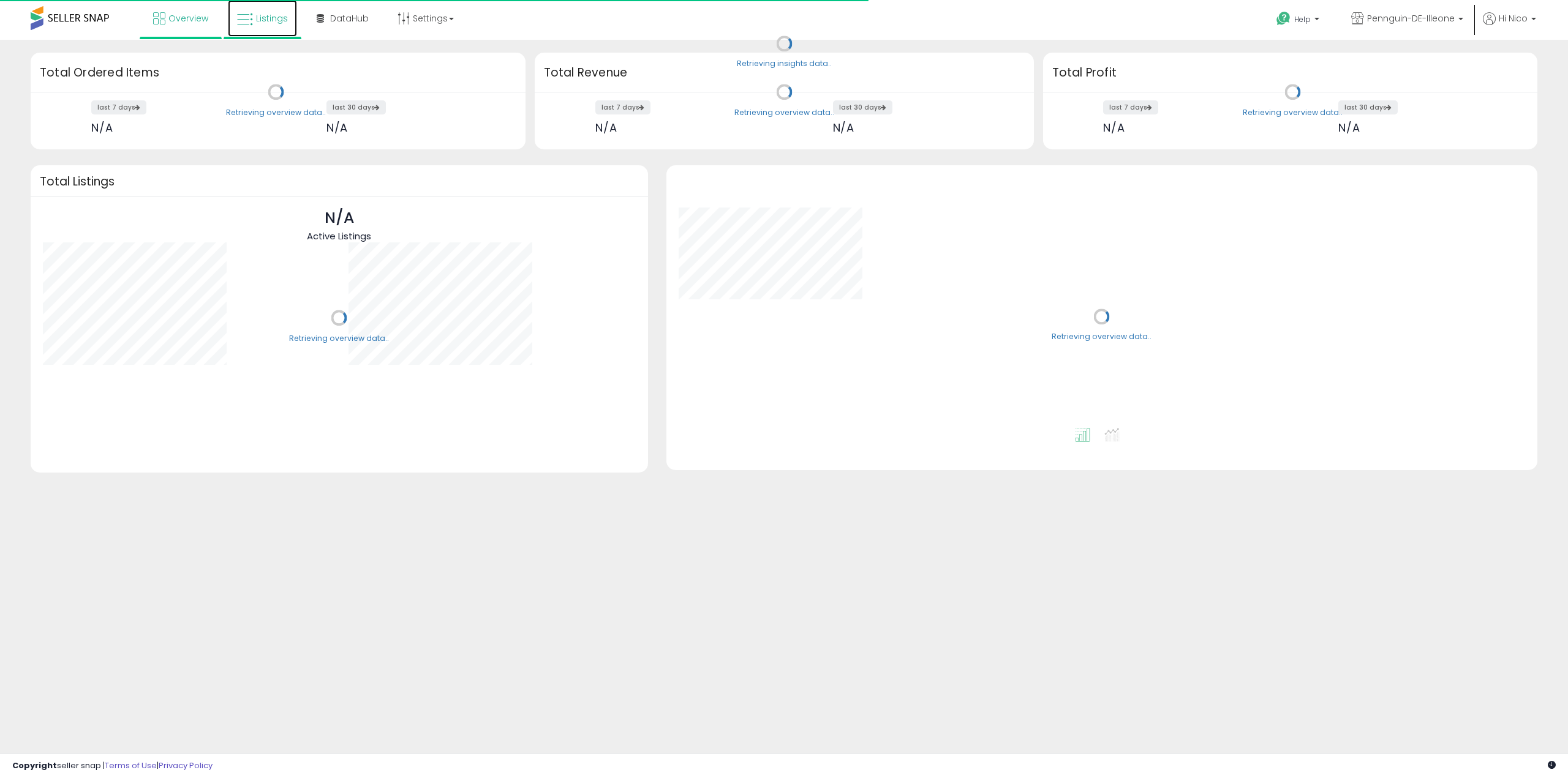 click on "Listings" at bounding box center [272, 18] 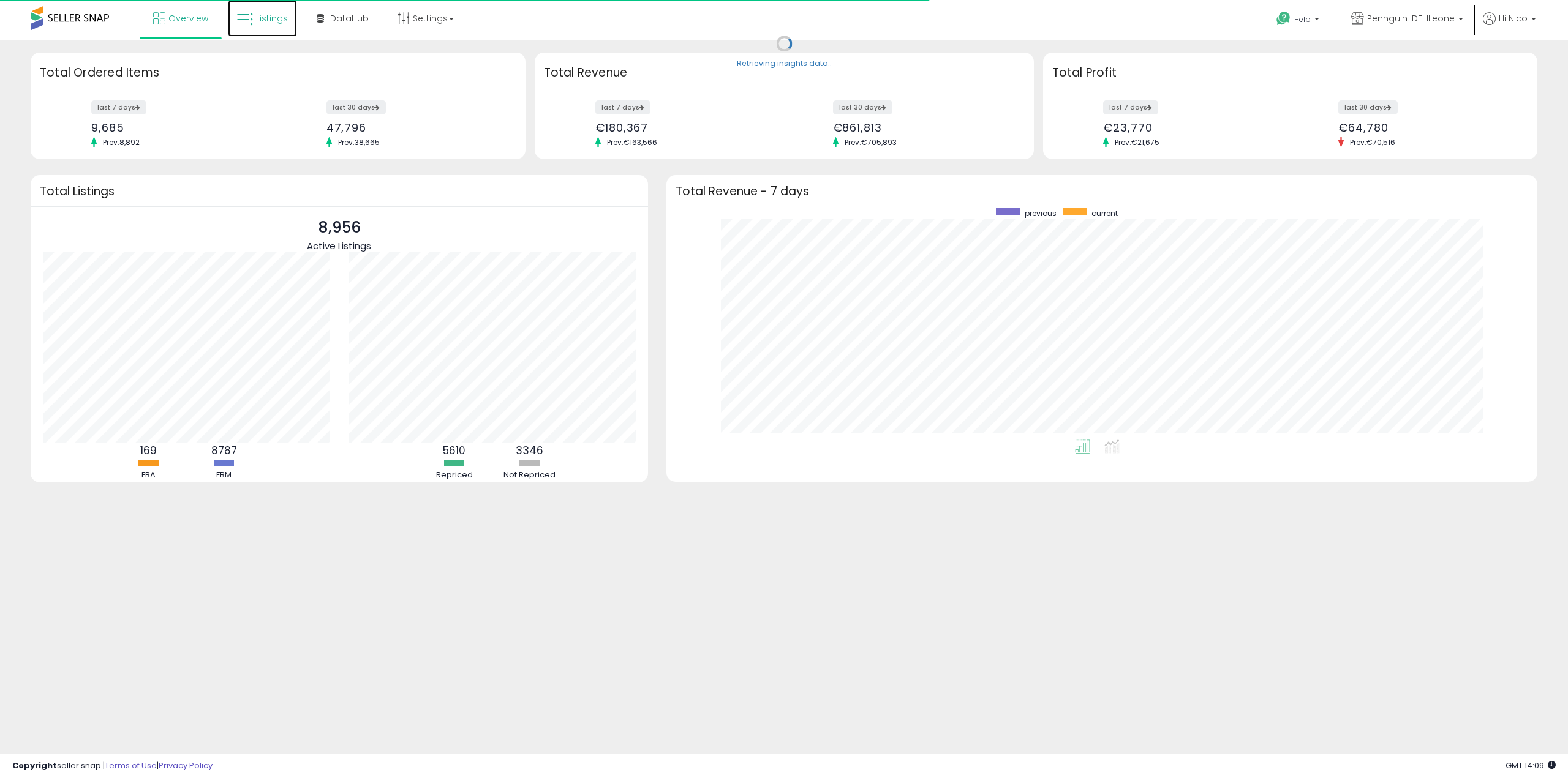 scroll, scrollTop: 611994, scrollLeft: 612194, axis: both 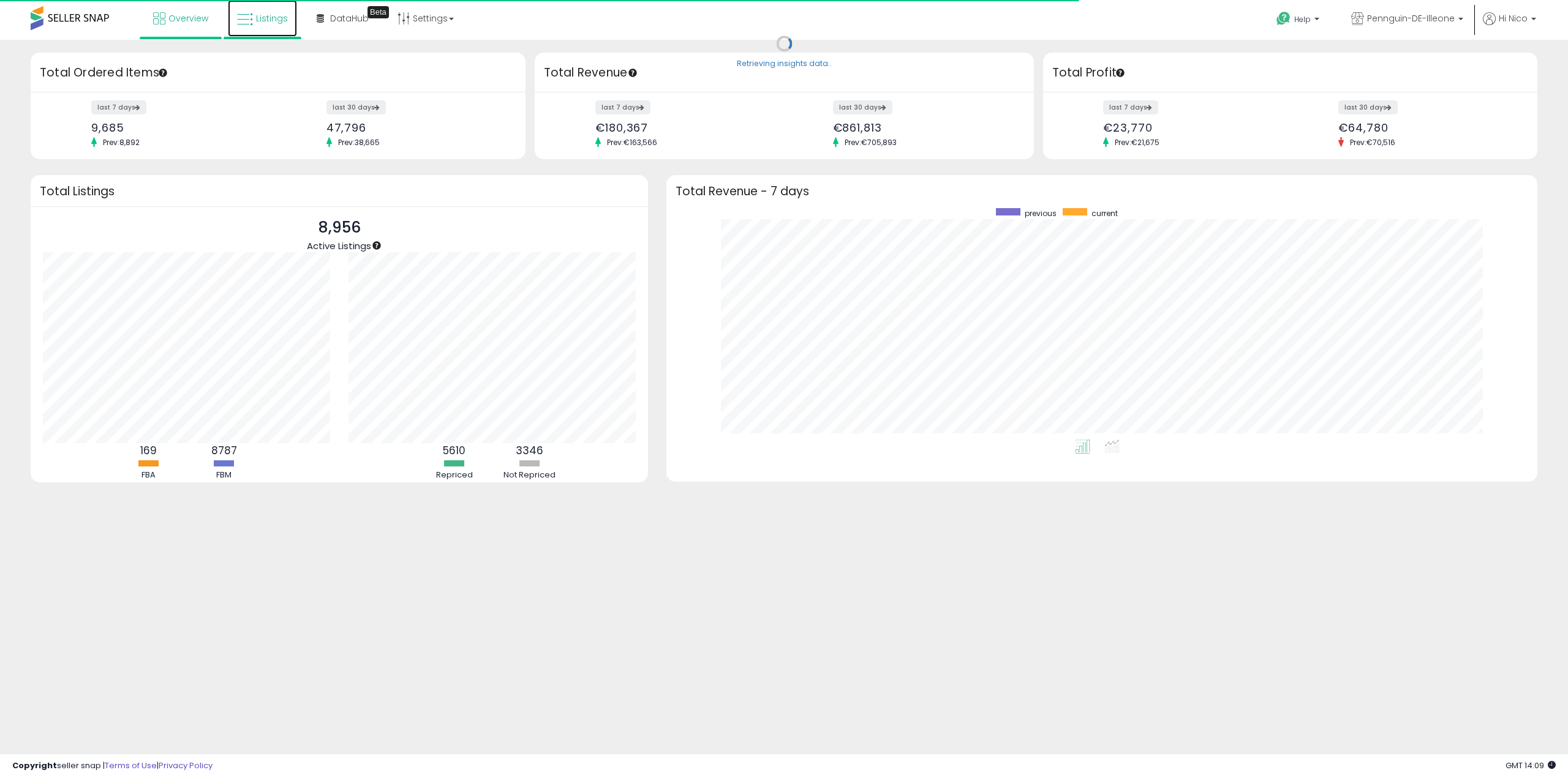 click on "Listings" at bounding box center (272, 18) 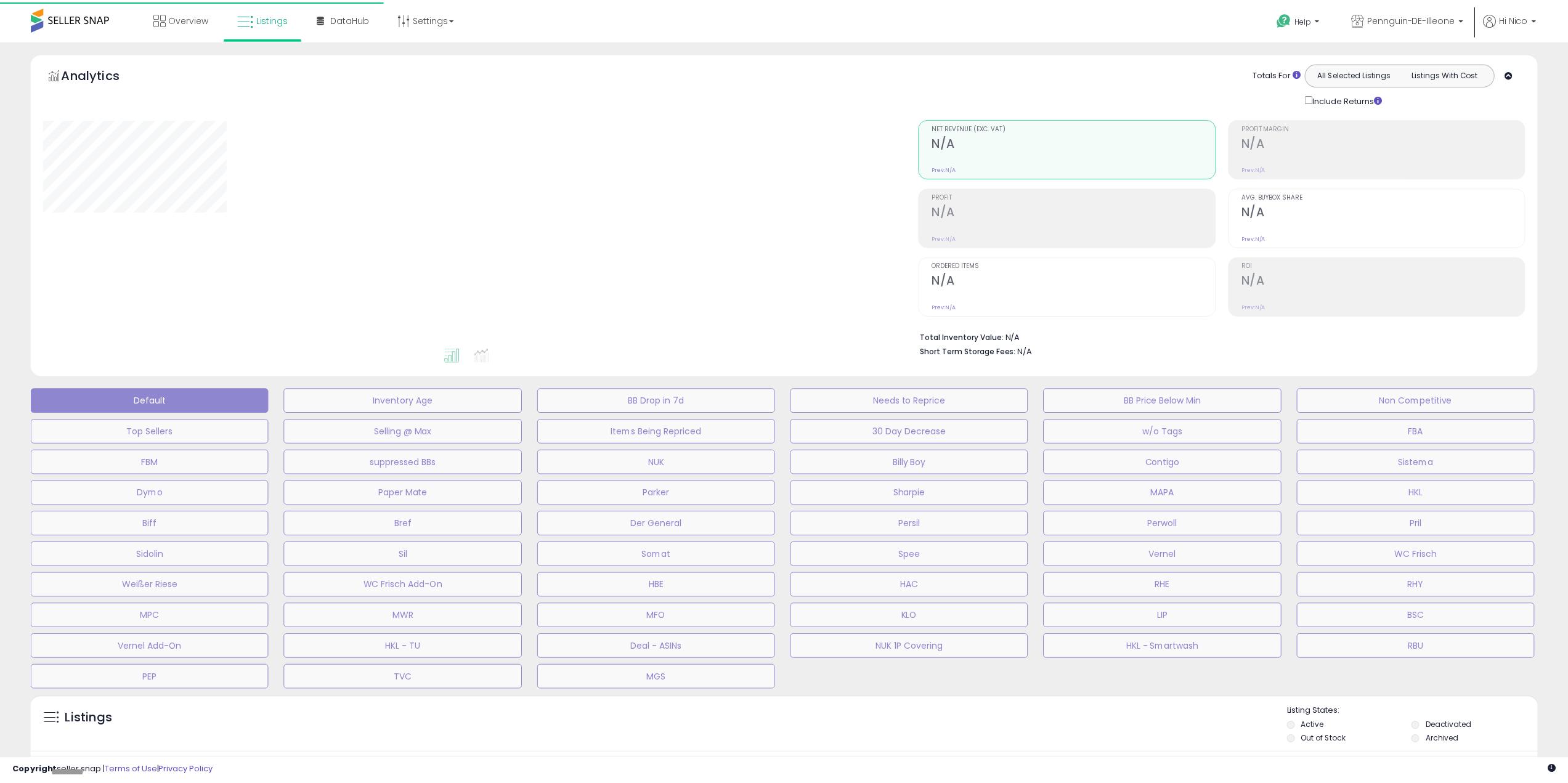 scroll, scrollTop: 0, scrollLeft: 0, axis: both 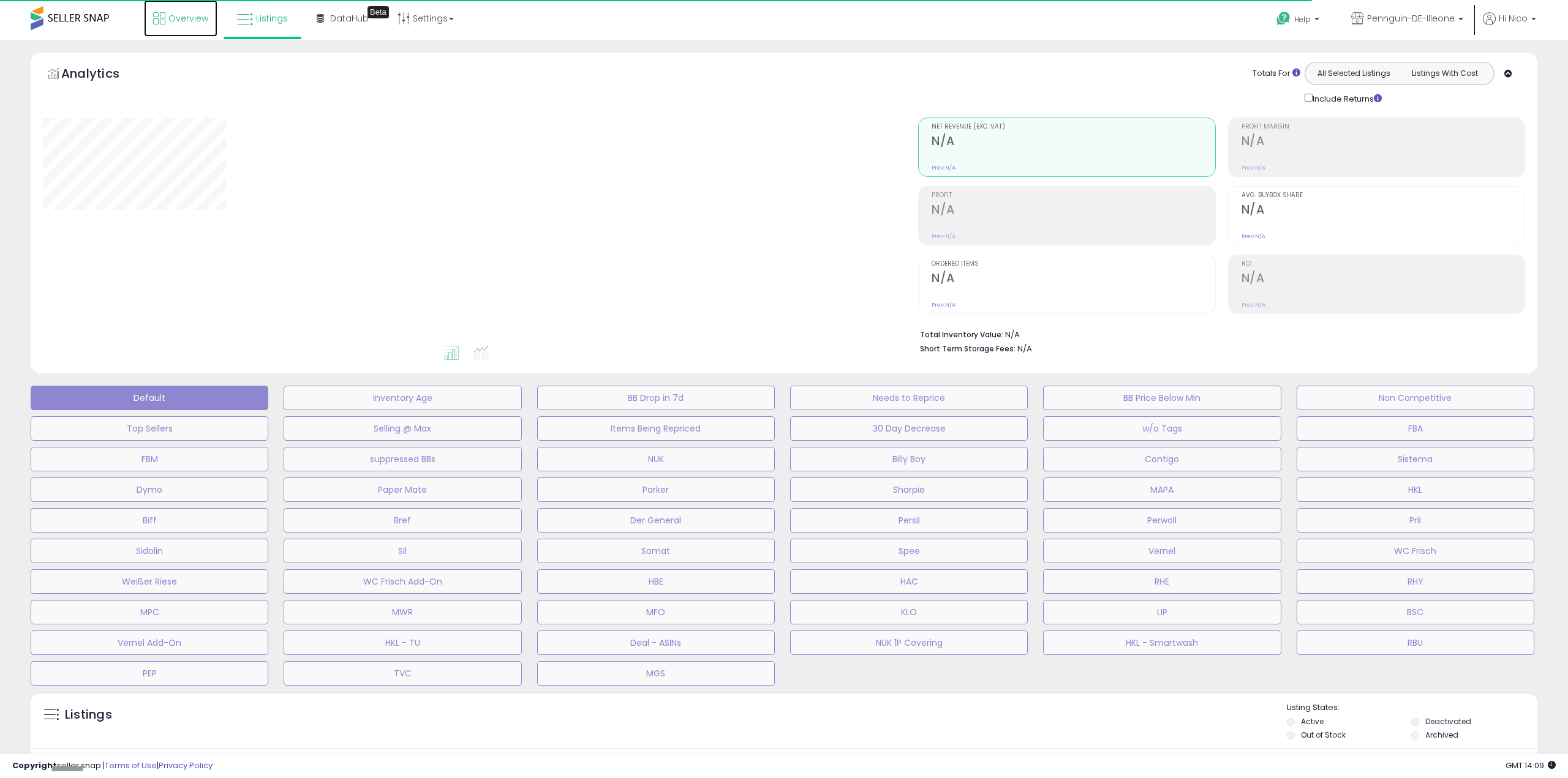 click on "Overview" at bounding box center [181, 18] 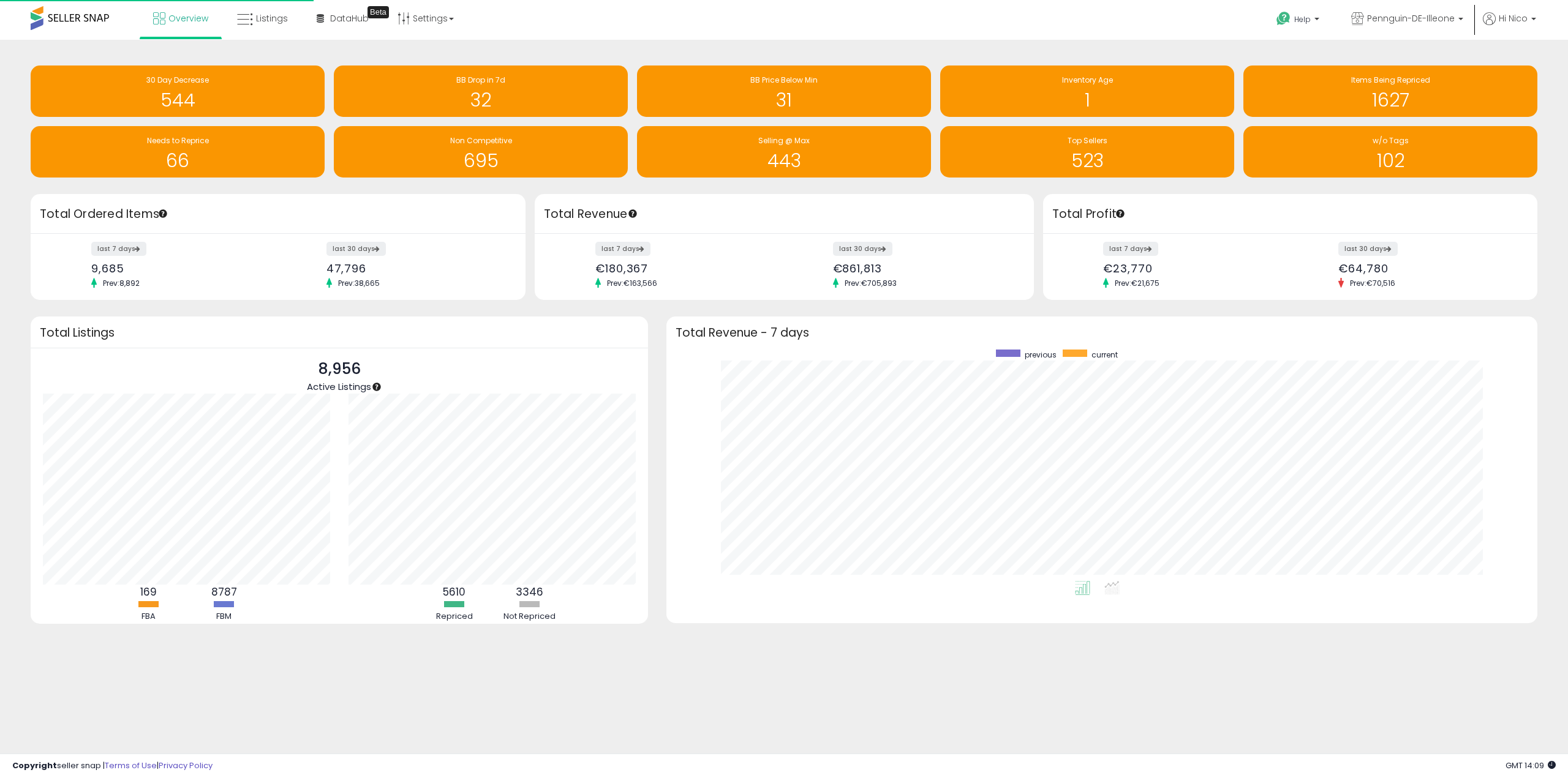 scroll, scrollTop: 0, scrollLeft: 0, axis: both 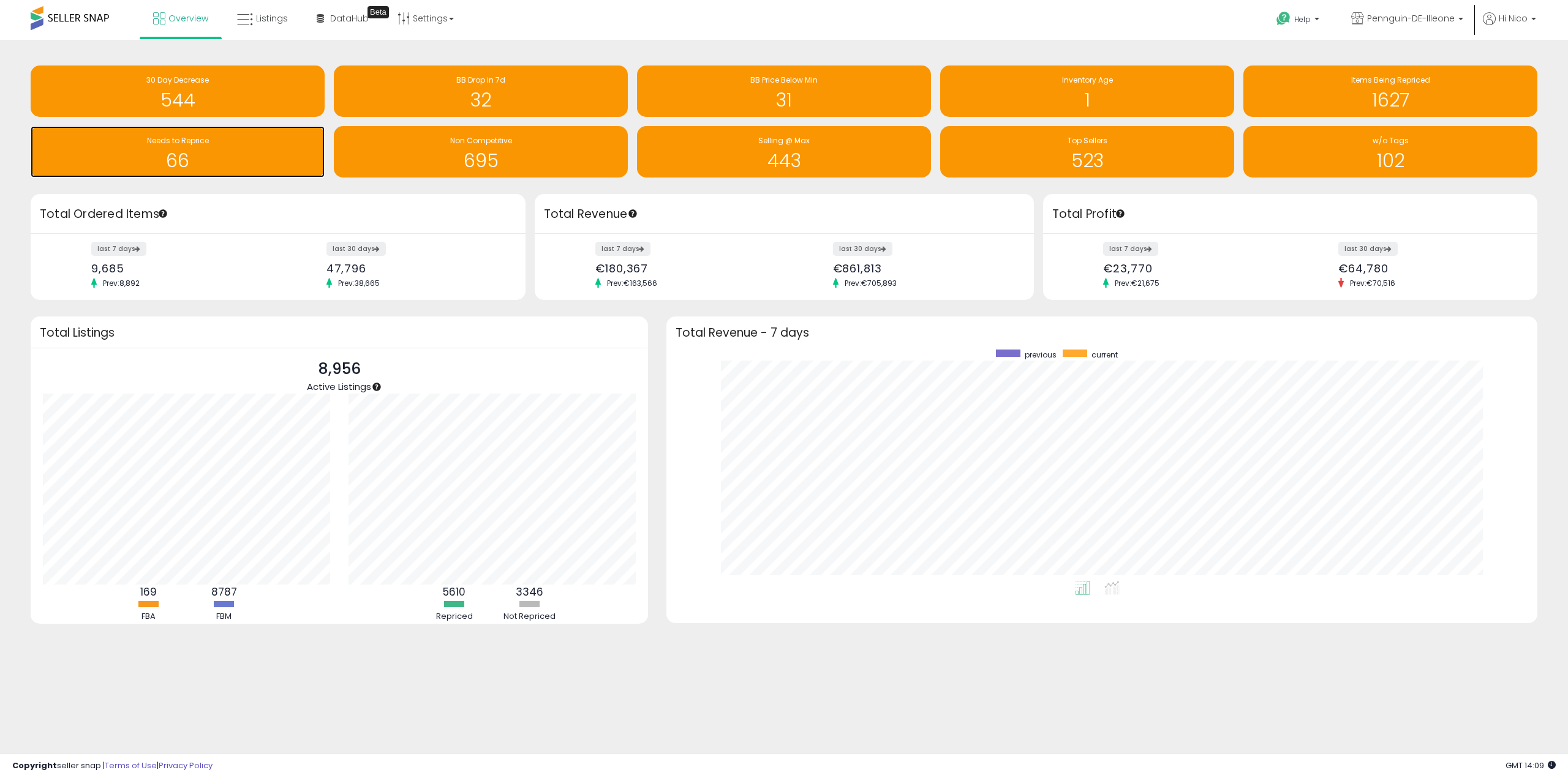 click on "66" at bounding box center (178, 160) 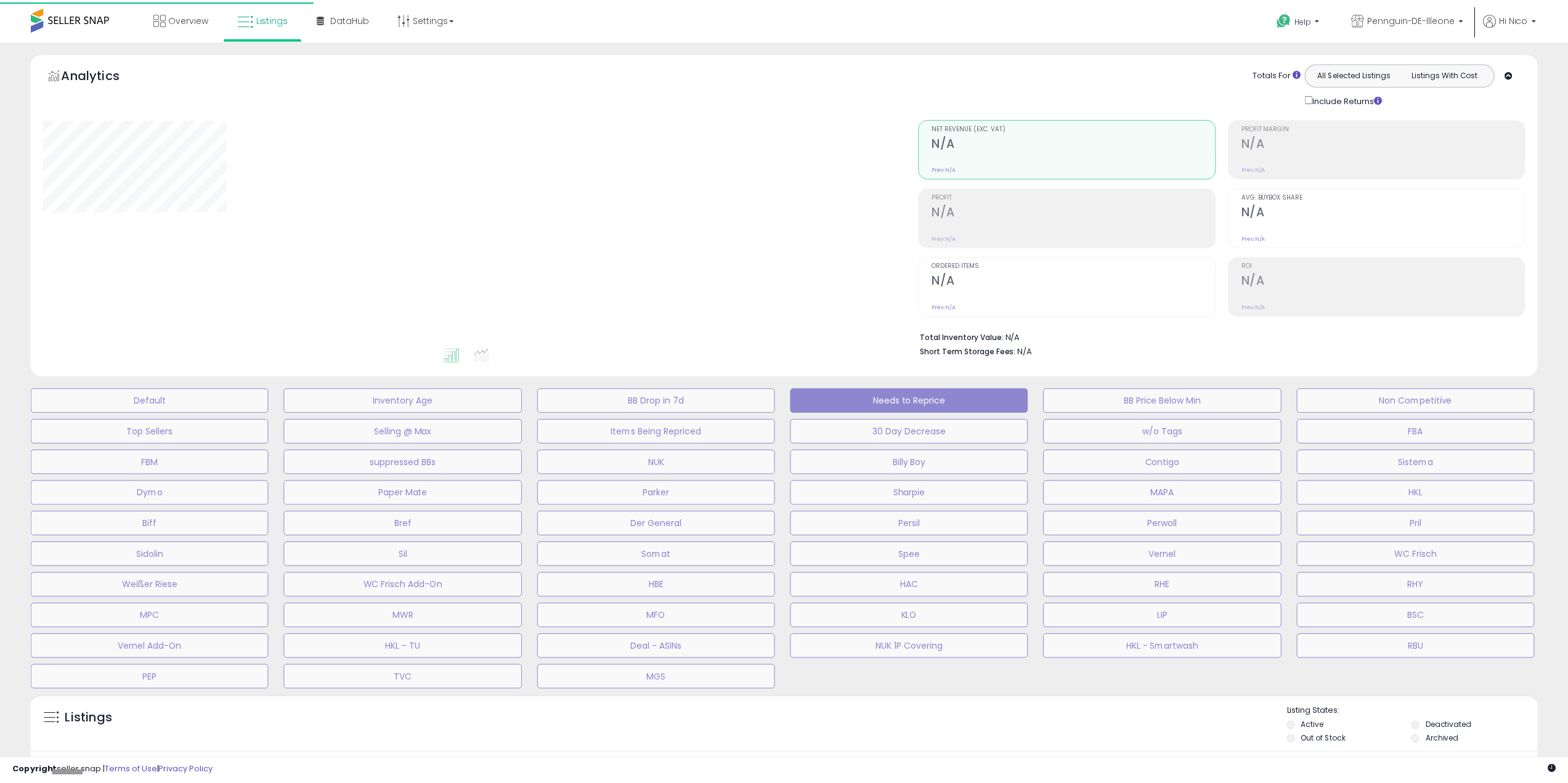 scroll, scrollTop: 0, scrollLeft: 0, axis: both 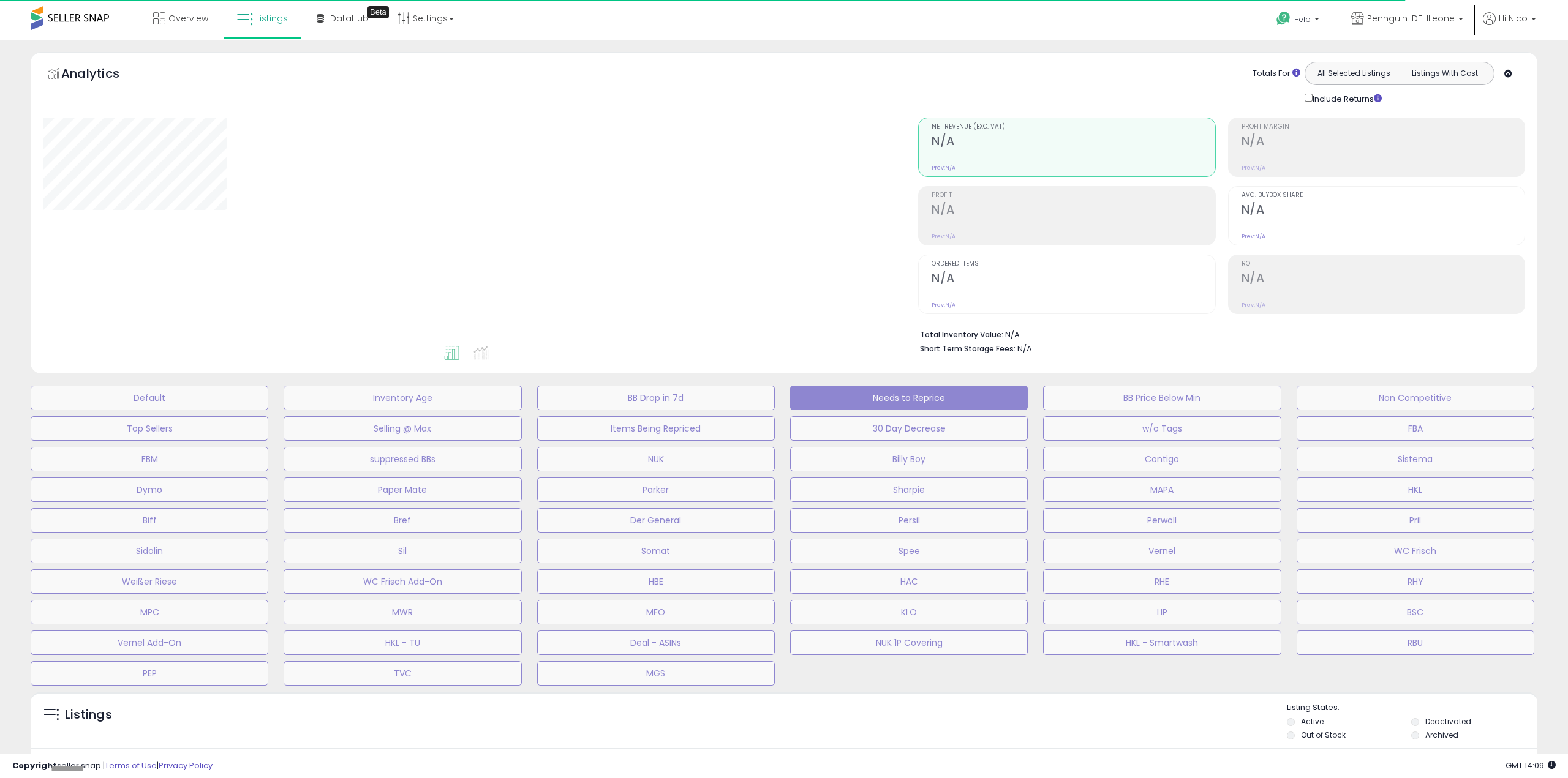 click on "Default
Inventory Age
BB Drop in 7d
Needs to Reprice
BB Price Below Min
Non Competitive
Top Sellers
Selling @ Max
Items Being Repriced
30 Day Decrease
w/o Tags
FBA
FBM
NUK Dymo" at bounding box center [784, 533] 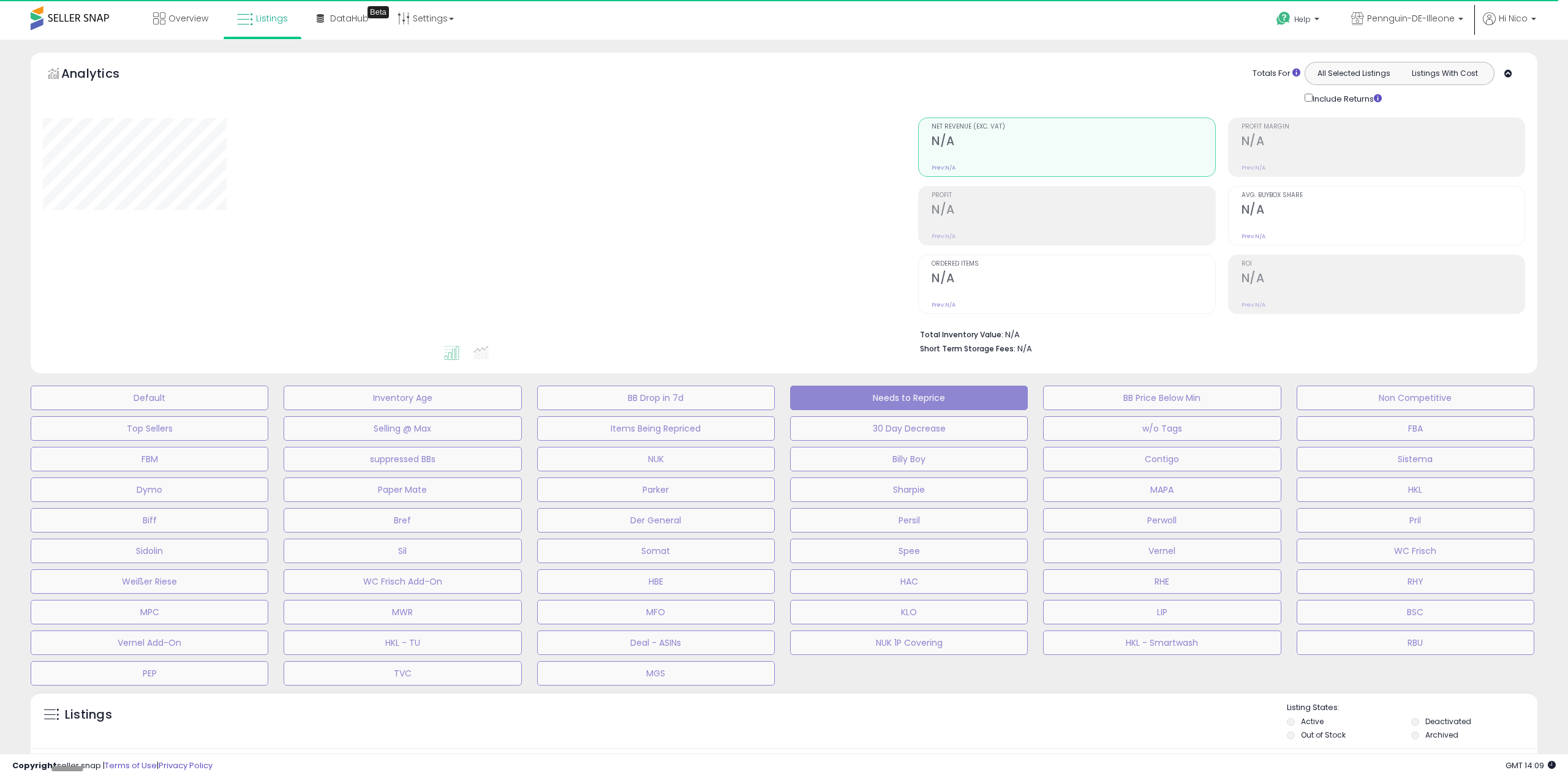 click on "Default
Inventory Age
BB Drop in 7d
Needs to Reprice
BB Price Below Min
Non Competitive
Top Sellers
Selling @ Max
Items Being Repriced
30 Day Decrease
w/o Tags
FBA
FBM
NUK Dymo" at bounding box center [784, 533] 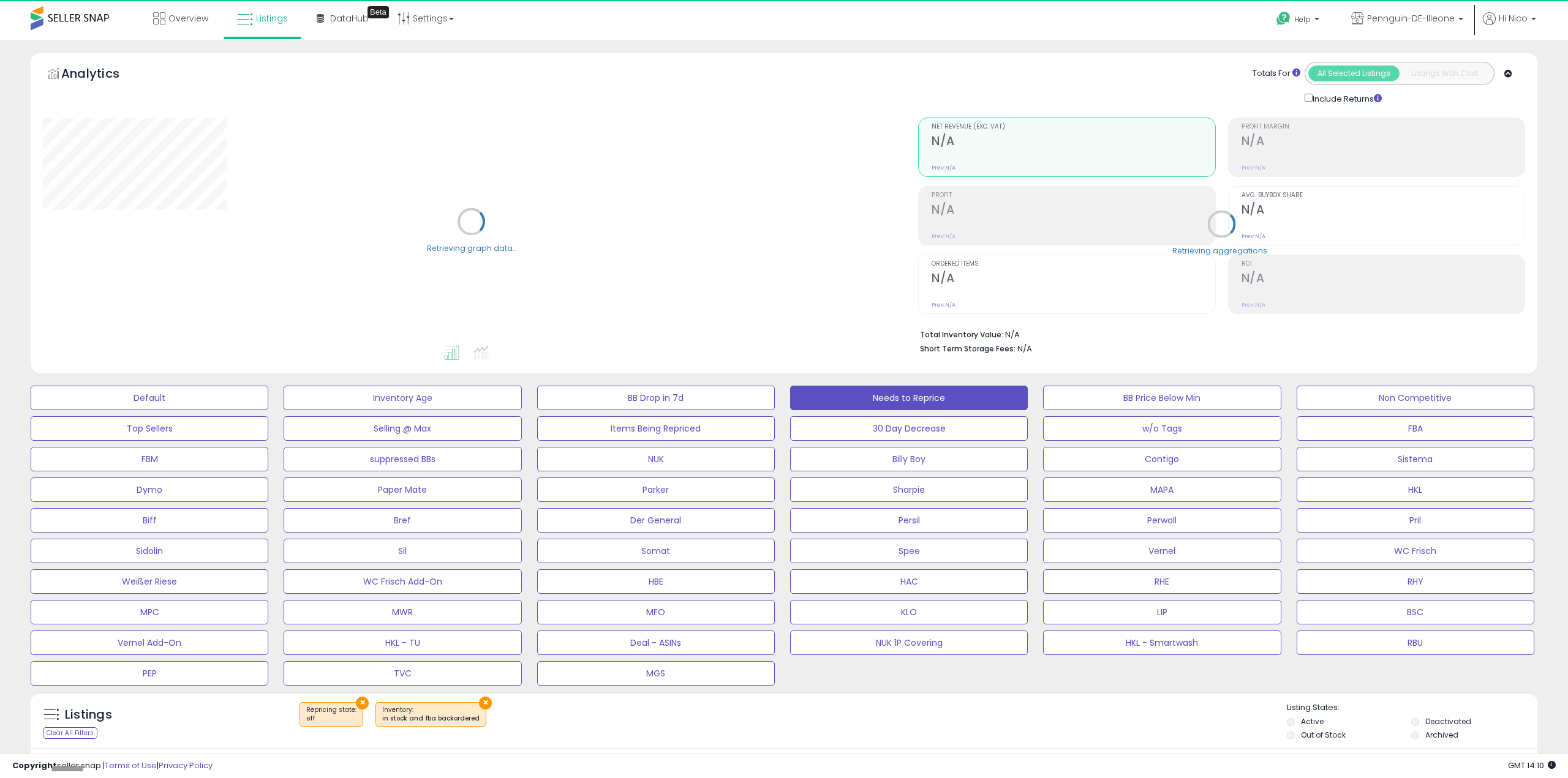 type on "****" 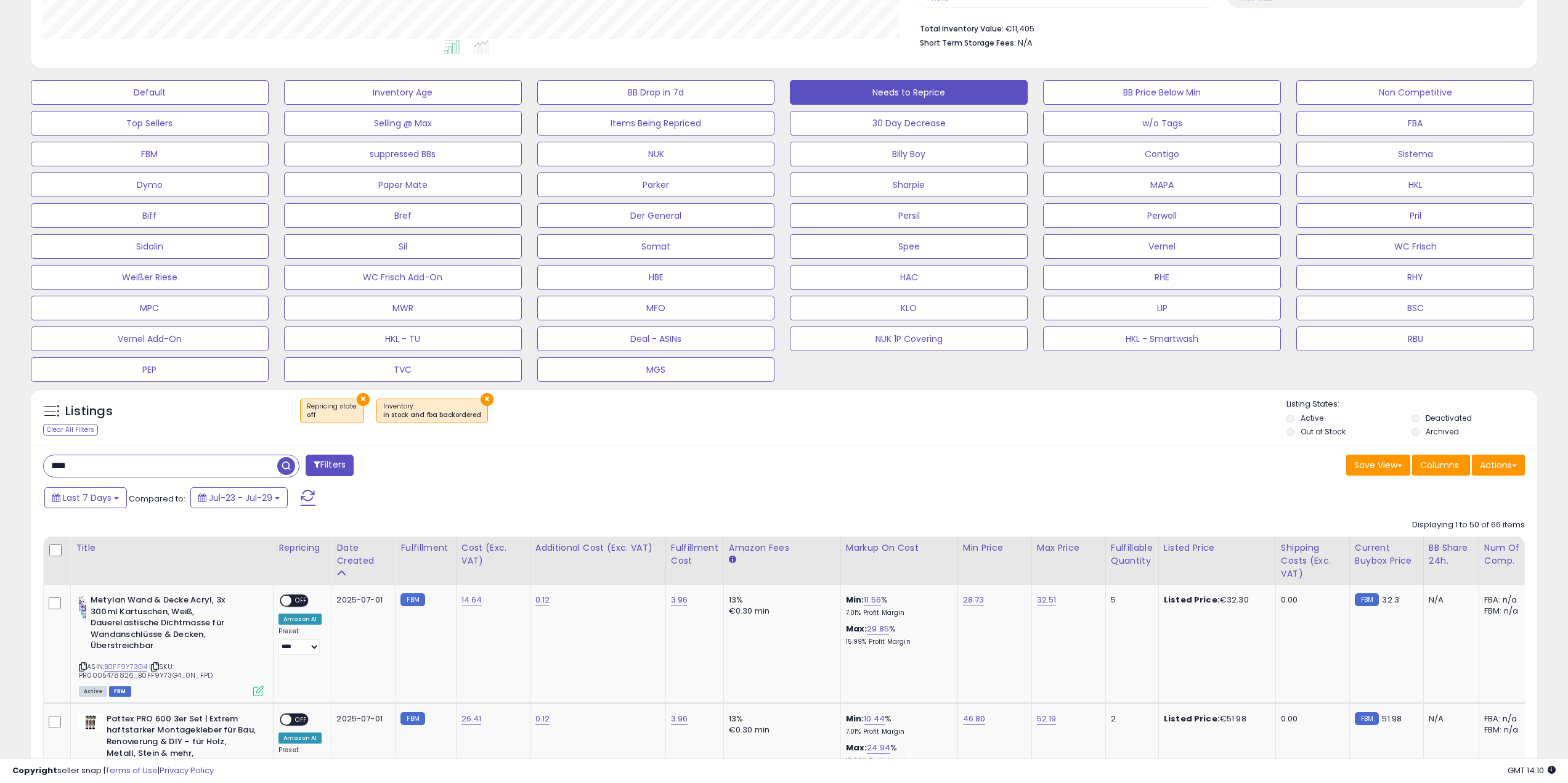 scroll, scrollTop: 616, scrollLeft: 0, axis: vertical 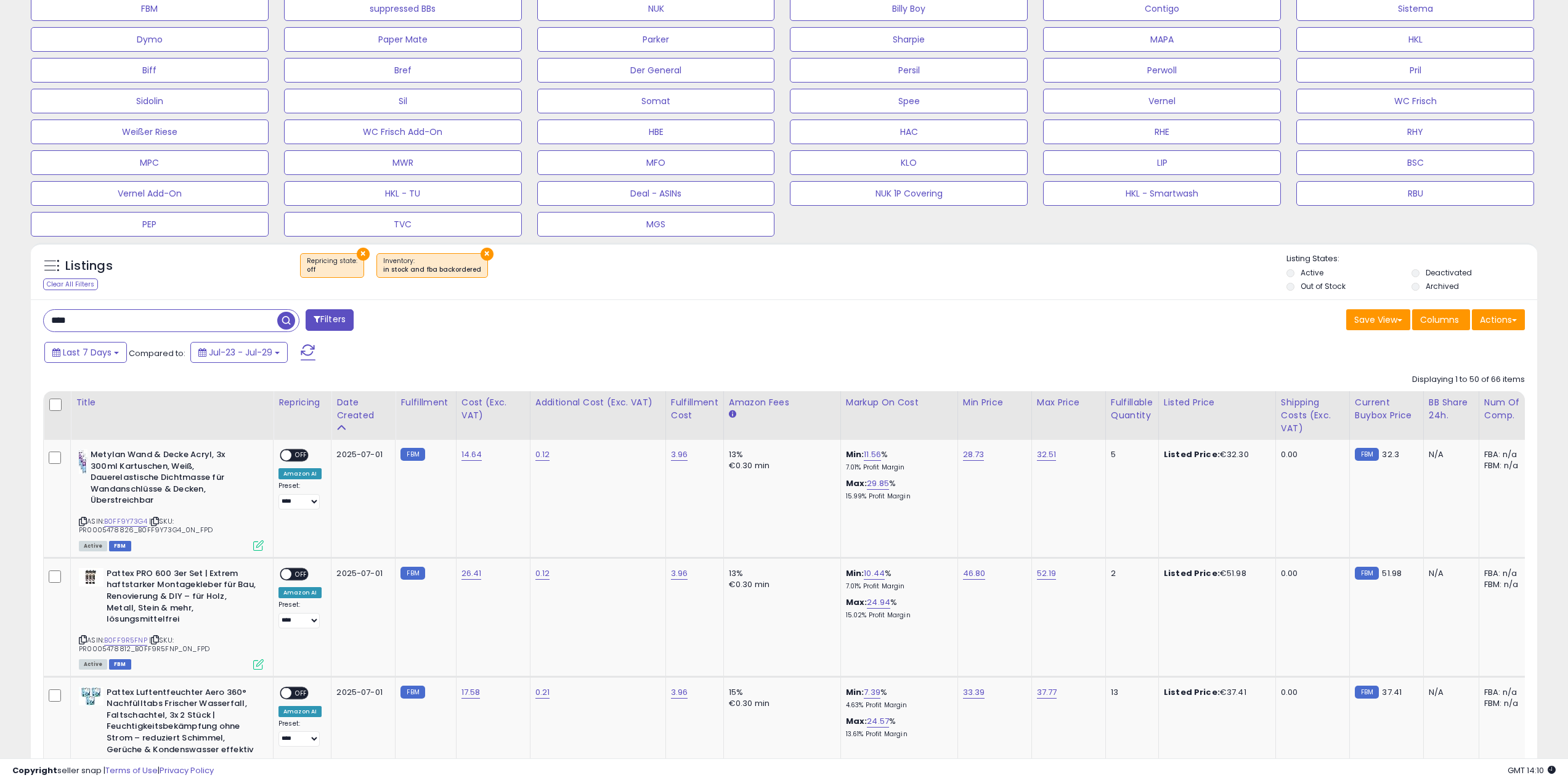 click on "Last 7 Days
Compared to:
Jul-23 - Jul-29" at bounding box center (597, 354) 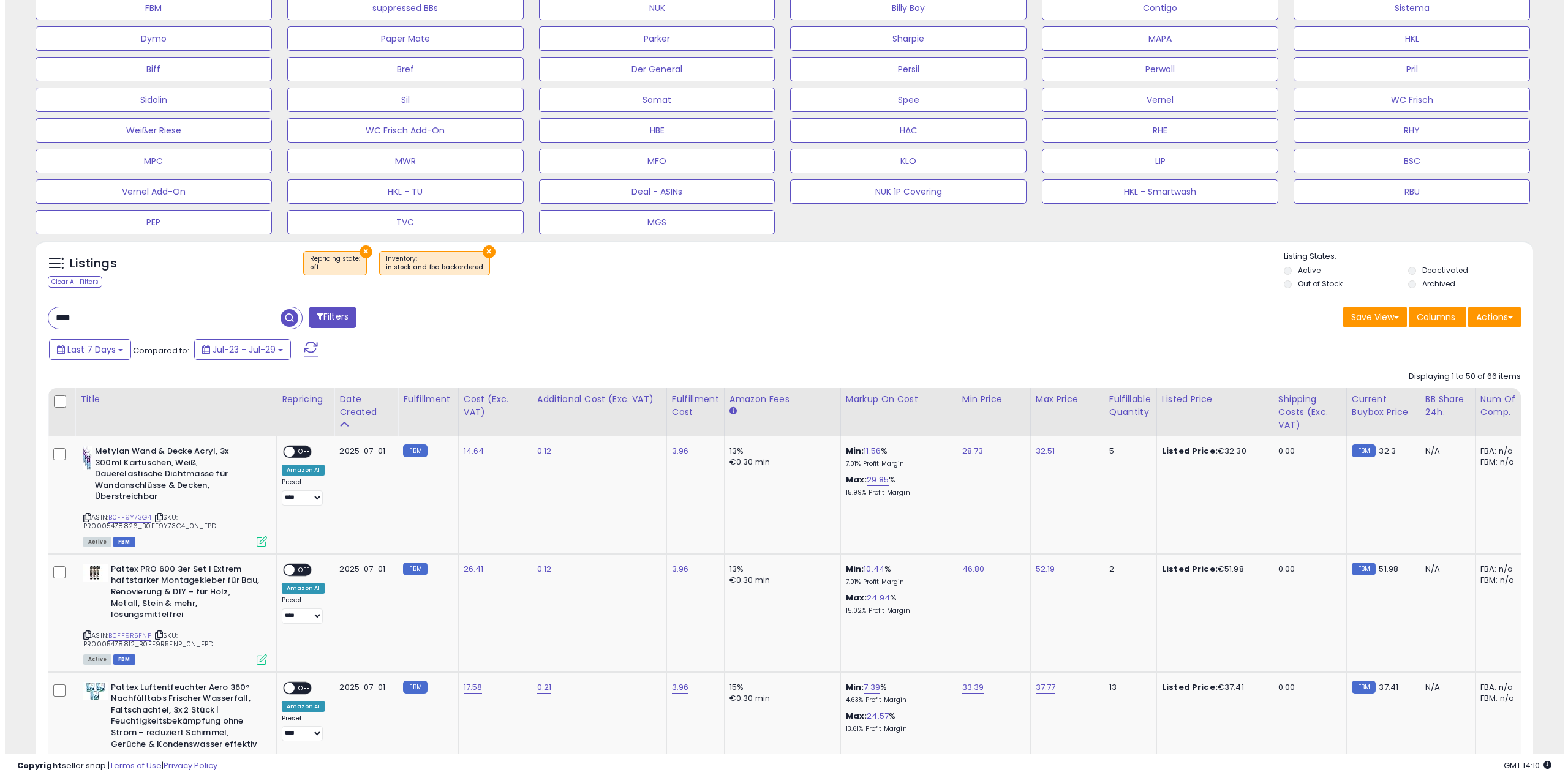scroll, scrollTop: 451, scrollLeft: 0, axis: vertical 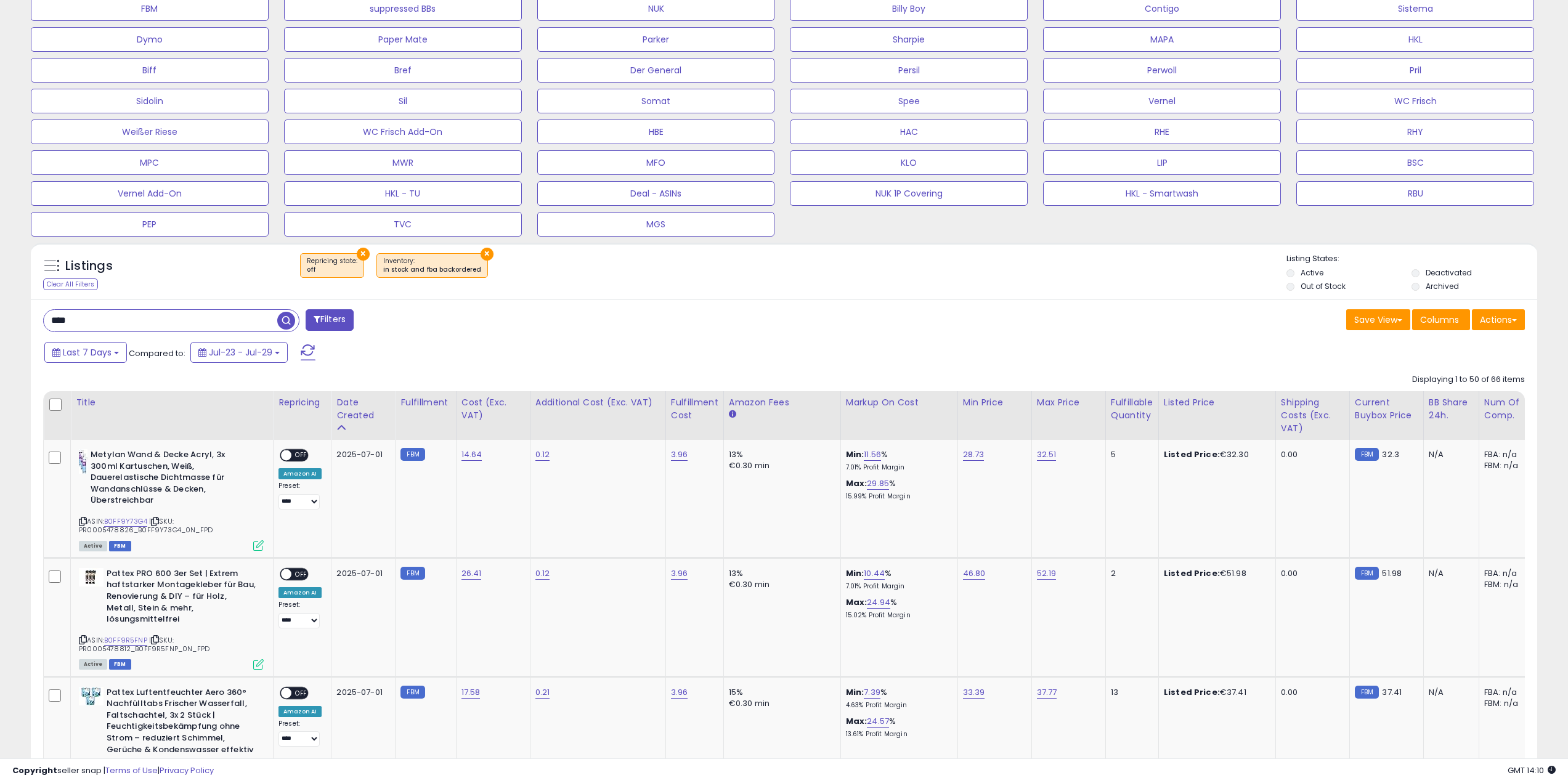 click on "Last 7 Days
Compared to:
Jul-23 - Jul-29" at bounding box center (597, 354) 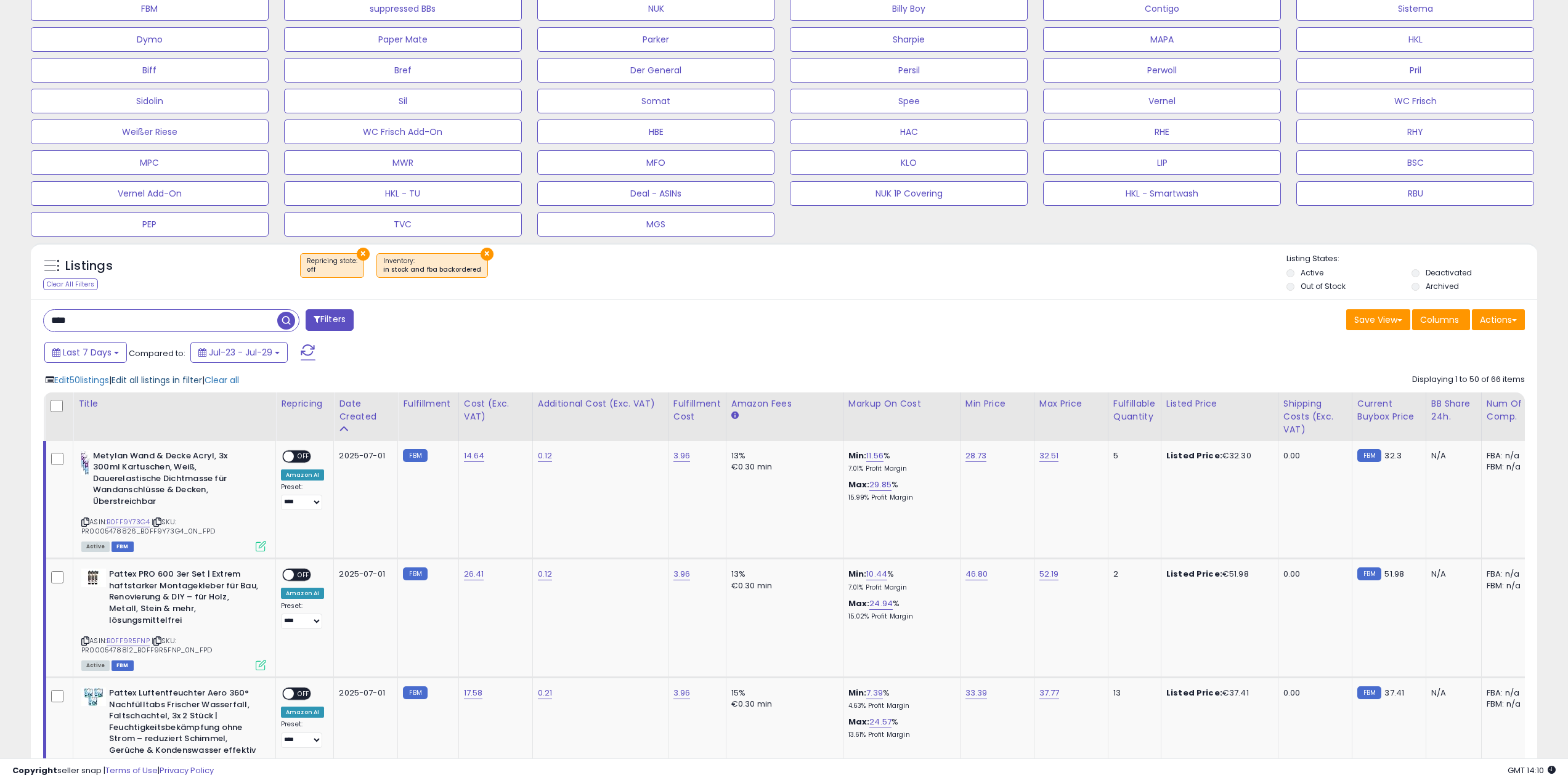 click on "Edit all listings in filter" at bounding box center [156, 380] 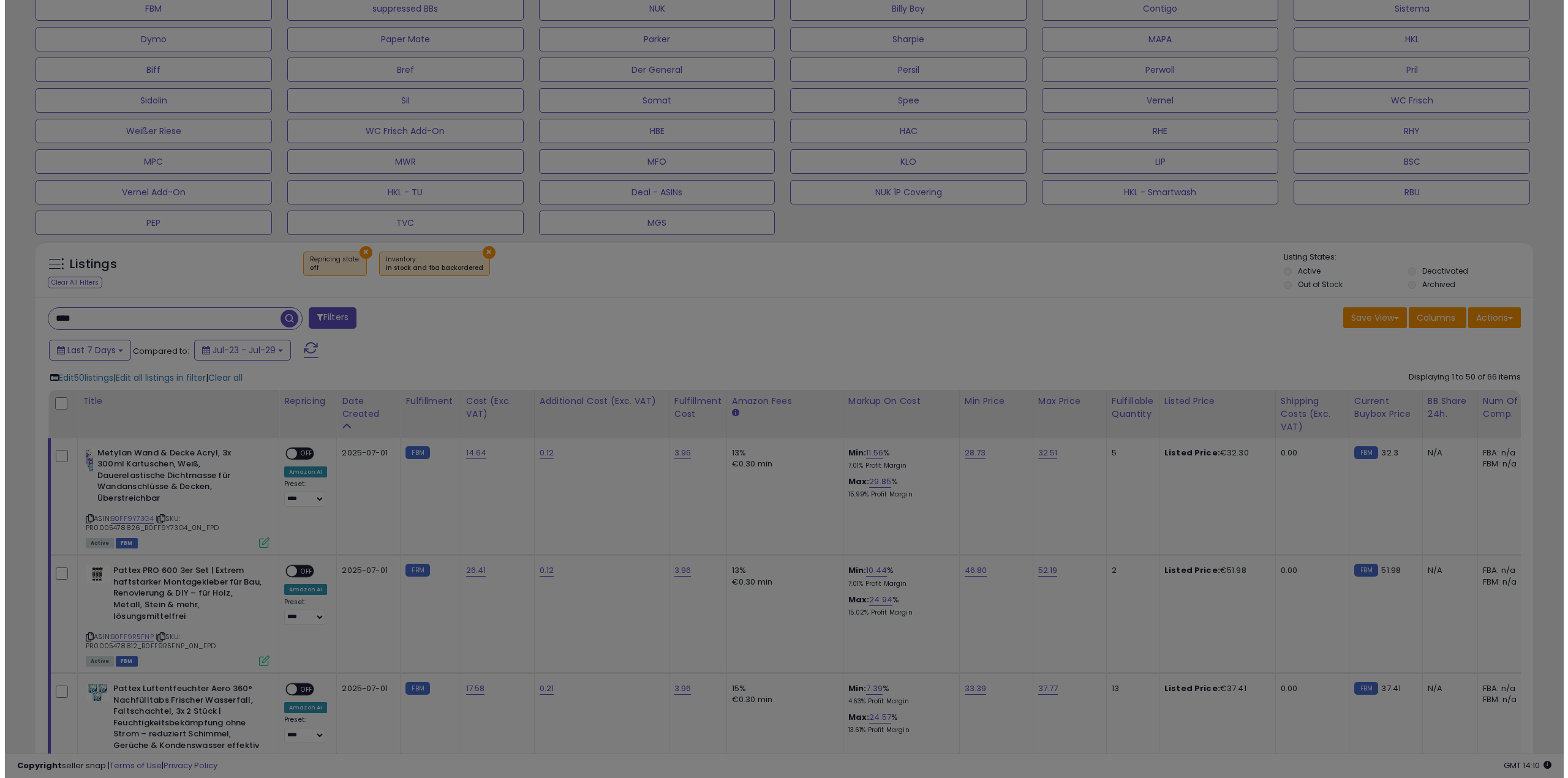 scroll, scrollTop: 611865, scrollLeft: 611625, axis: both 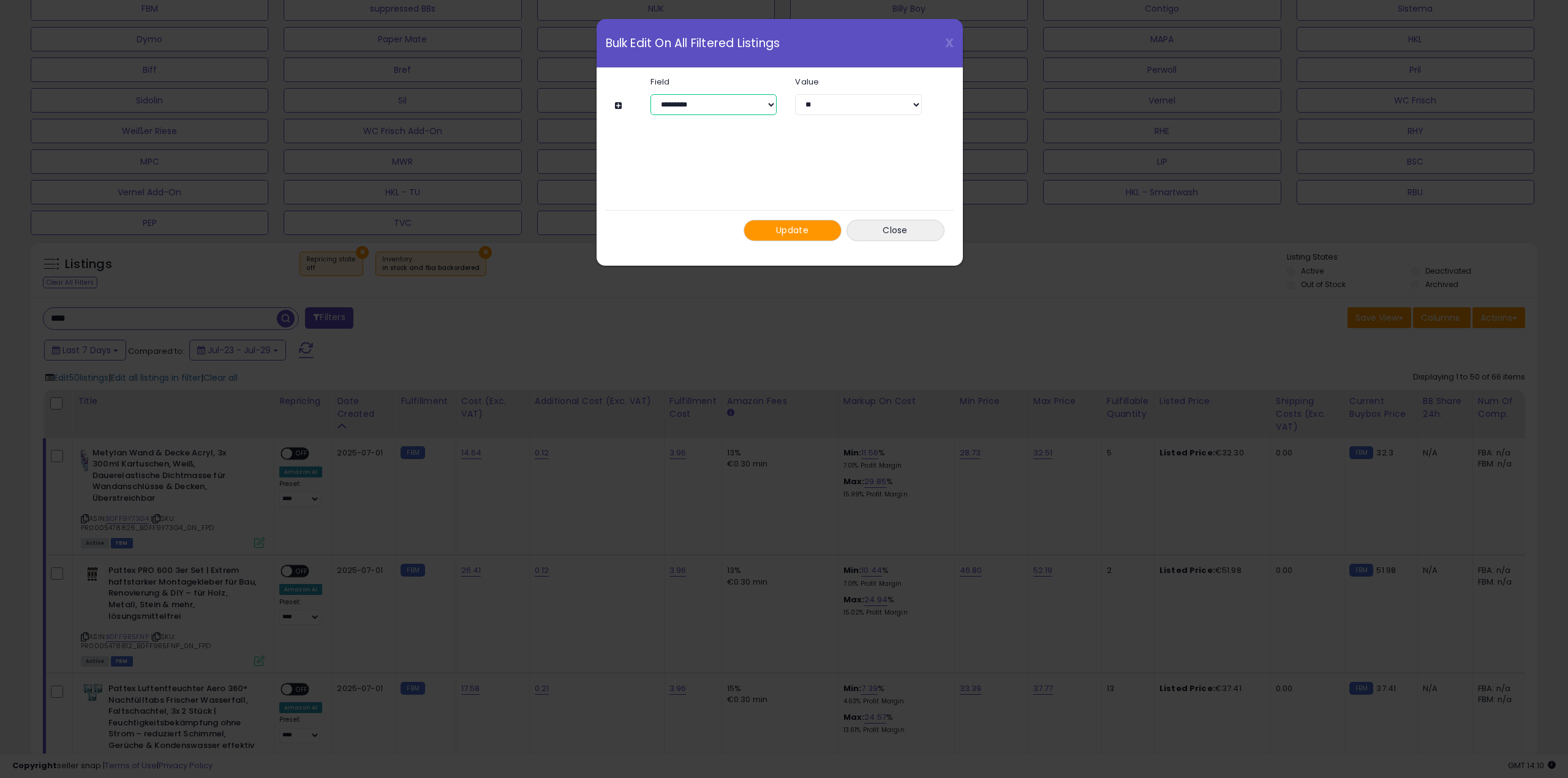 click on "**********" at bounding box center [714, 105] 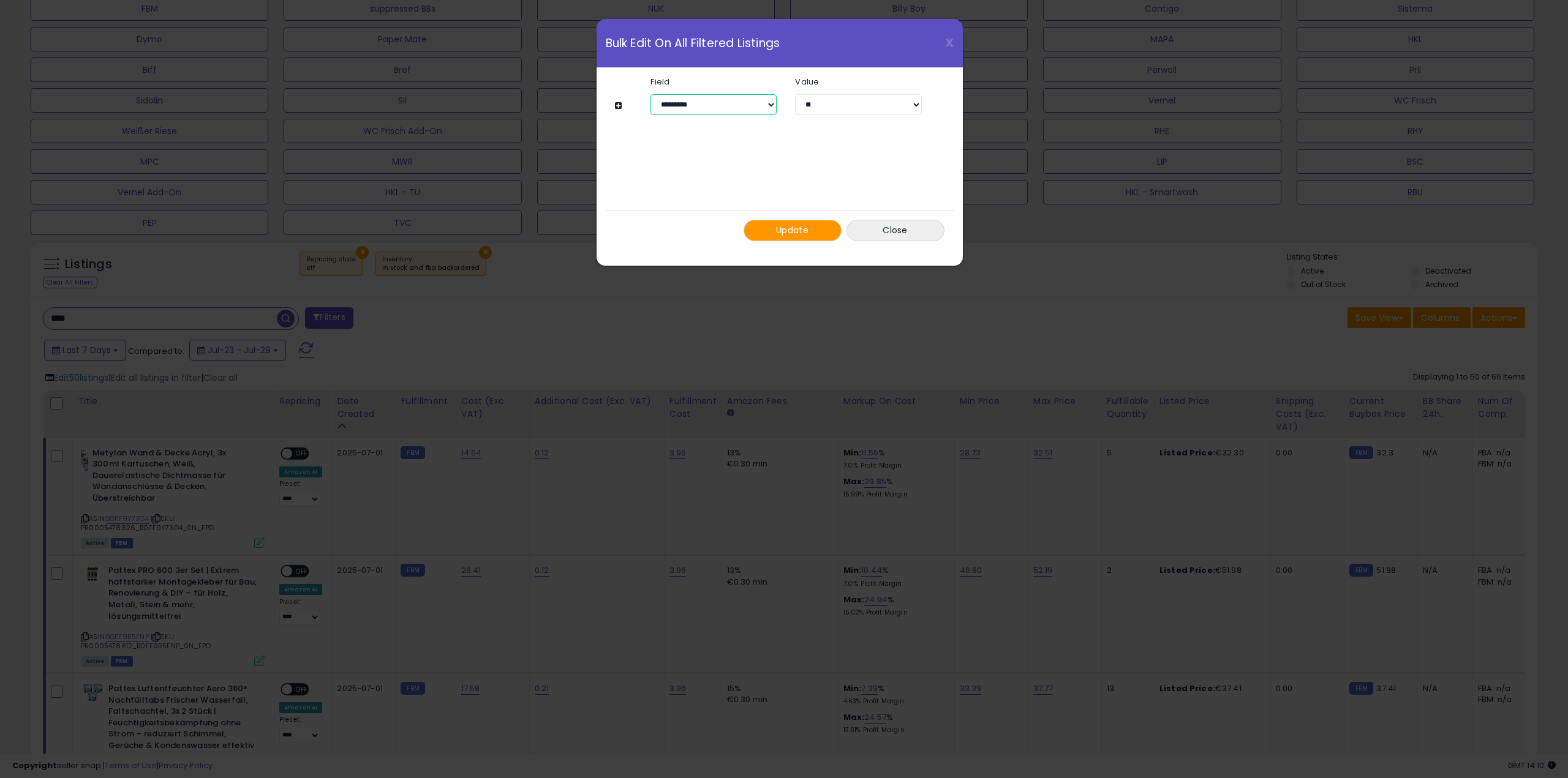 select on "**********" 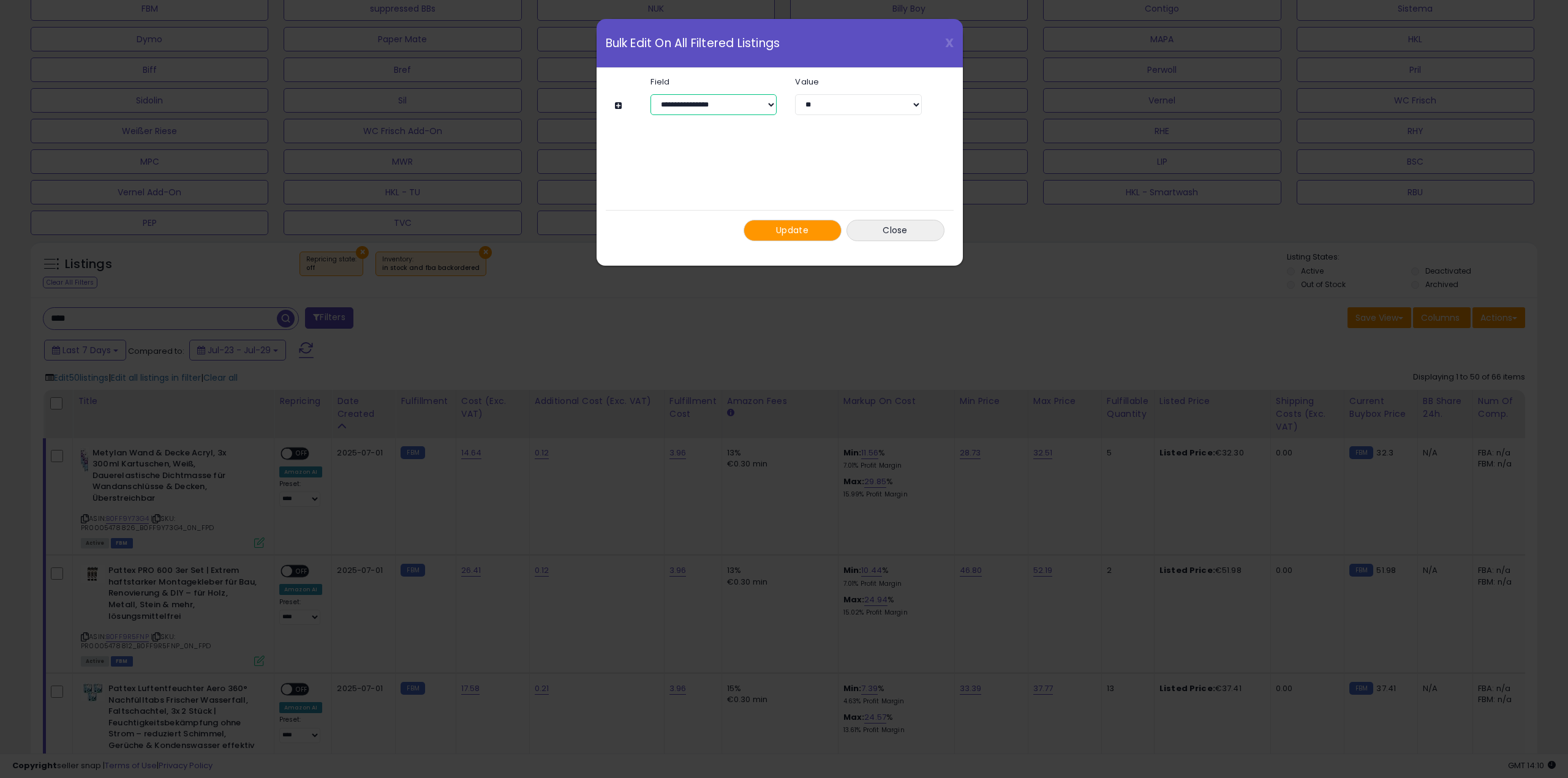 click on "**********" at bounding box center [714, 105] 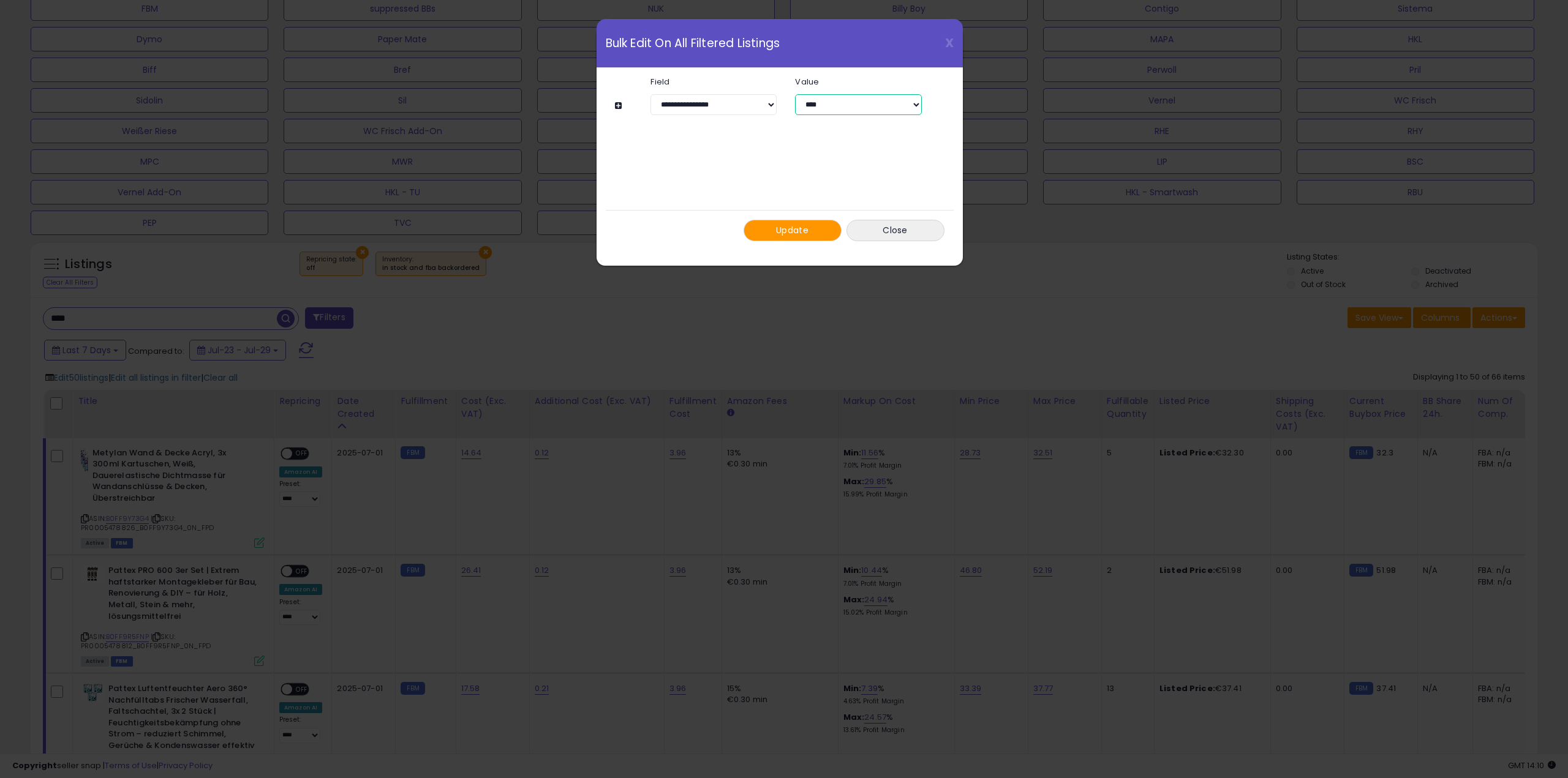 click on "**********" at bounding box center (858, 105) 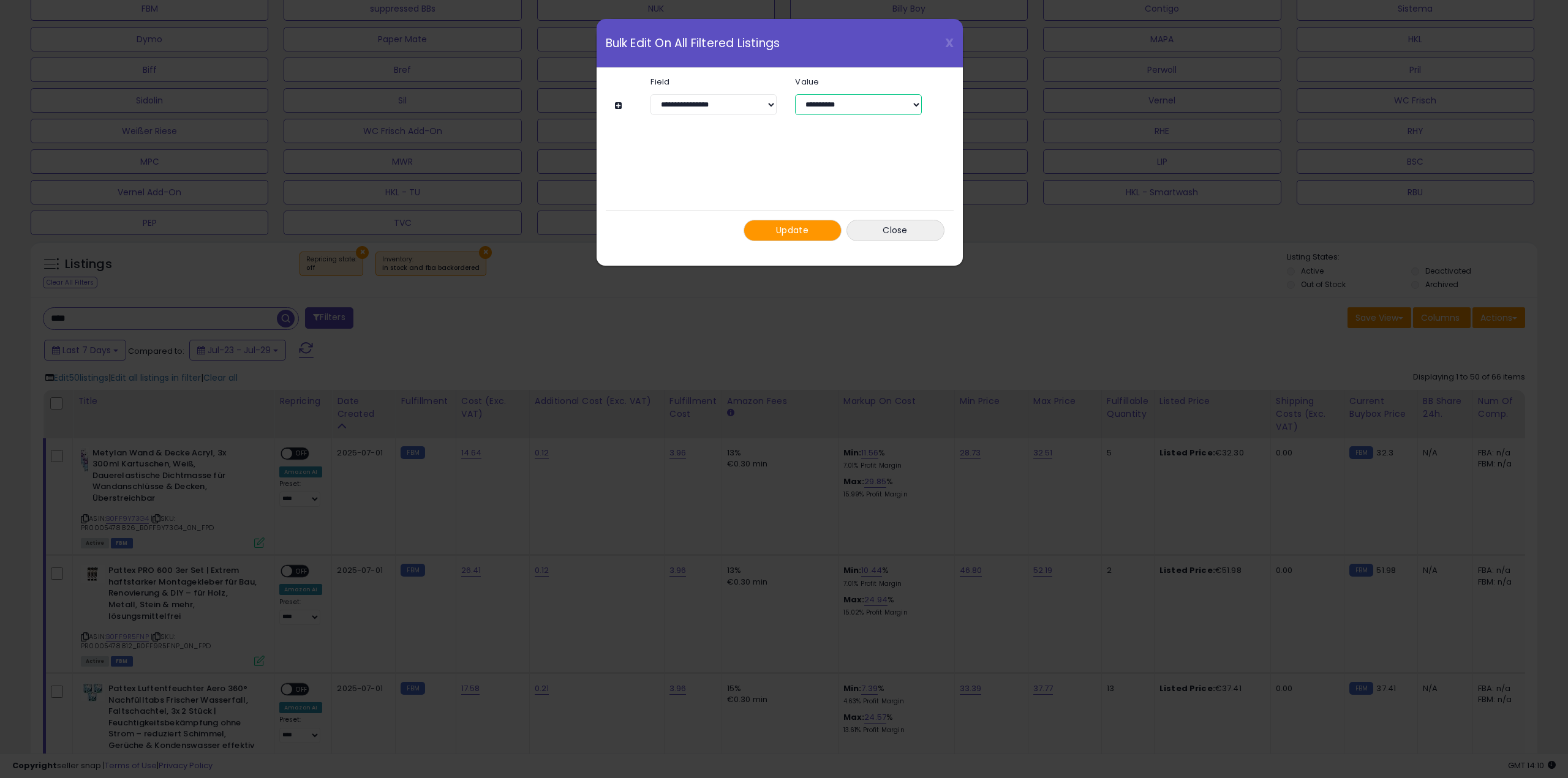 click on "**********" at bounding box center [858, 105] 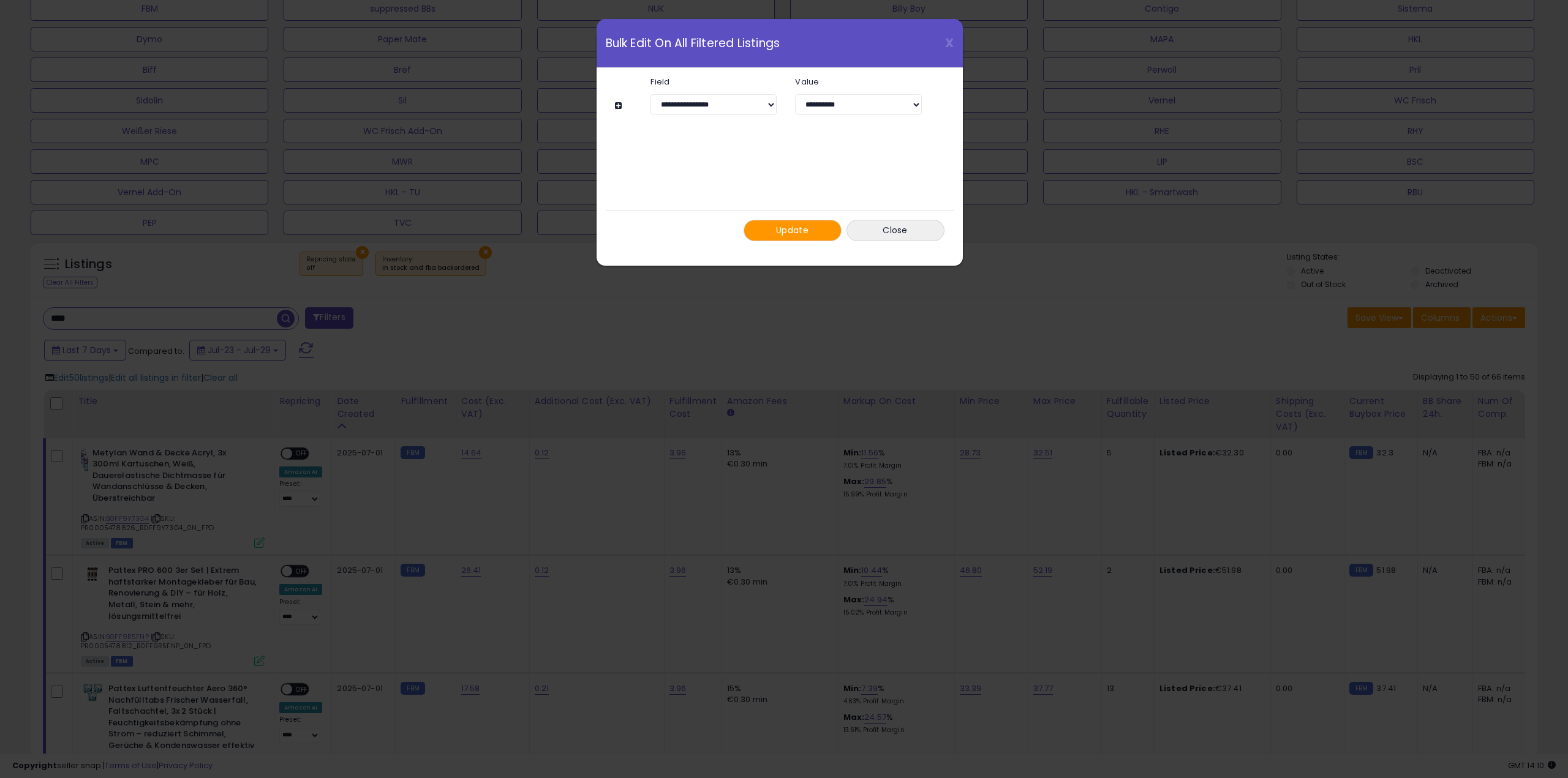 click on "Update" at bounding box center (793, 230) 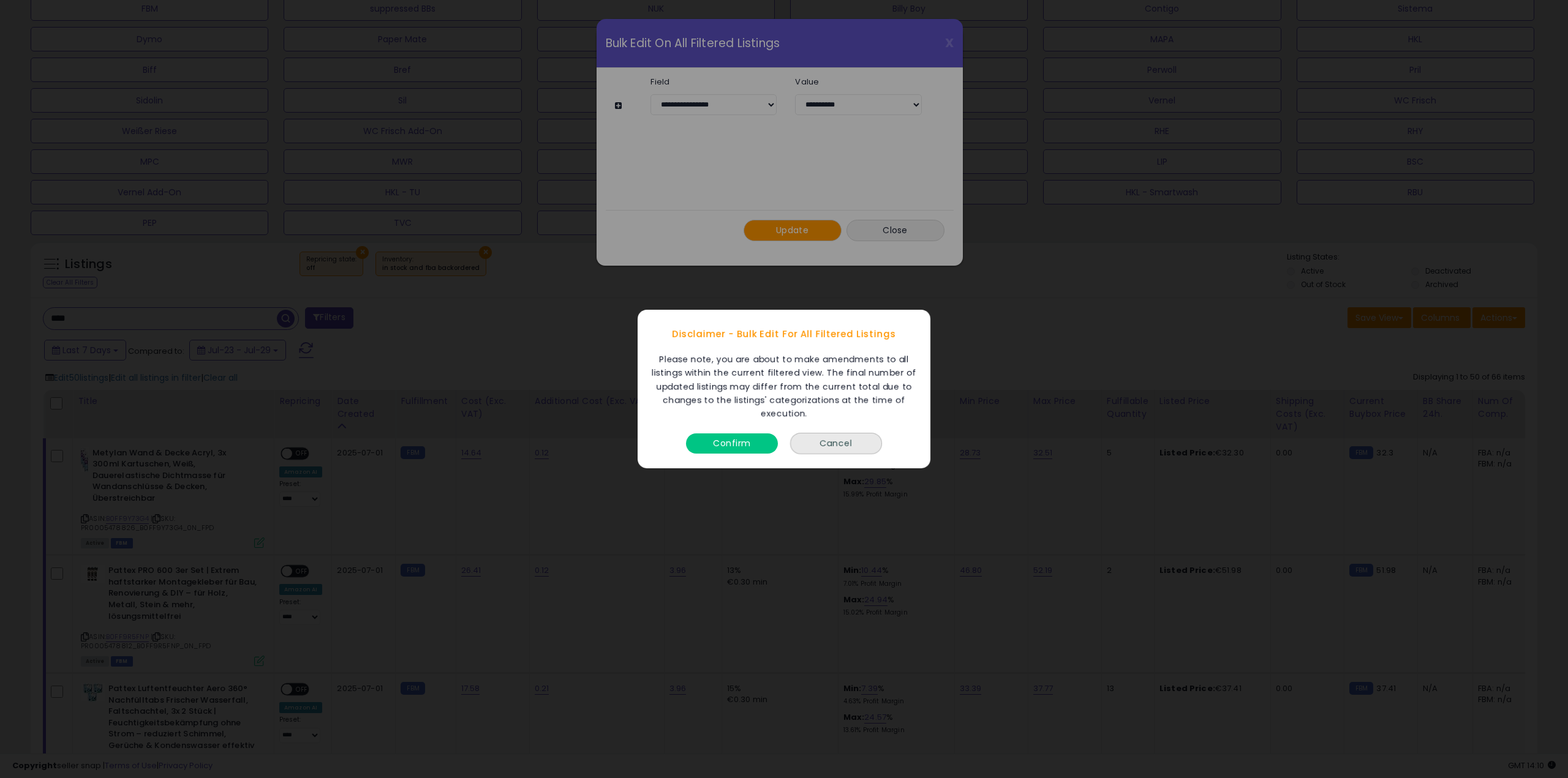click on "Confirm" at bounding box center (732, 440) 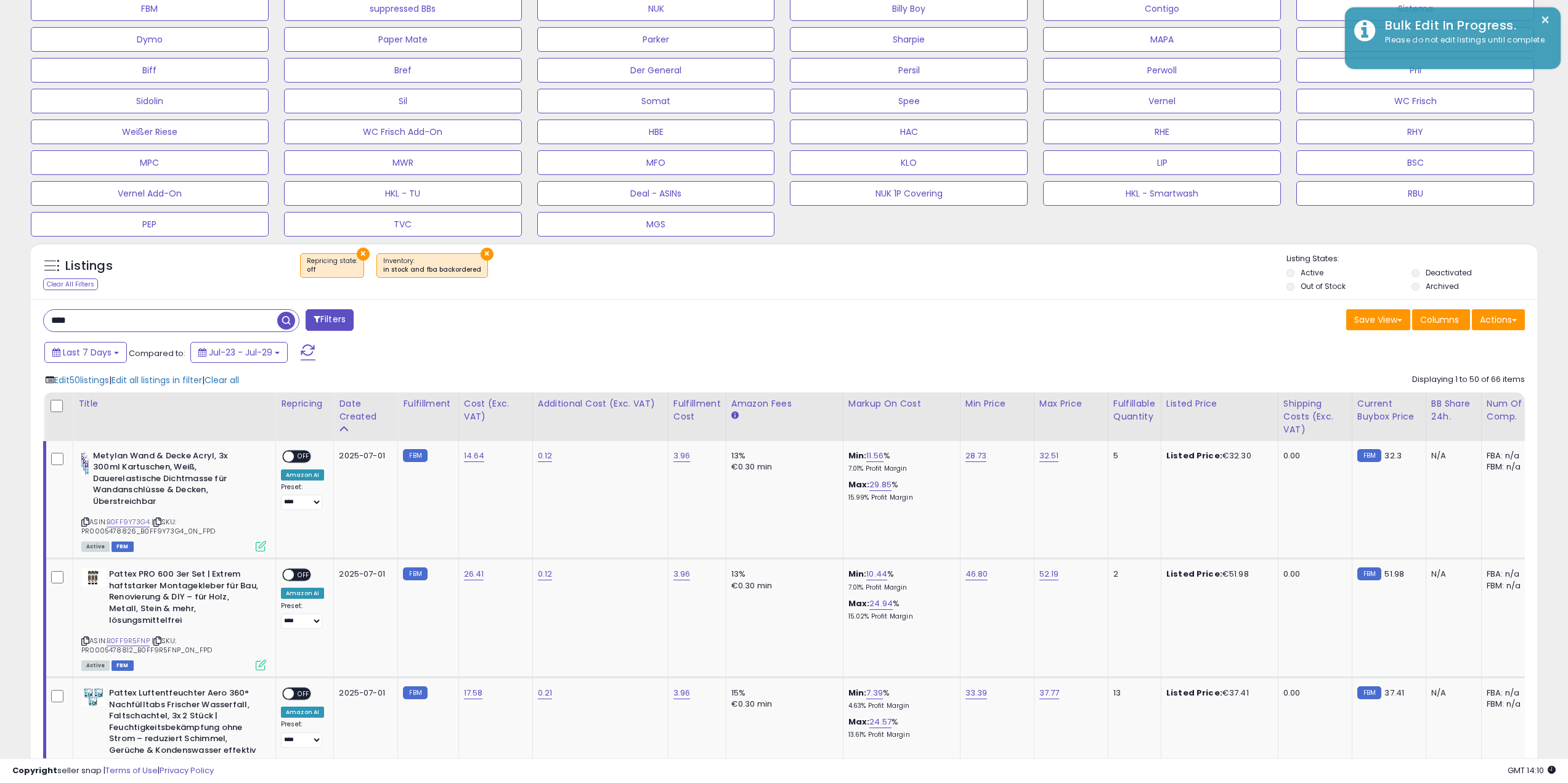 scroll, scrollTop: 253, scrollLeft: 875, axis: both 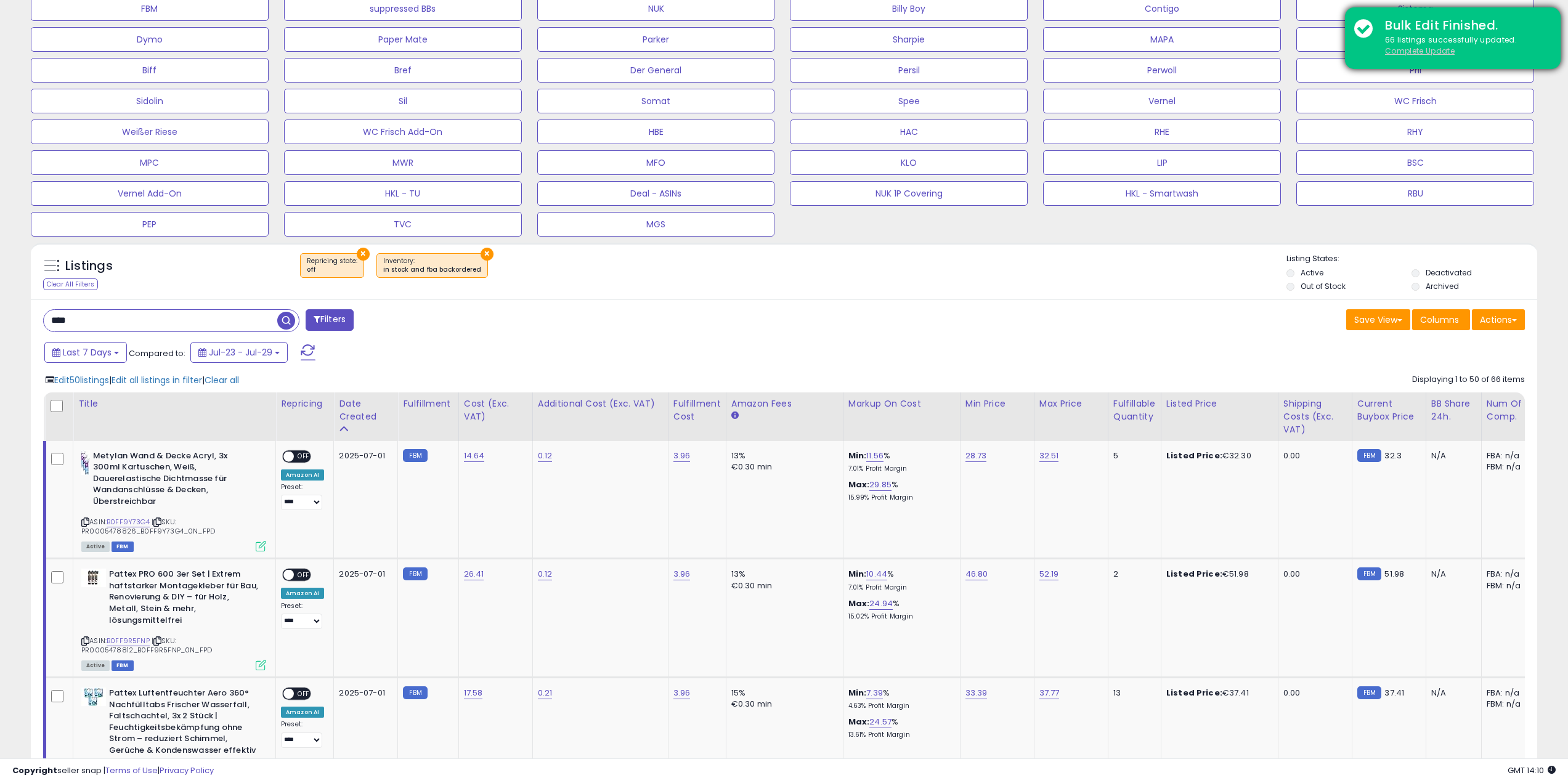 click on "Complete Update" at bounding box center (1420, 51) 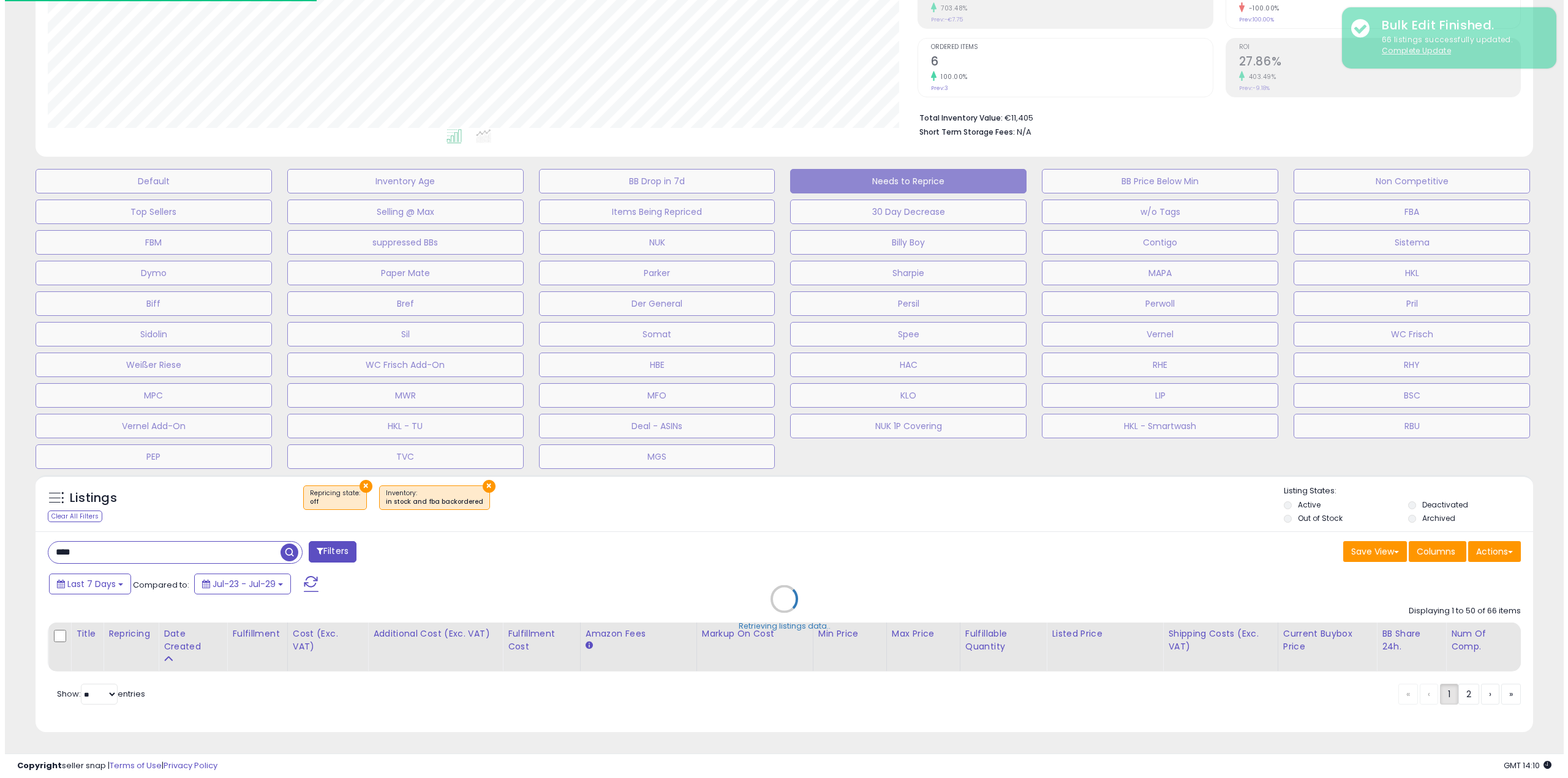 scroll, scrollTop: 217, scrollLeft: 0, axis: vertical 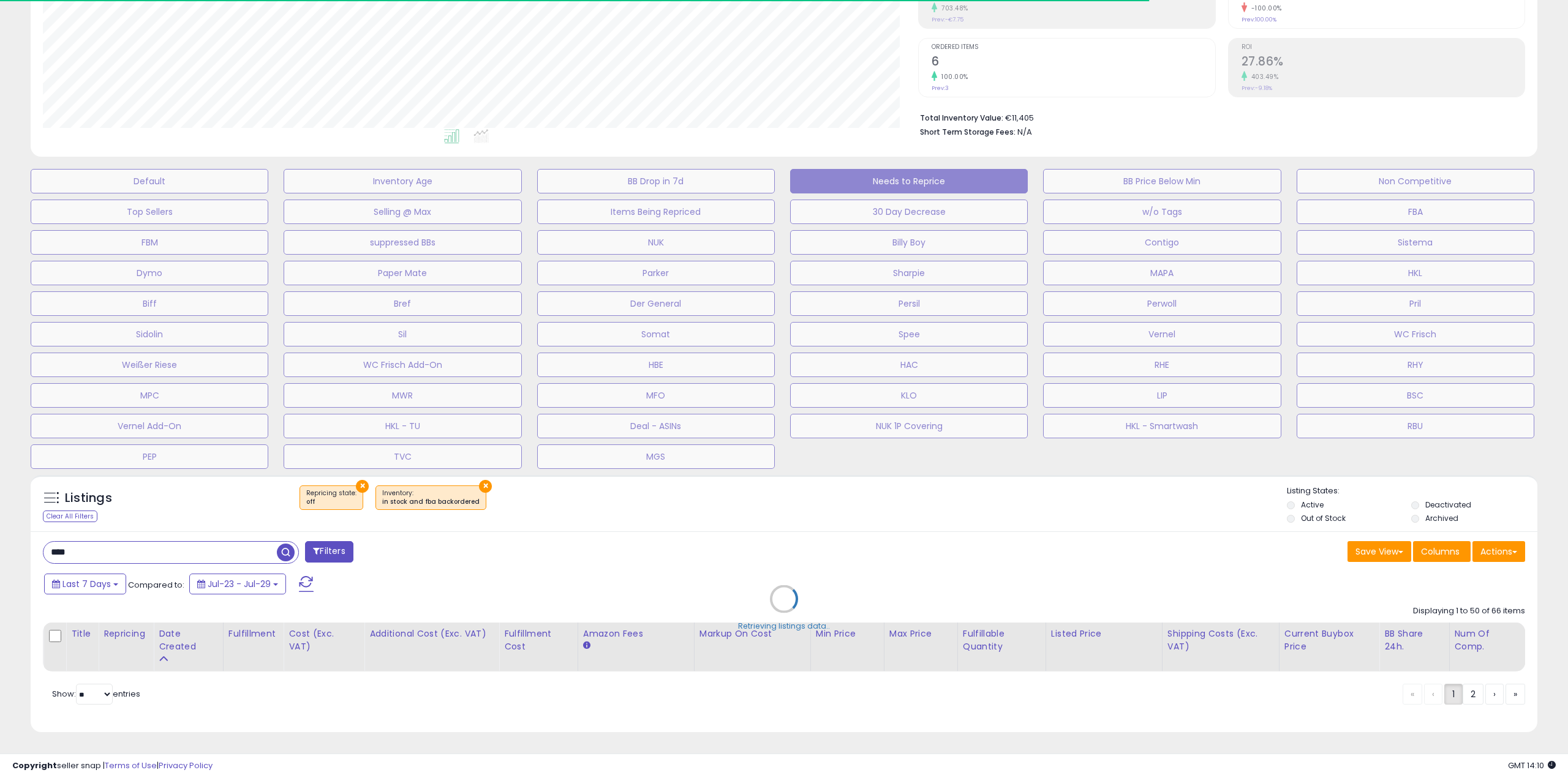 click on "Retrieving listings data.." at bounding box center [784, 608] 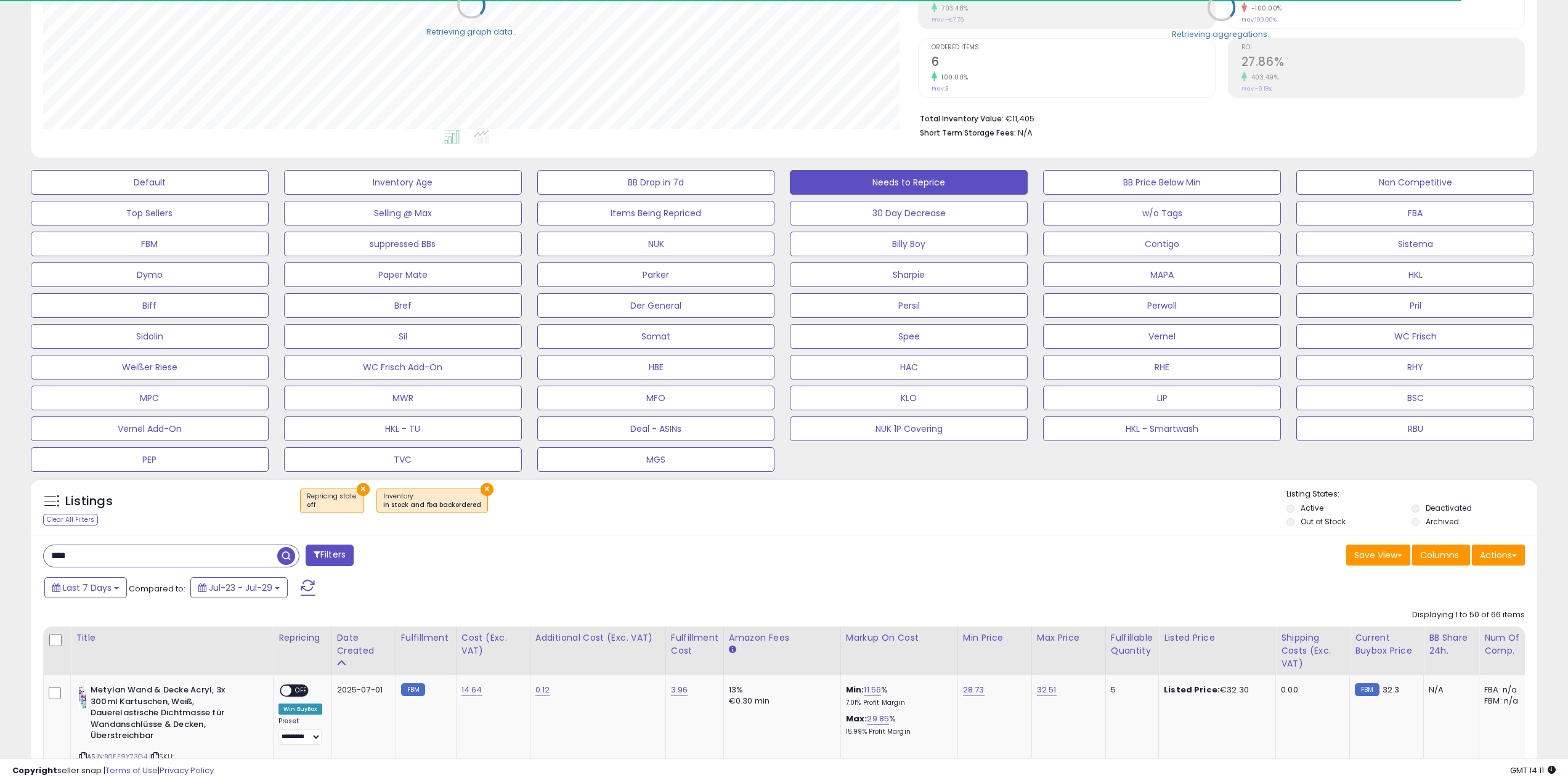 scroll, scrollTop: 253, scrollLeft: 875, axis: both 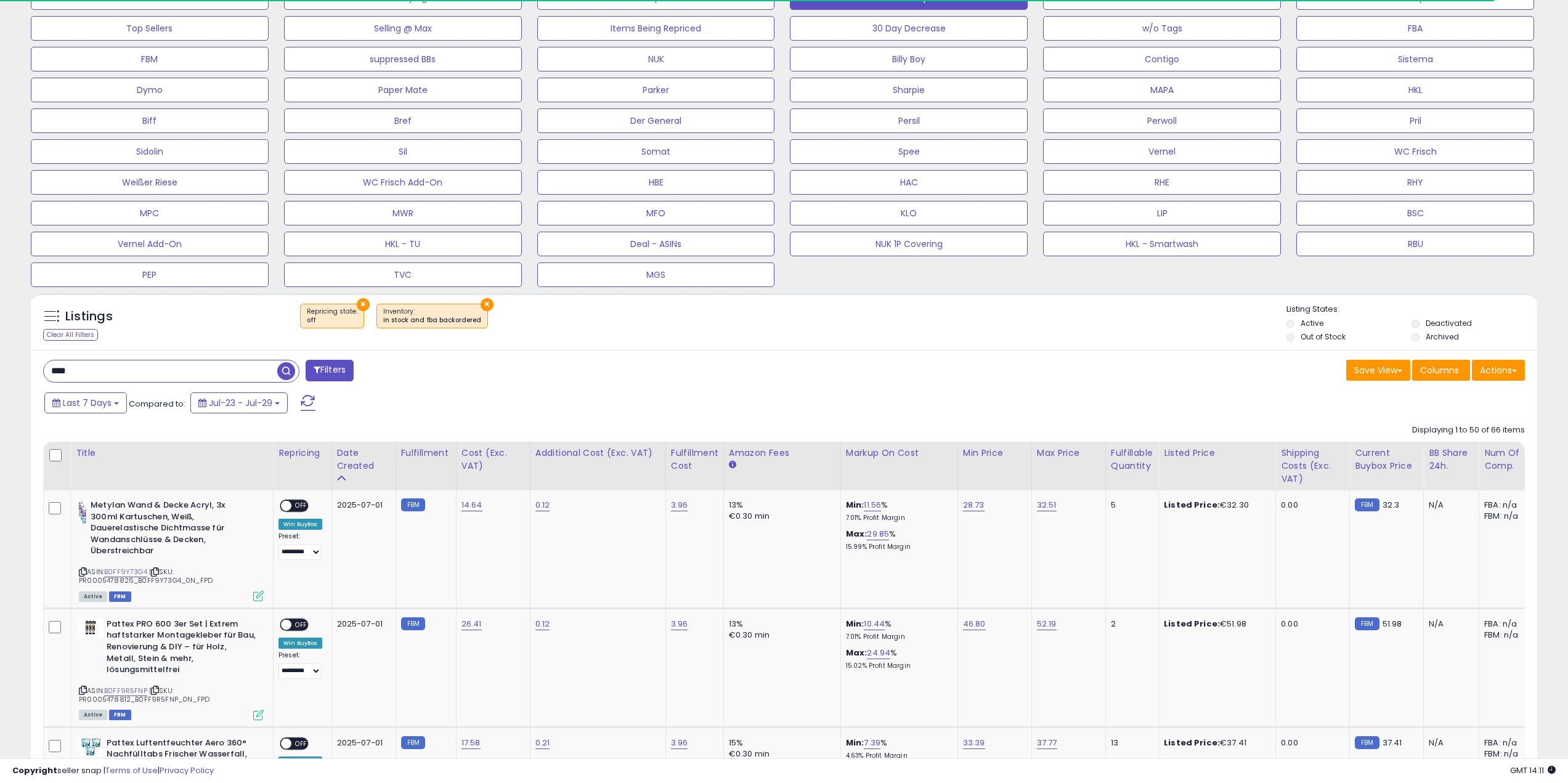 click on "Last 7 Days
Compared to:
Jul-23 - Jul-29" at bounding box center (597, 404) 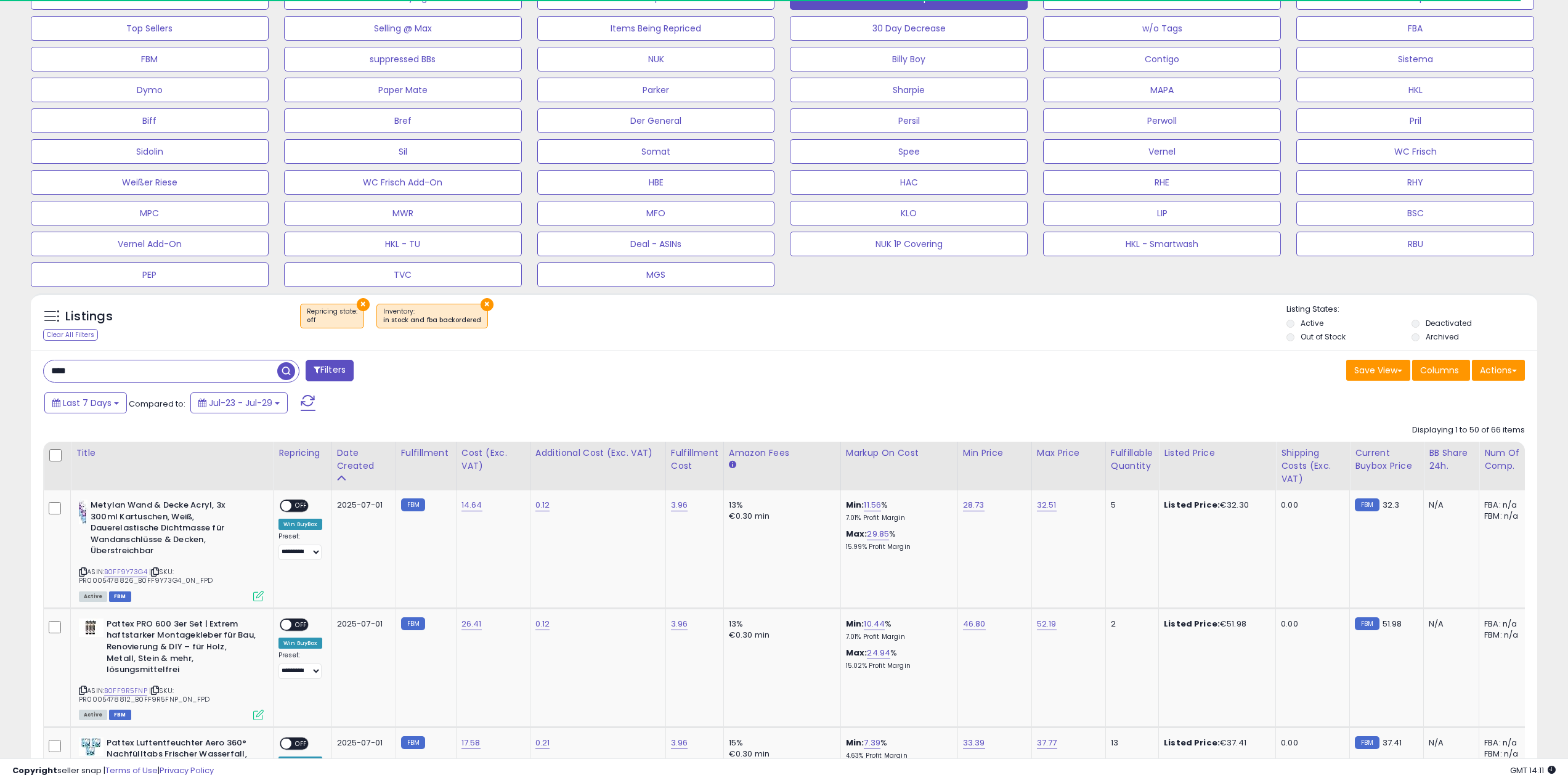scroll, scrollTop: 615798, scrollLeft: 615235, axis: both 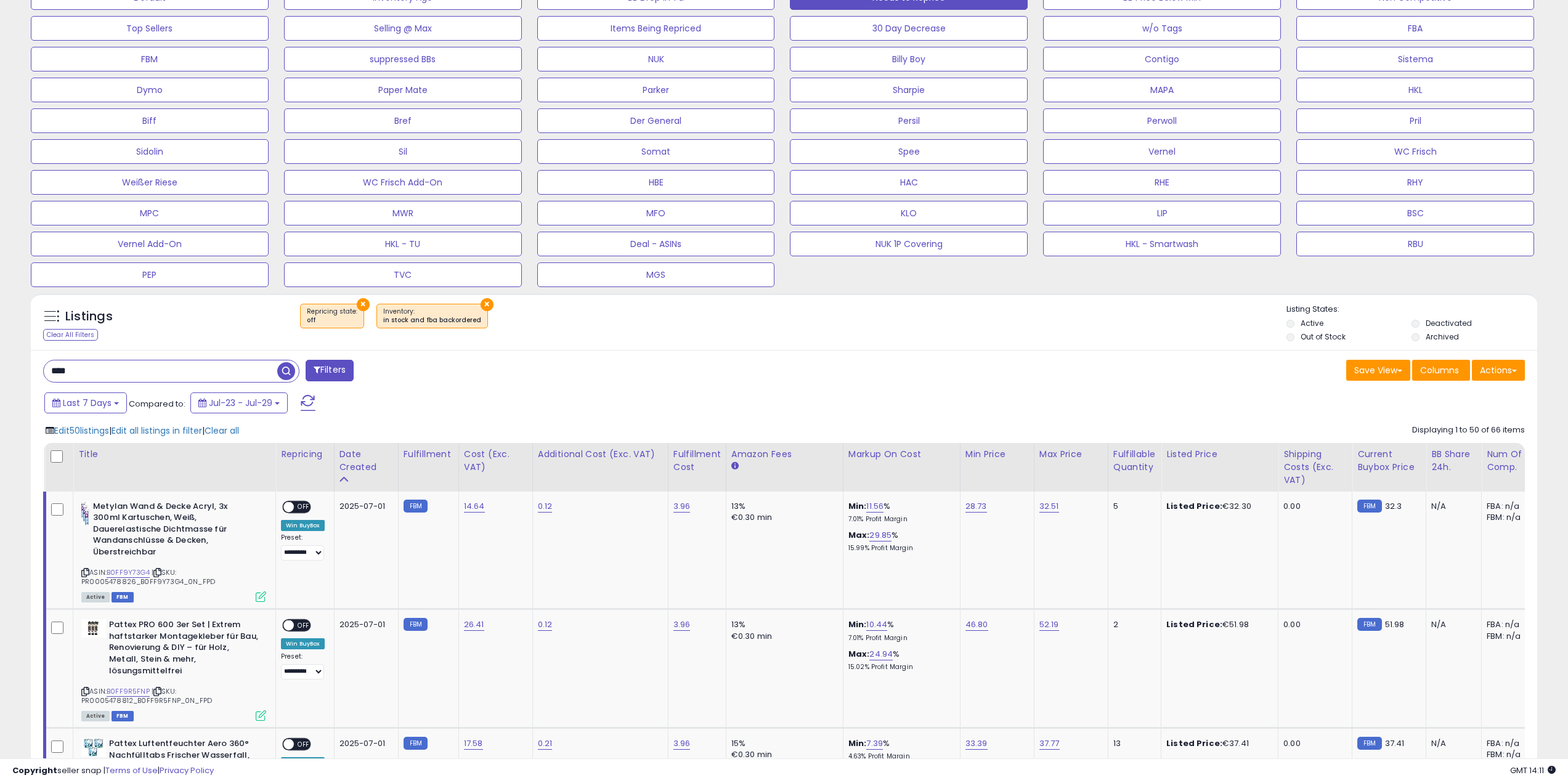 click on "Last 7 Days
Compared to:
Jul-23 - Jul-29" at bounding box center (597, 404) 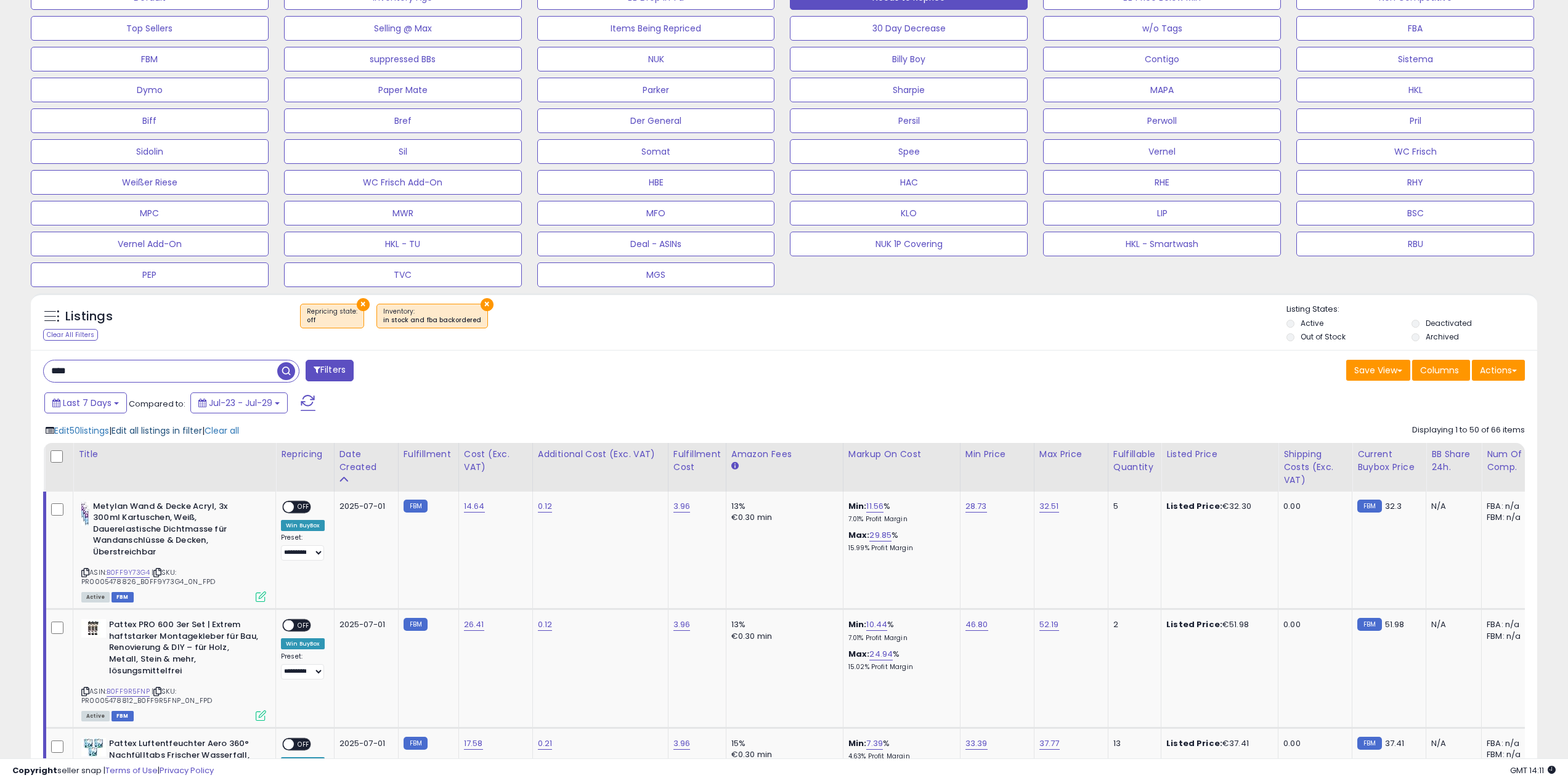 click on "Edit all listings in filter" at bounding box center (156, 431) 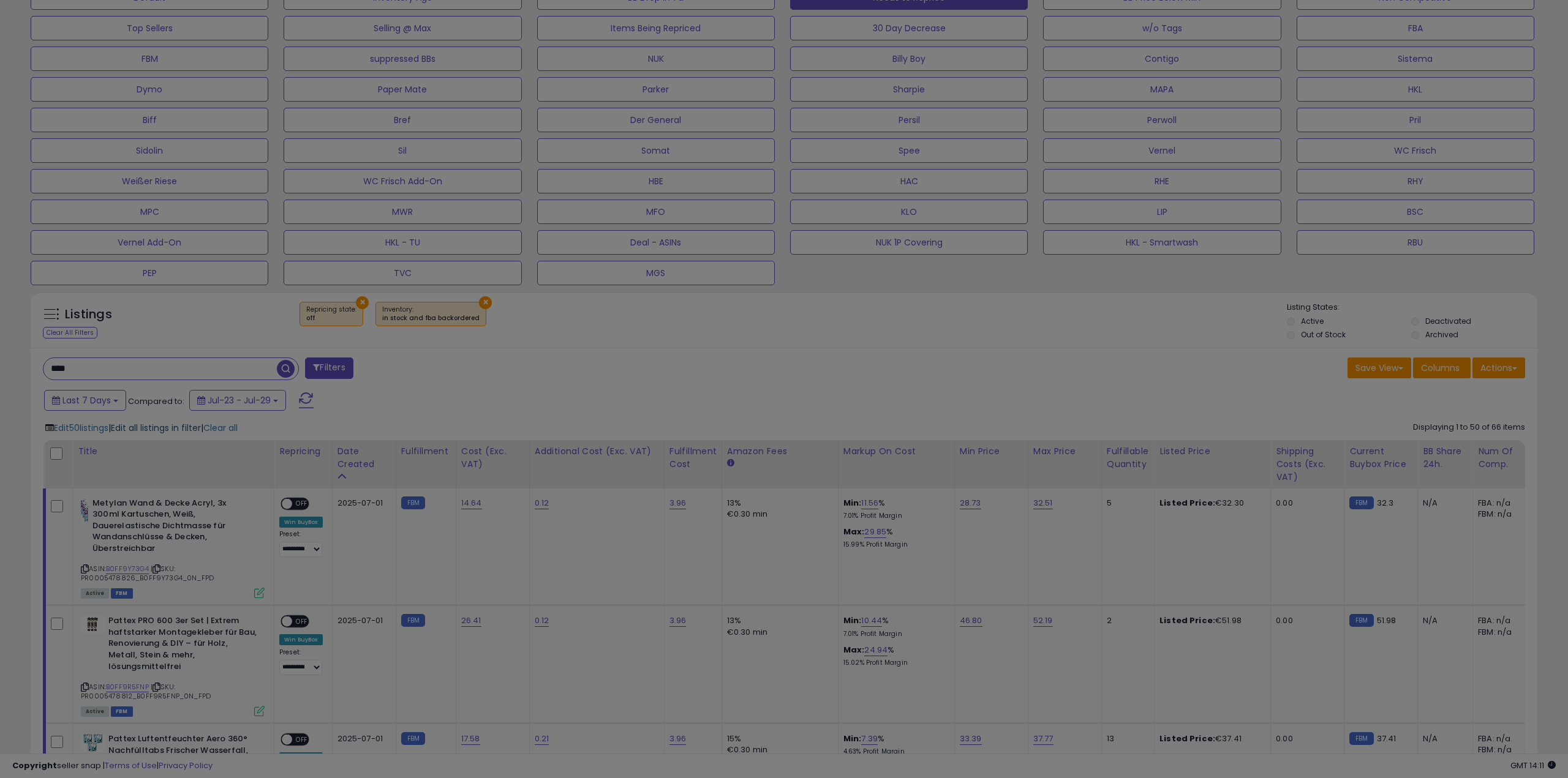 scroll, scrollTop: 611865, scrollLeft: 611625, axis: both 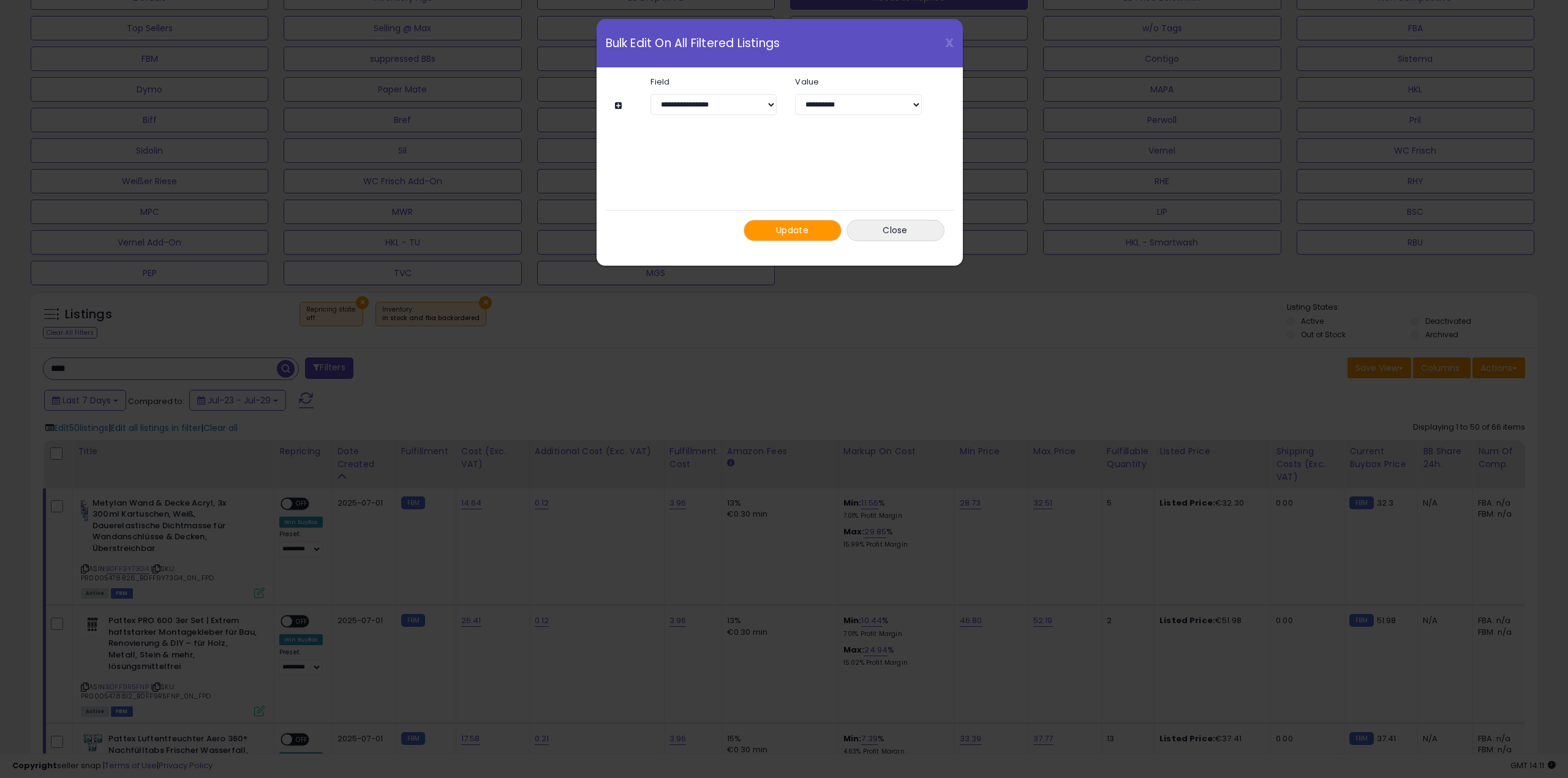 click on "Field
Value" at bounding box center (786, 83) 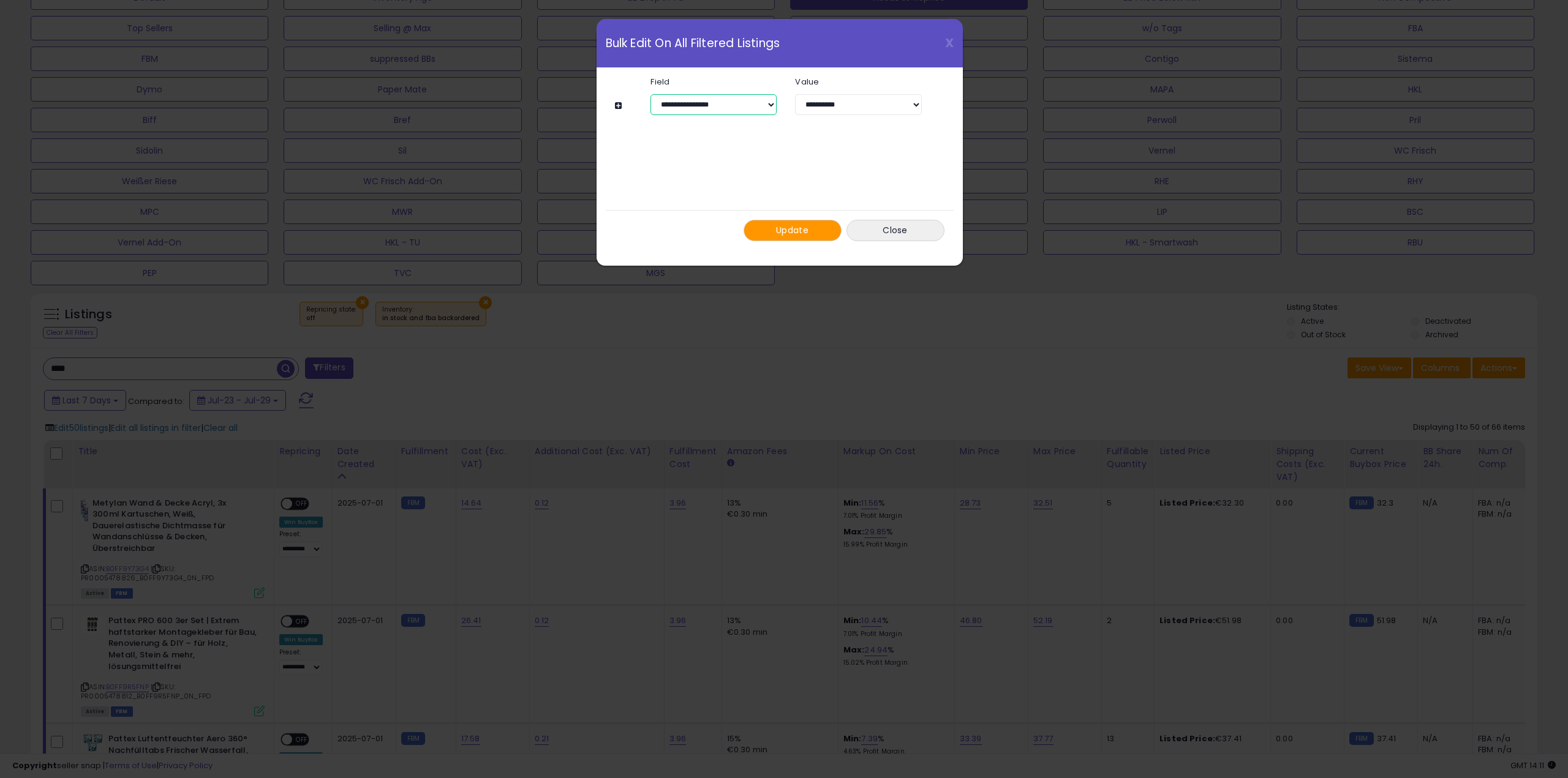 click on "**********" at bounding box center (714, 105) 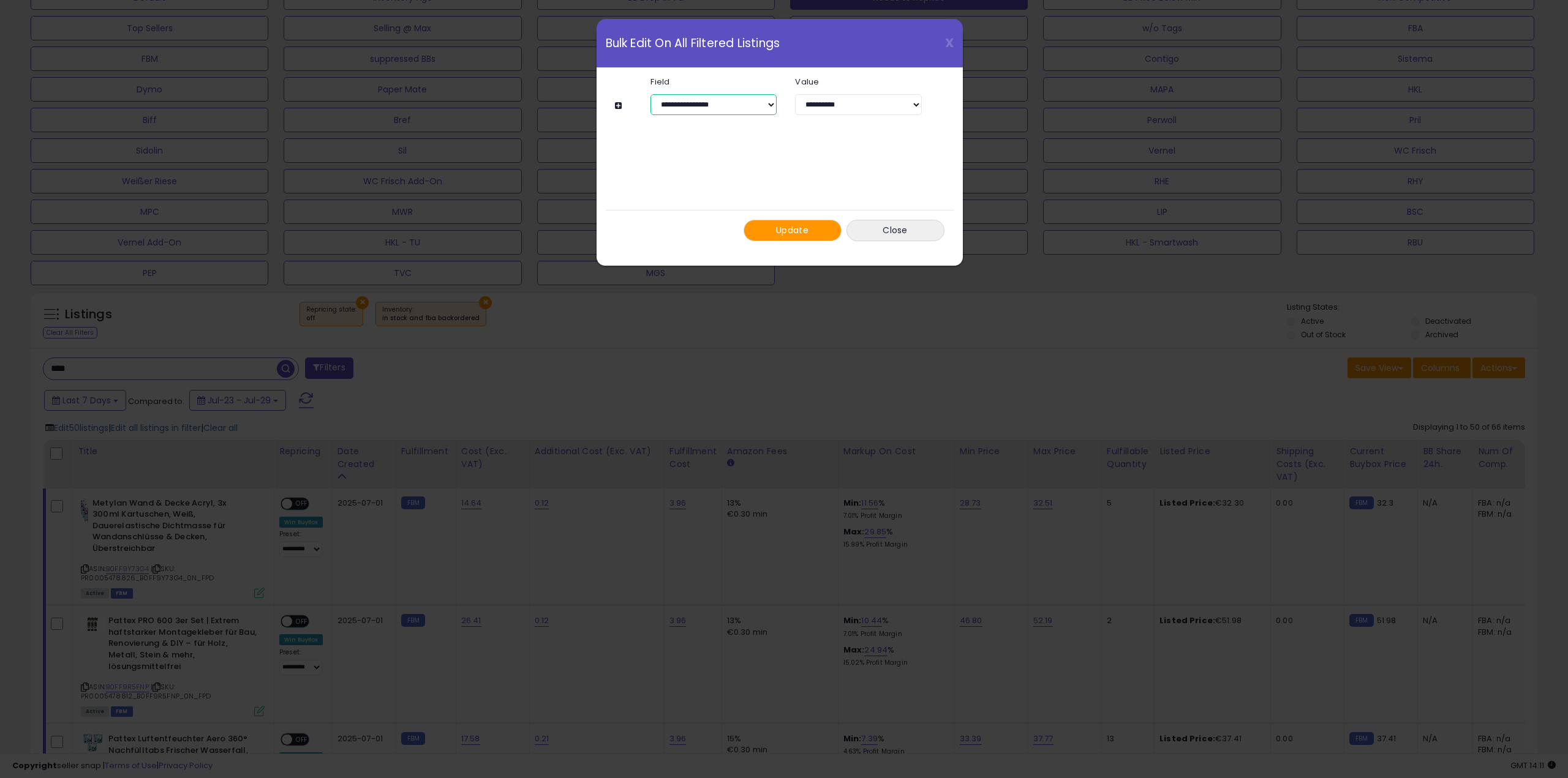 select on "*********" 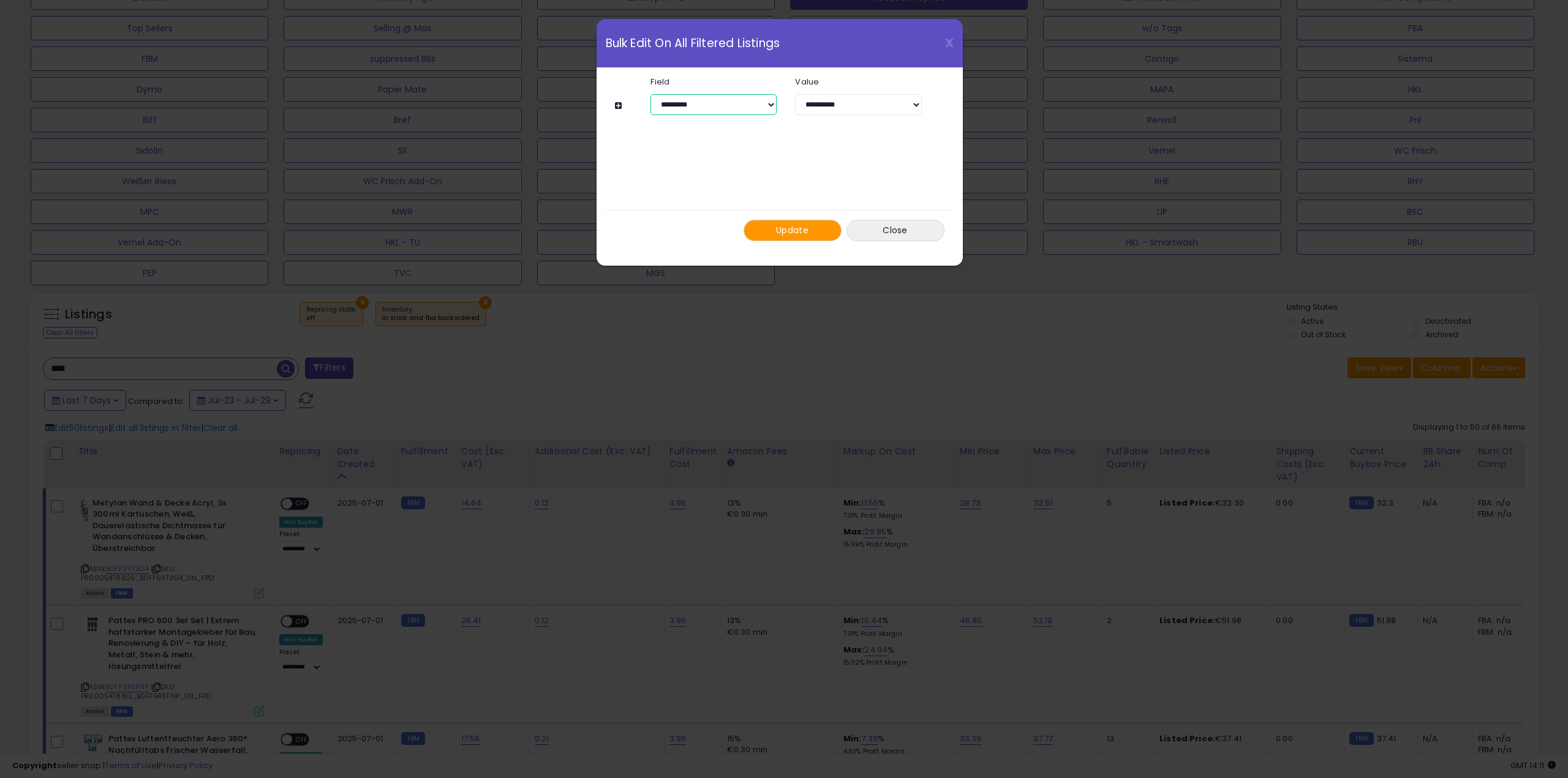 click on "**********" at bounding box center [714, 105] 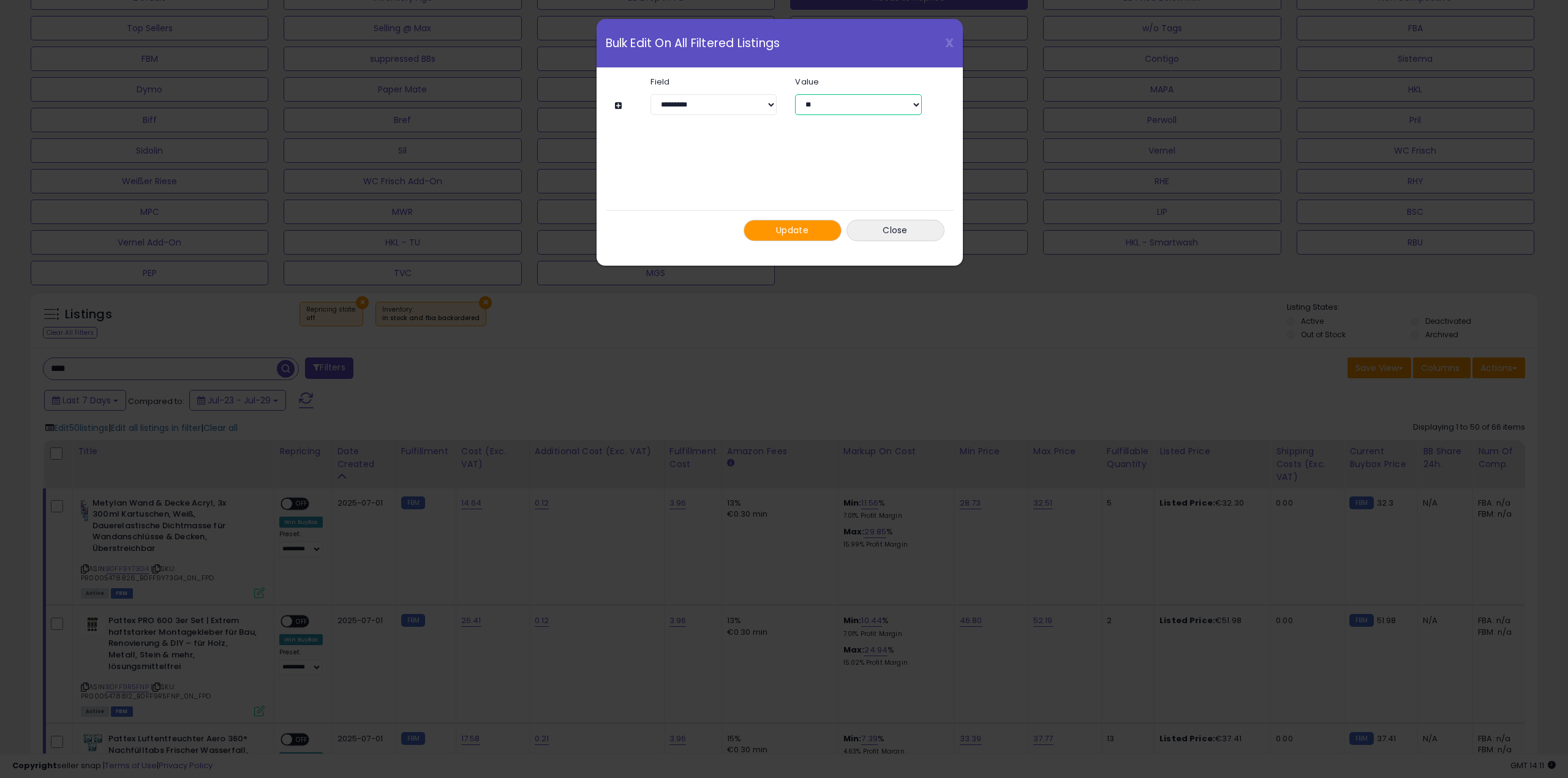click on "**
***" at bounding box center (858, 105) 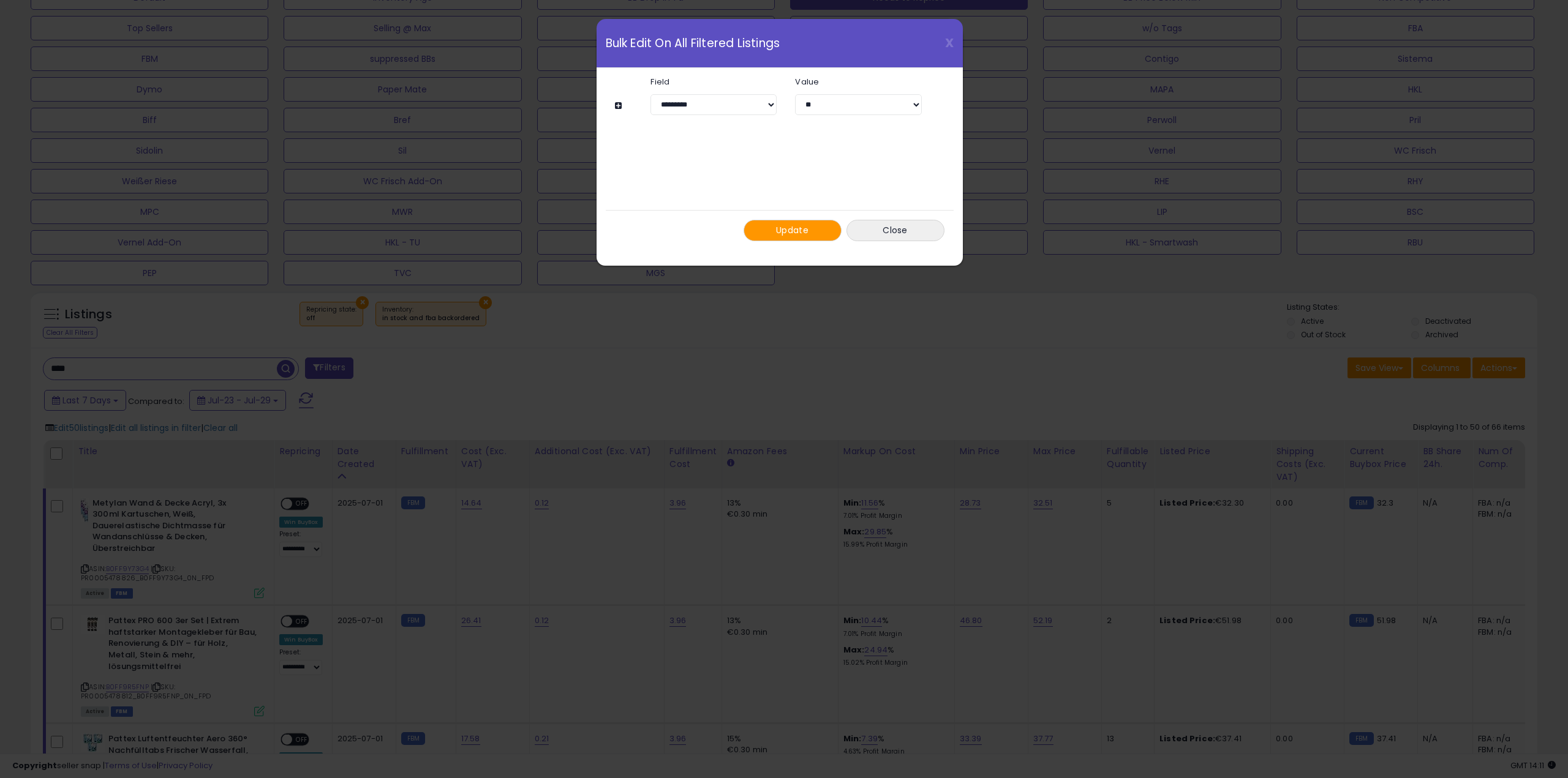 click on "**********" at bounding box center [780, 159] 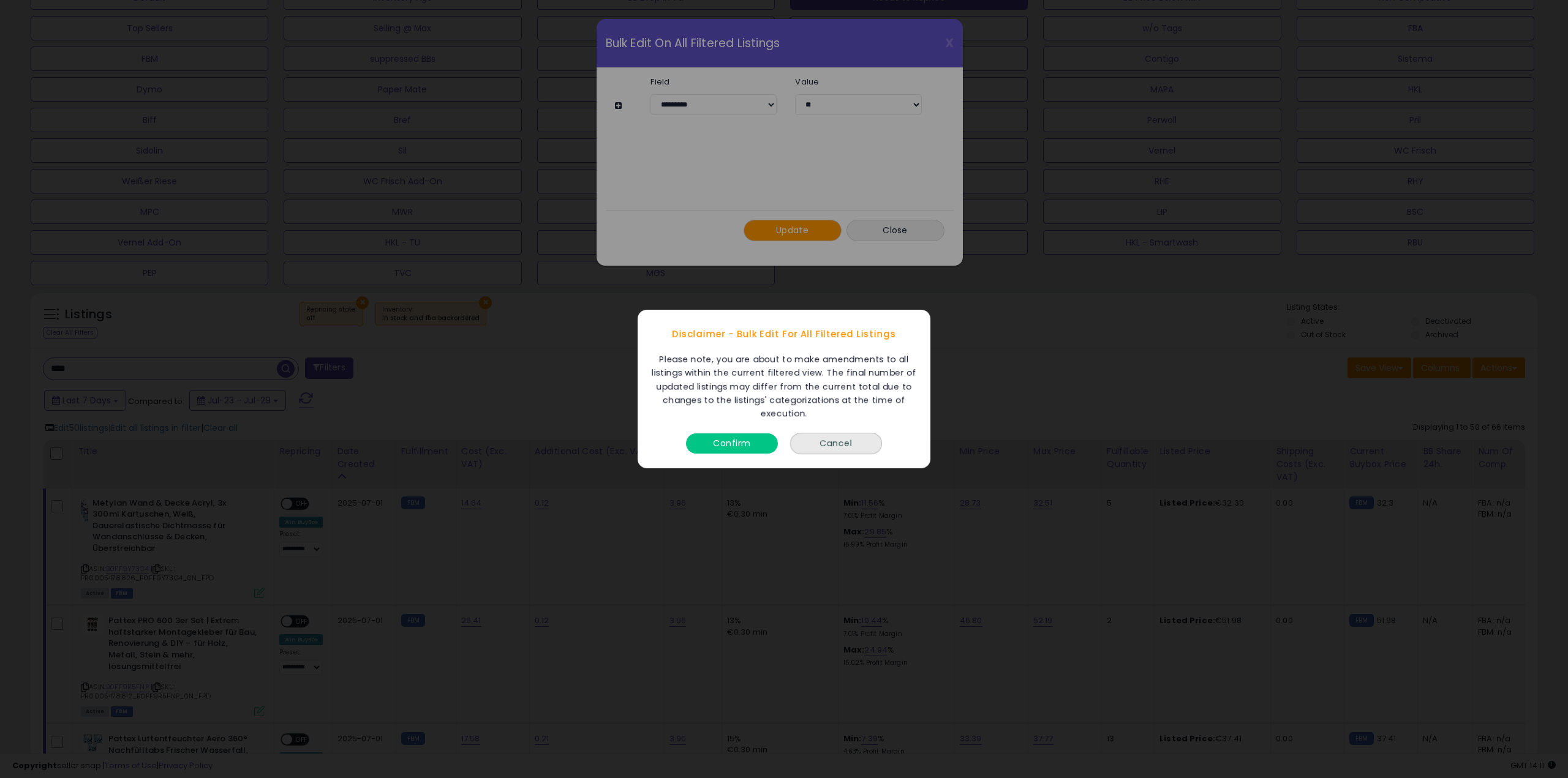 click on "Confirm" at bounding box center (732, 443) 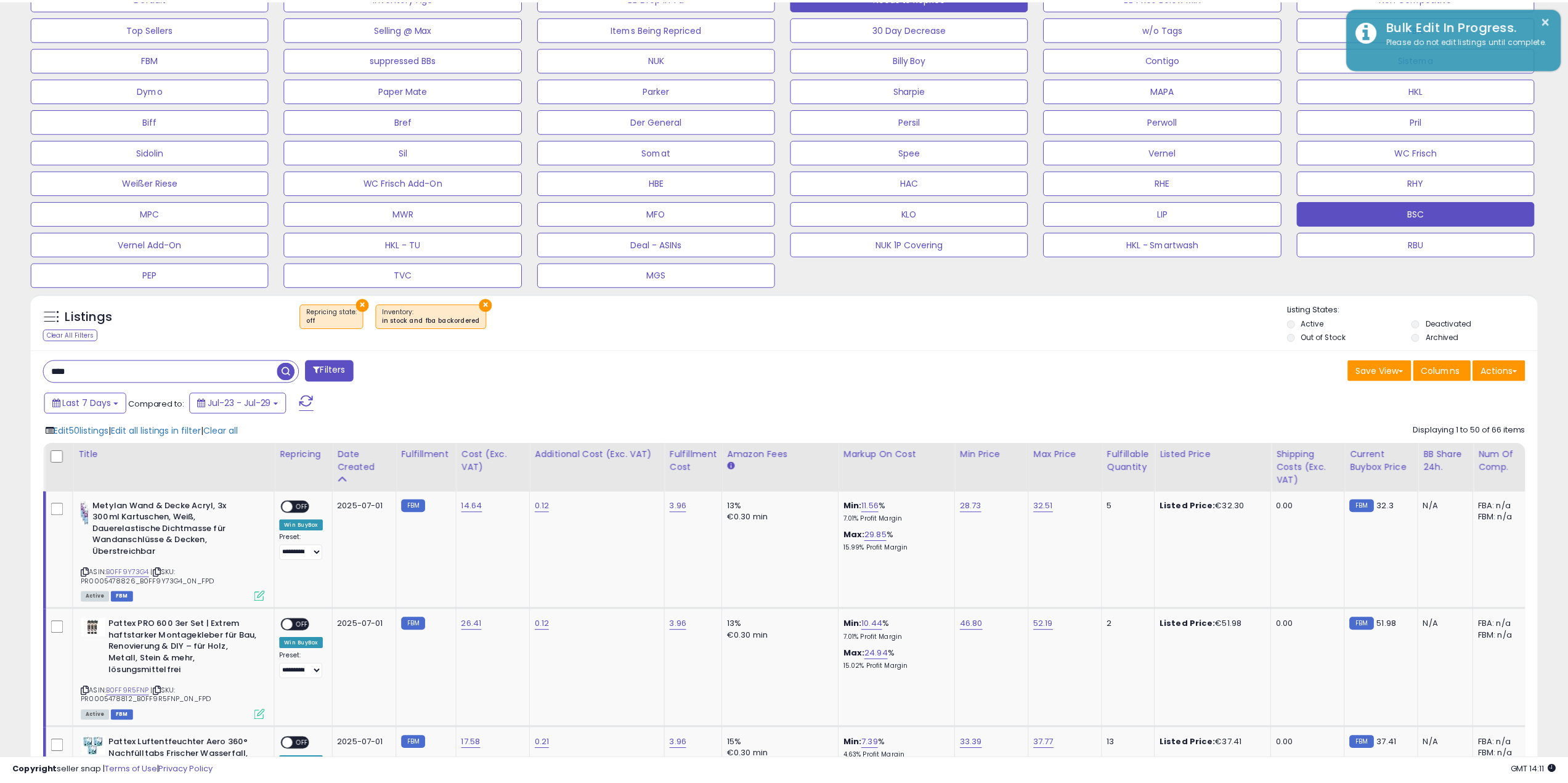 scroll, scrollTop: 253, scrollLeft: 875, axis: both 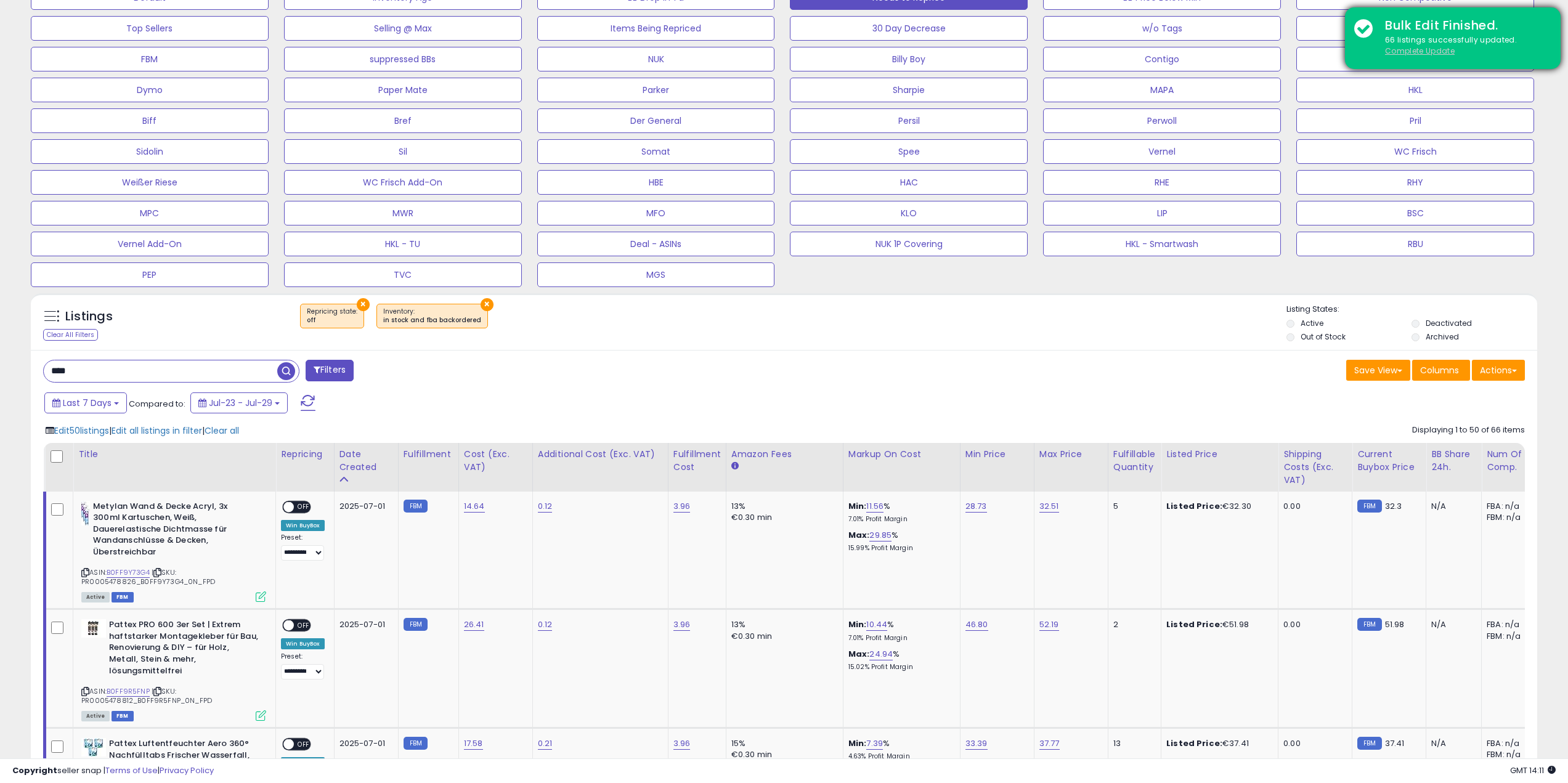 click on "Complete Update" at bounding box center [1420, 51] 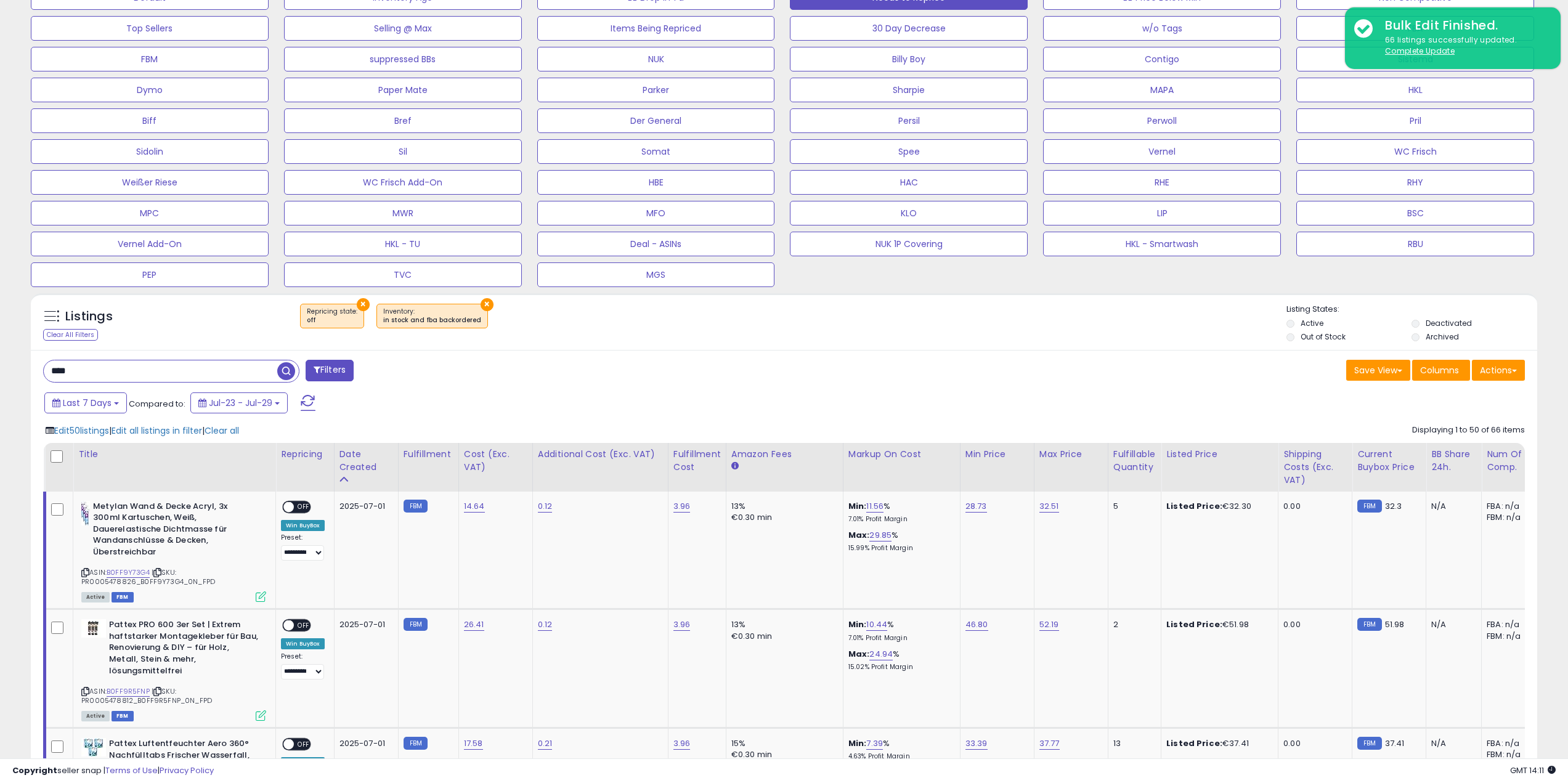 click on "Default
Inventory Age
BB Drop in 7d
Needs to Reprice
BB Price Below Min
Non Competitive
Top Sellers
Selling @ Max
Items Being Repriced
30 Day Decrease
w/o Tags
FBA
FBM
NUK Dymo" at bounding box center [784, 133] 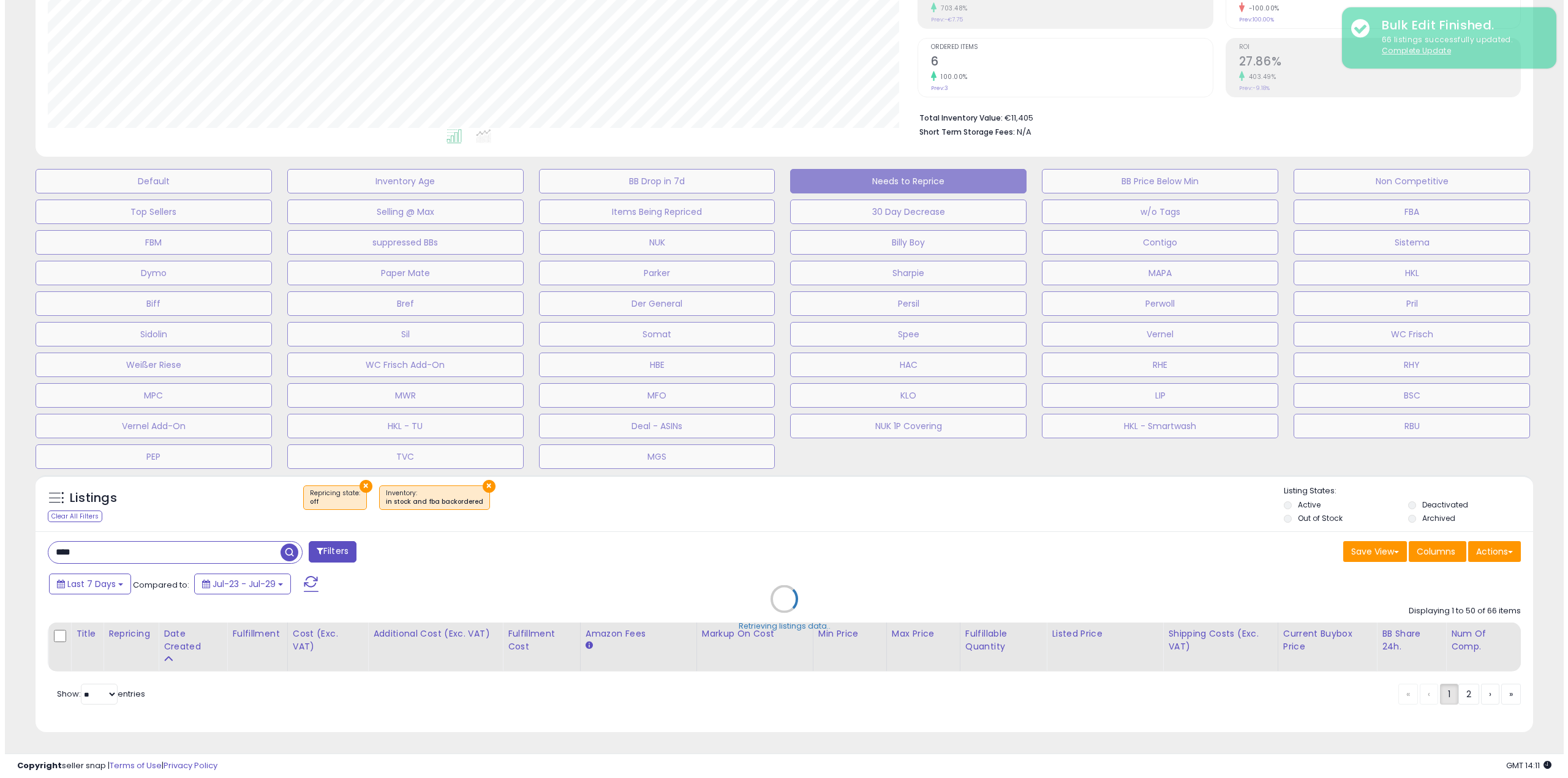 scroll, scrollTop: 217, scrollLeft: 0, axis: vertical 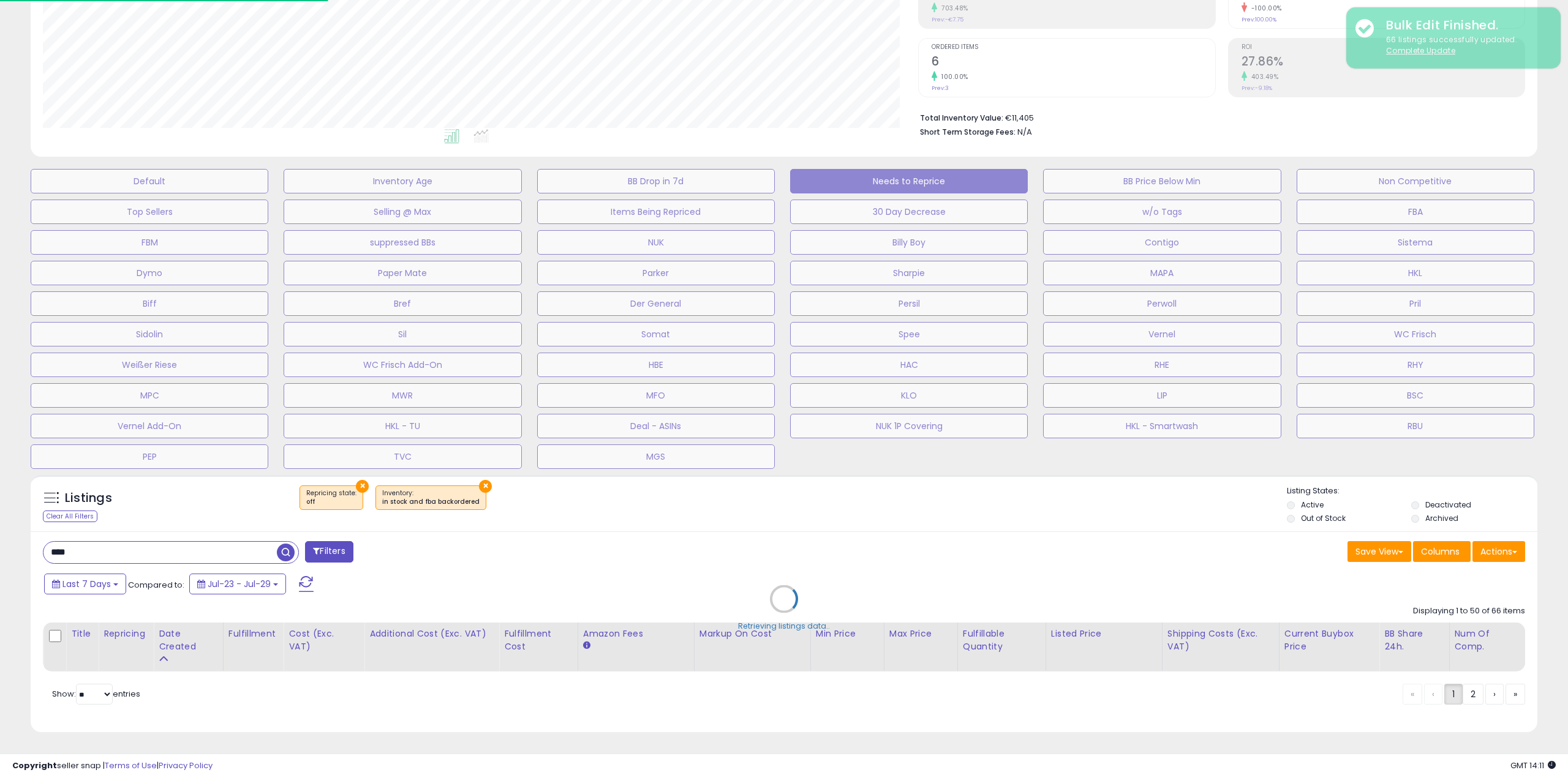 click on "Default
Inventory Age
BB Drop in 7d
Needs to Reprice
BB Price Below Min
Non Competitive
Top Sellers
Selling @ Max
Items Being Repriced
30 Day Decrease
w/o Tags
FBA
FBM
NUK Dymo" at bounding box center [784, 316] 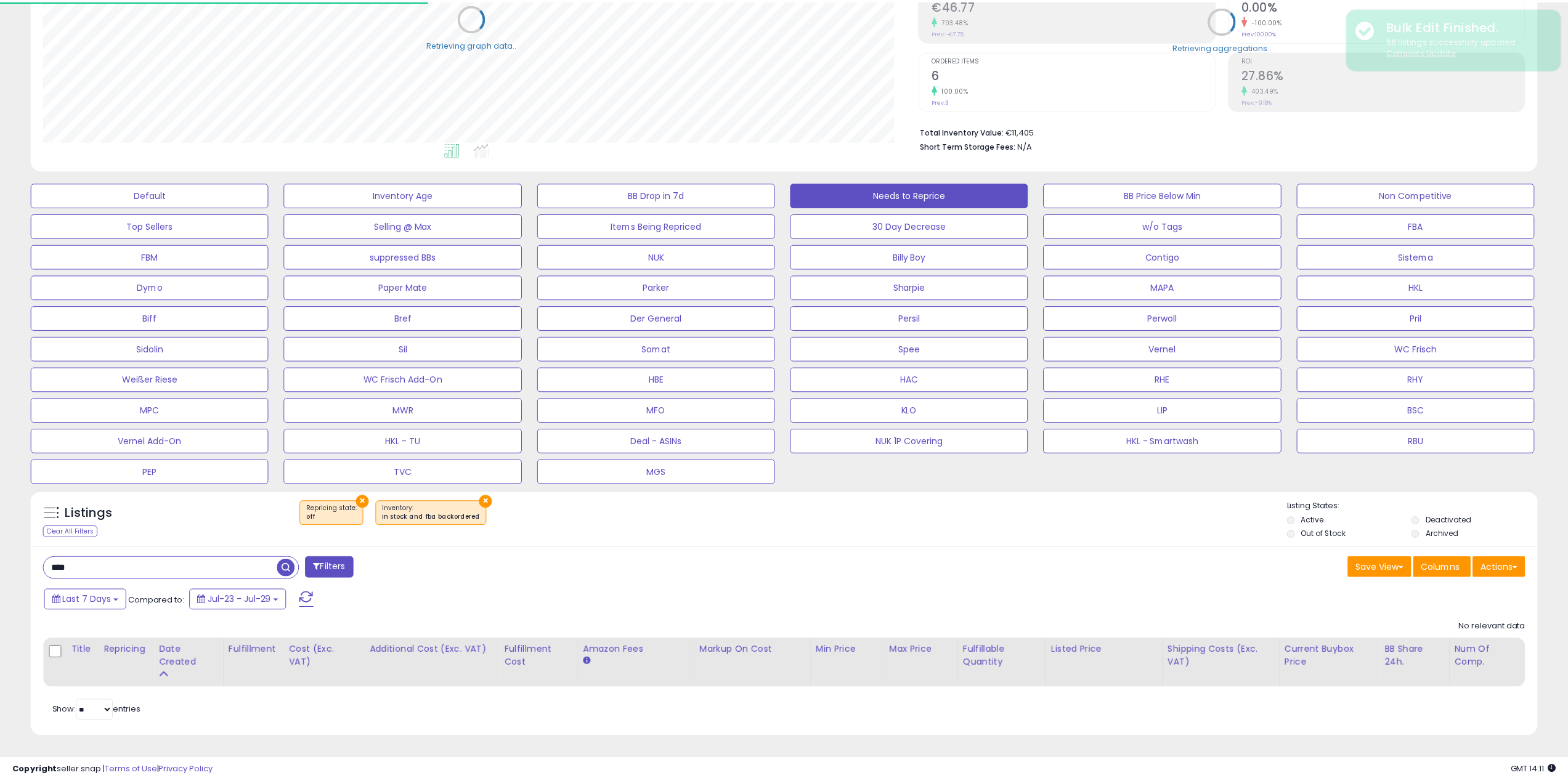 scroll, scrollTop: 206, scrollLeft: 0, axis: vertical 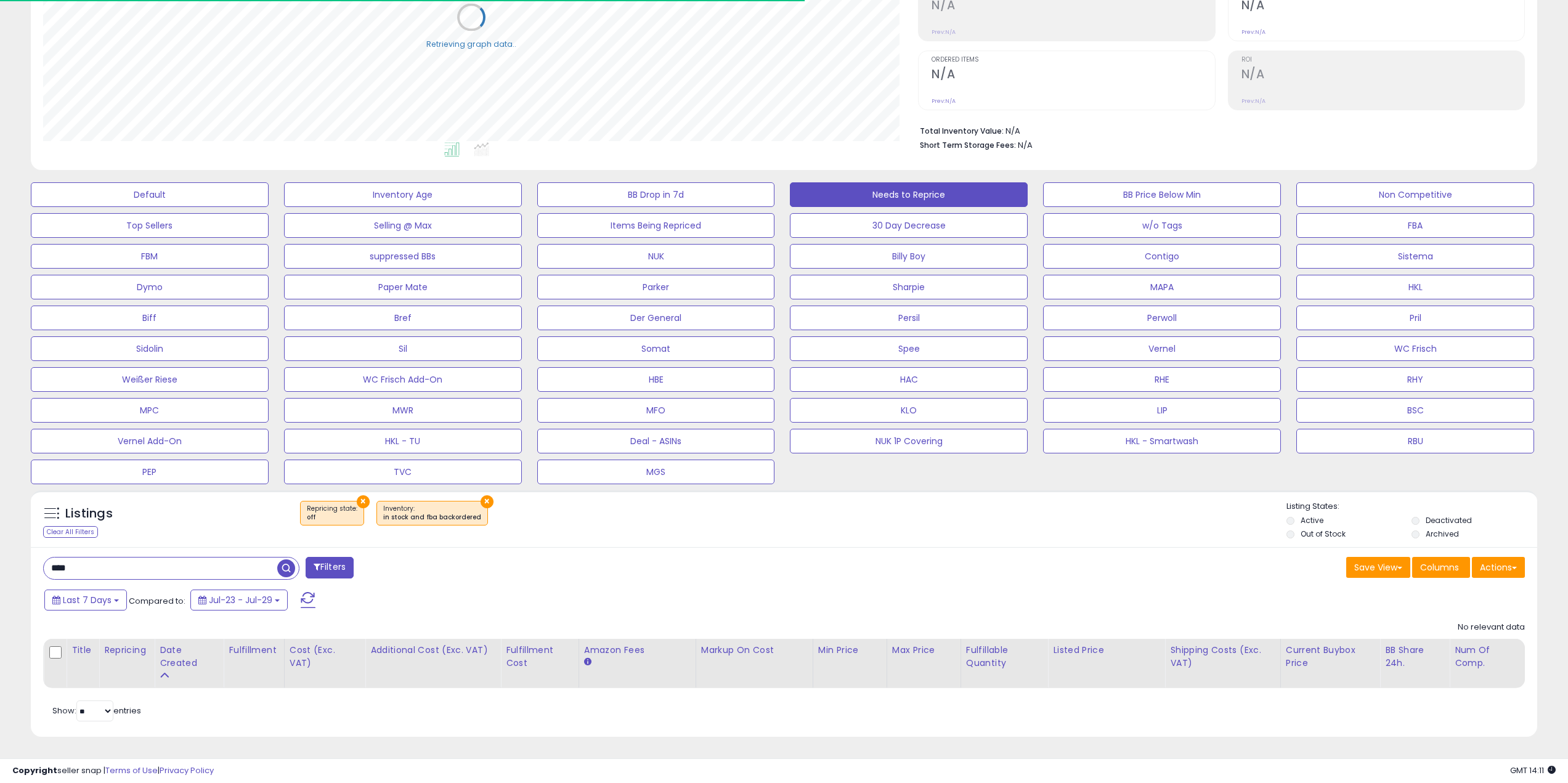 click on "×
Repricing state :
off
× Inventory" at bounding box center [786, 518] 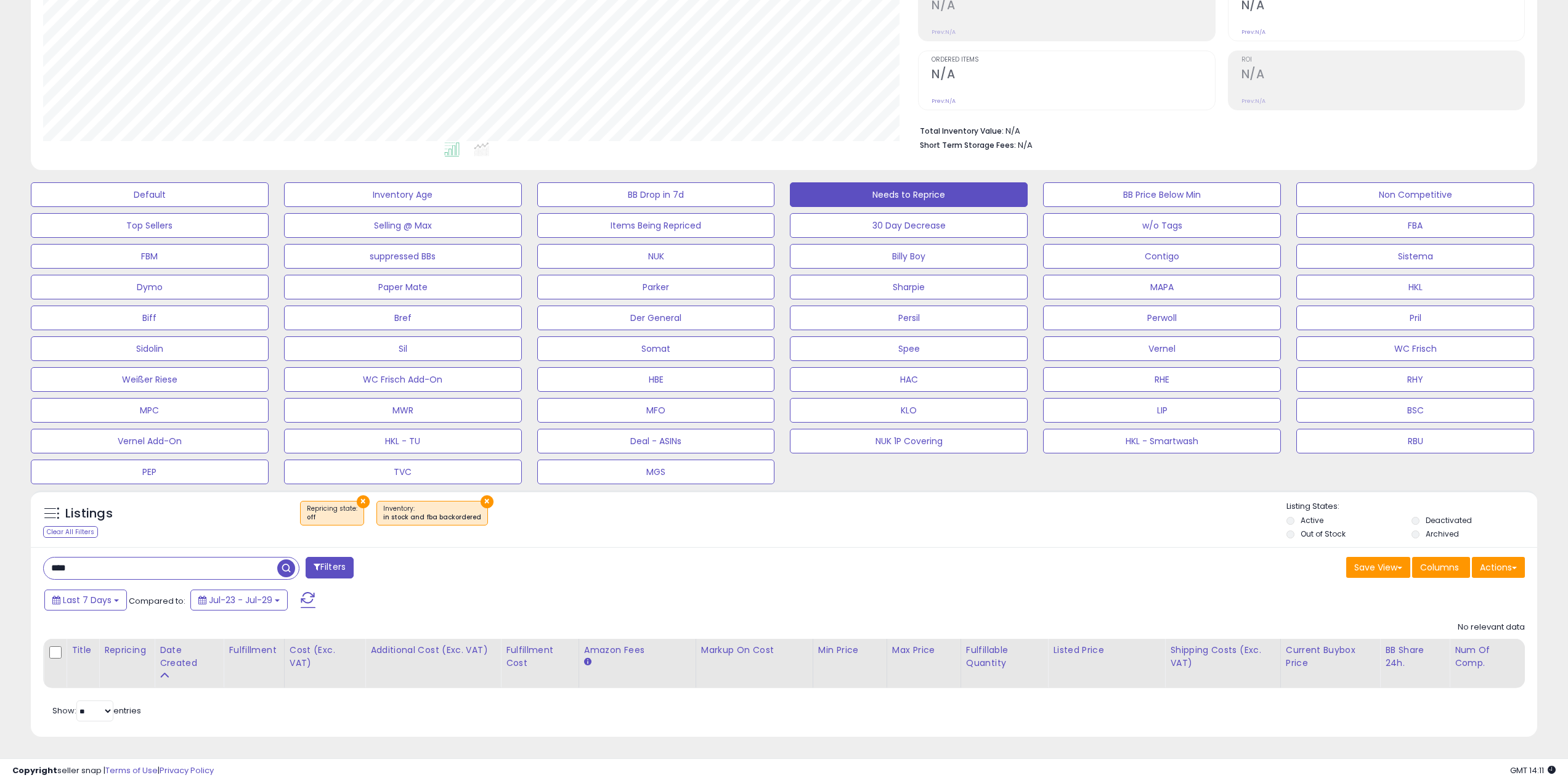 scroll, scrollTop: 615798, scrollLeft: 615235, axis: both 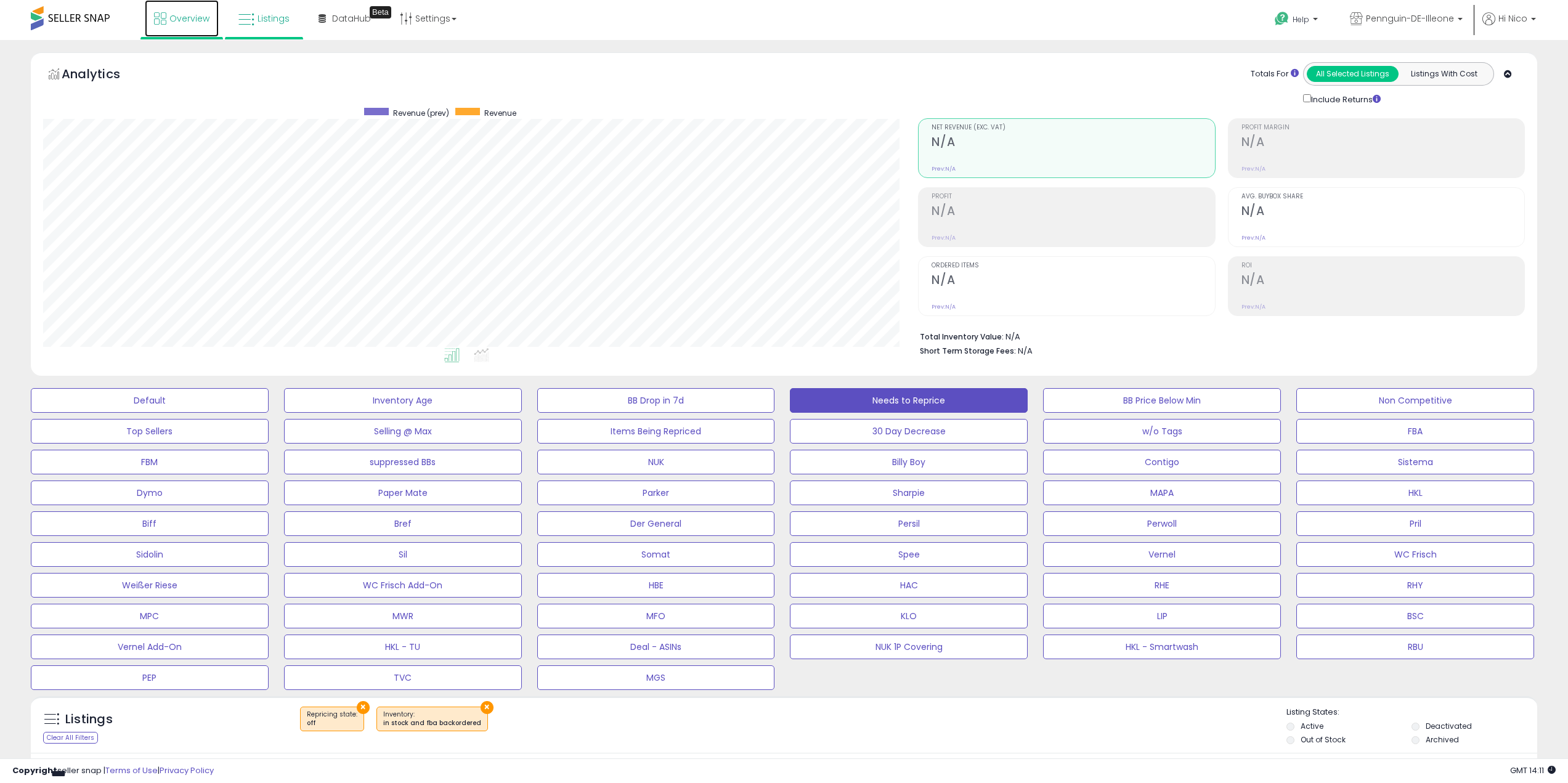 click on "Overview" at bounding box center (189, 18) 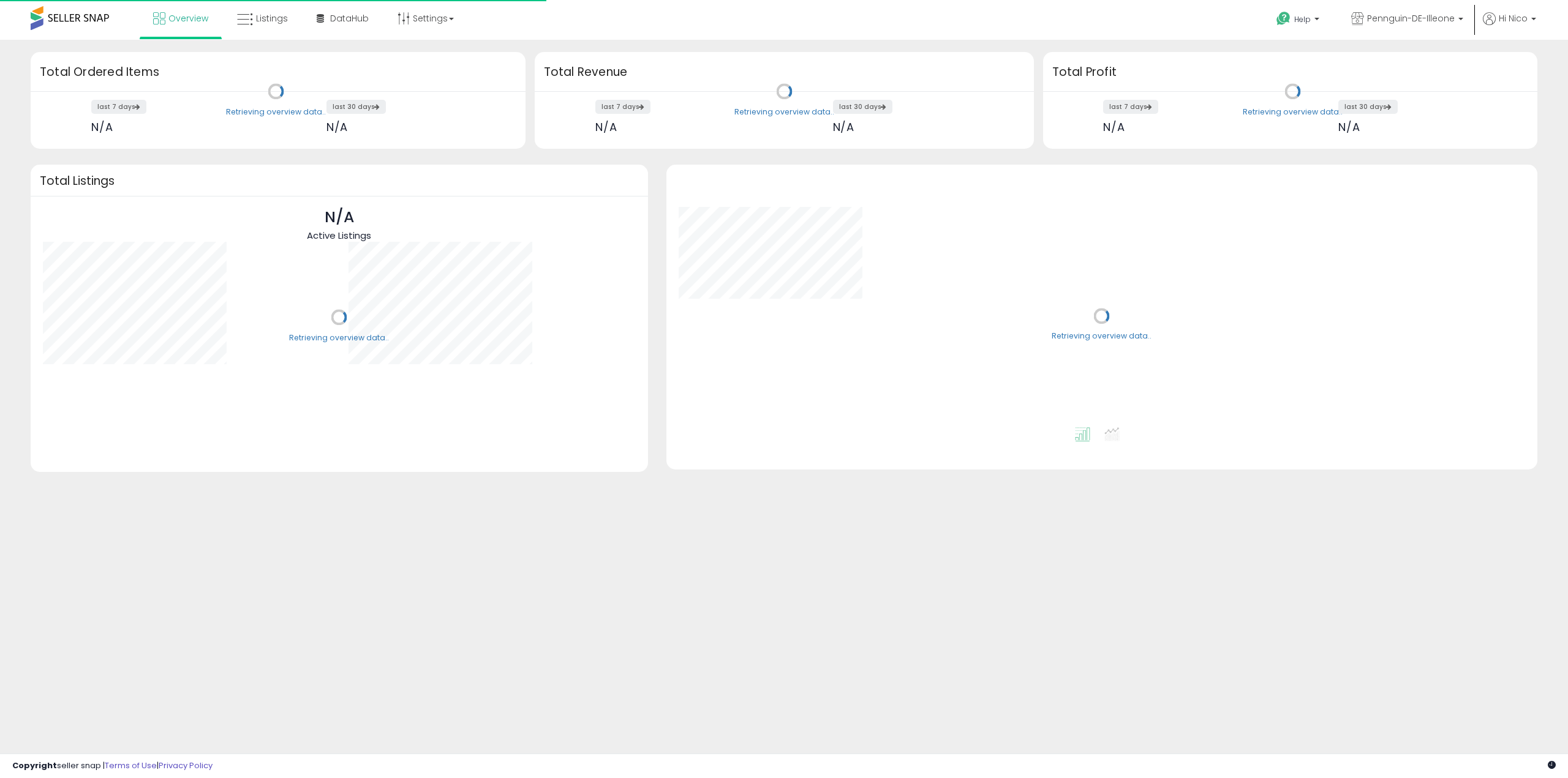 scroll, scrollTop: 0, scrollLeft: 0, axis: both 